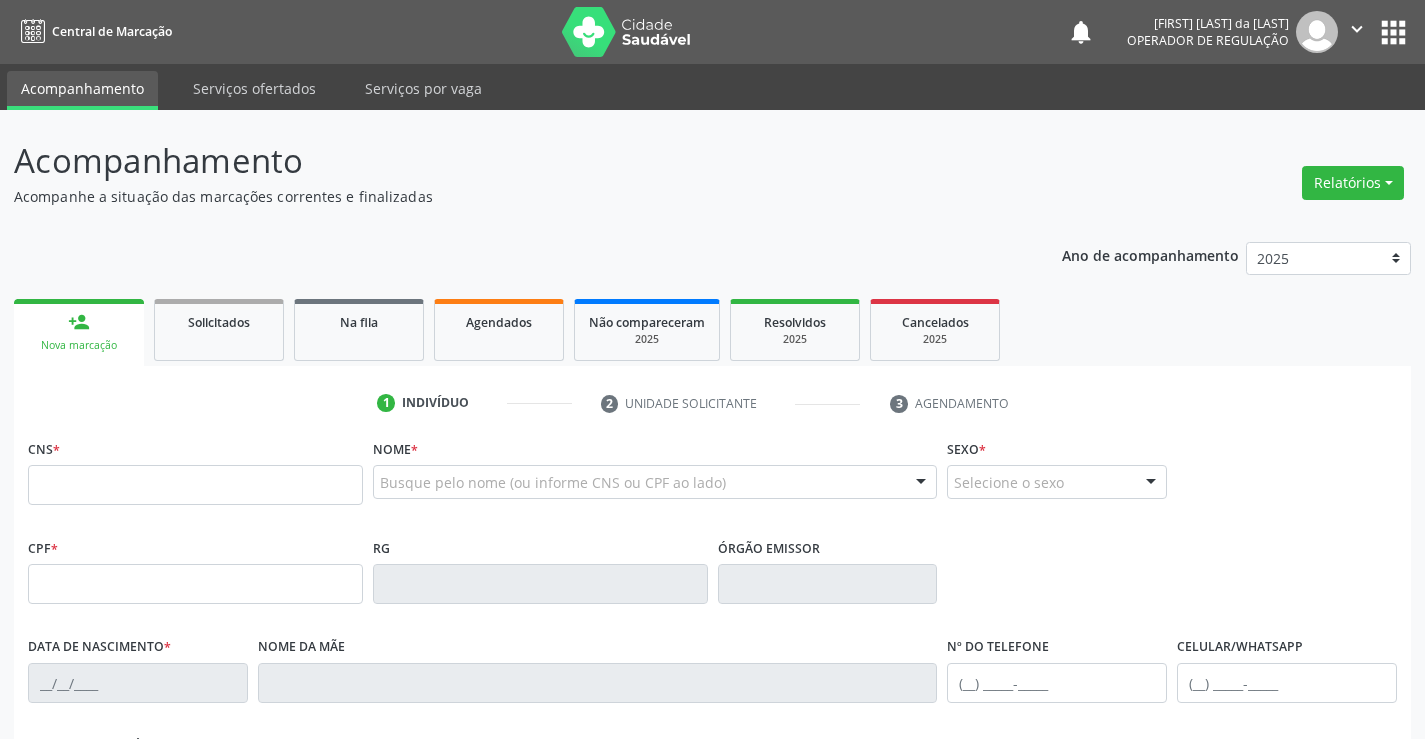 scroll, scrollTop: 0, scrollLeft: 0, axis: both 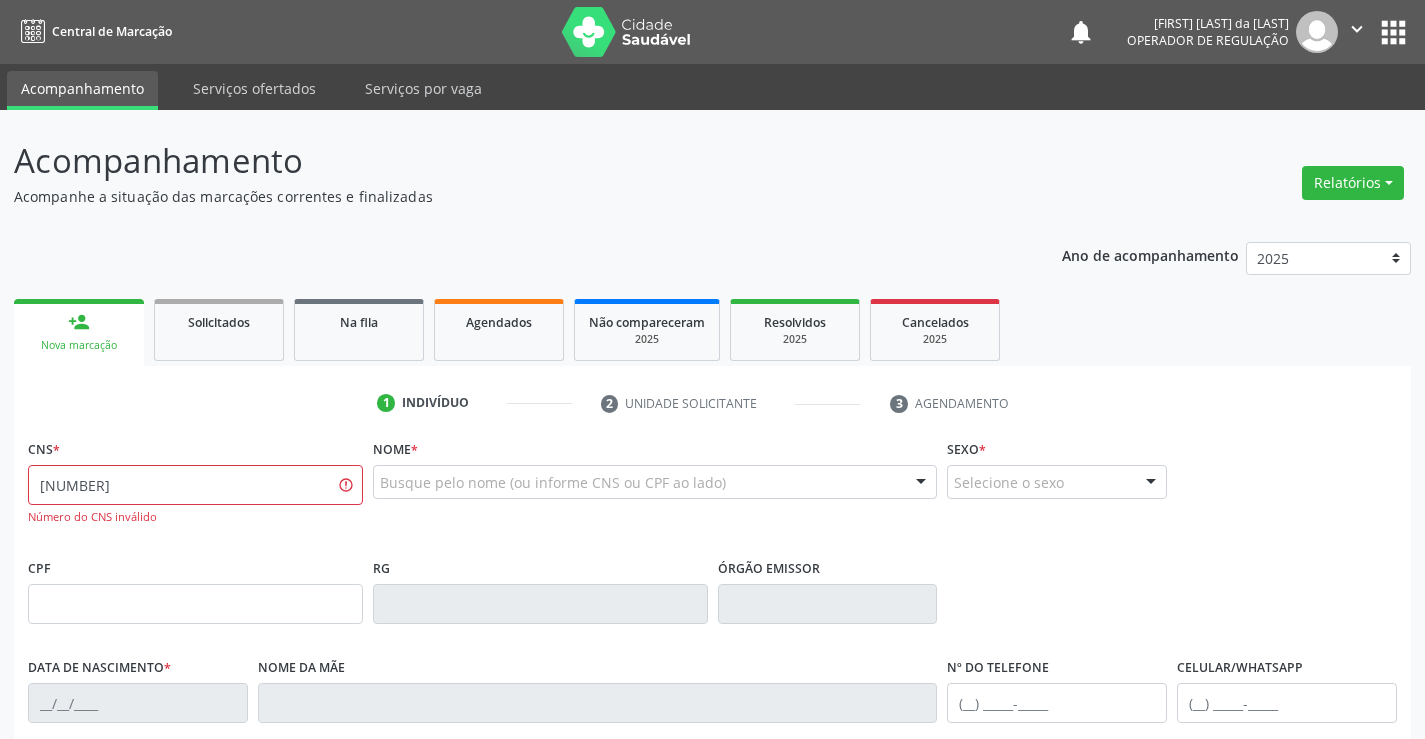 type on "[NUMBER]" 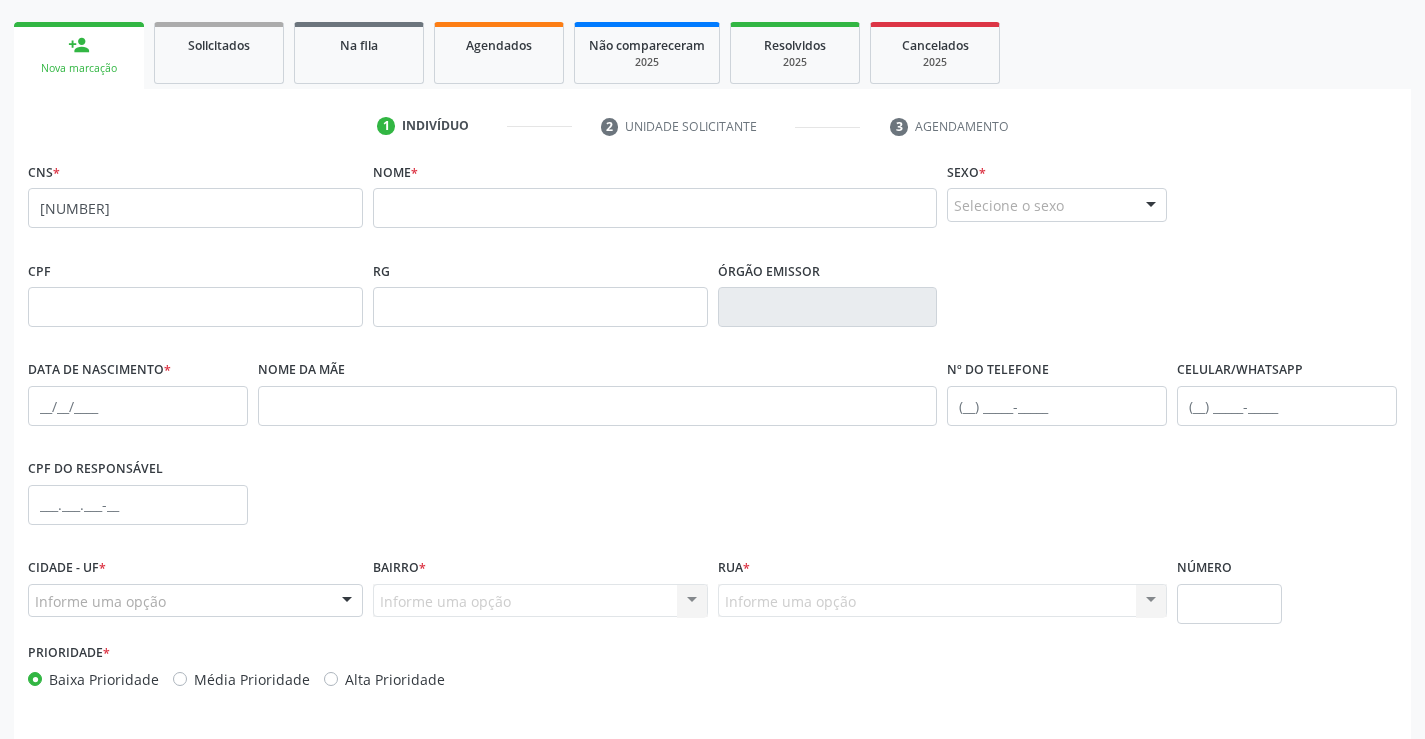 scroll, scrollTop: 300, scrollLeft: 0, axis: vertical 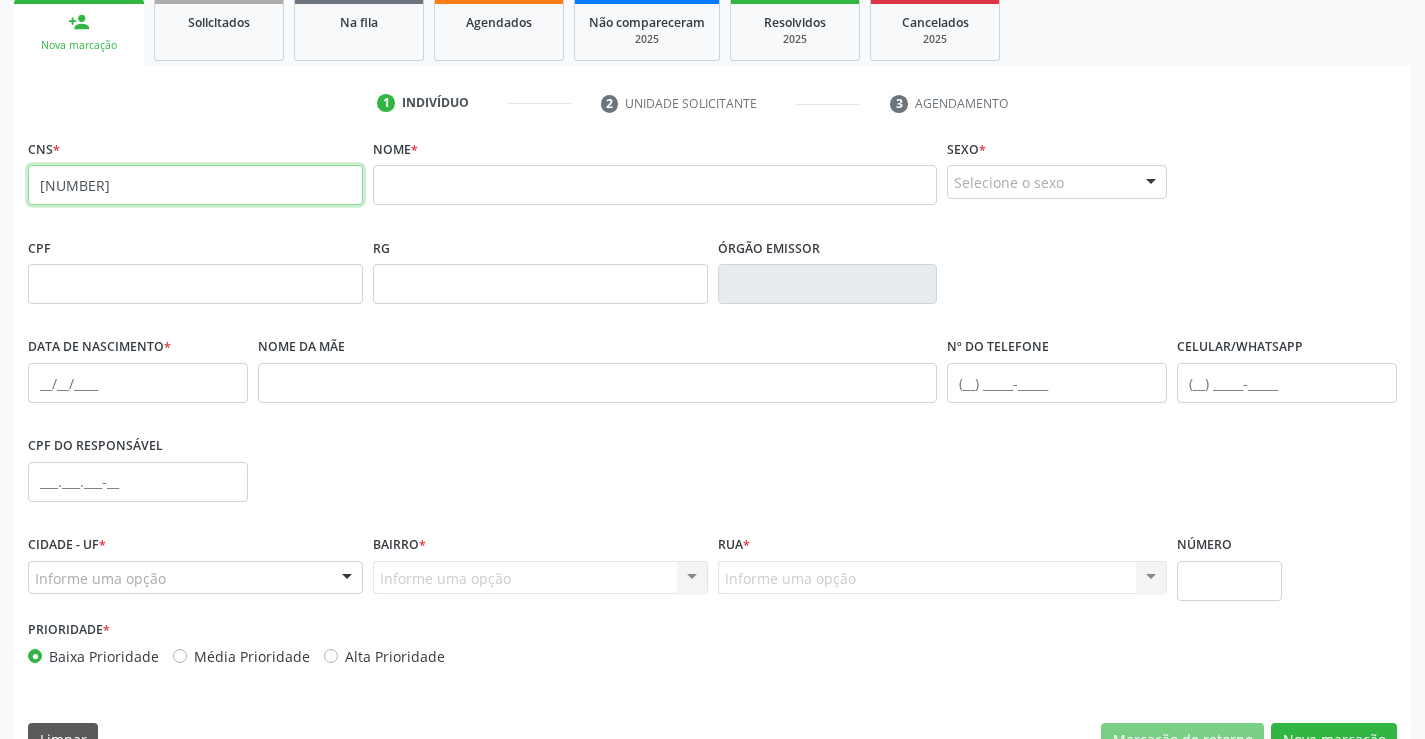 click on "[NUMBER]" at bounding box center [195, 185] 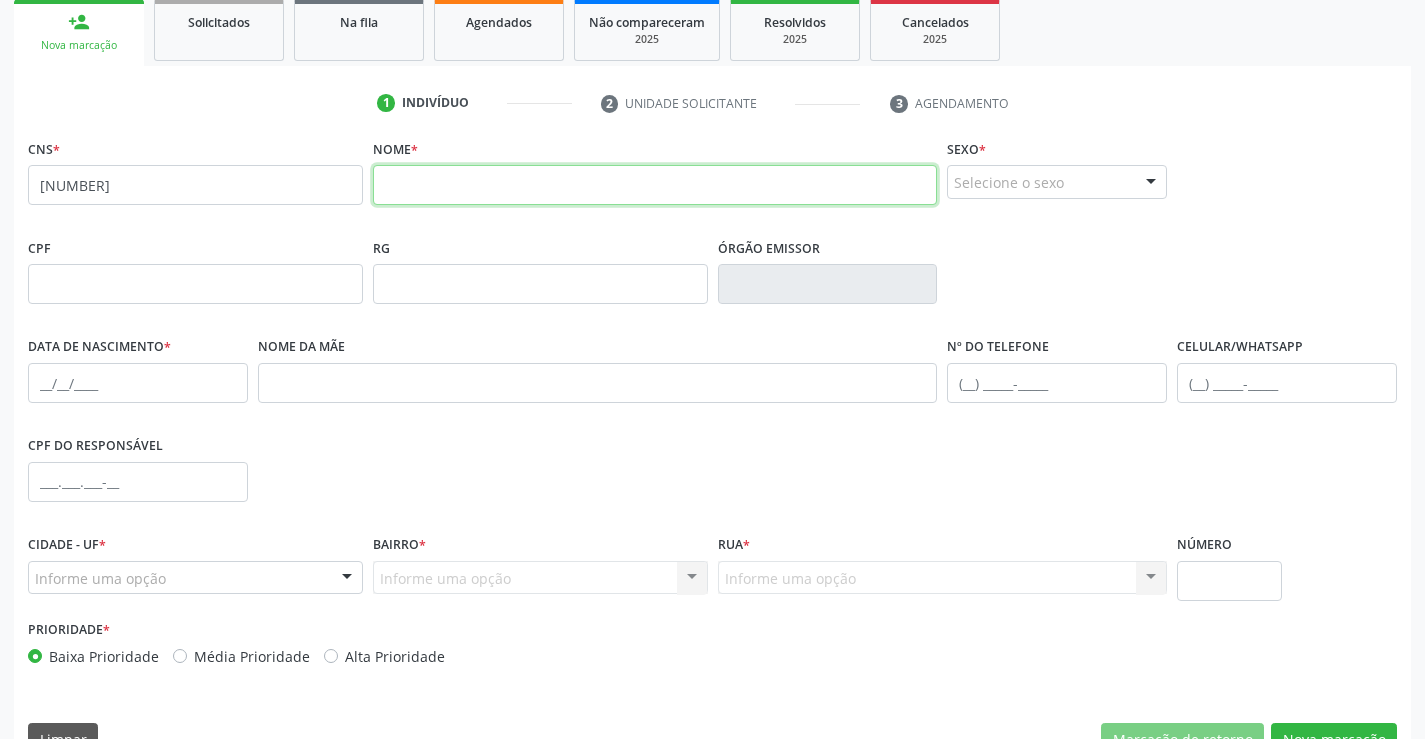 click at bounding box center (655, 185) 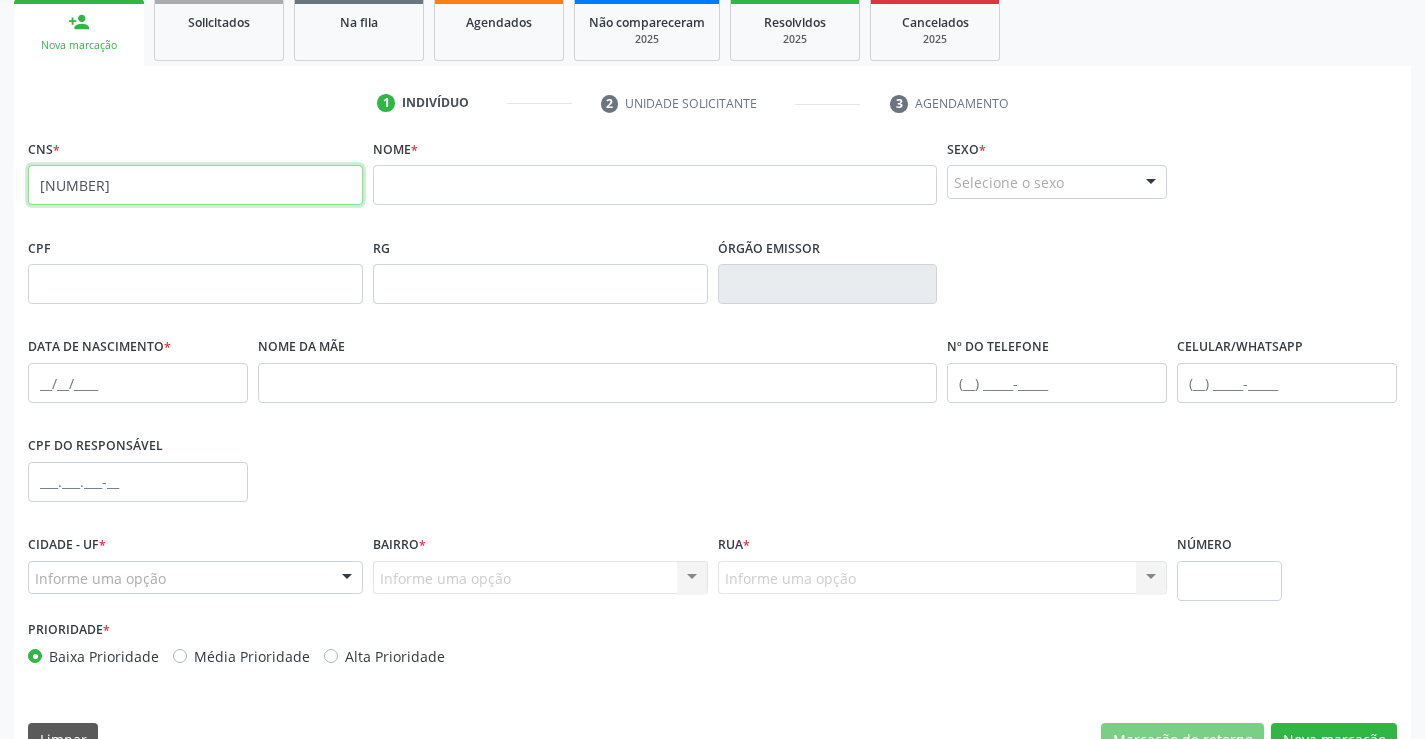 click on "[NUMBER]" at bounding box center [195, 185] 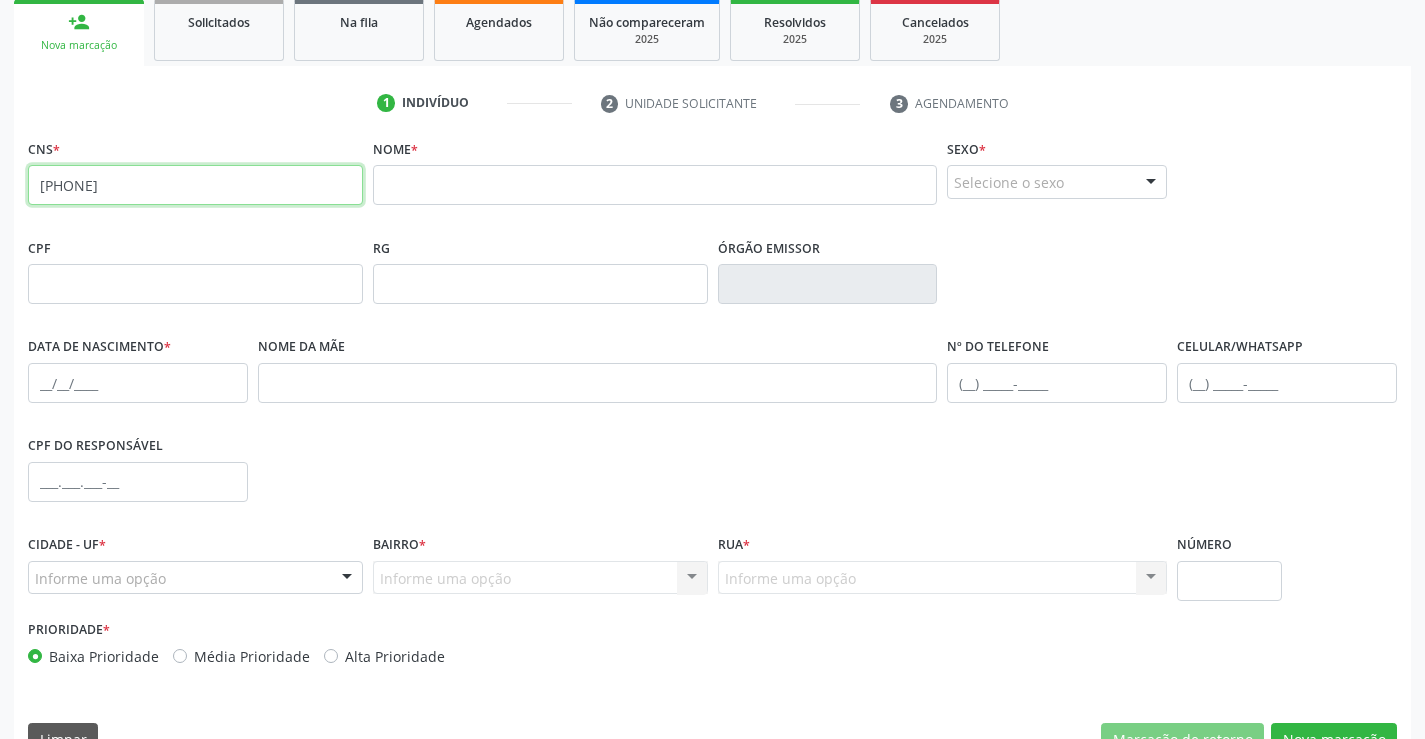 type on "[NUMBER]" 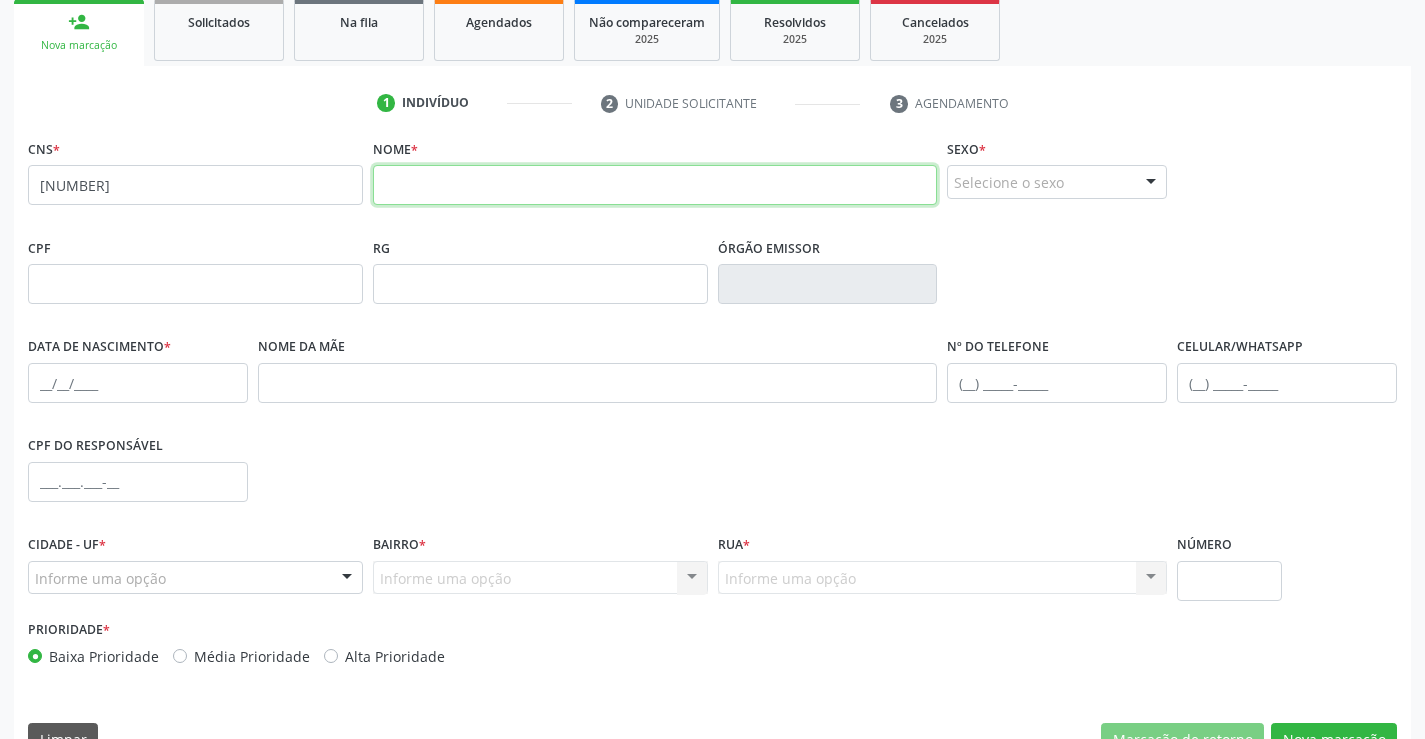 click at bounding box center [655, 185] 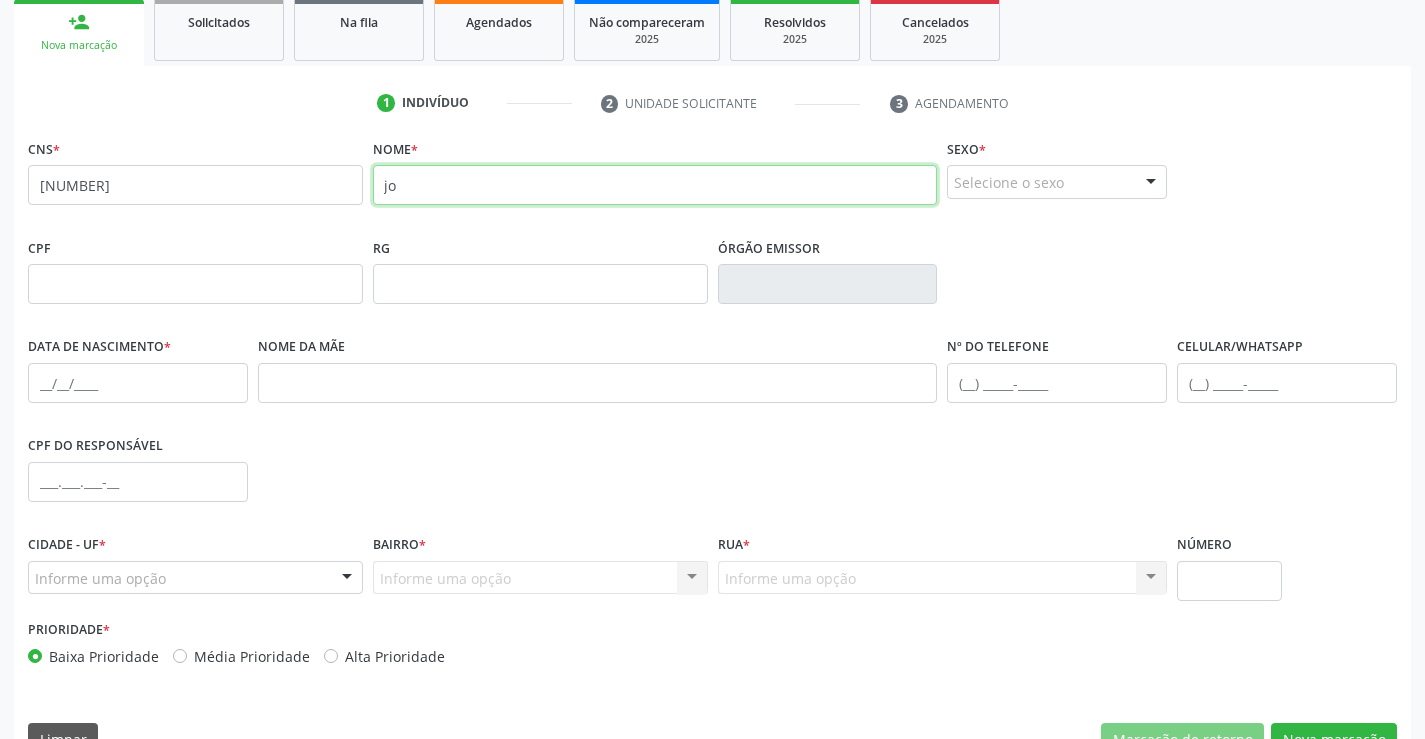 type on "j" 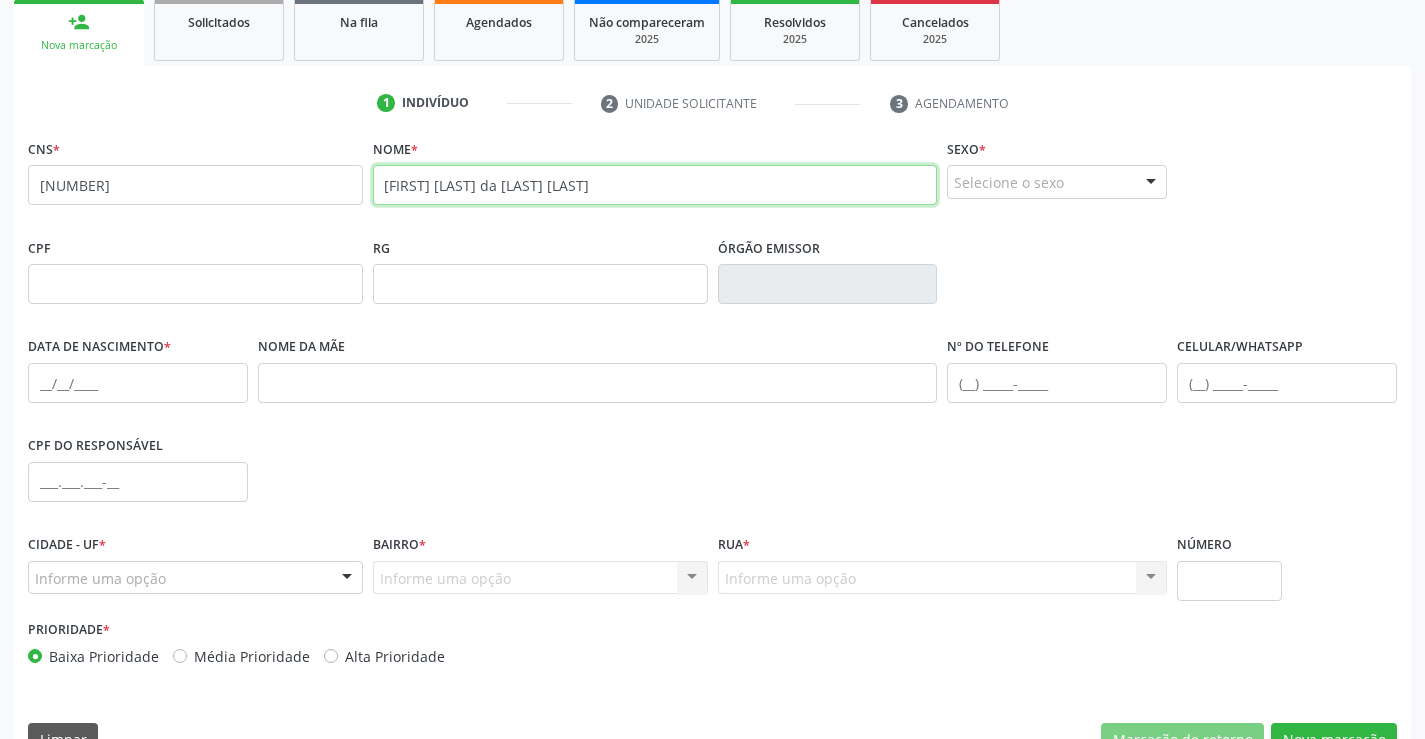 type on "[FIRST] [LAST] da [LAST] [LAST]" 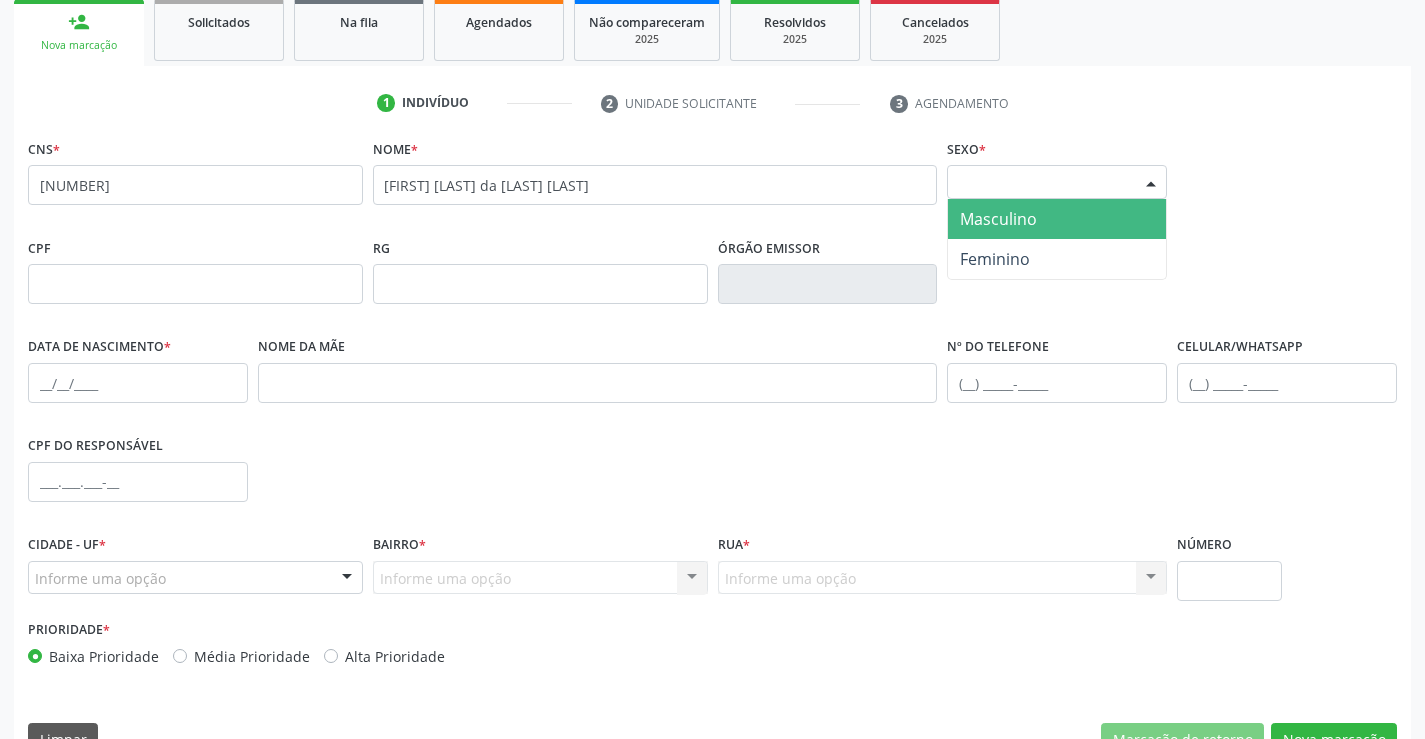 click at bounding box center [1151, 183] 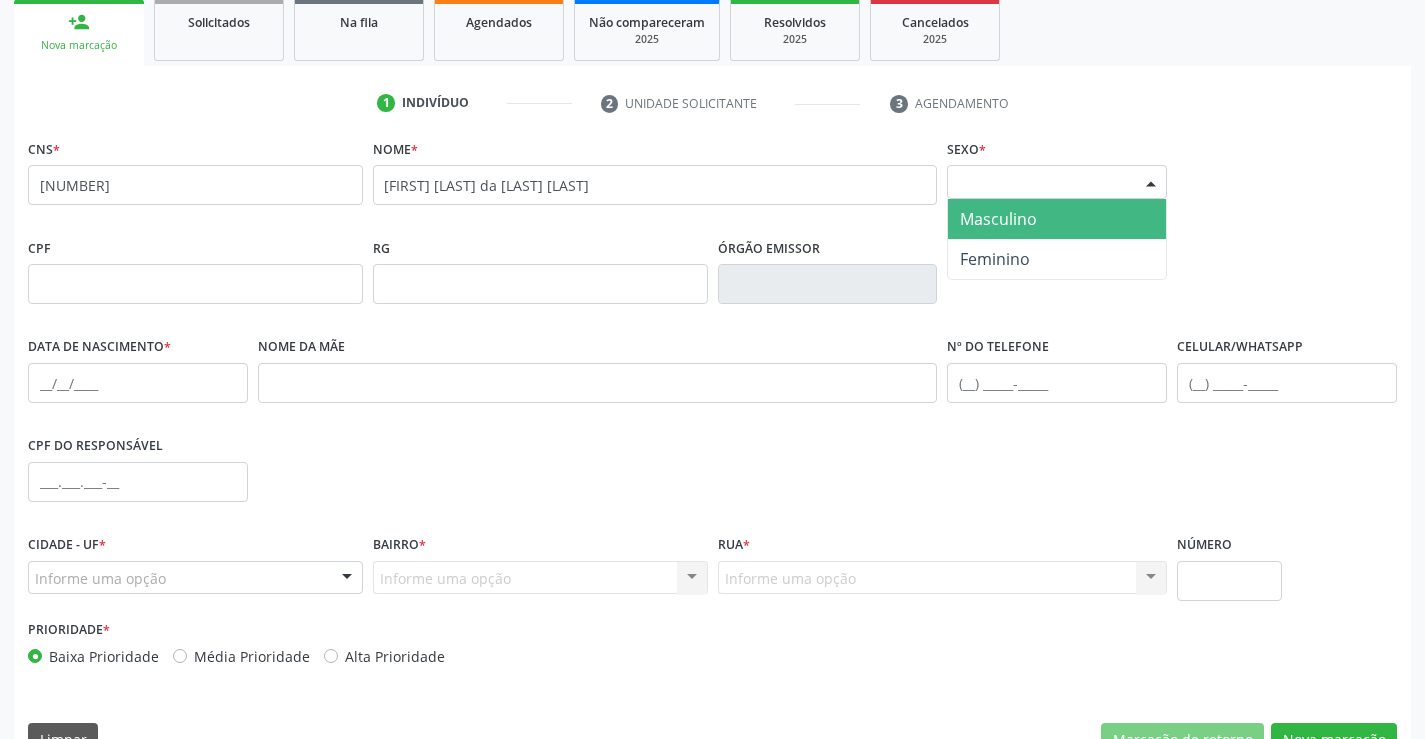 click on "Masculino" at bounding box center [998, 219] 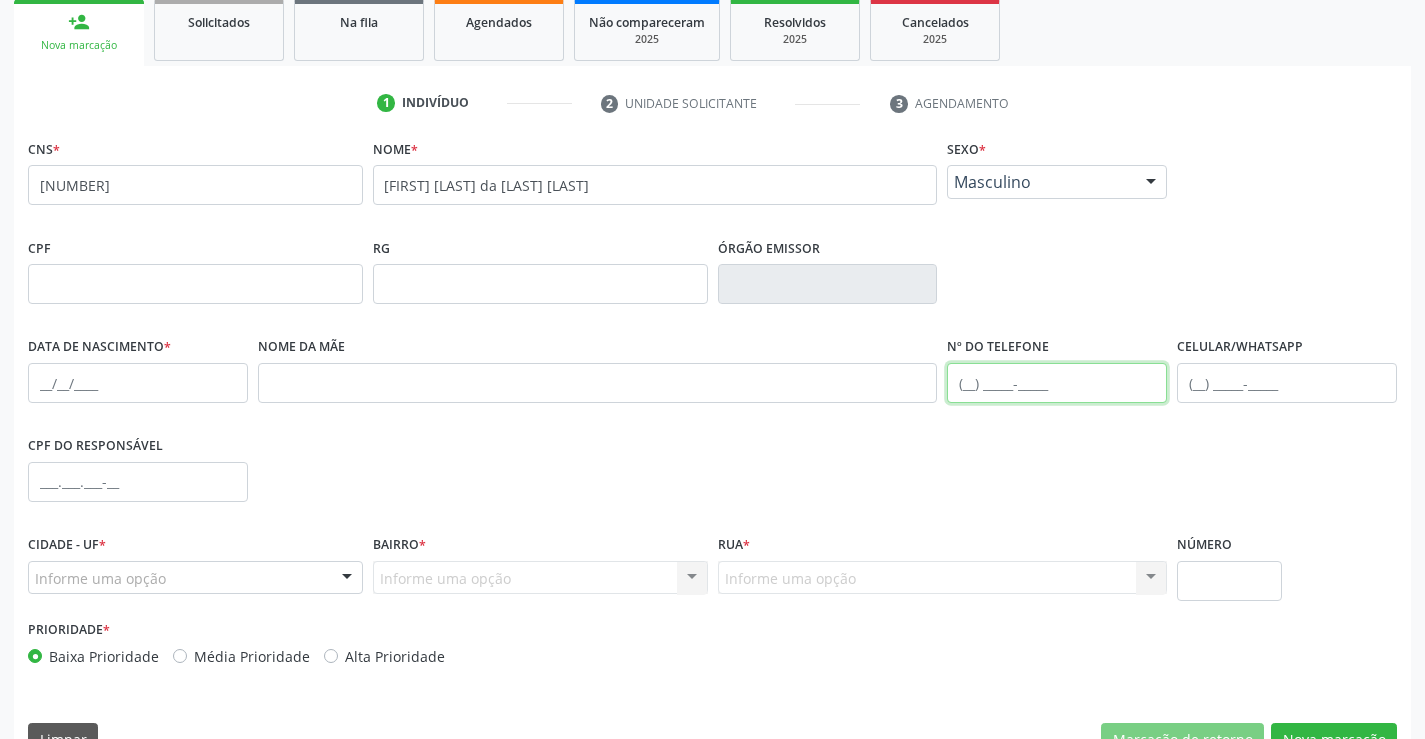 click at bounding box center [1057, 383] 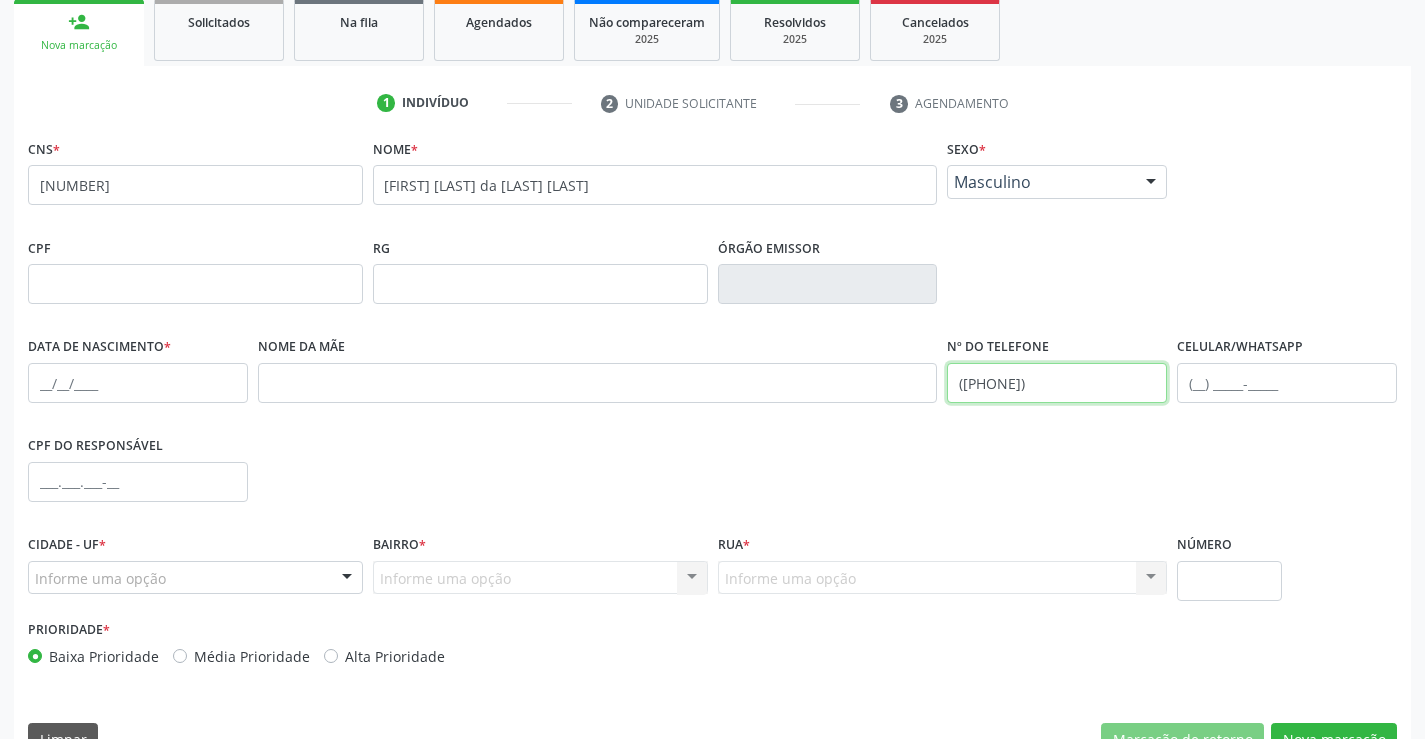 type on "([PHONE])" 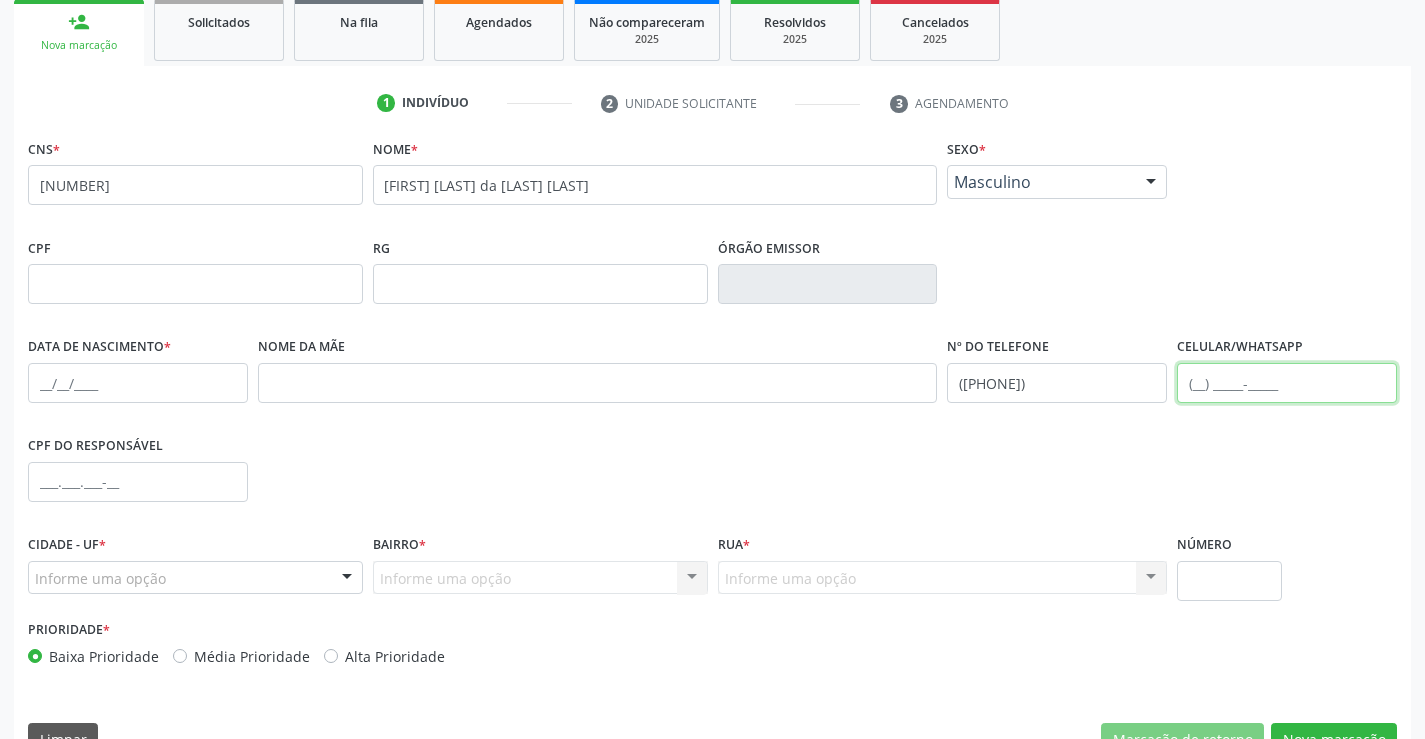click at bounding box center (1287, 383) 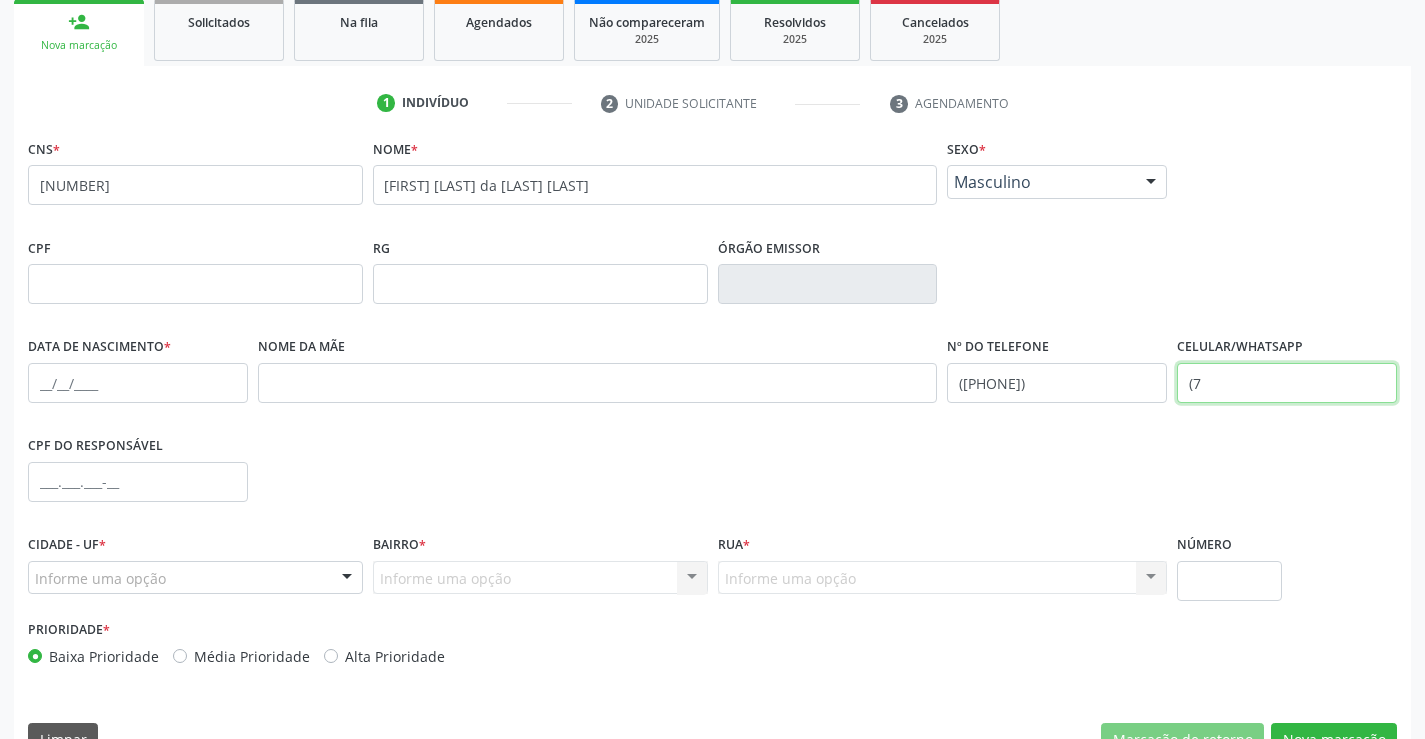 type on "(" 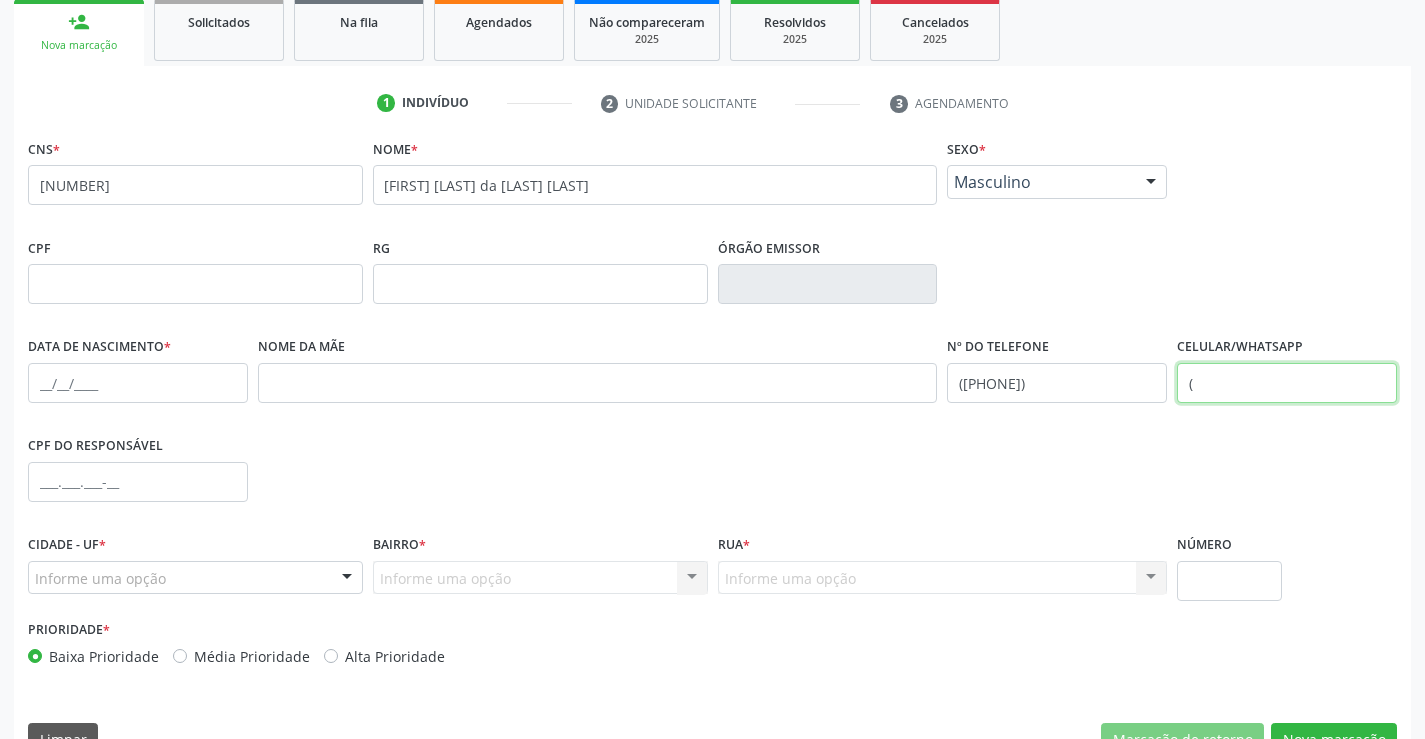 type 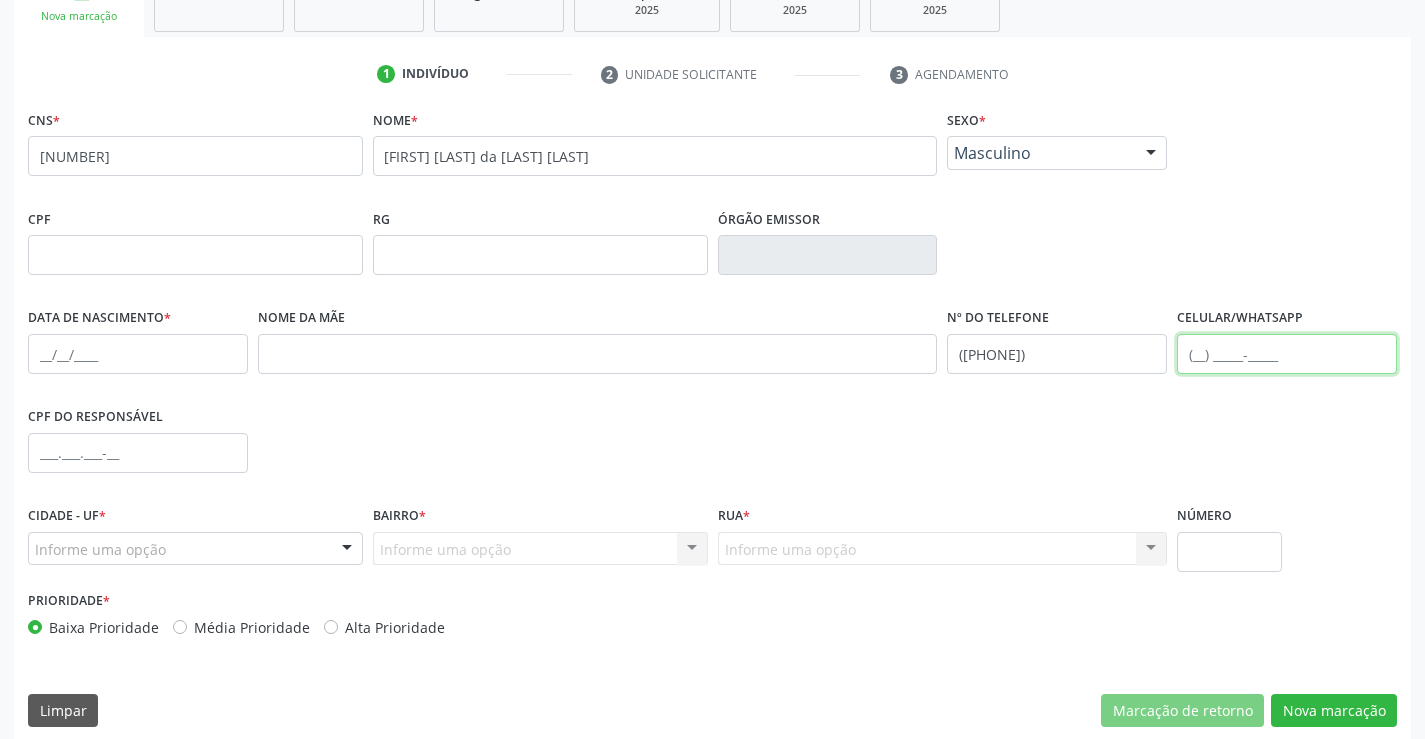 scroll, scrollTop: 345, scrollLeft: 0, axis: vertical 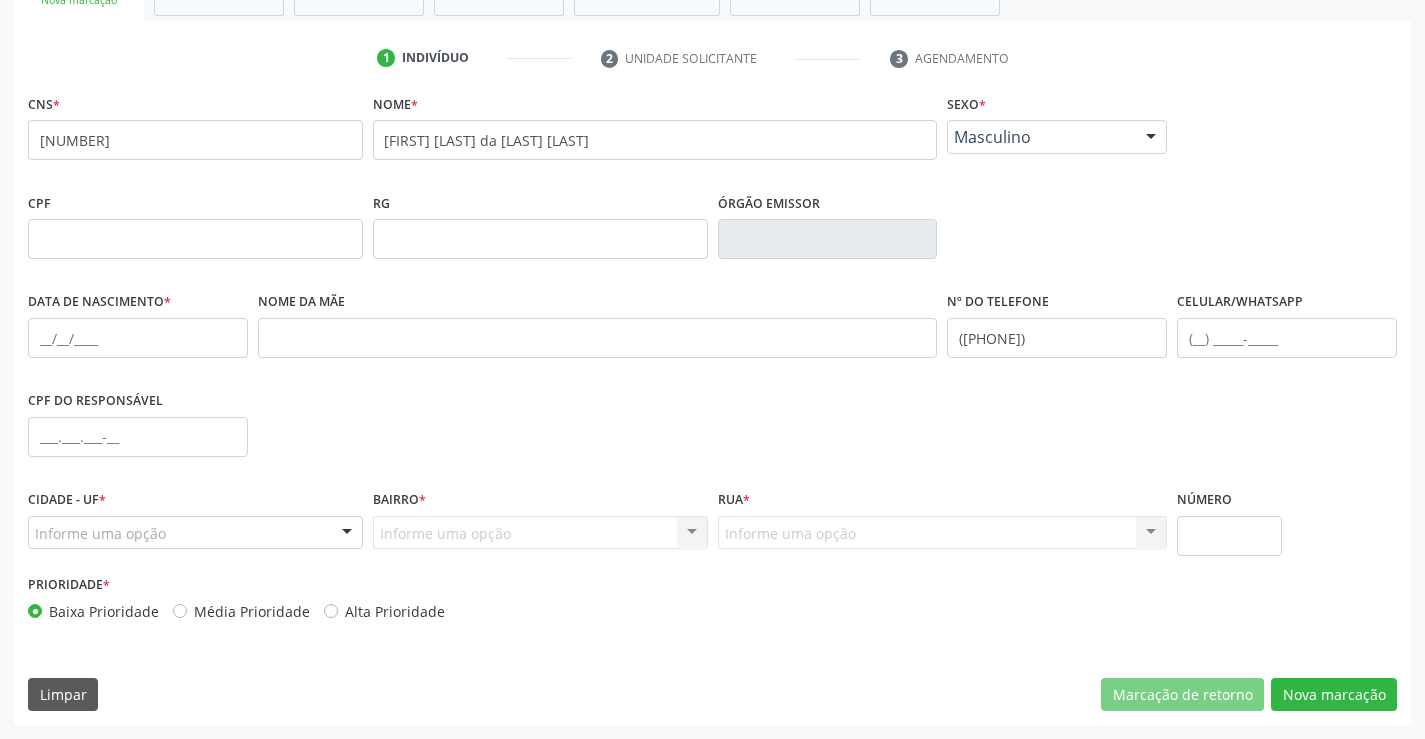 click at bounding box center (347, 534) 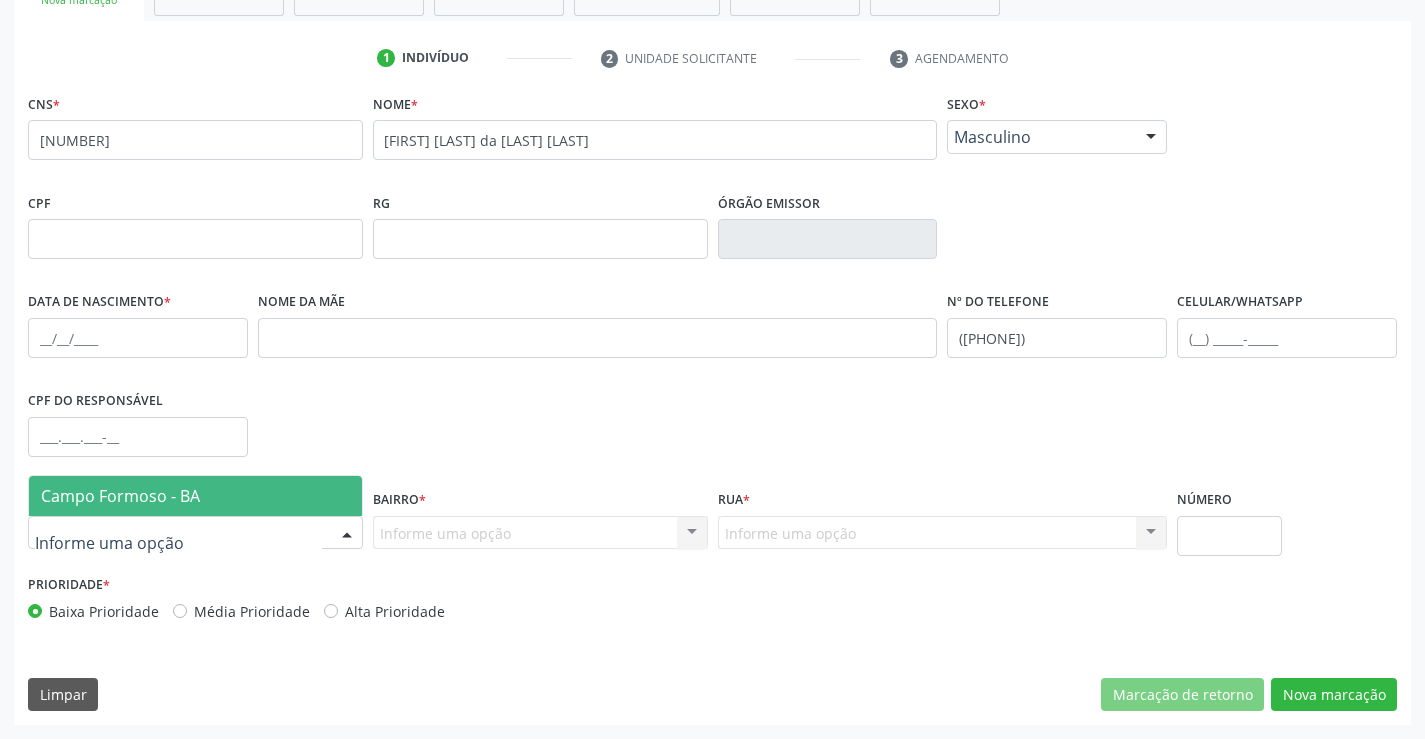 click on "Campo Formoso - BA" at bounding box center [120, 496] 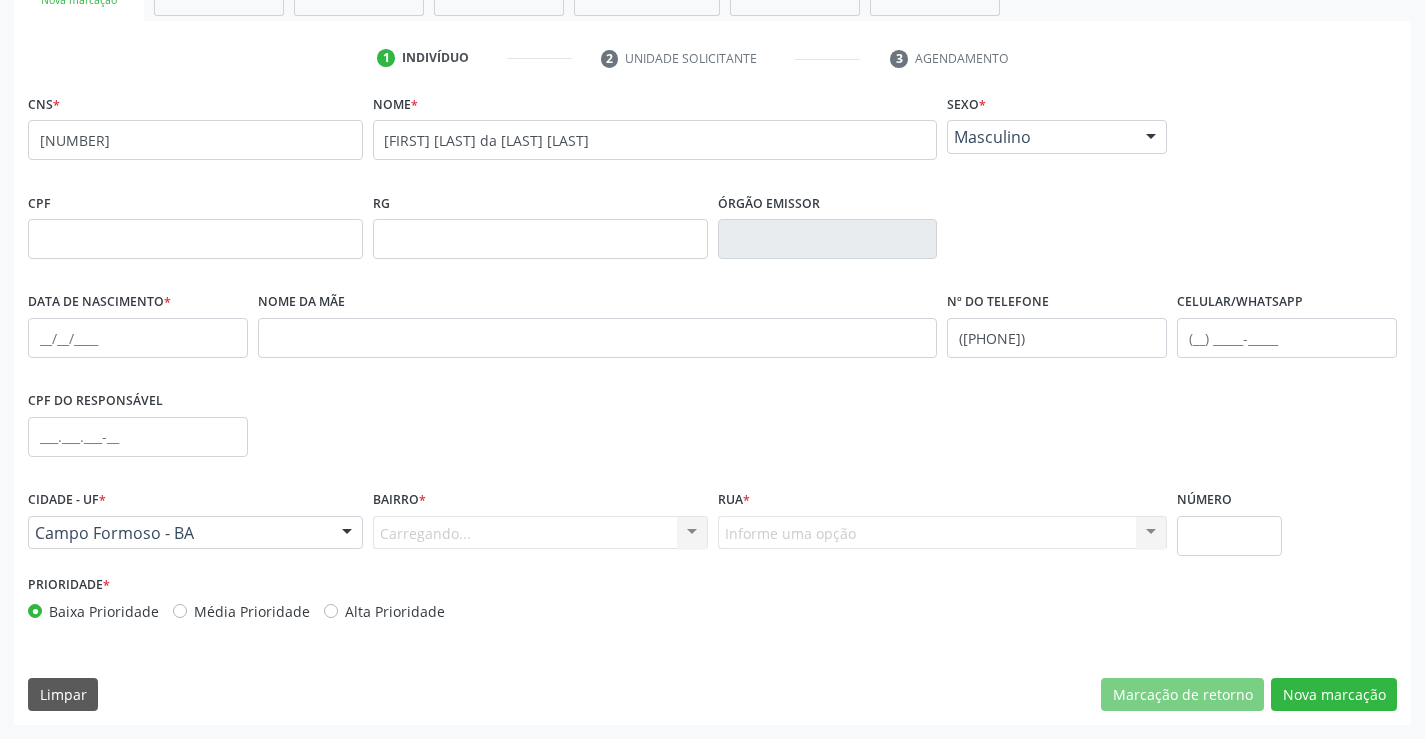 click on "Carregando...
Nenhum resultado encontrado para: "   "
Nenhuma opção encontrada. Digite para adicionar." at bounding box center [540, 533] 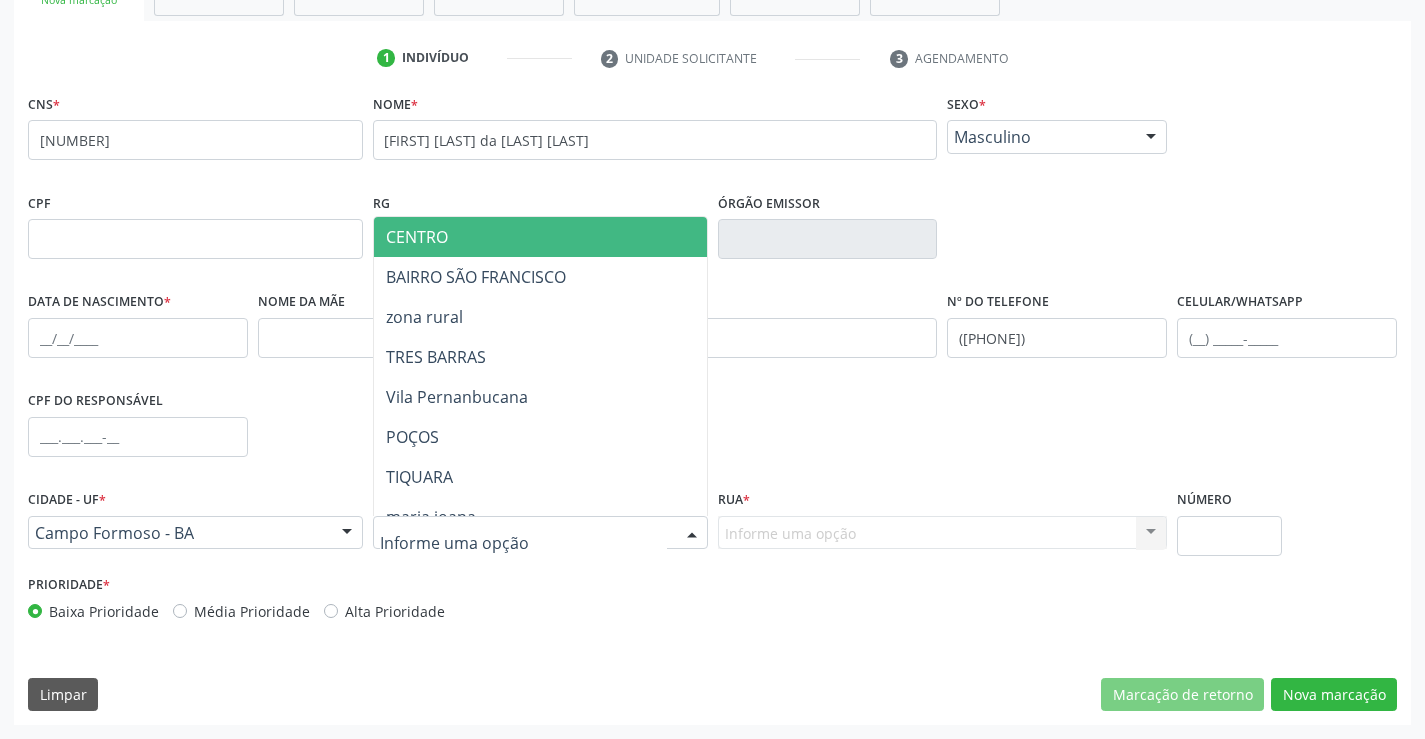 click at bounding box center [692, 534] 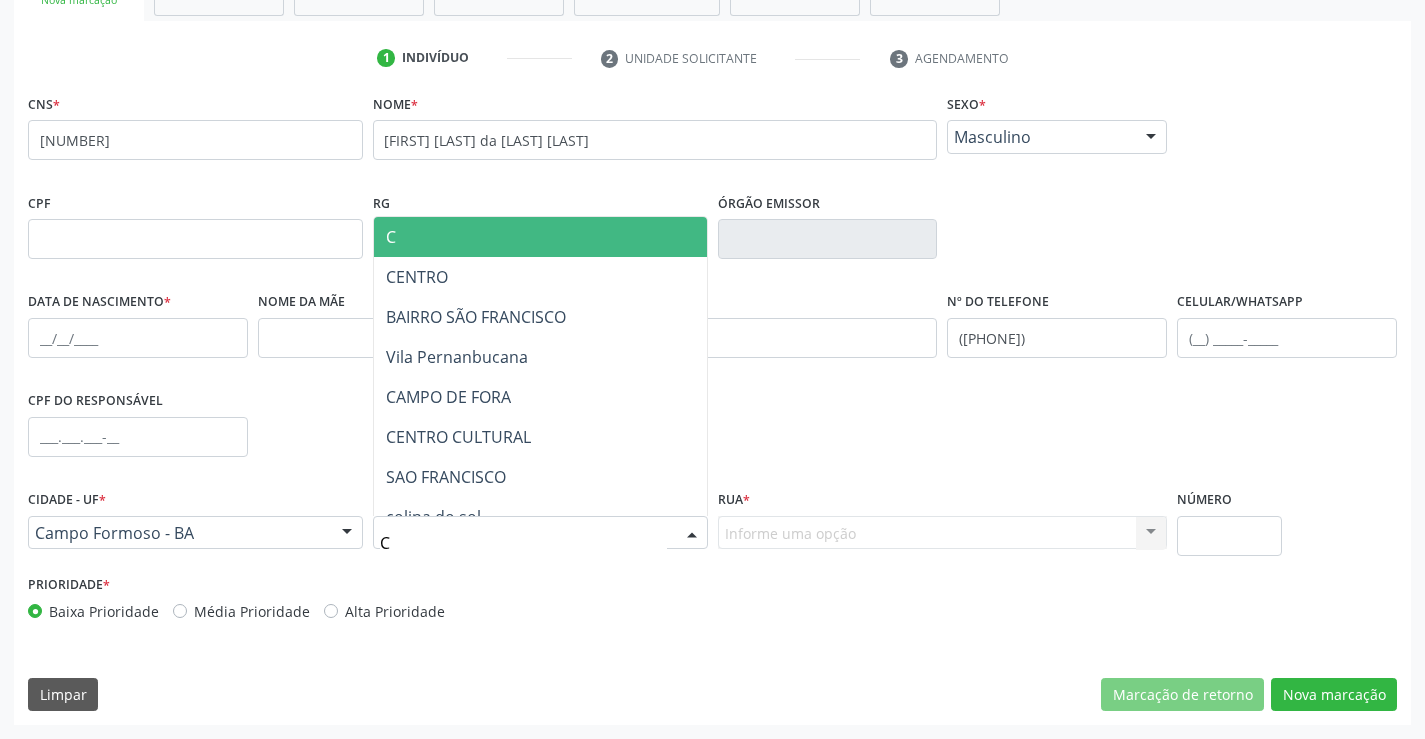 type on "CE" 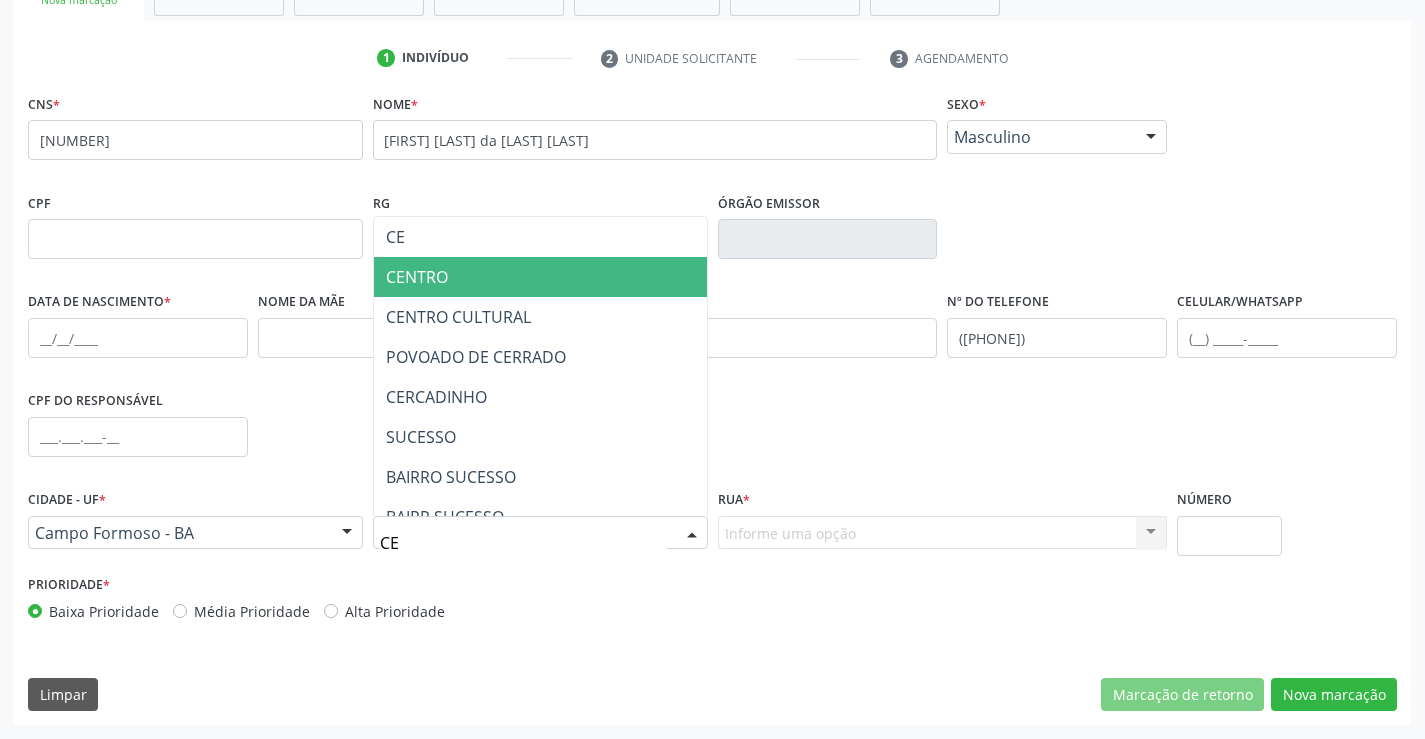 click on "CENTRO" at bounding box center [417, 277] 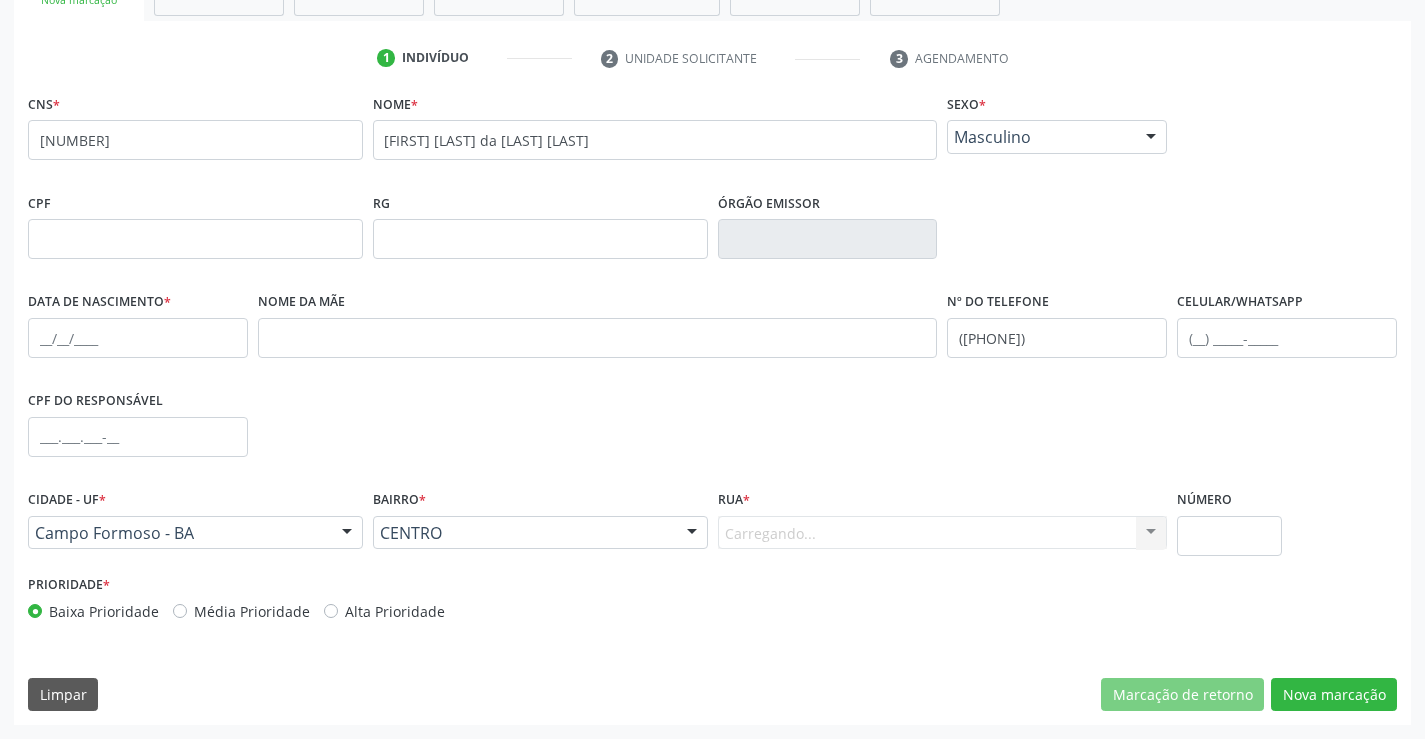 click on "Carregando...
Nenhum resultado encontrado para: "   "
Nenhuma opção encontrada. Digite para adicionar." at bounding box center (943, 533) 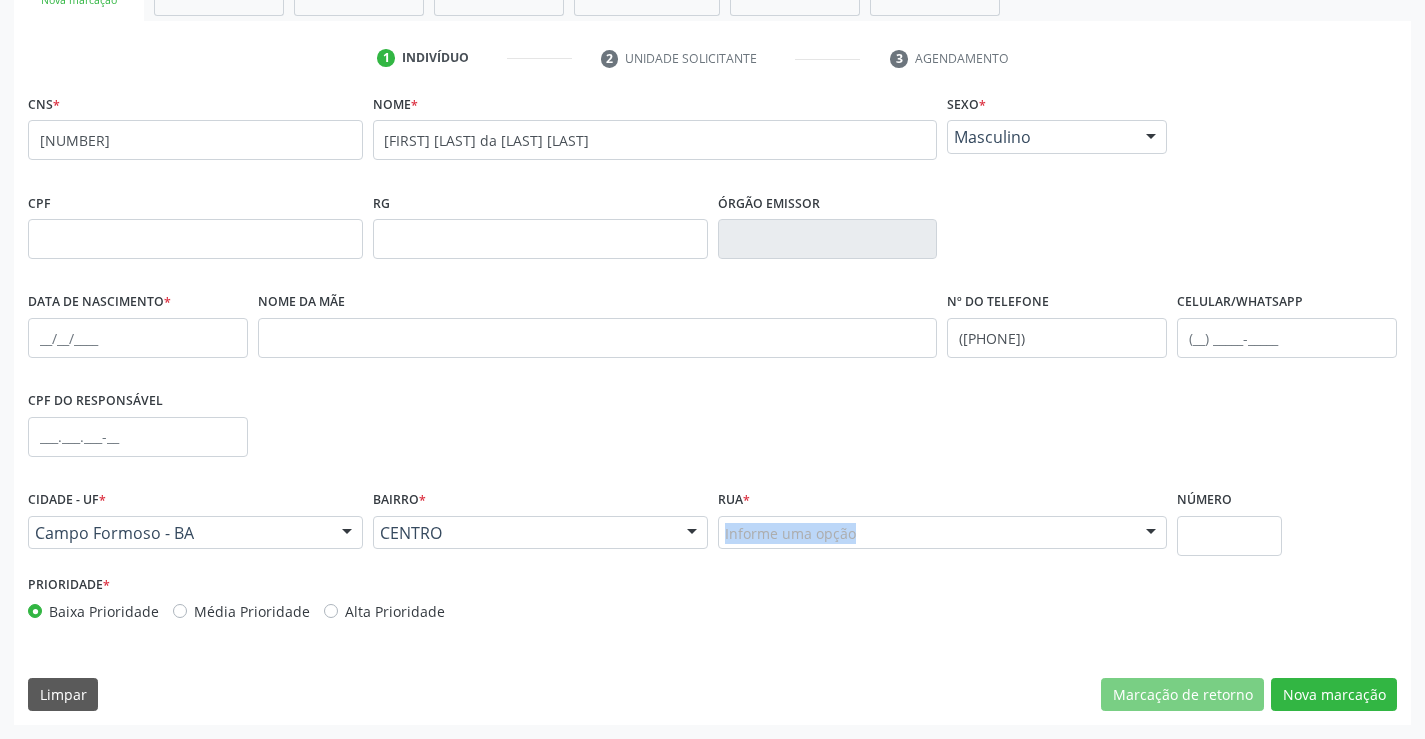 click on "Informe uma opção" at bounding box center (943, 533) 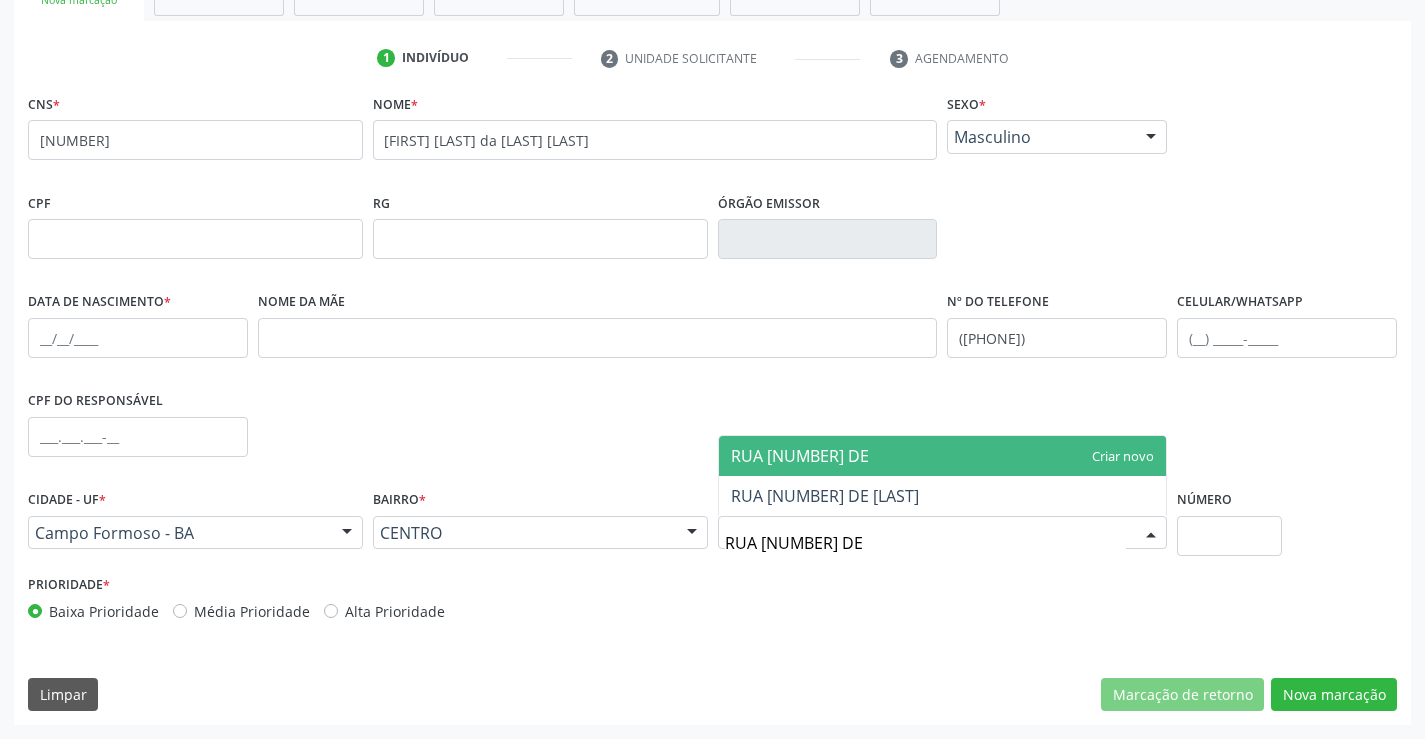 type on "RUA [NUMBER] DE" 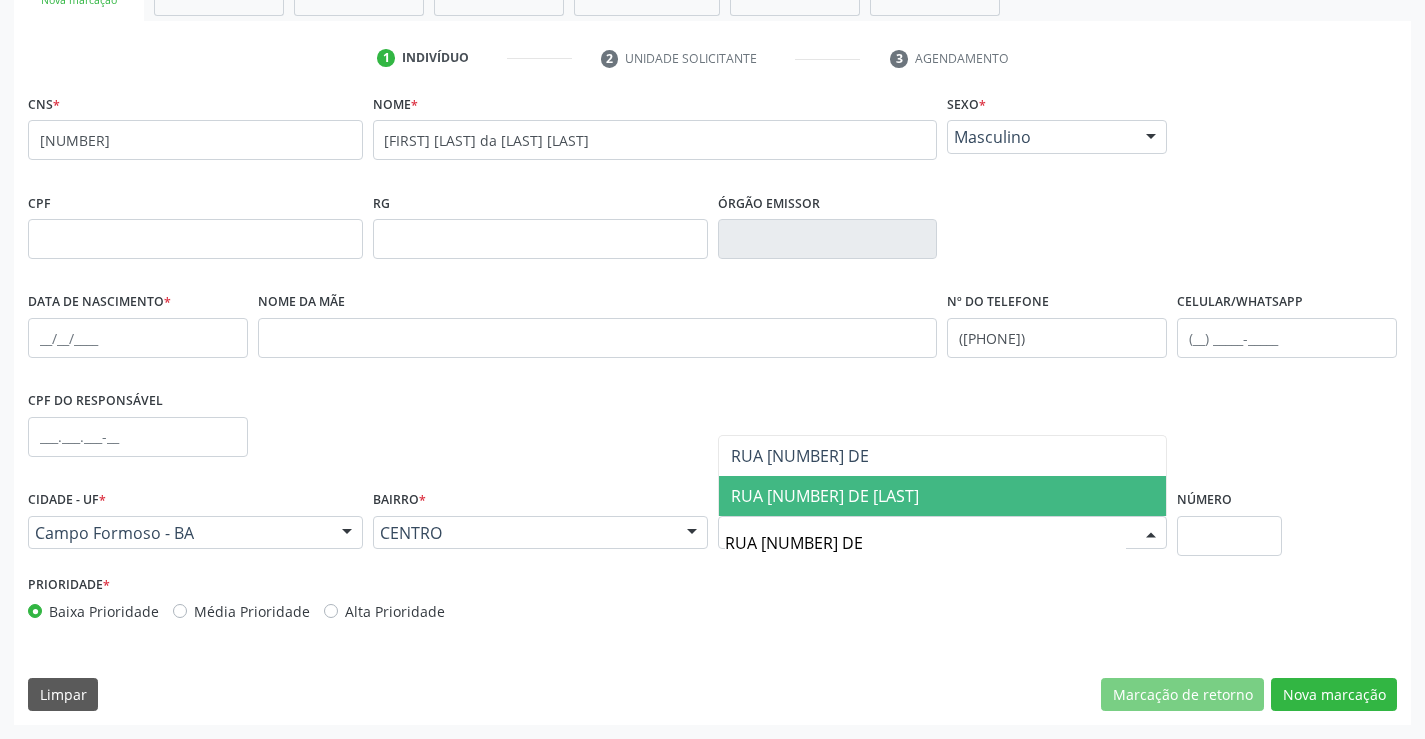 click on "RUA [NUMBER] DE [LAST]" at bounding box center [943, 496] 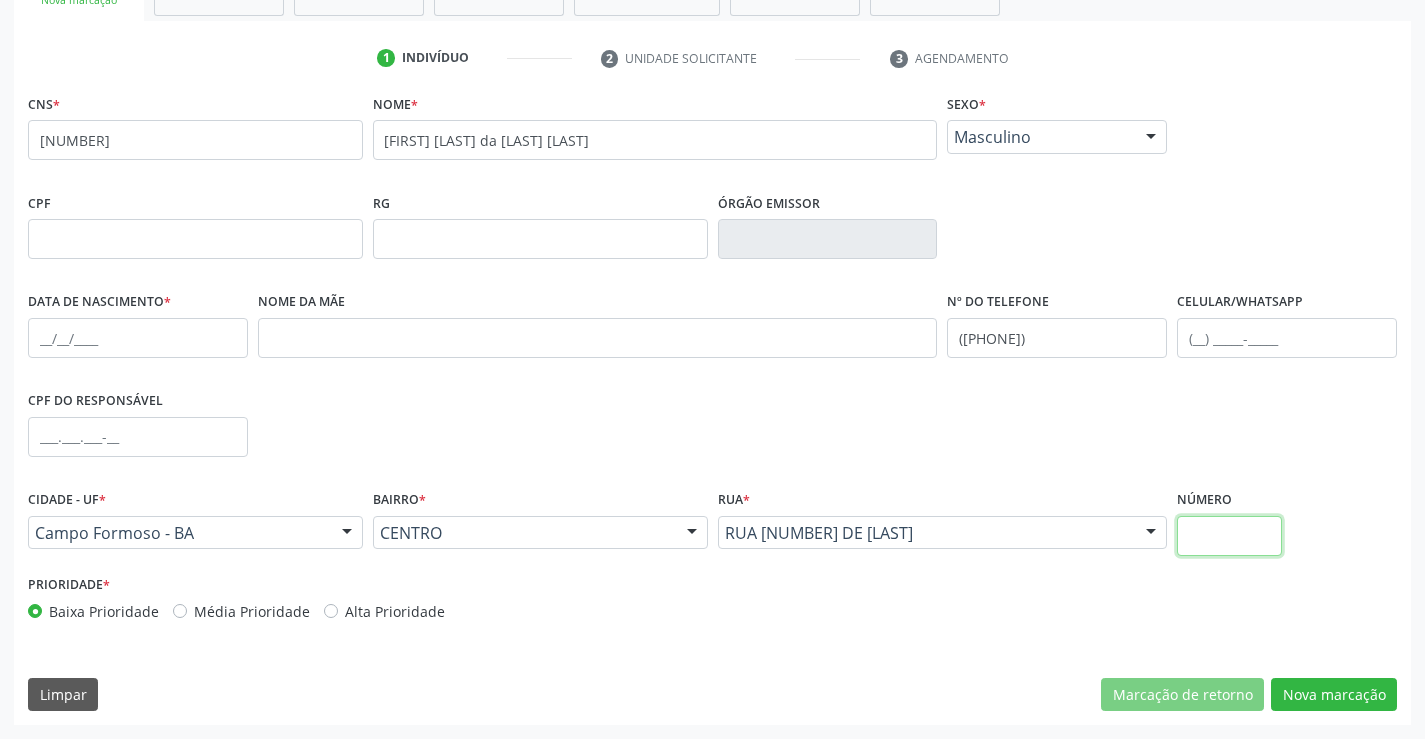 click at bounding box center [1229, 536] 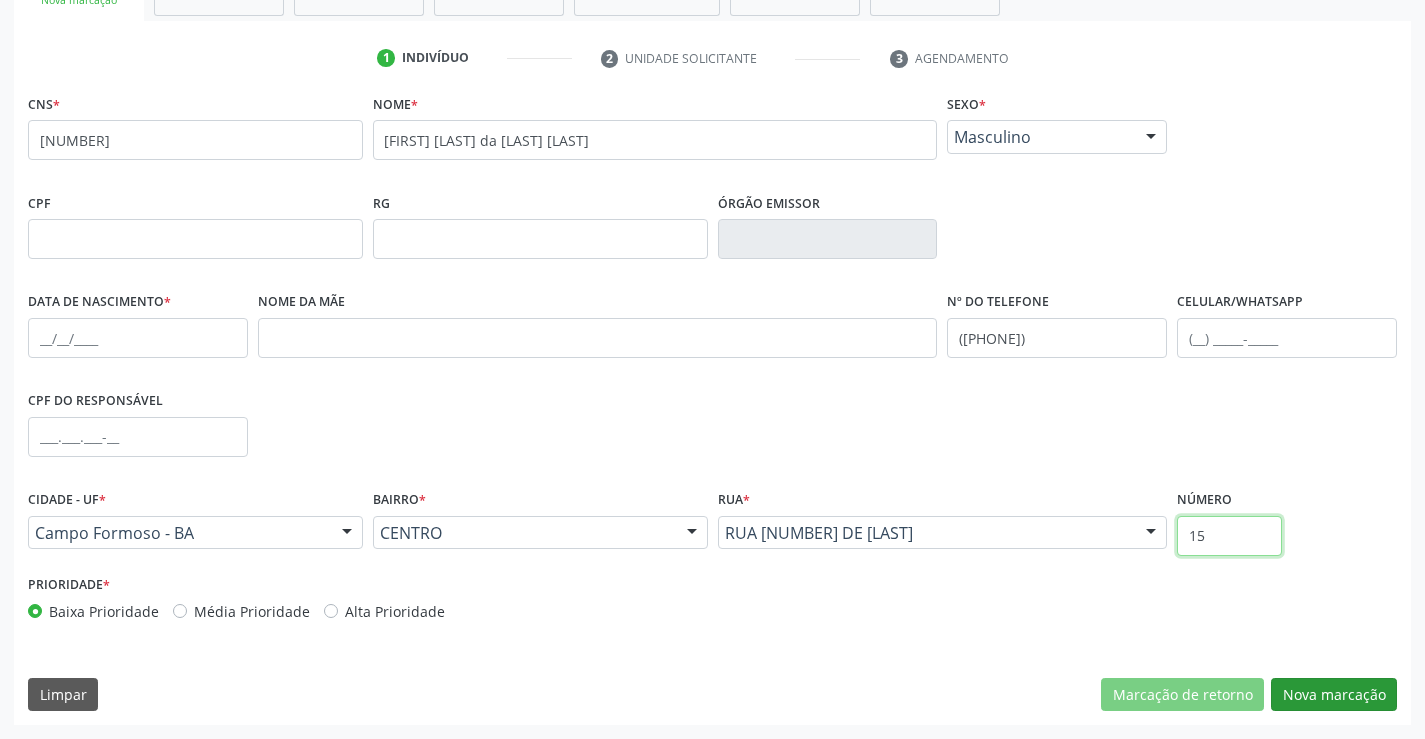 type on "15" 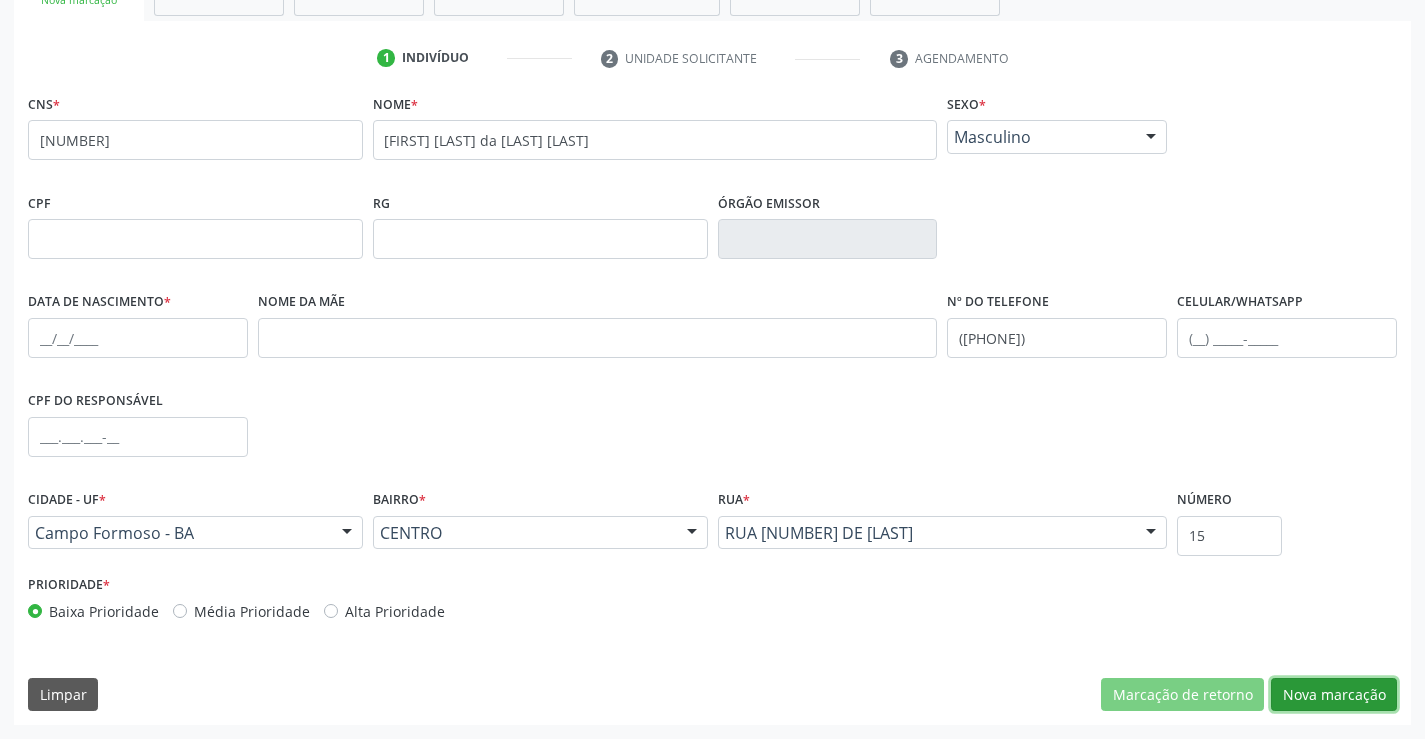 click on "Nova marcação" at bounding box center [1334, 695] 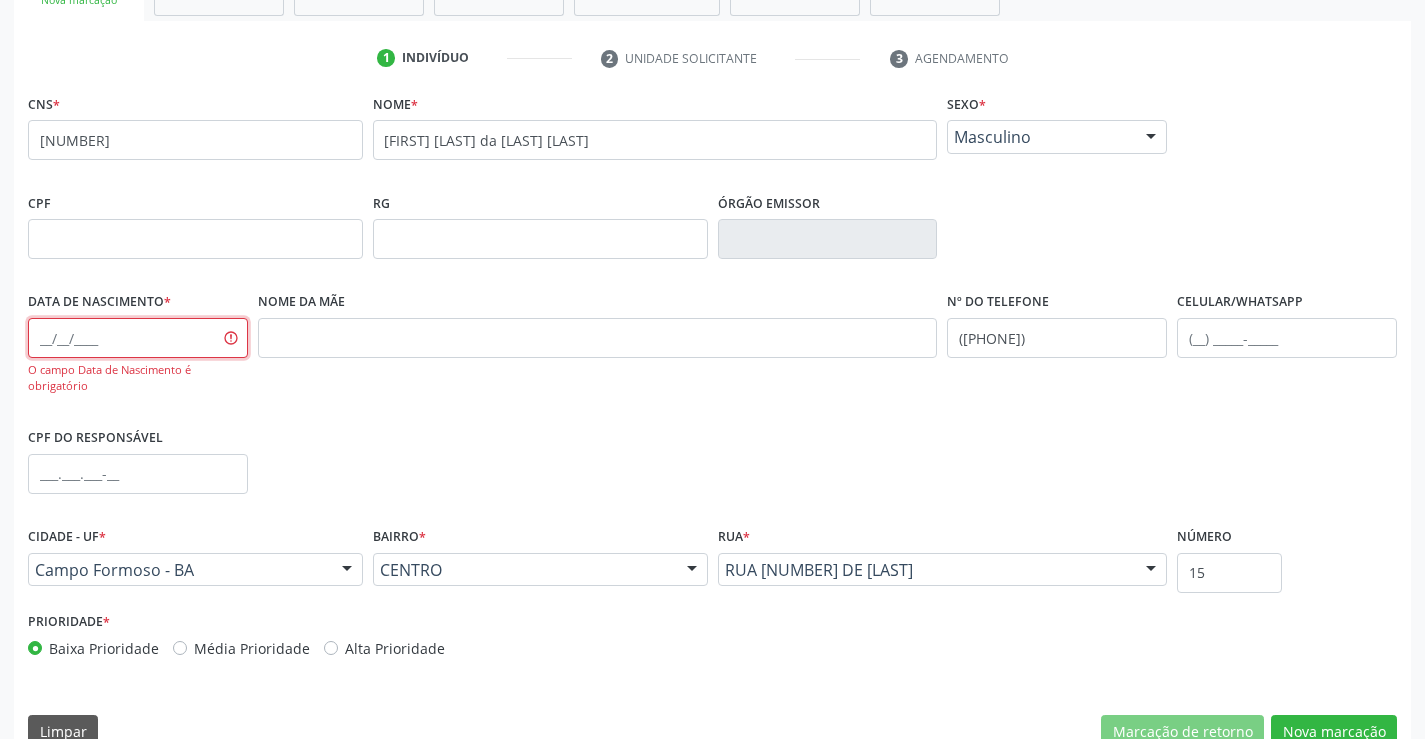 drag, startPoint x: 107, startPoint y: 348, endPoint x: 185, endPoint y: 332, distance: 79.624115 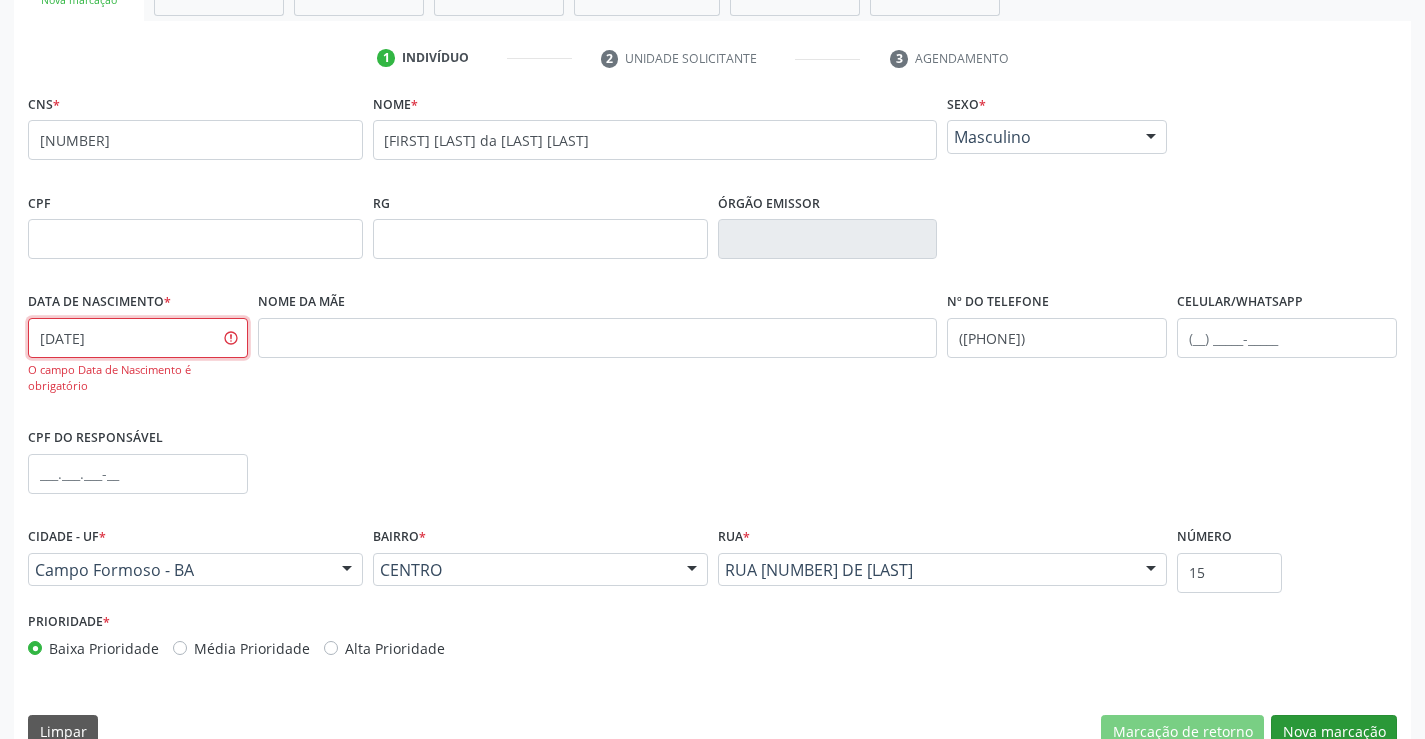 type on "[DATE]" 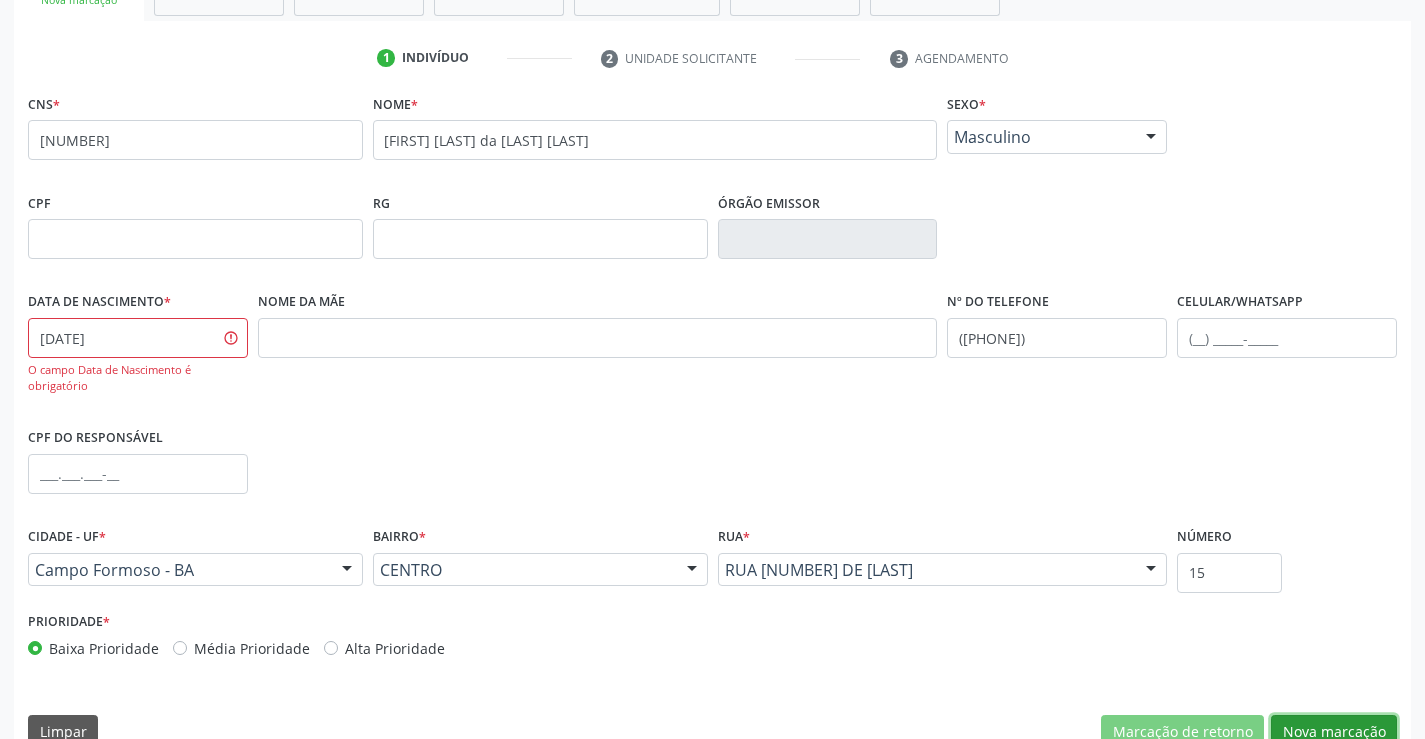 click on "Nova marcação" at bounding box center (1334, 732) 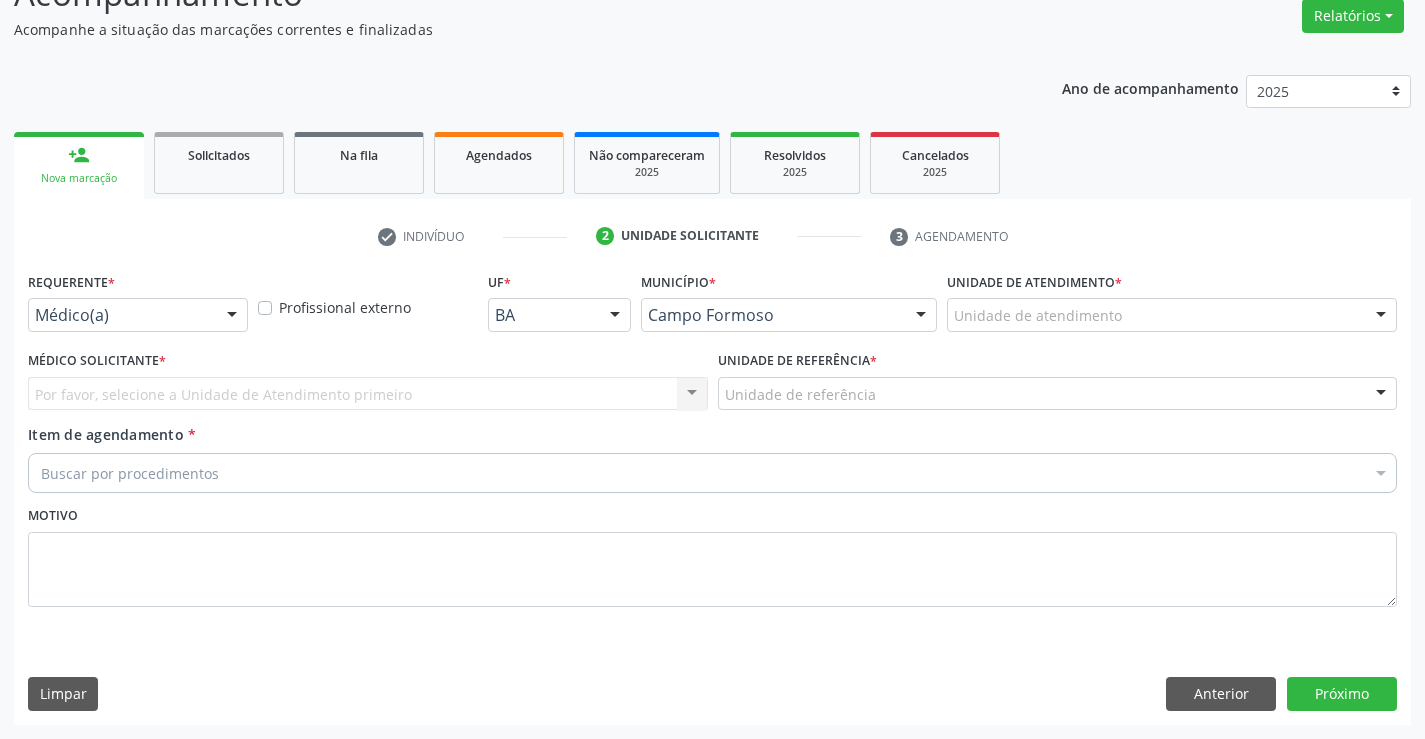 scroll, scrollTop: 167, scrollLeft: 0, axis: vertical 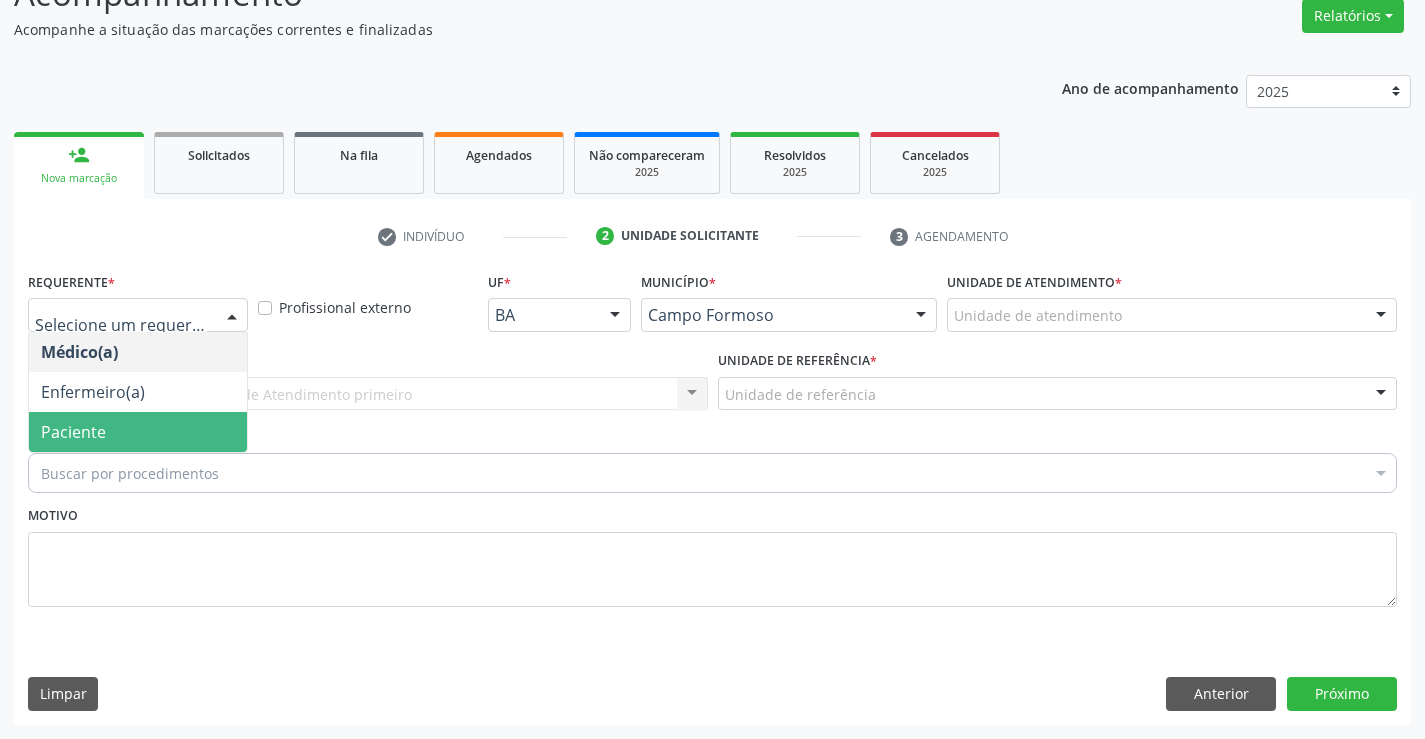click on "Paciente" at bounding box center [138, 432] 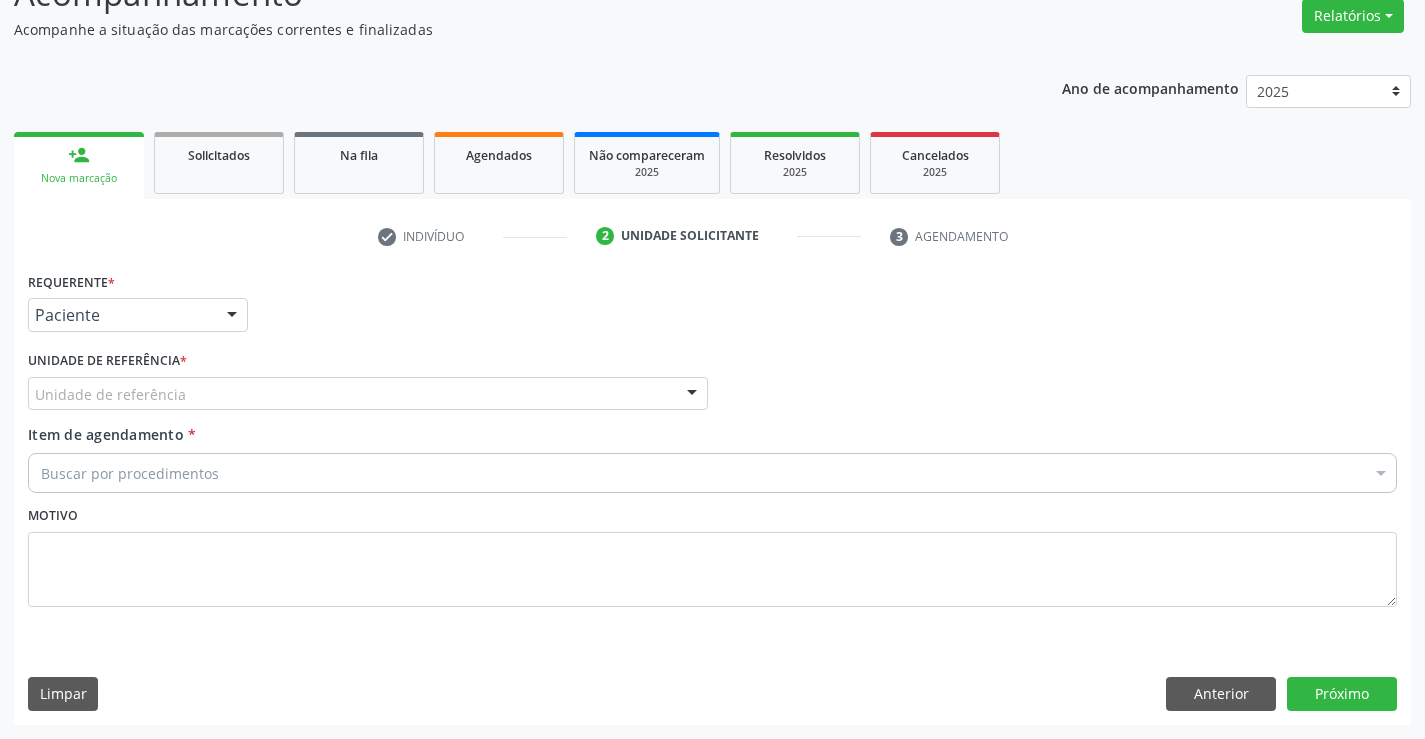 click on "Unidade de referência" at bounding box center [368, 394] 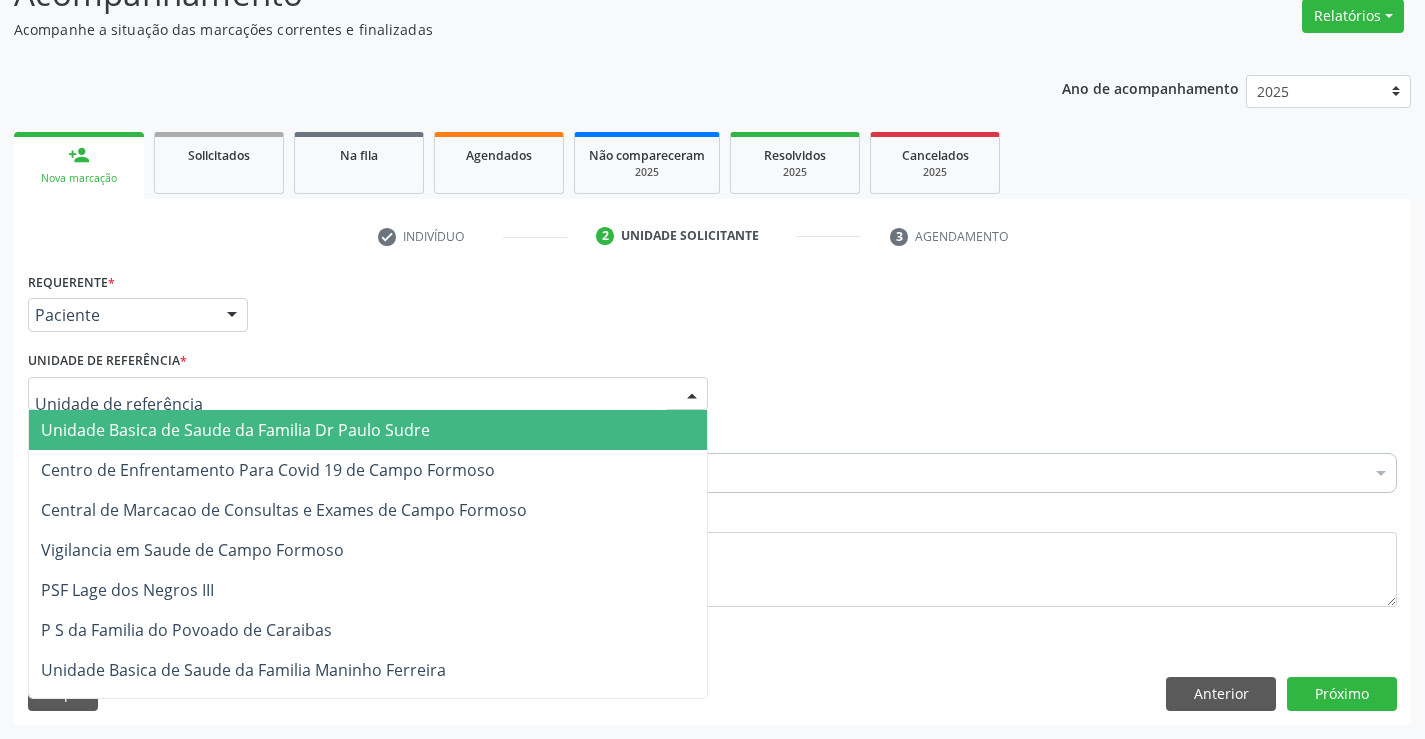 click on "Unidade Basica de Saude da Familia Dr Paulo Sudre" at bounding box center (235, 430) 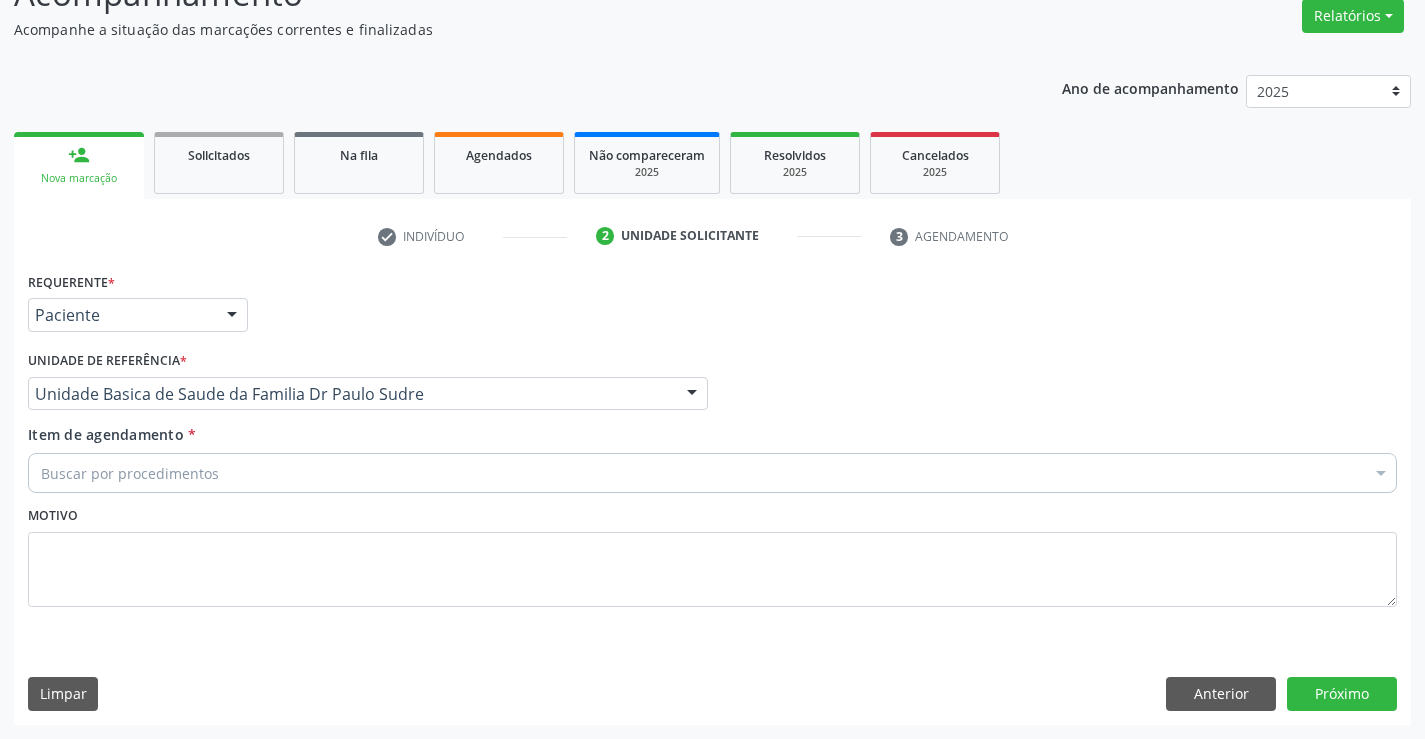 click on "Buscar por procedimentos" at bounding box center (712, 473) 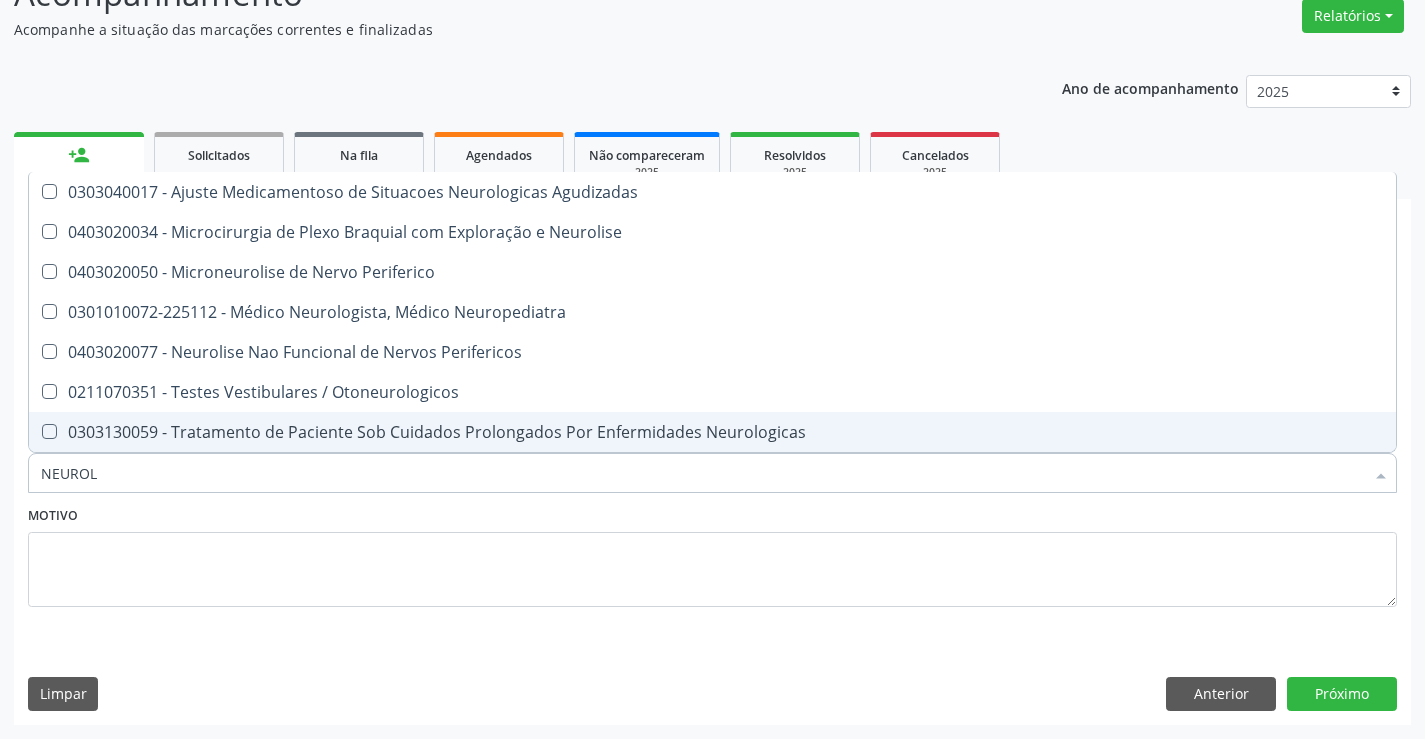 type on "NEUROLO" 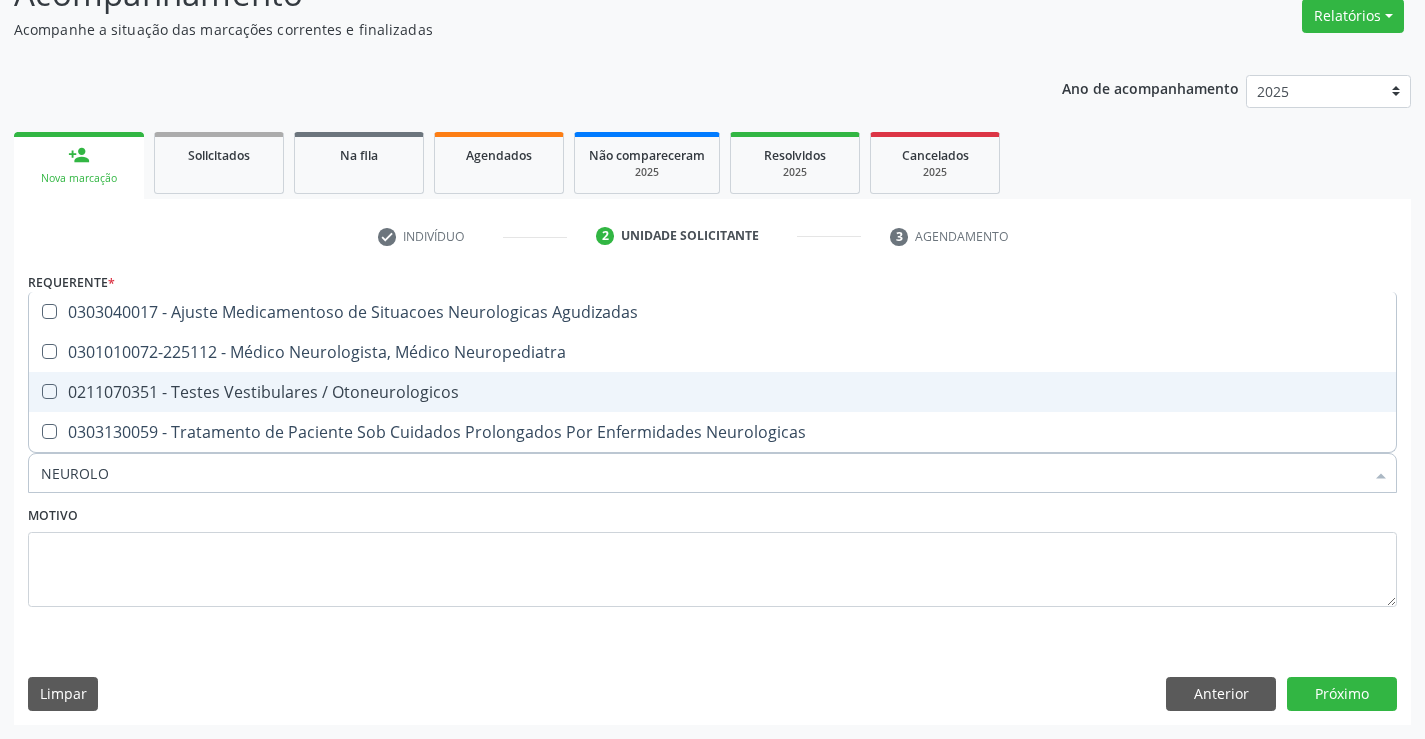 click on "0211070351 - Testes Vestibulares / Otoneurologicos" at bounding box center (712, 392) 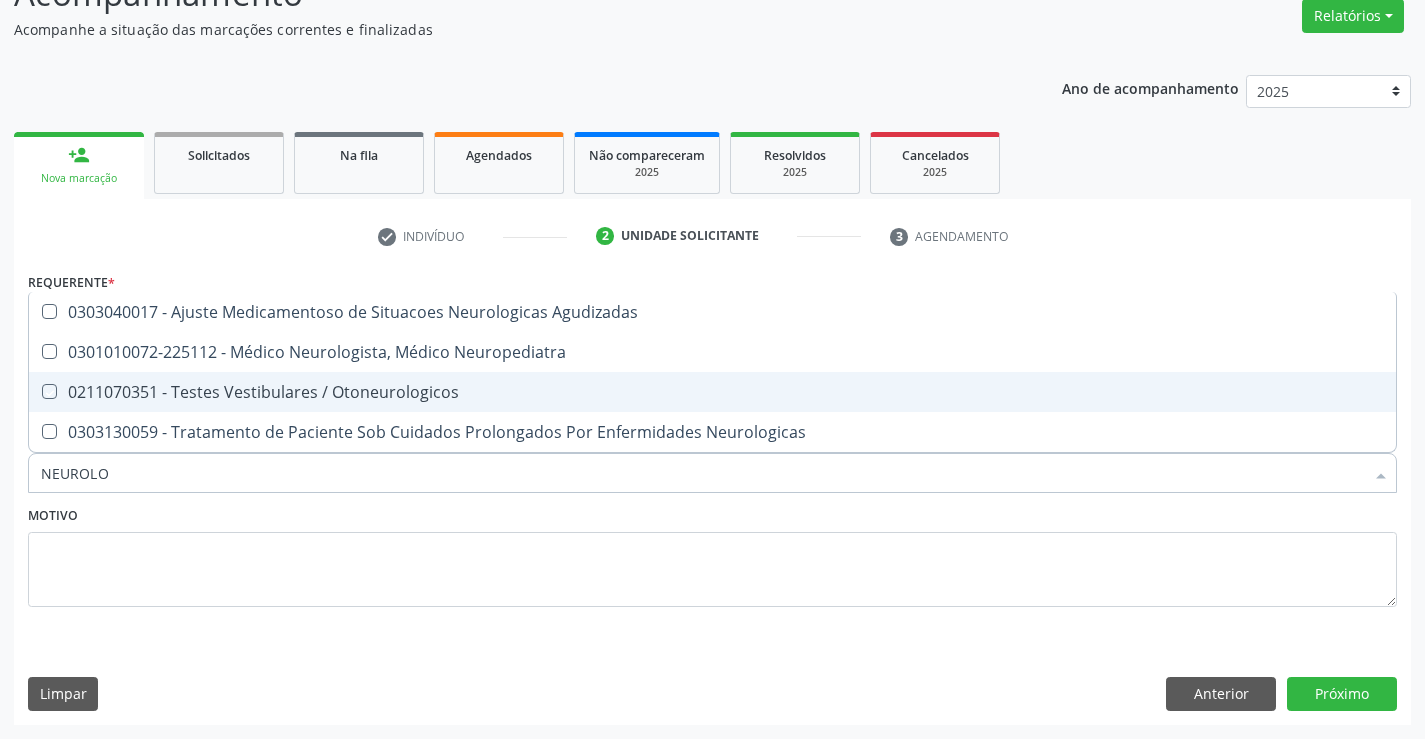 checkbox on "true" 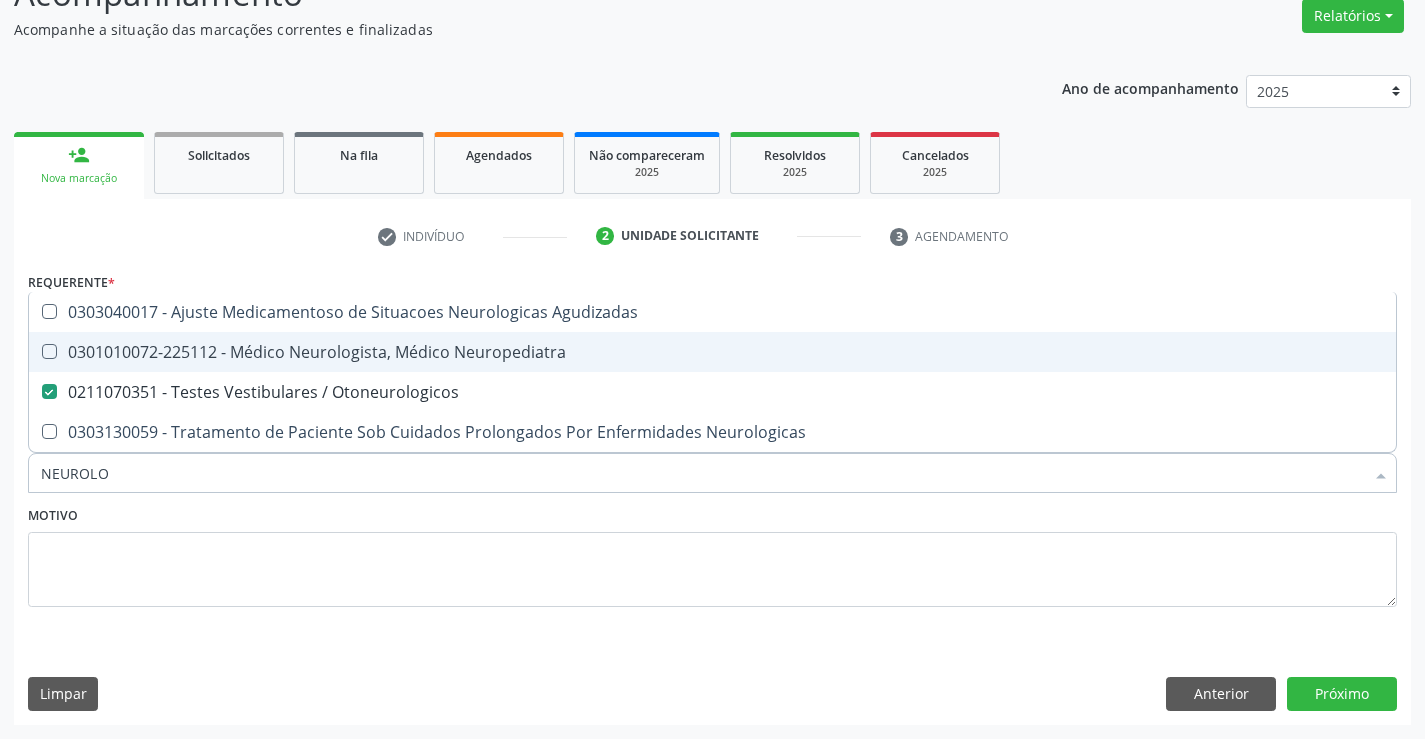 click on "0301010072-225112 - Médico Neurologista, Médico Neuropediatra" at bounding box center [712, 352] 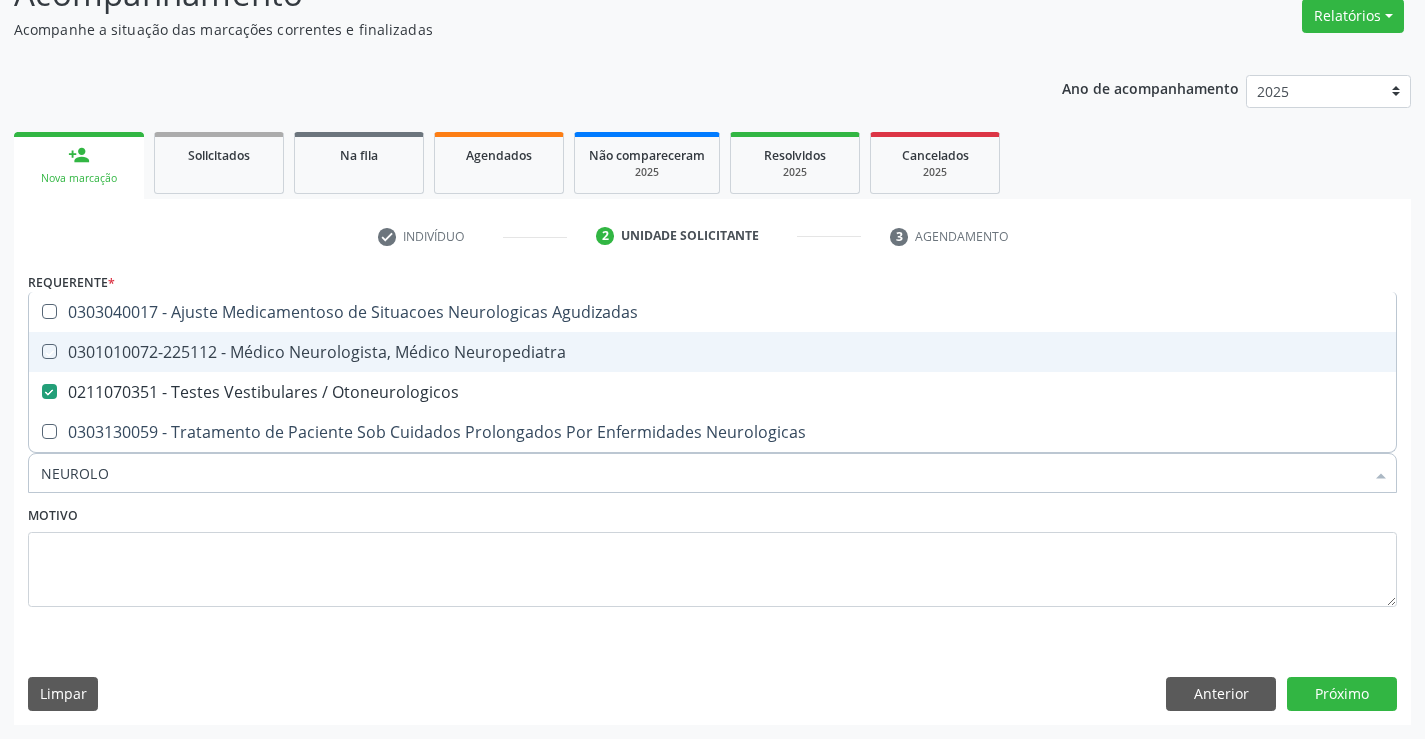 checkbox on "true" 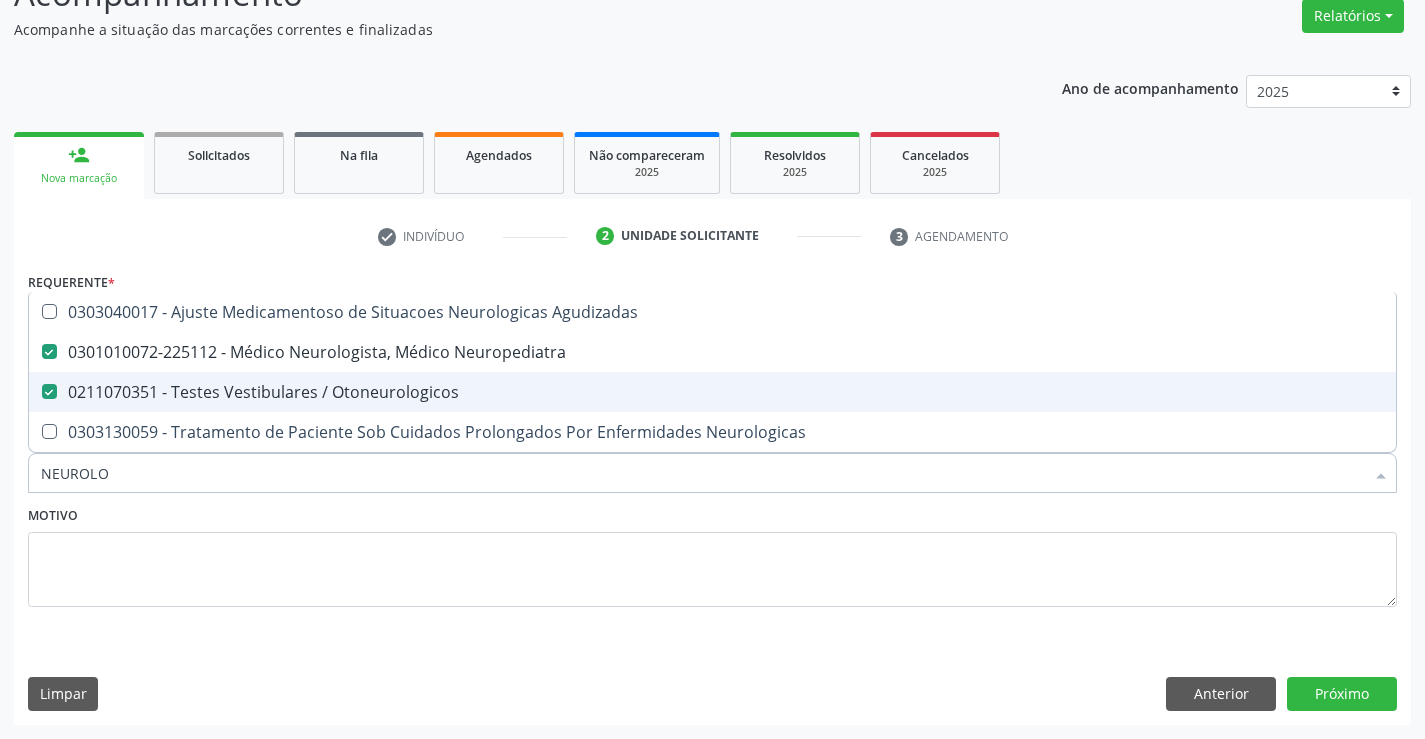 click on "0211070351 - Testes Vestibulares / Otoneurologicos" at bounding box center [712, 392] 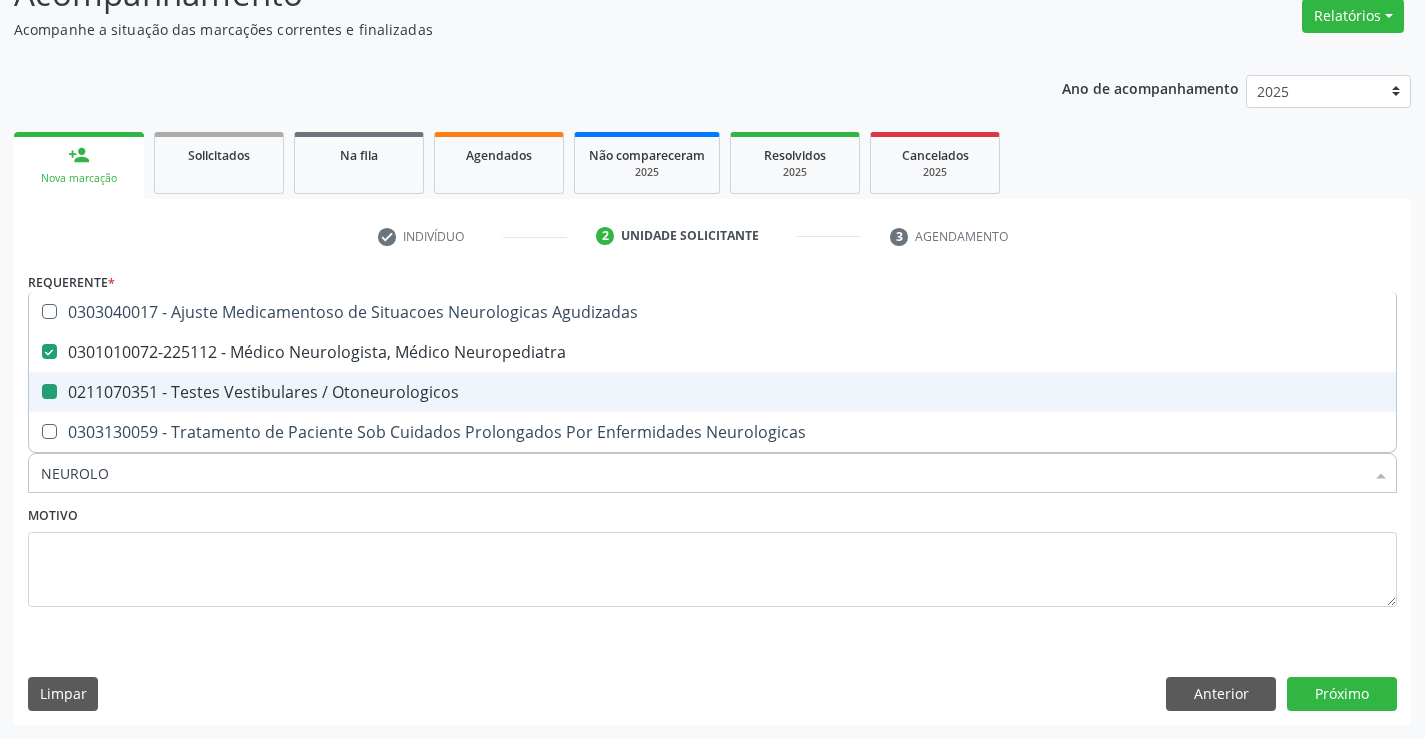 checkbox on "false" 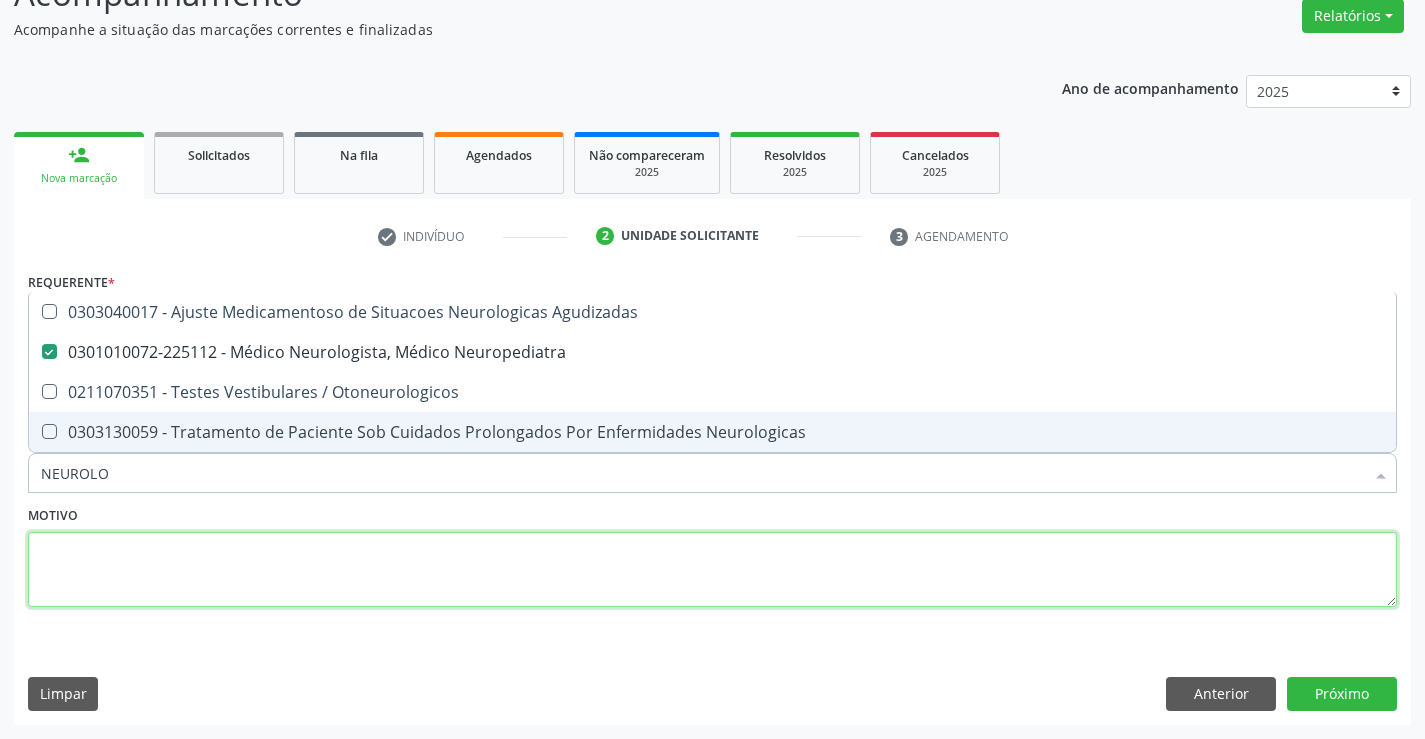 click at bounding box center [712, 570] 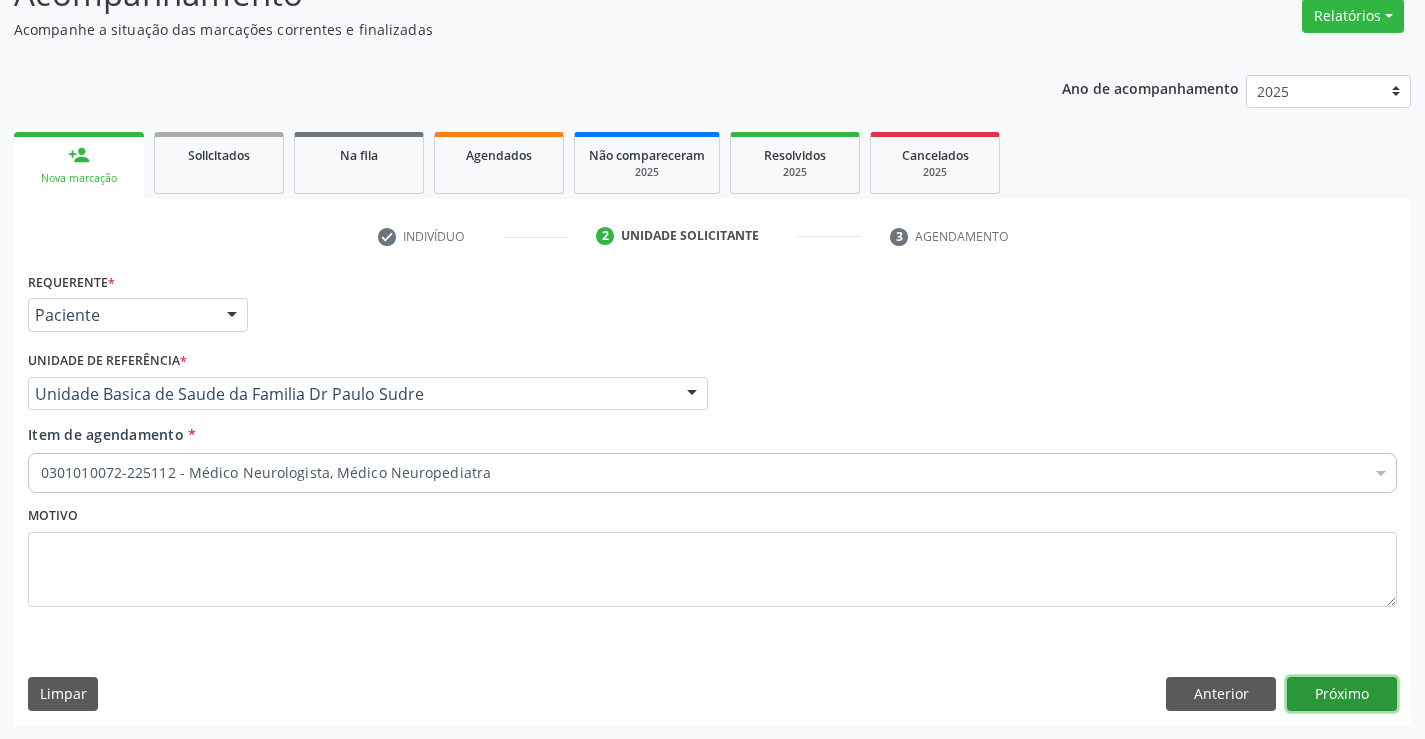 click on "Próximo" at bounding box center (1342, 694) 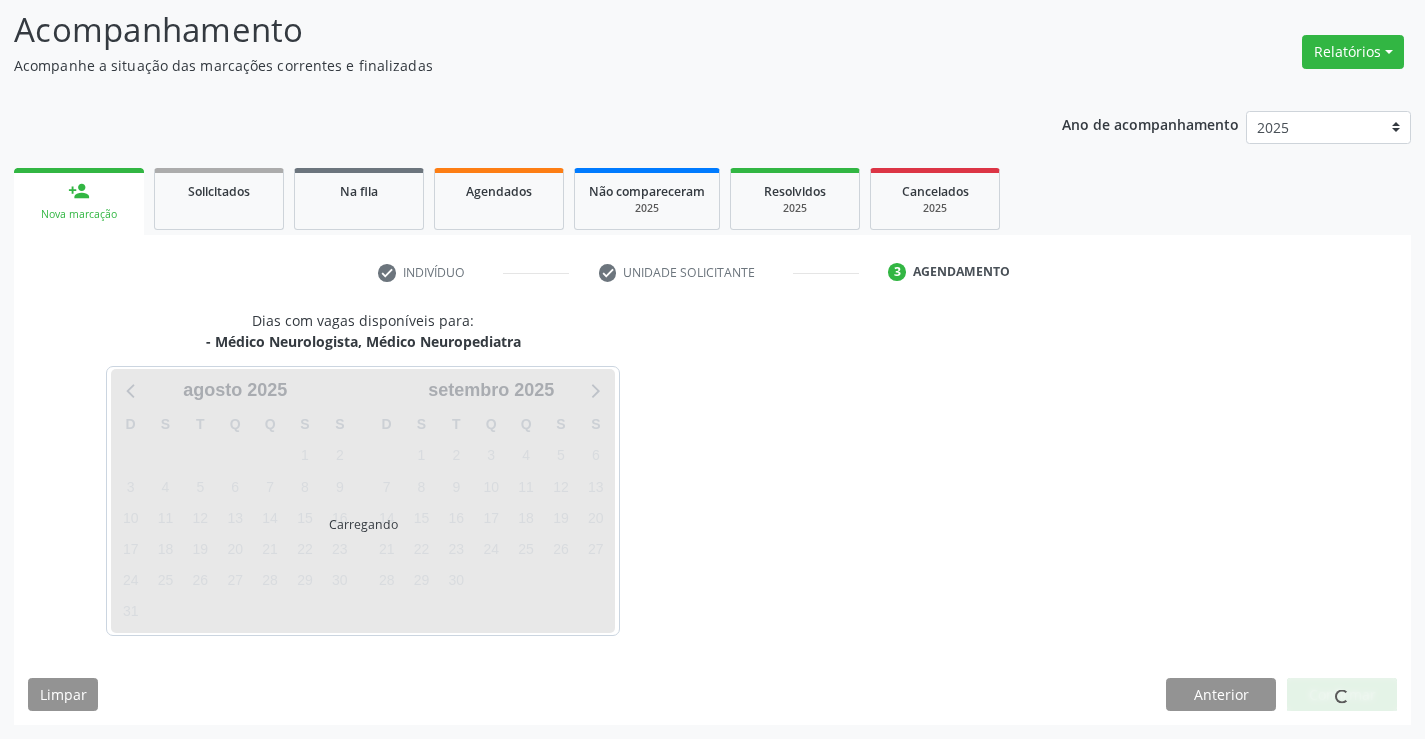 scroll, scrollTop: 167, scrollLeft: 0, axis: vertical 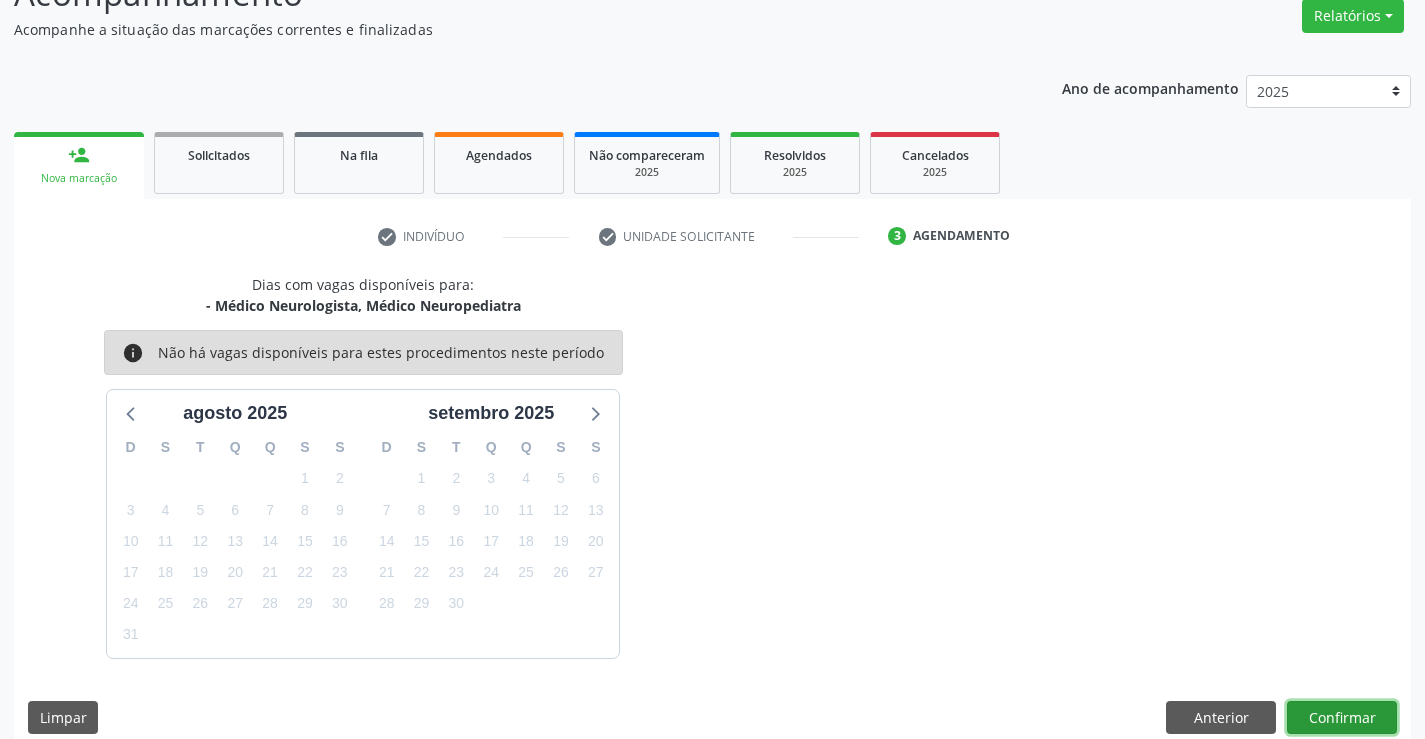 click on "Confirmar" at bounding box center (1342, 718) 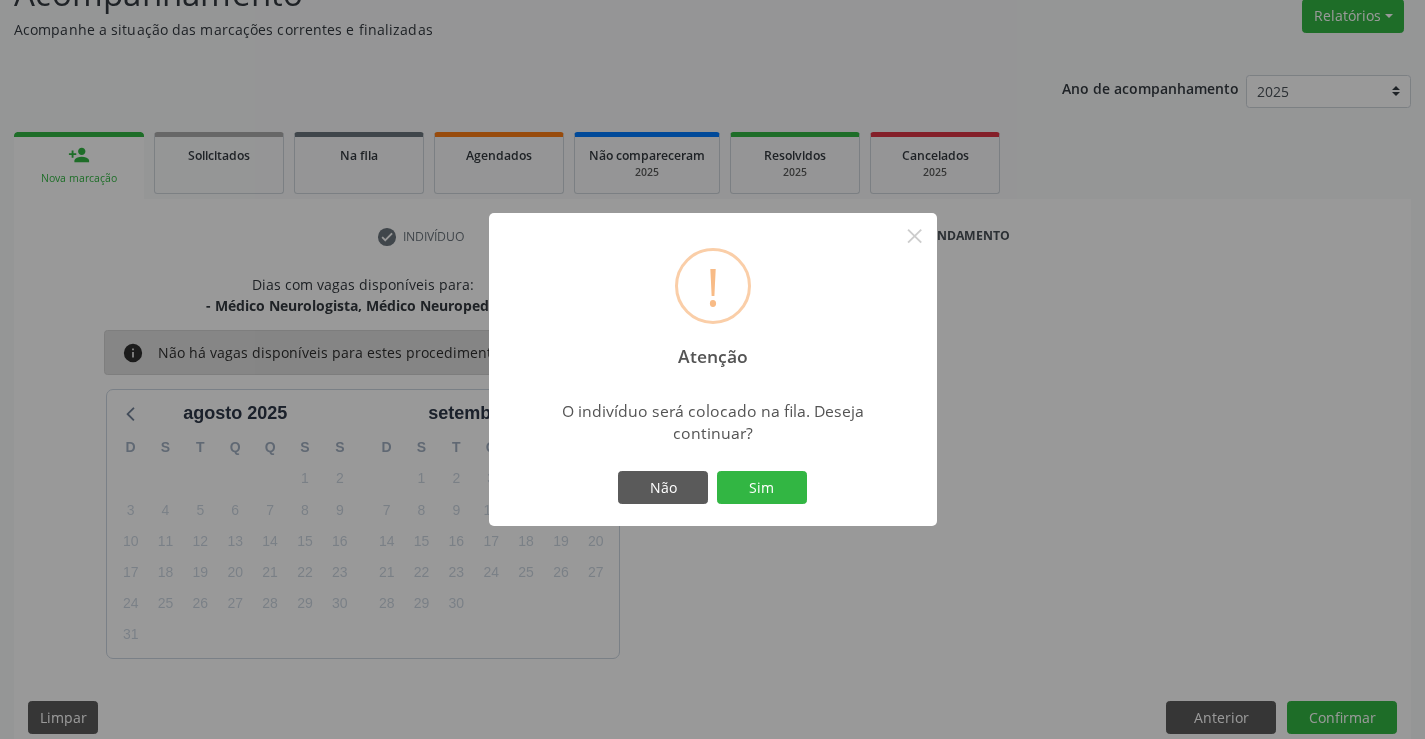 click on "! Atenção × O indivíduo será colocado na fila. Deseja continuar? Não Sim" at bounding box center (712, 369) 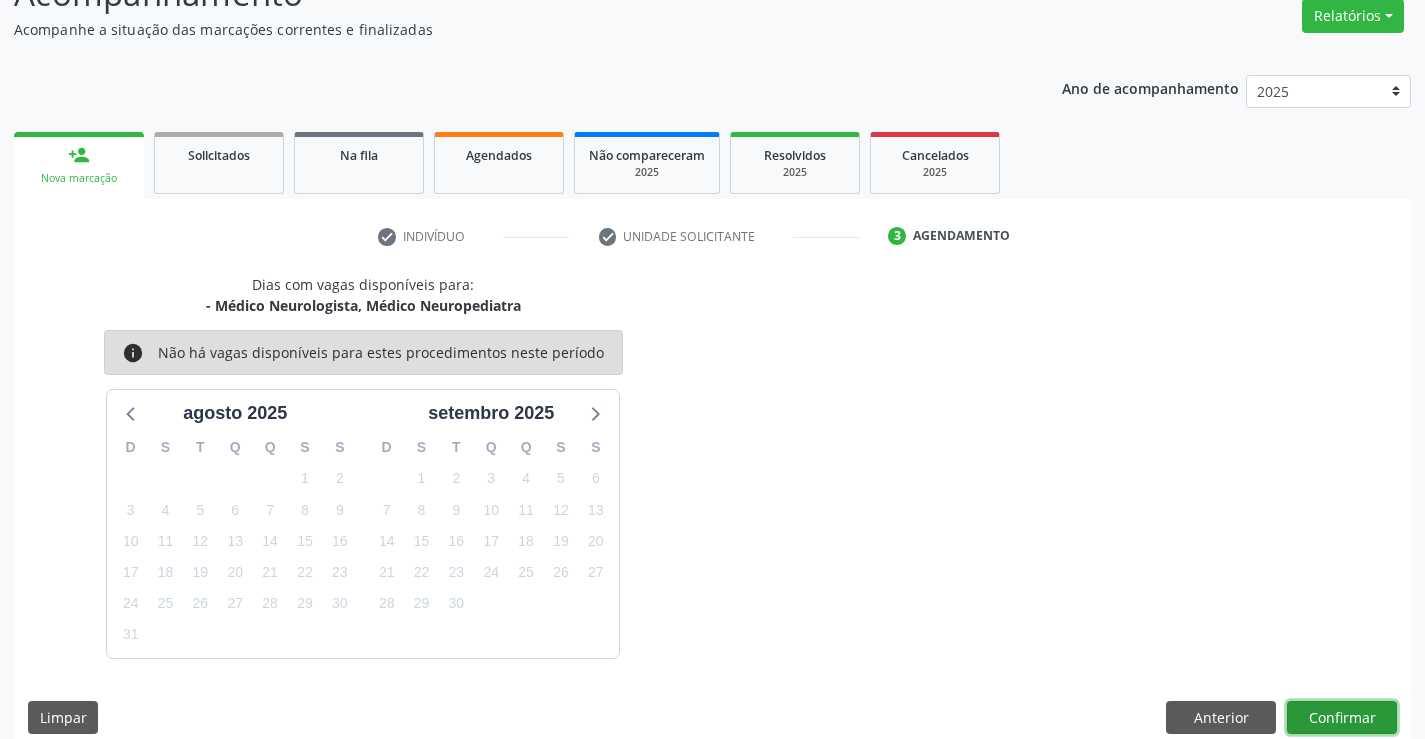 click on "Confirmar" at bounding box center [1342, 718] 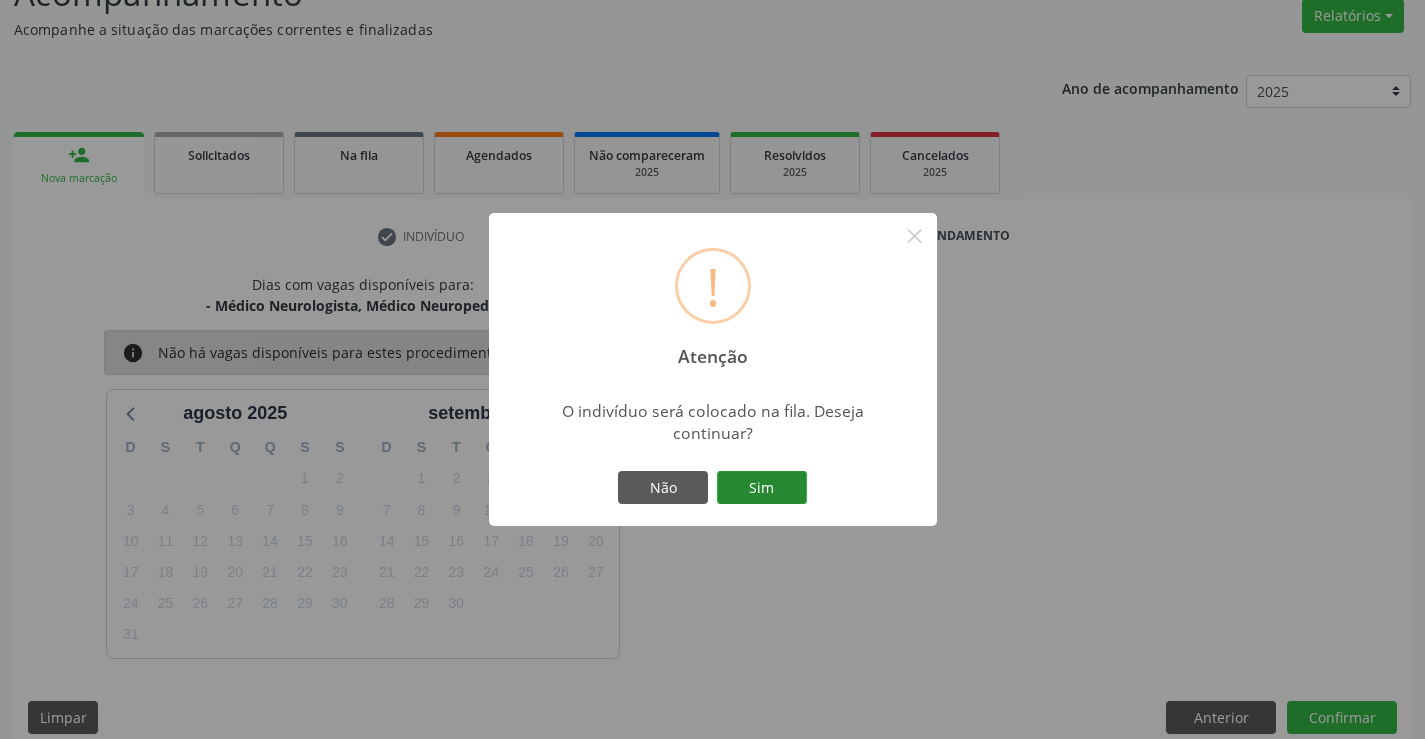 click on "Sim" at bounding box center (762, 488) 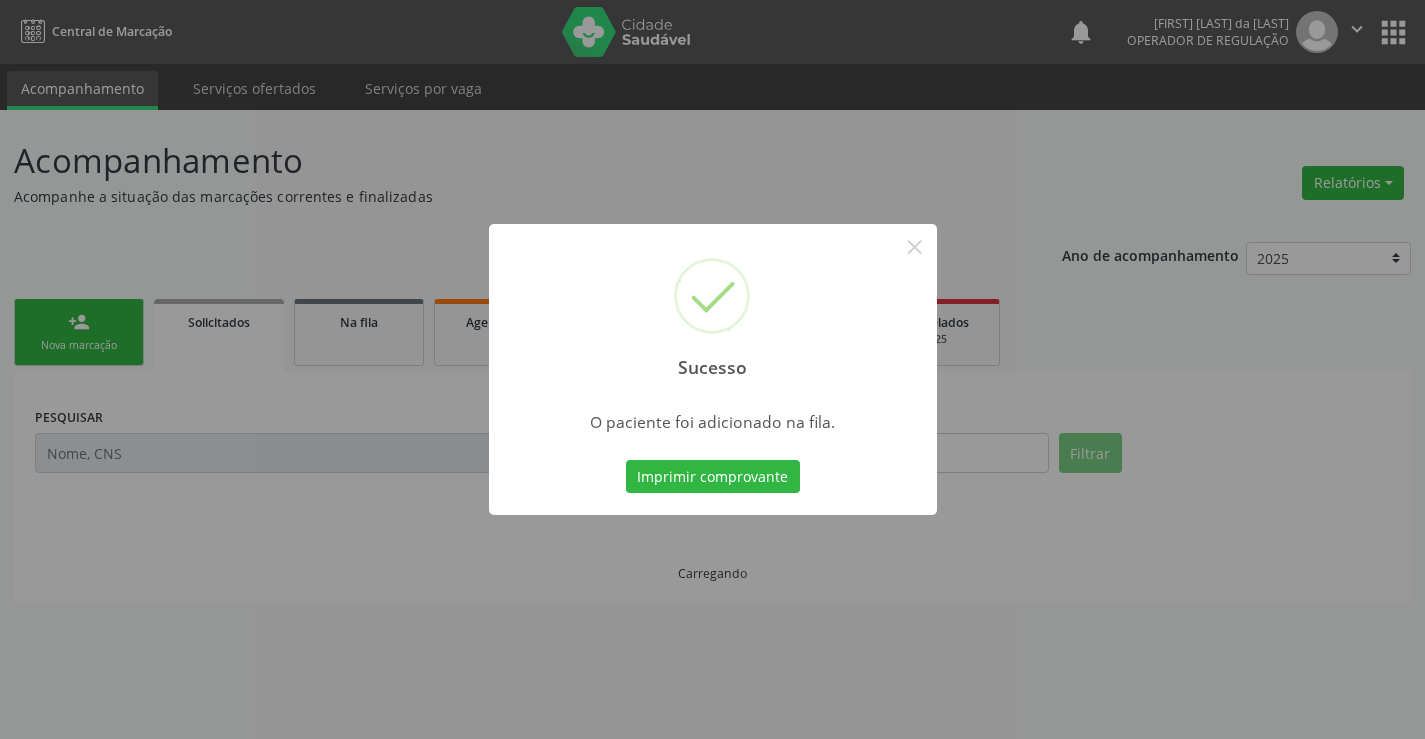 scroll, scrollTop: 0, scrollLeft: 0, axis: both 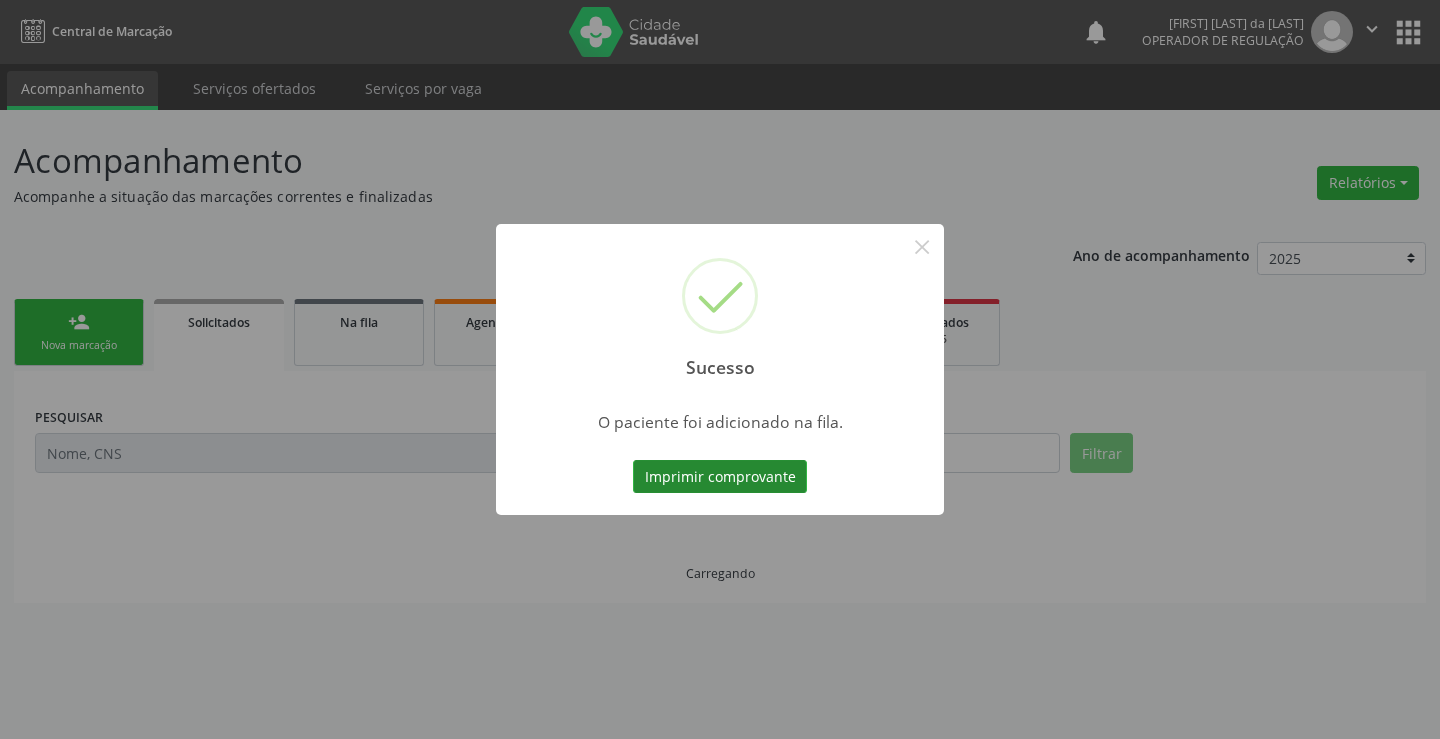 click on "Imprimir comprovante" at bounding box center [720, 477] 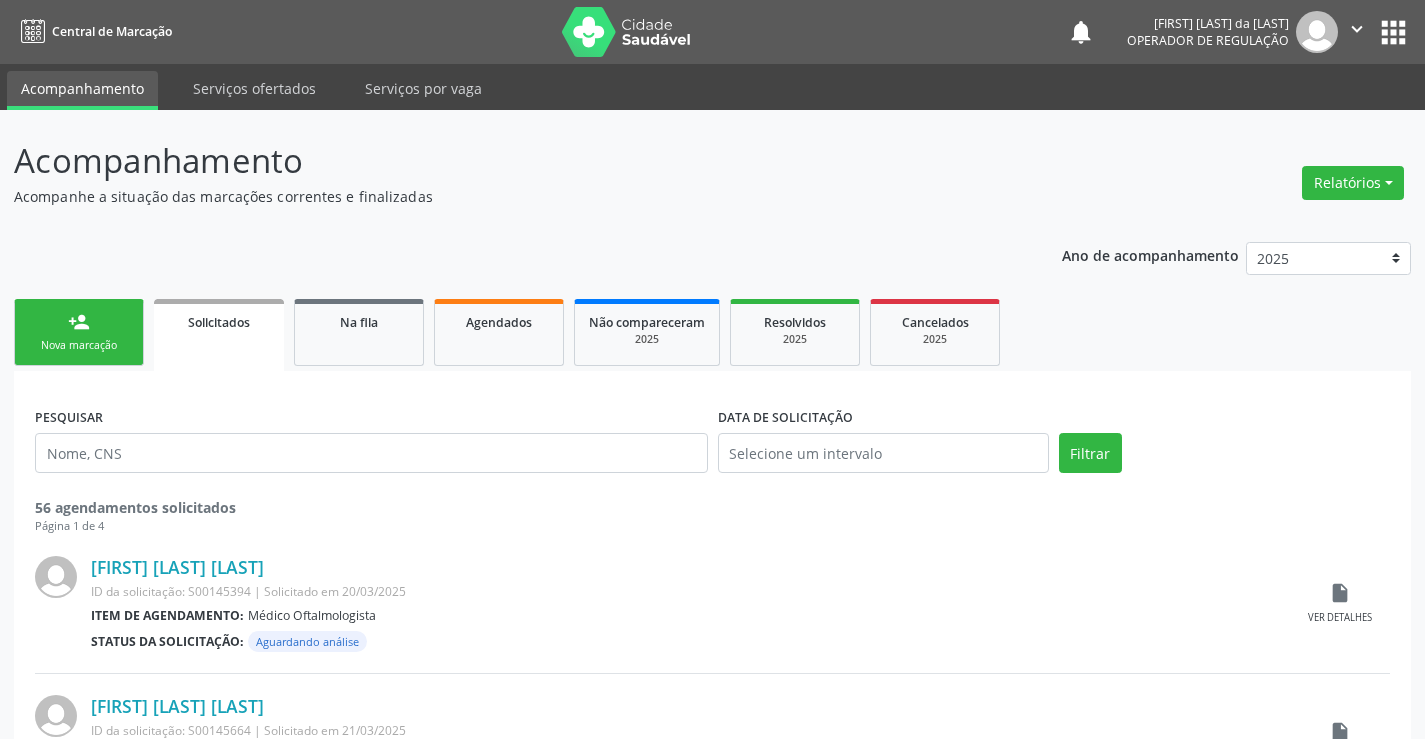 click on "person_add" at bounding box center [79, 322] 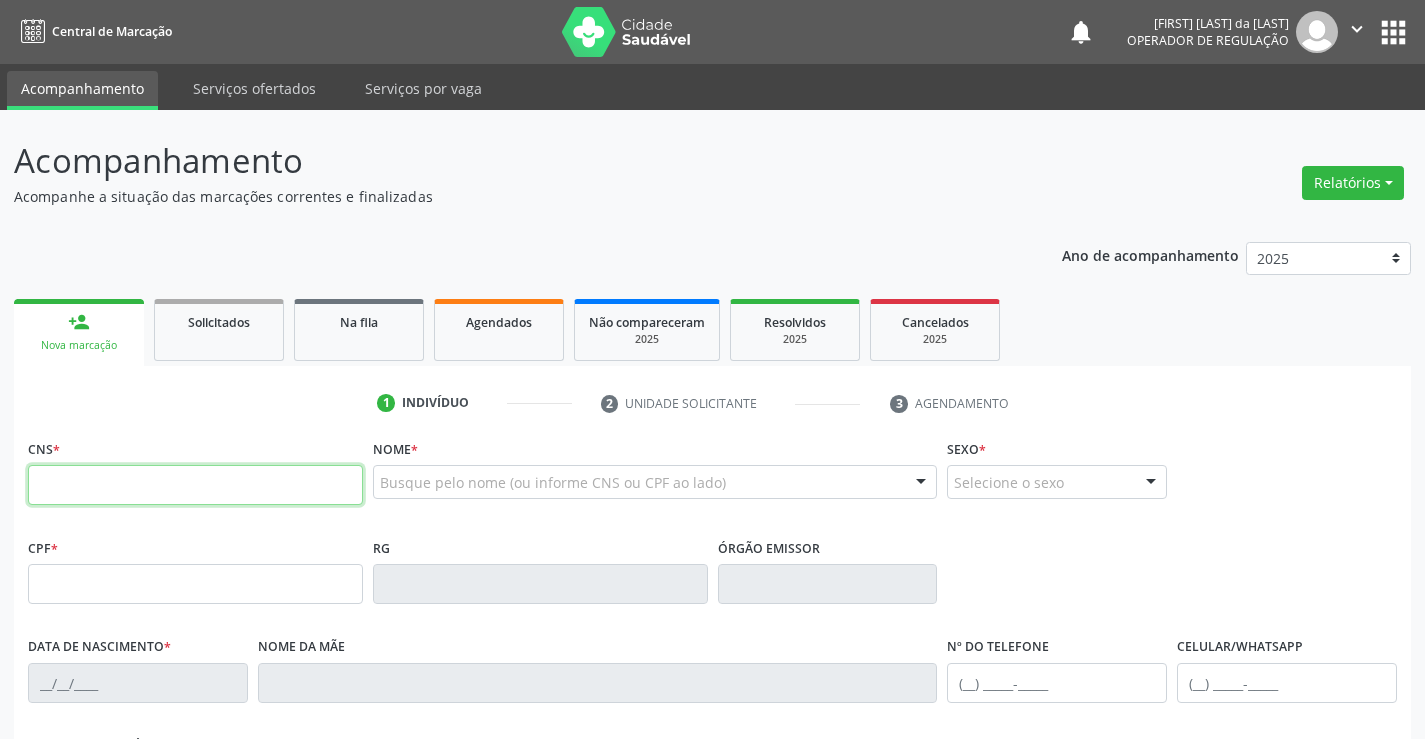 click at bounding box center (195, 485) 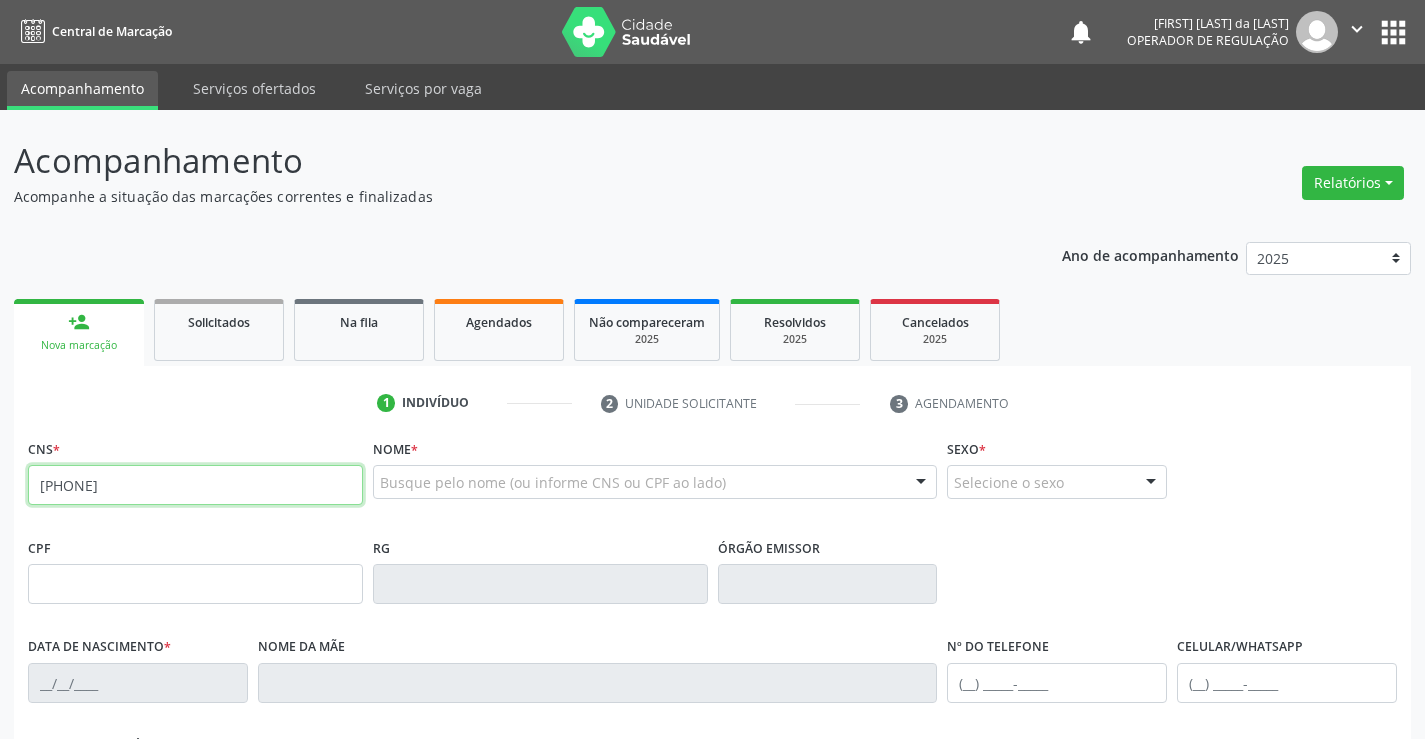 type on "[PHONE]" 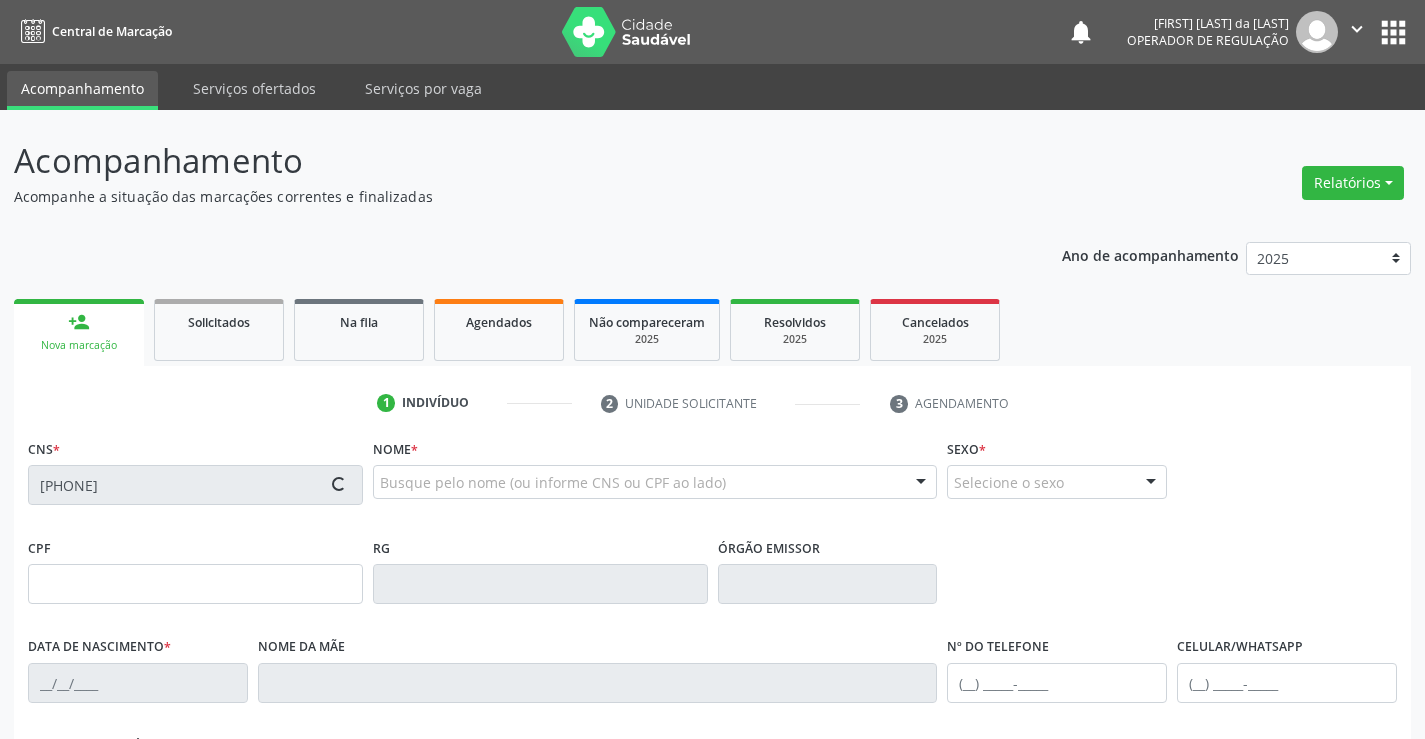 type on "[NUMBER]" 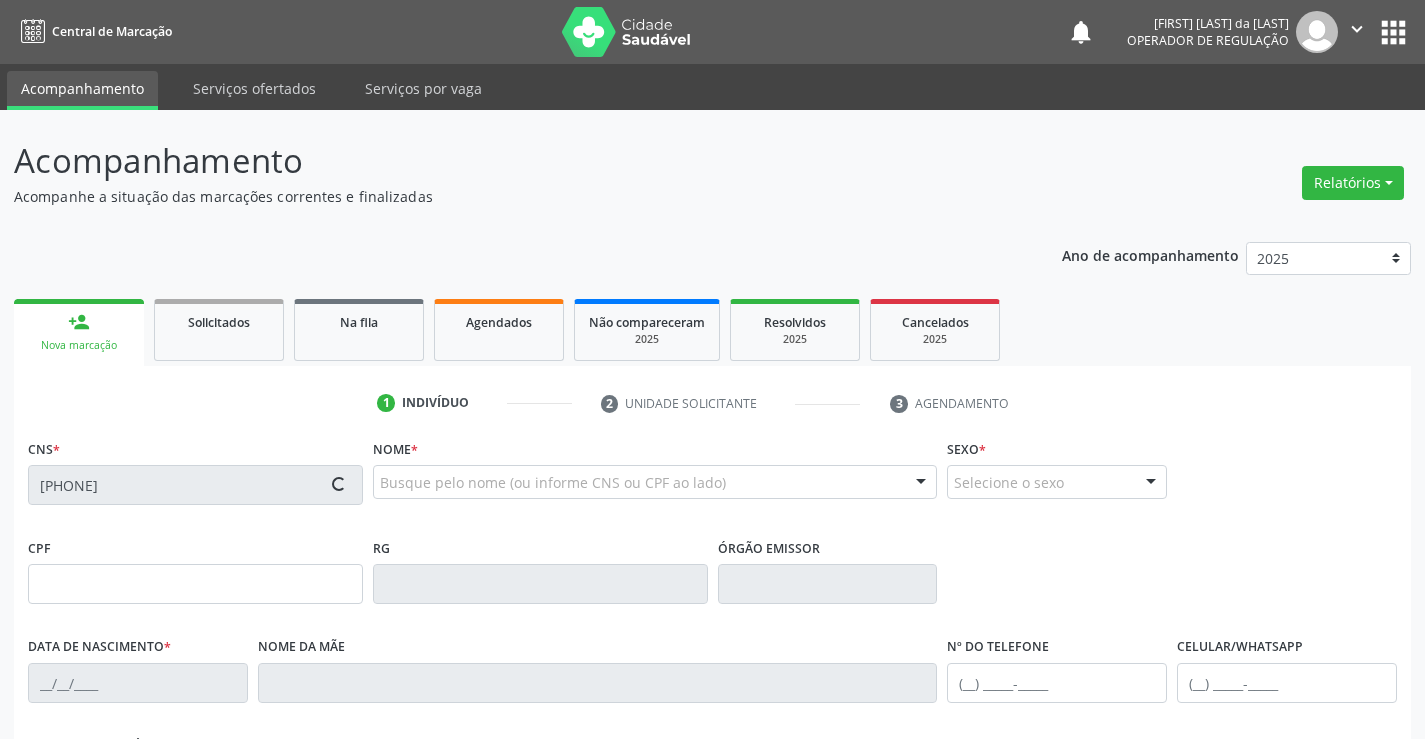 type on "[NUMBER]" 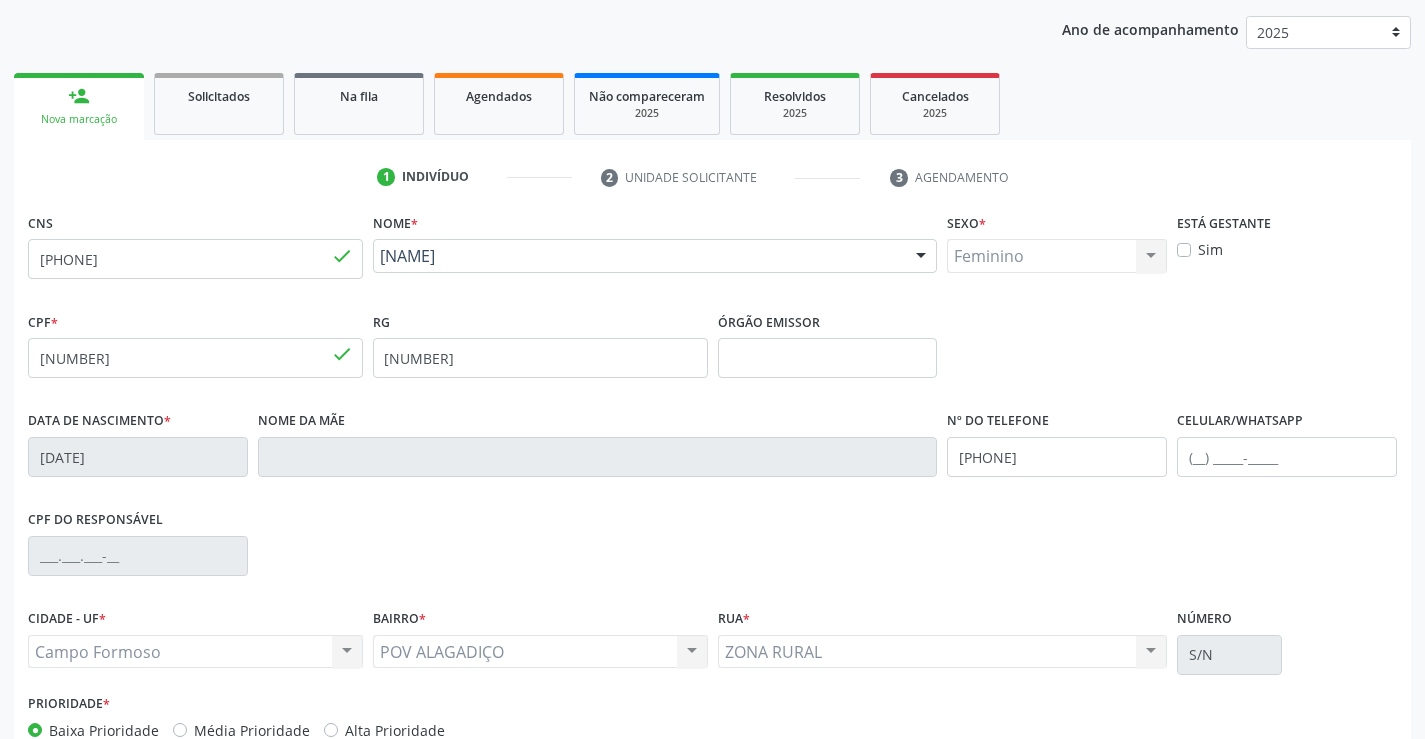 scroll, scrollTop: 345, scrollLeft: 0, axis: vertical 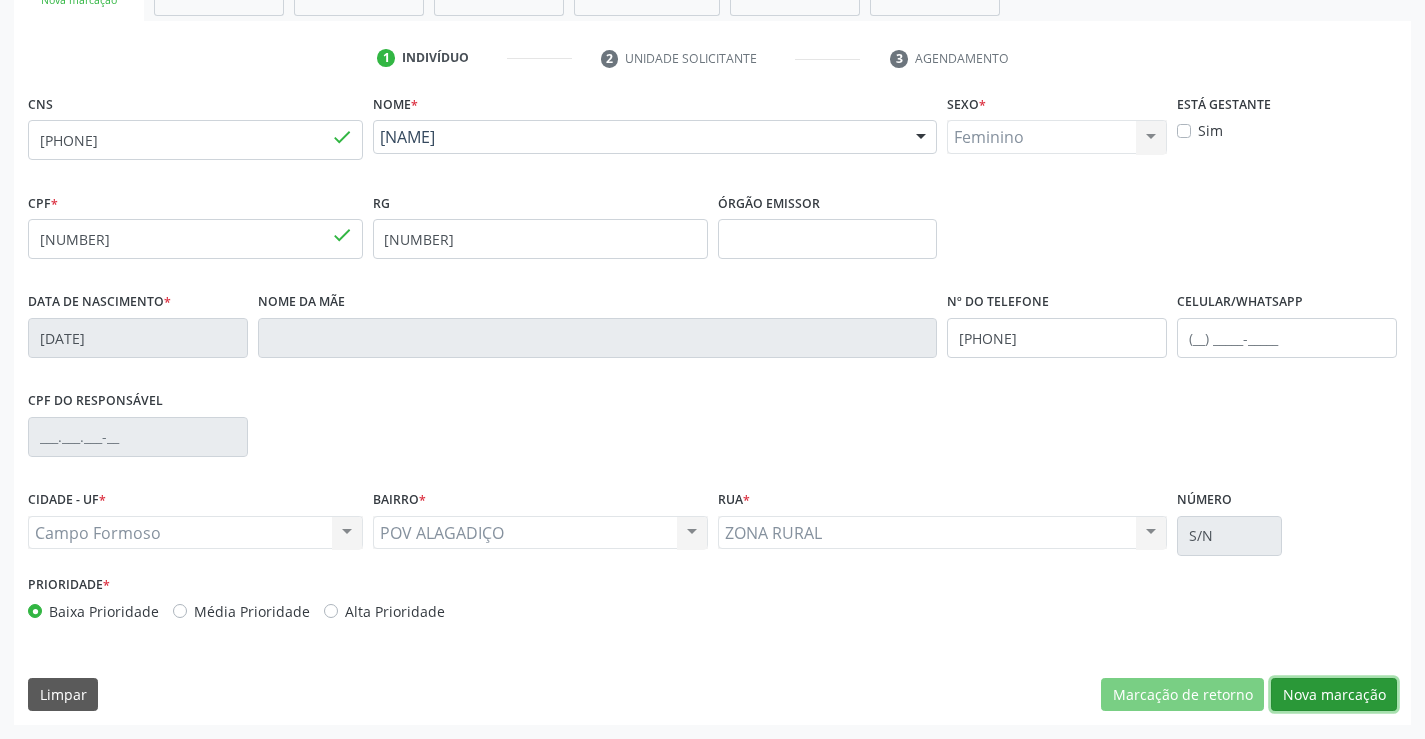 click on "Nova marcação" at bounding box center [1334, 695] 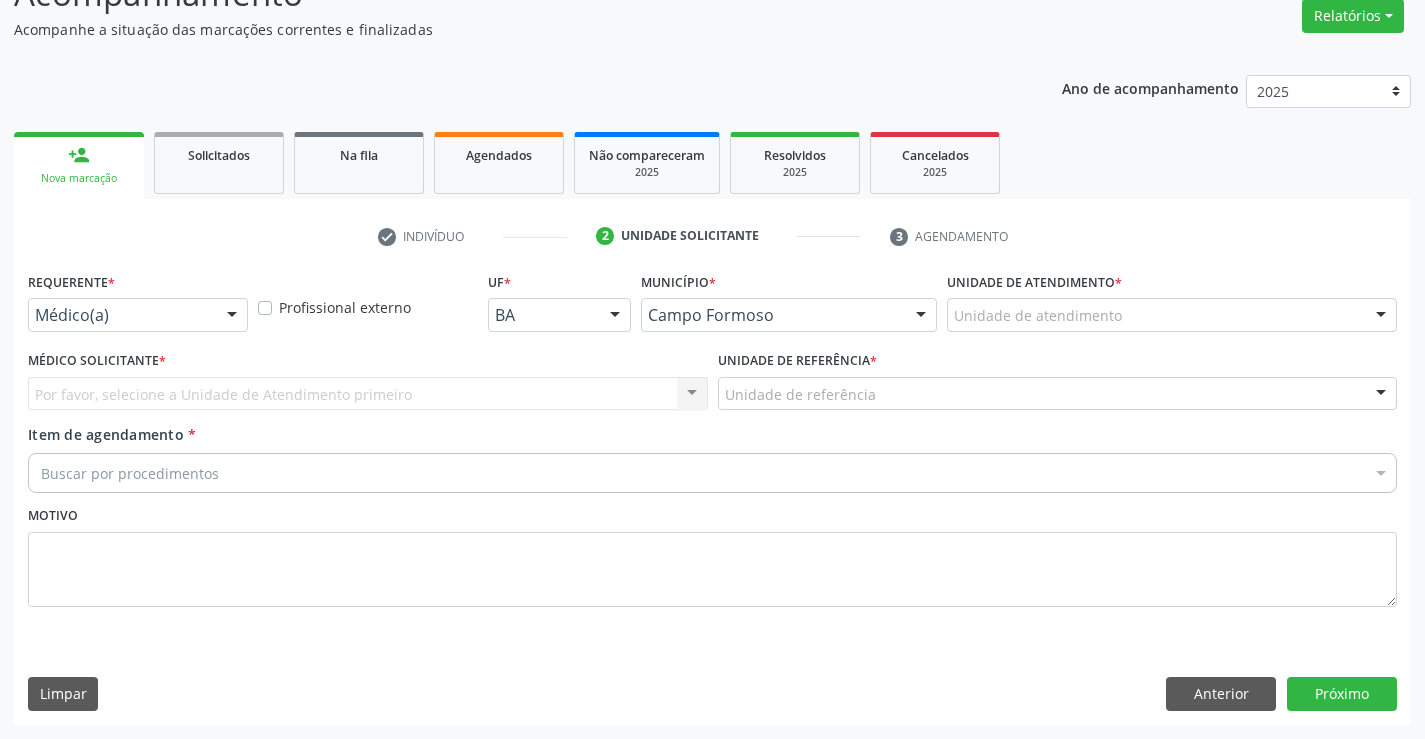 scroll, scrollTop: 167, scrollLeft: 0, axis: vertical 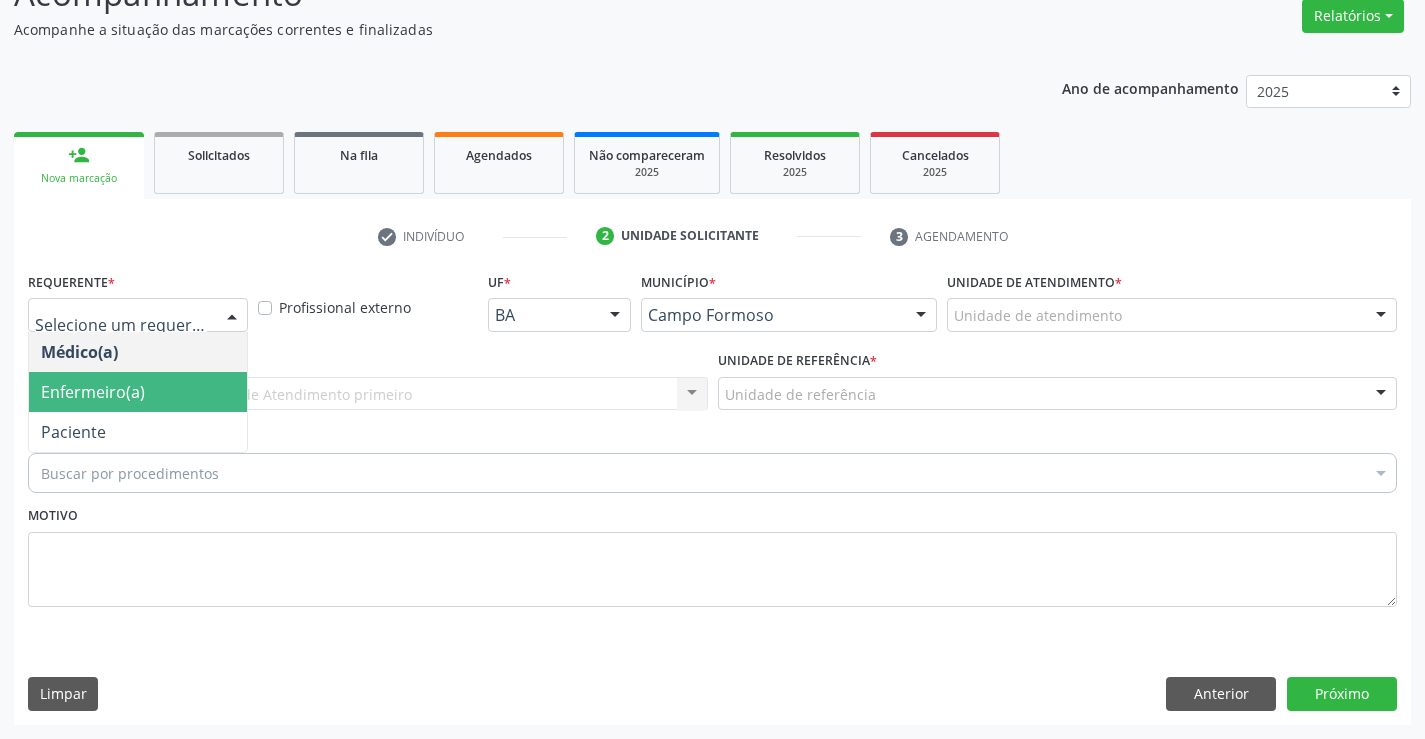 click on "Paciente" at bounding box center [73, 432] 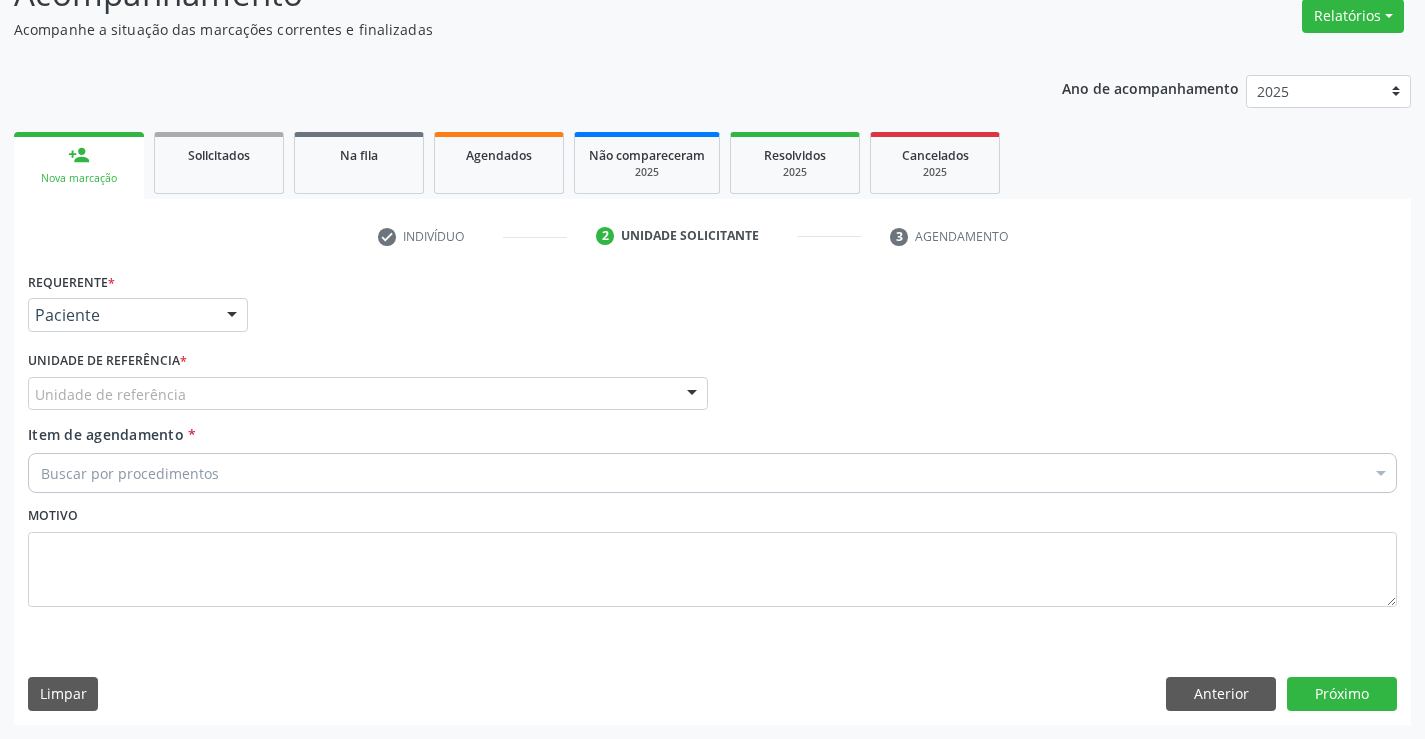 click on "Unidade de referência" at bounding box center [368, 394] 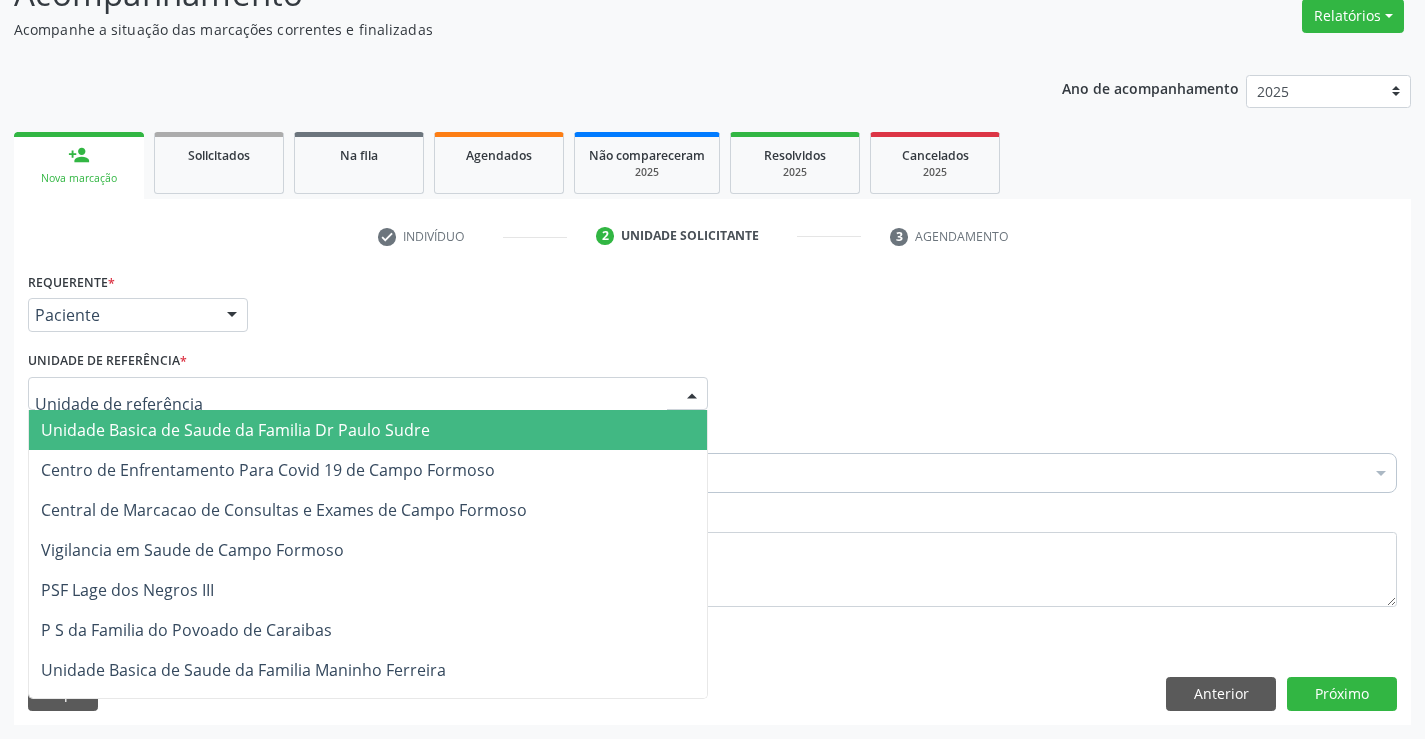 click on "Unidade Basica de Saude da Familia Dr Paulo Sudre" at bounding box center (235, 430) 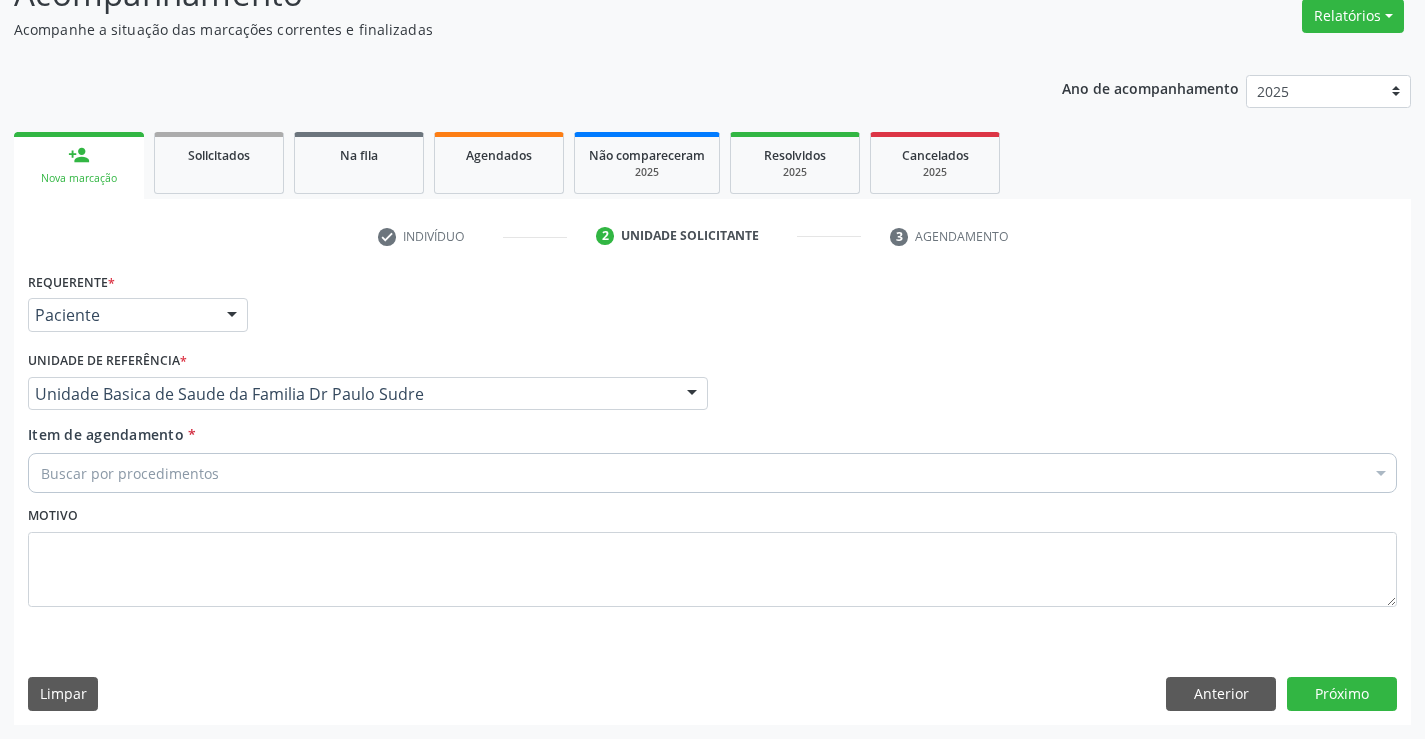 click on "Buscar por procedimentos" at bounding box center (712, 473) 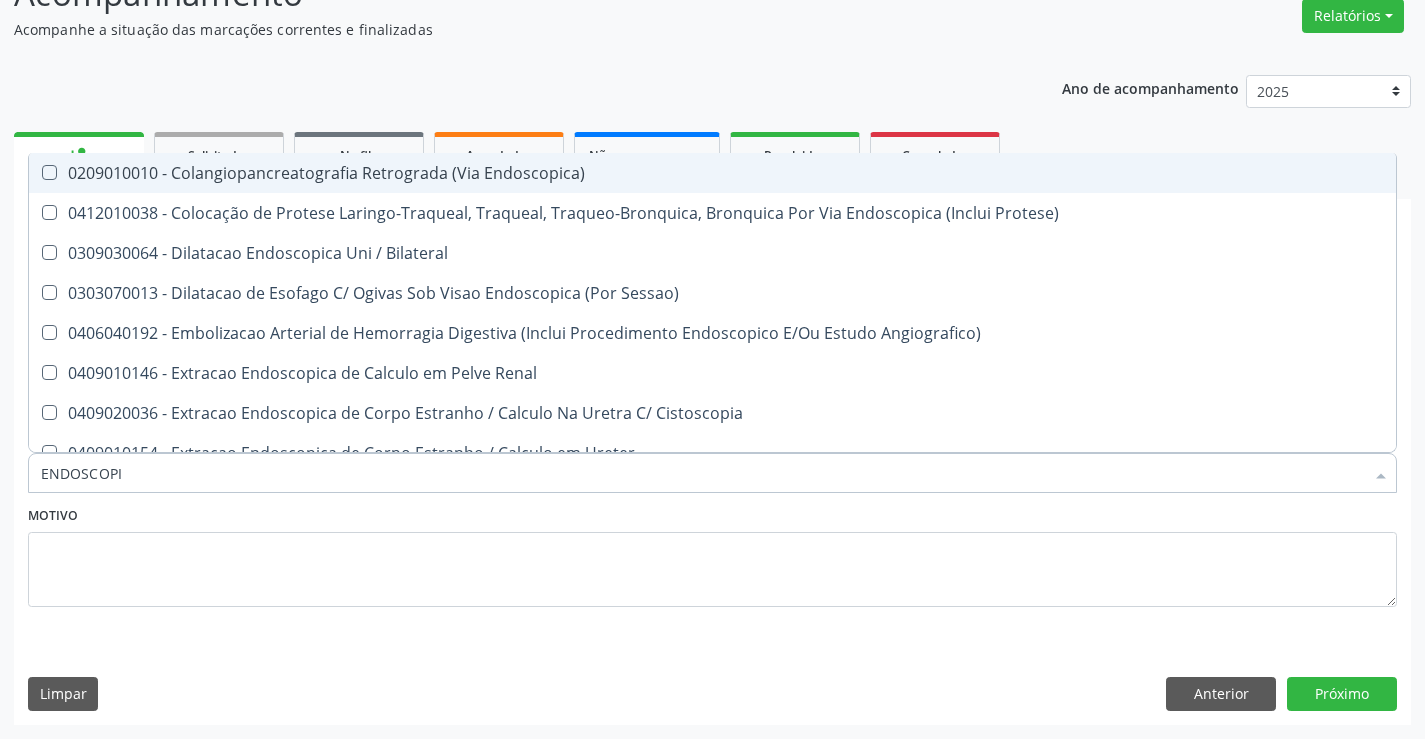 type on "ENDOSCOPIA" 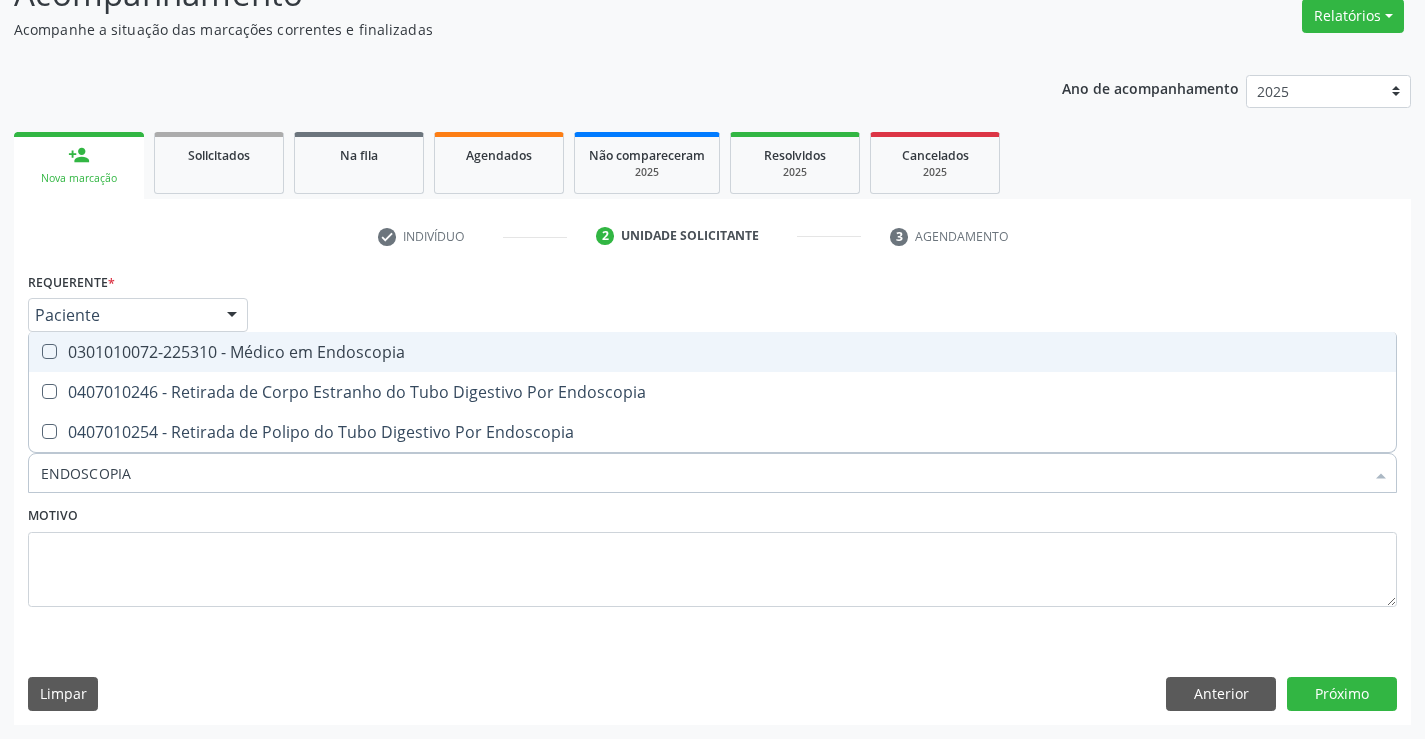 click on "0301010072-225310 - Médico em Endoscopia" at bounding box center (712, 352) 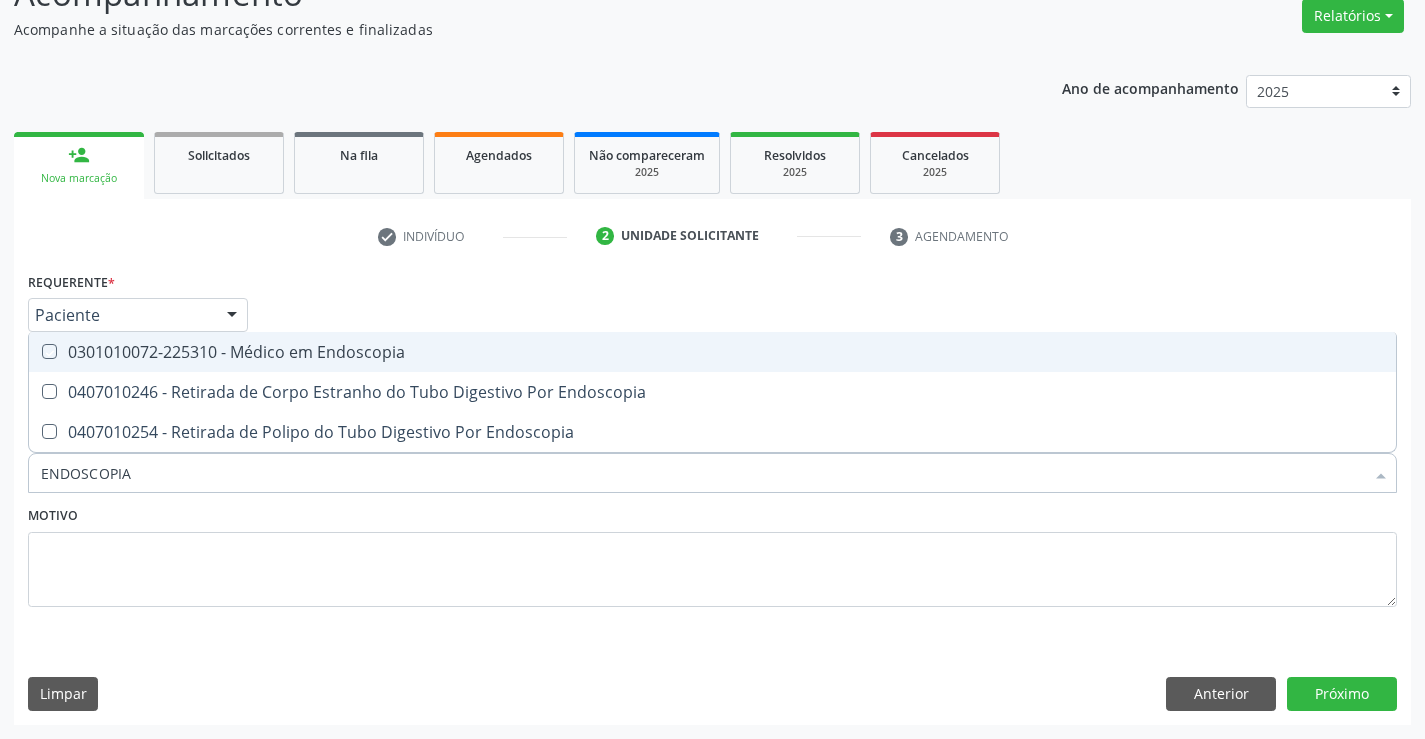 checkbox on "true" 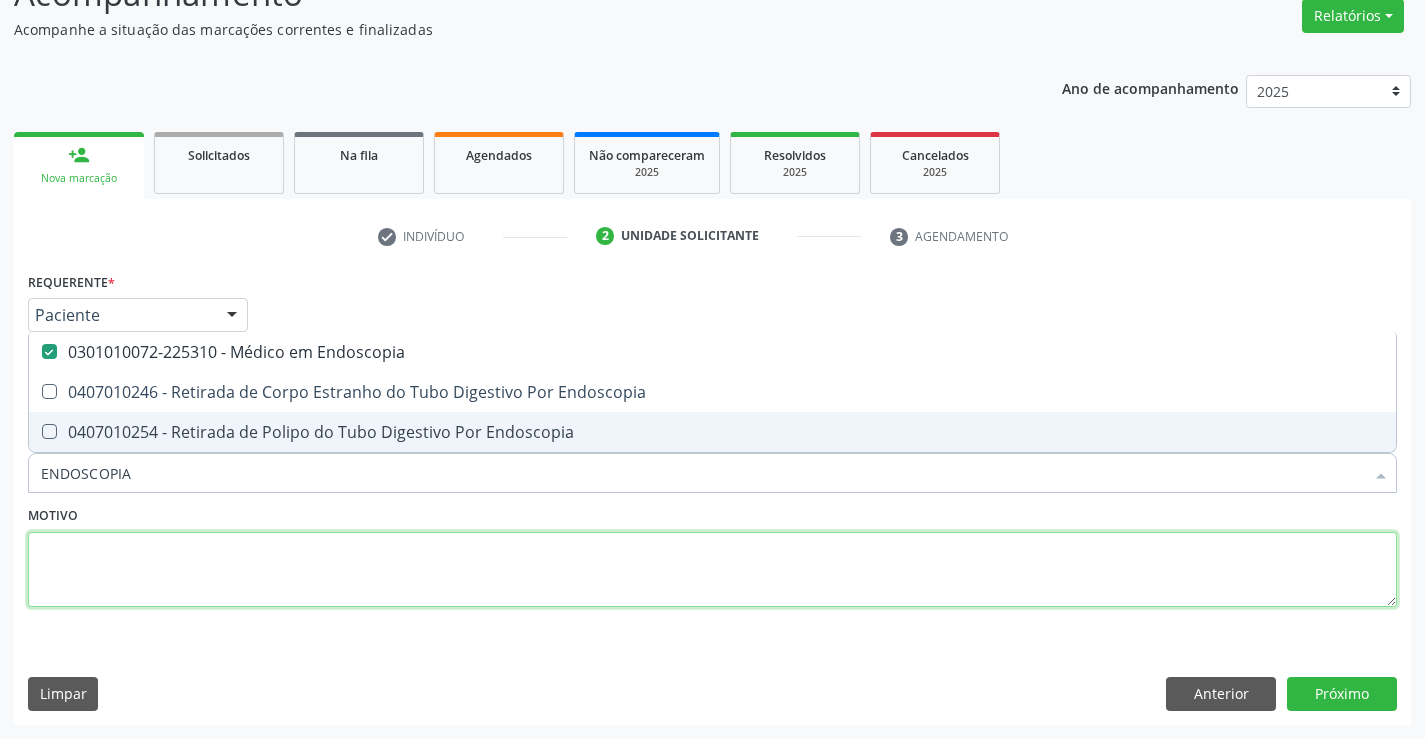 click at bounding box center (712, 570) 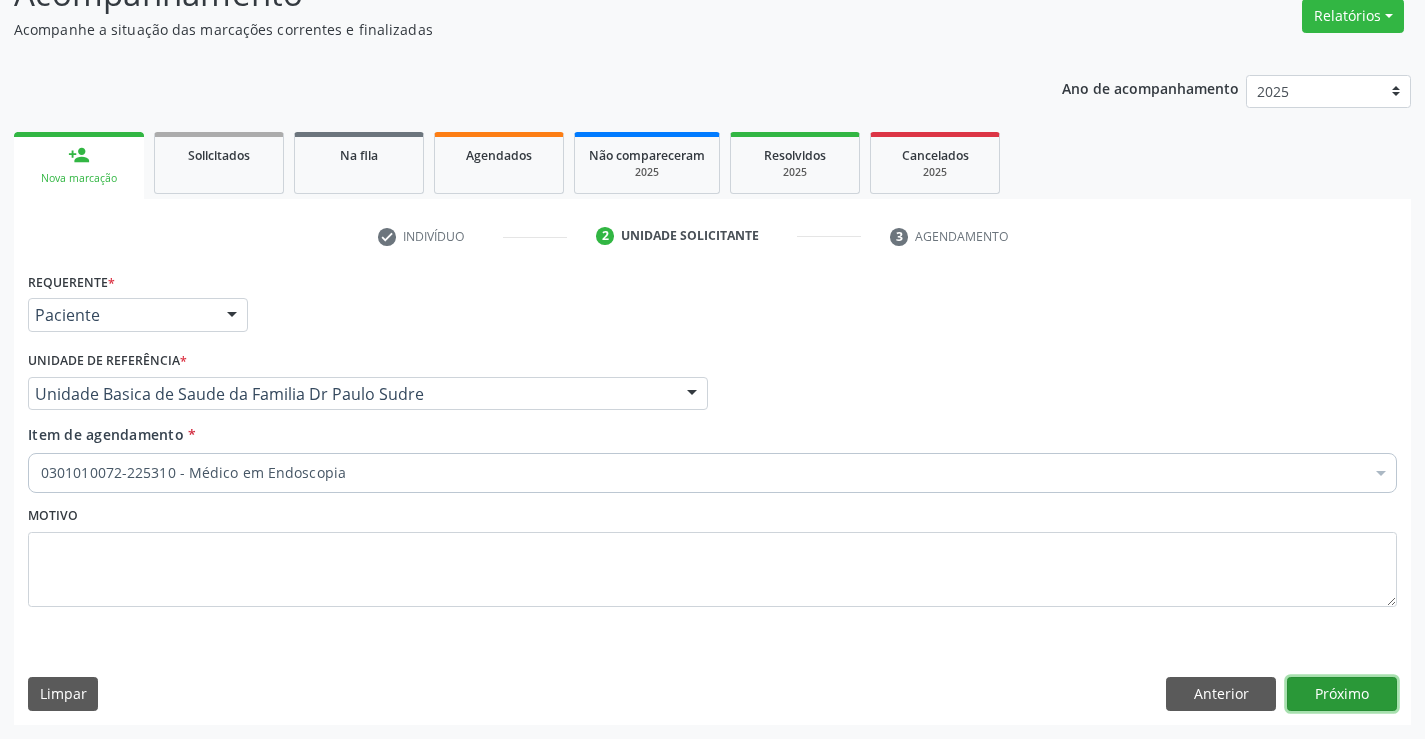 click on "Próximo" at bounding box center [1342, 694] 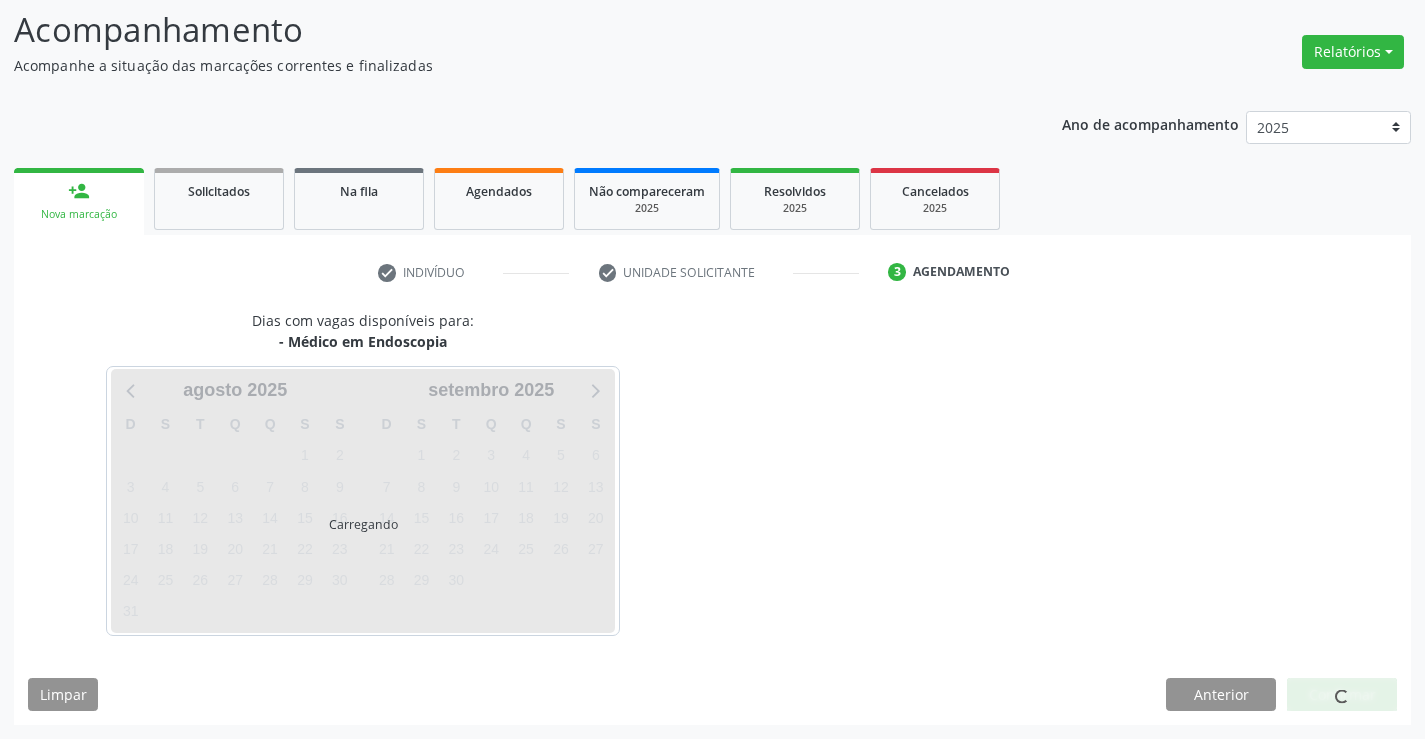scroll, scrollTop: 167, scrollLeft: 0, axis: vertical 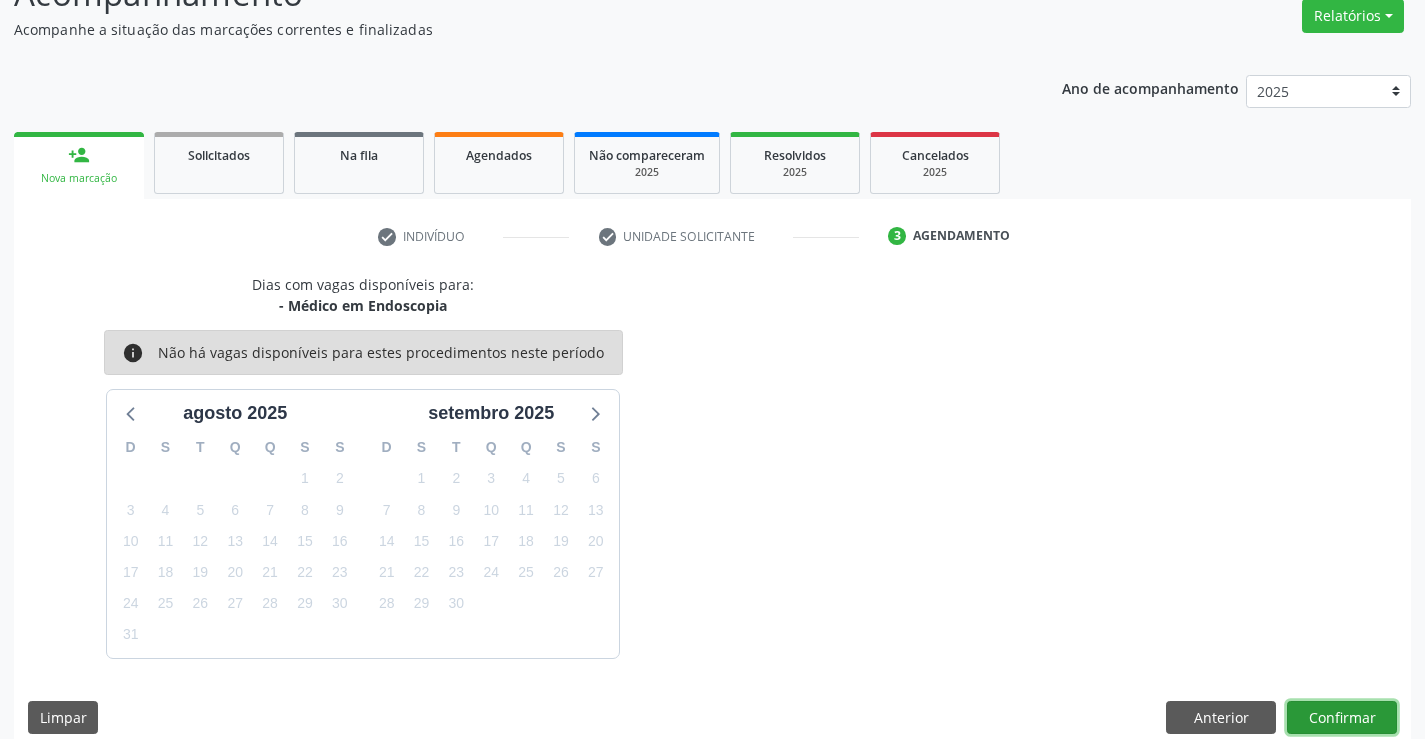 click on "Confirmar" at bounding box center (1342, 718) 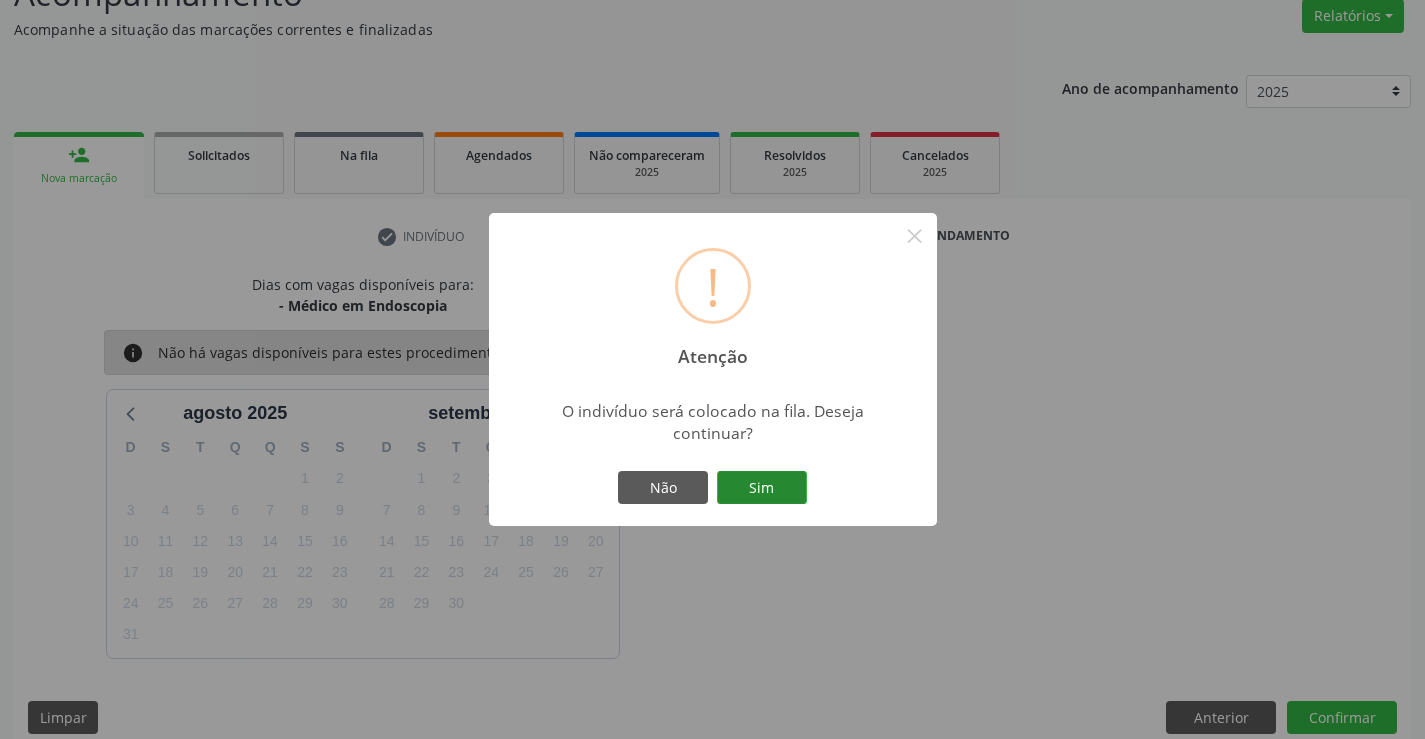 click on "Sim" at bounding box center [762, 488] 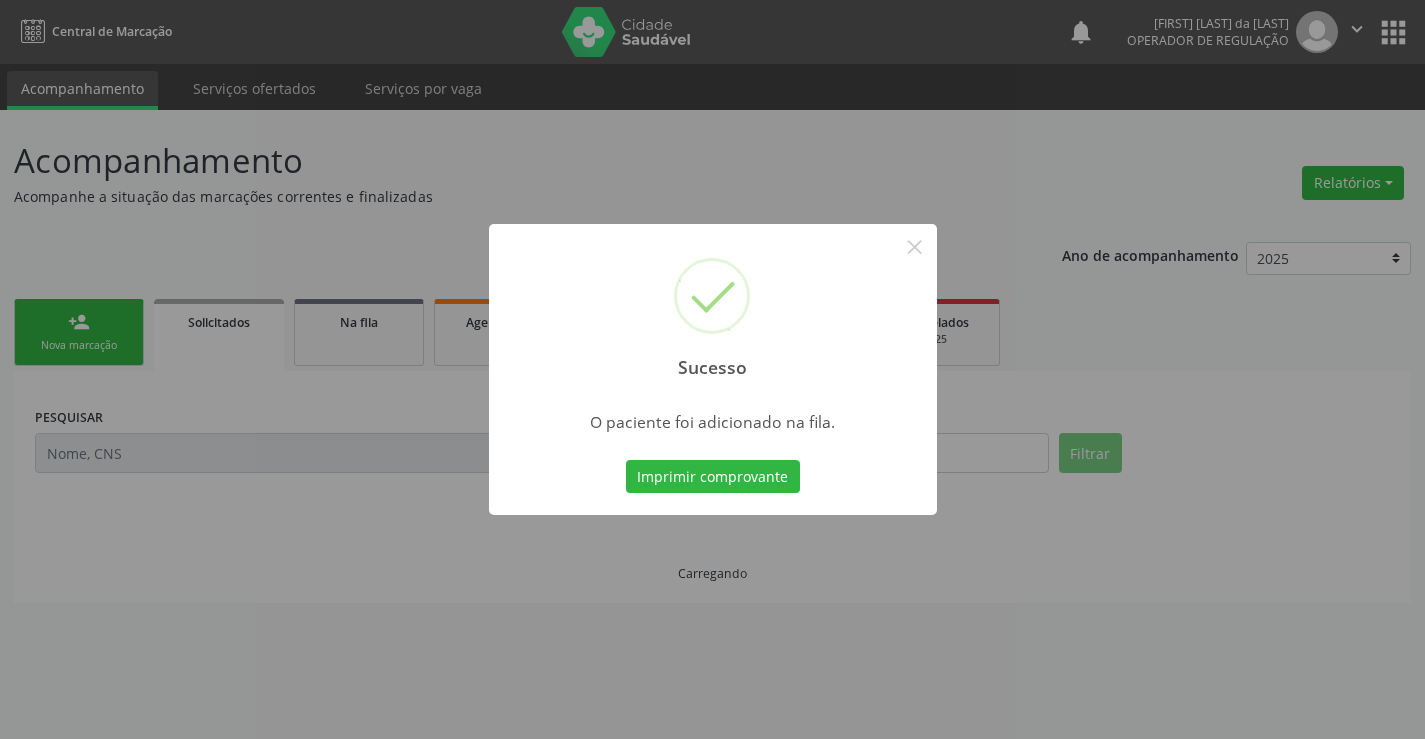 scroll, scrollTop: 0, scrollLeft: 0, axis: both 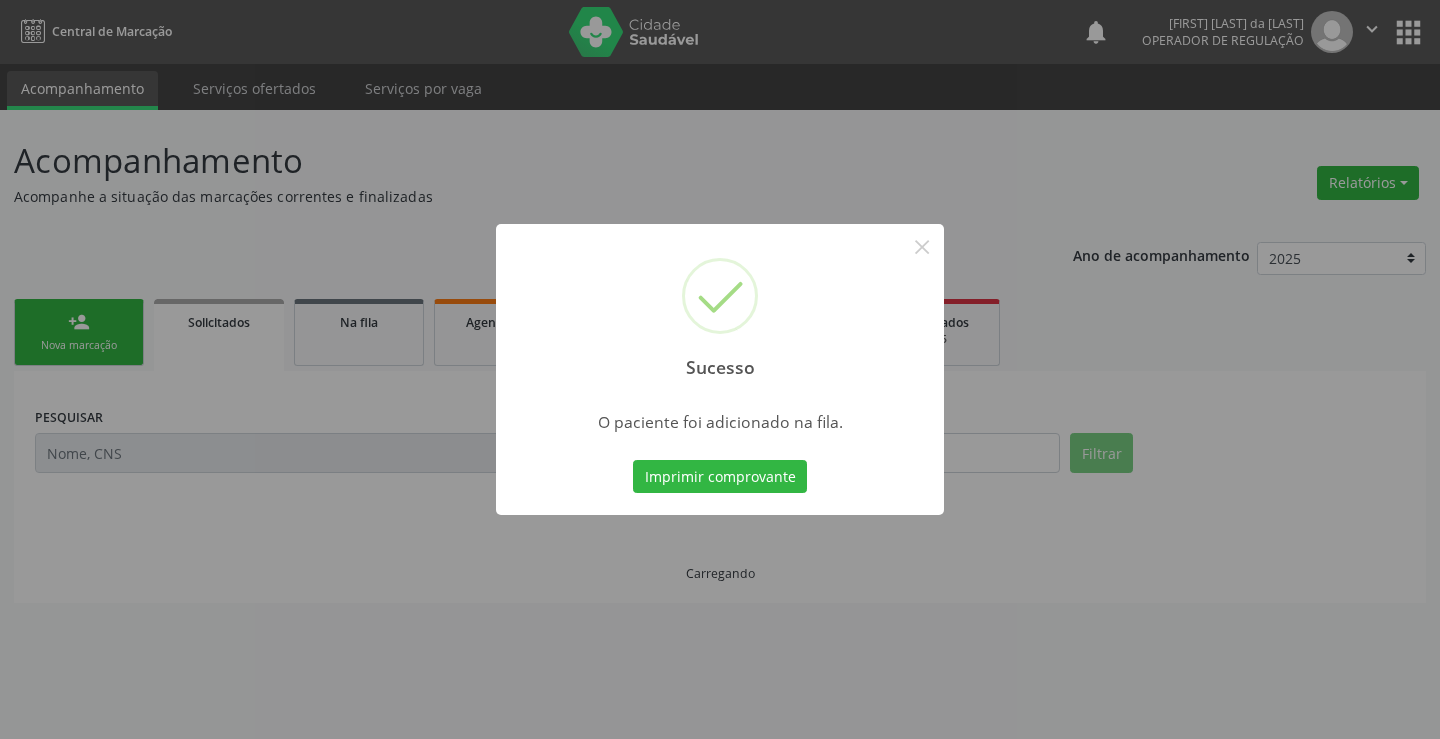 click on "Imprimir comprovante Cancel" at bounding box center [720, 477] 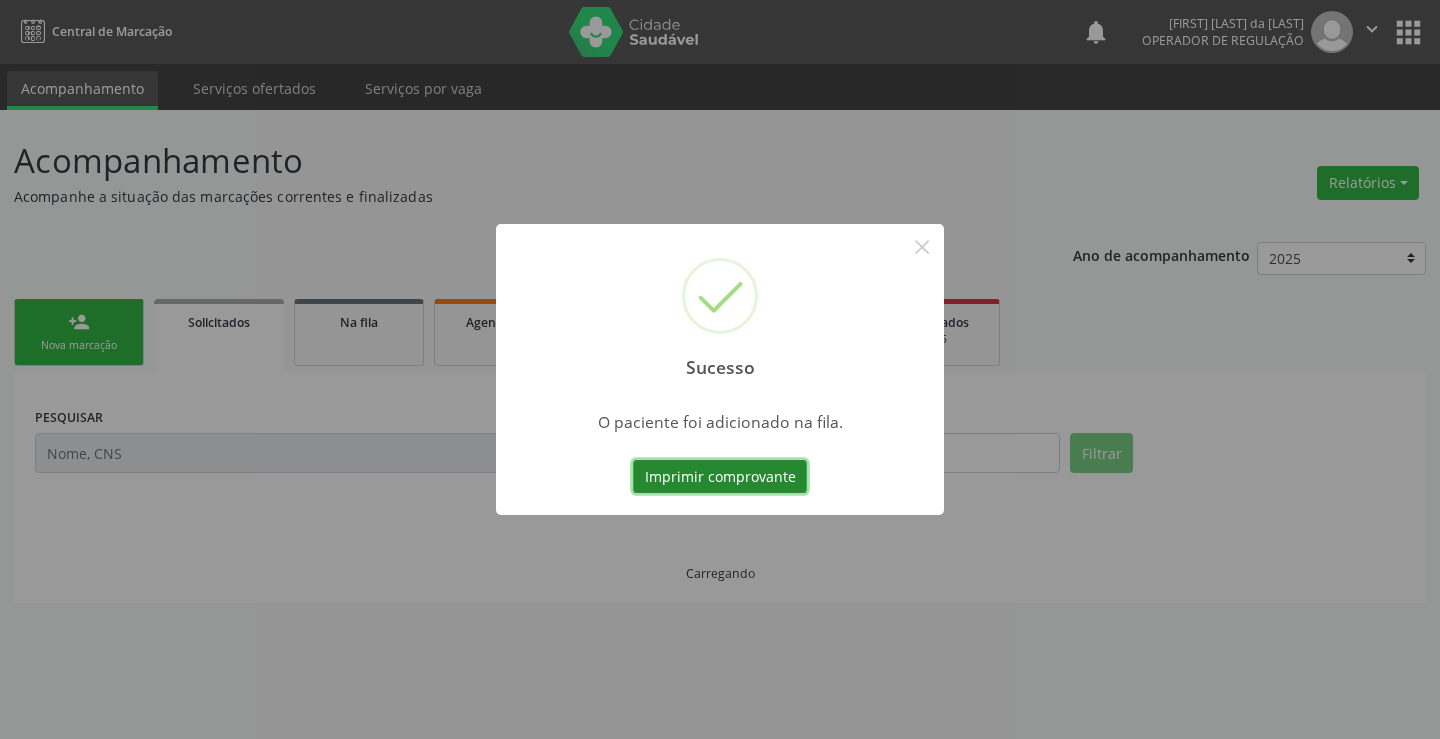 click on "Imprimir comprovante" at bounding box center (720, 477) 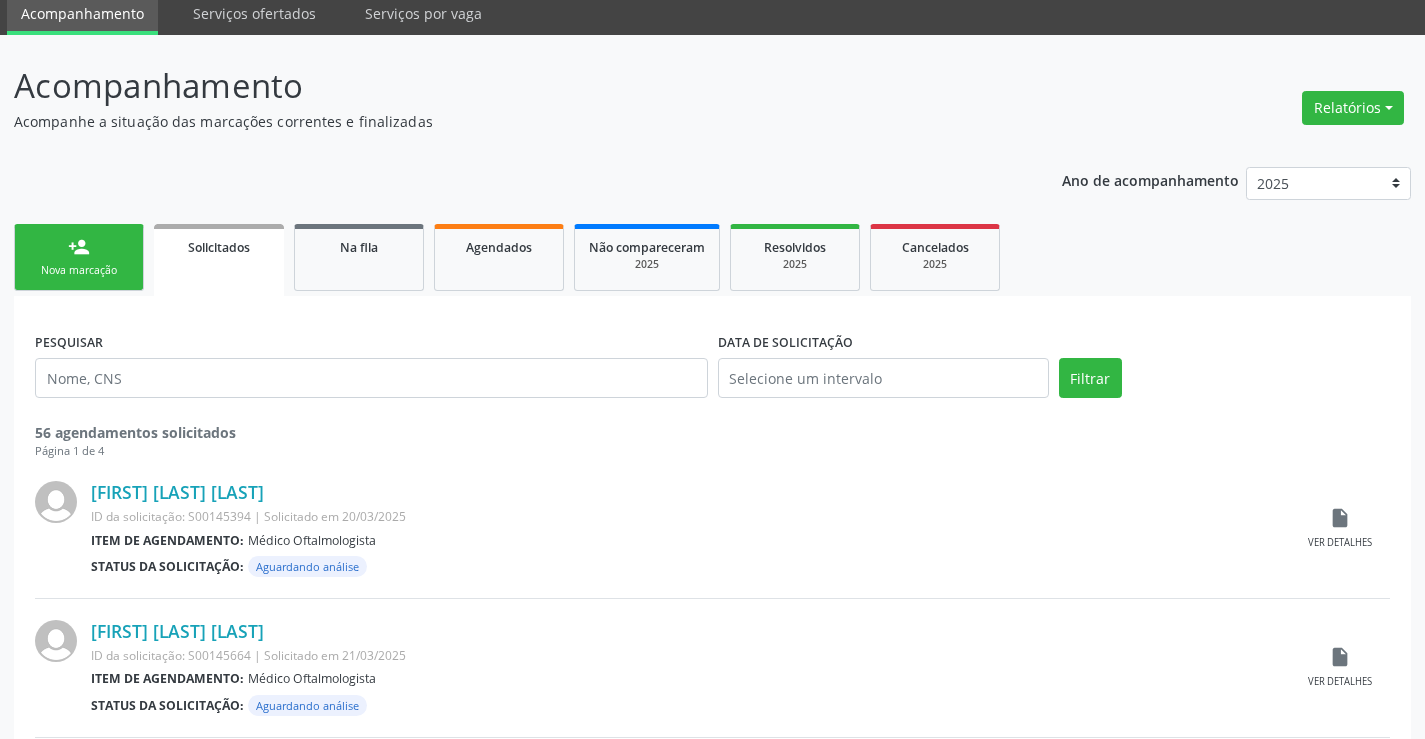 scroll, scrollTop: 0, scrollLeft: 0, axis: both 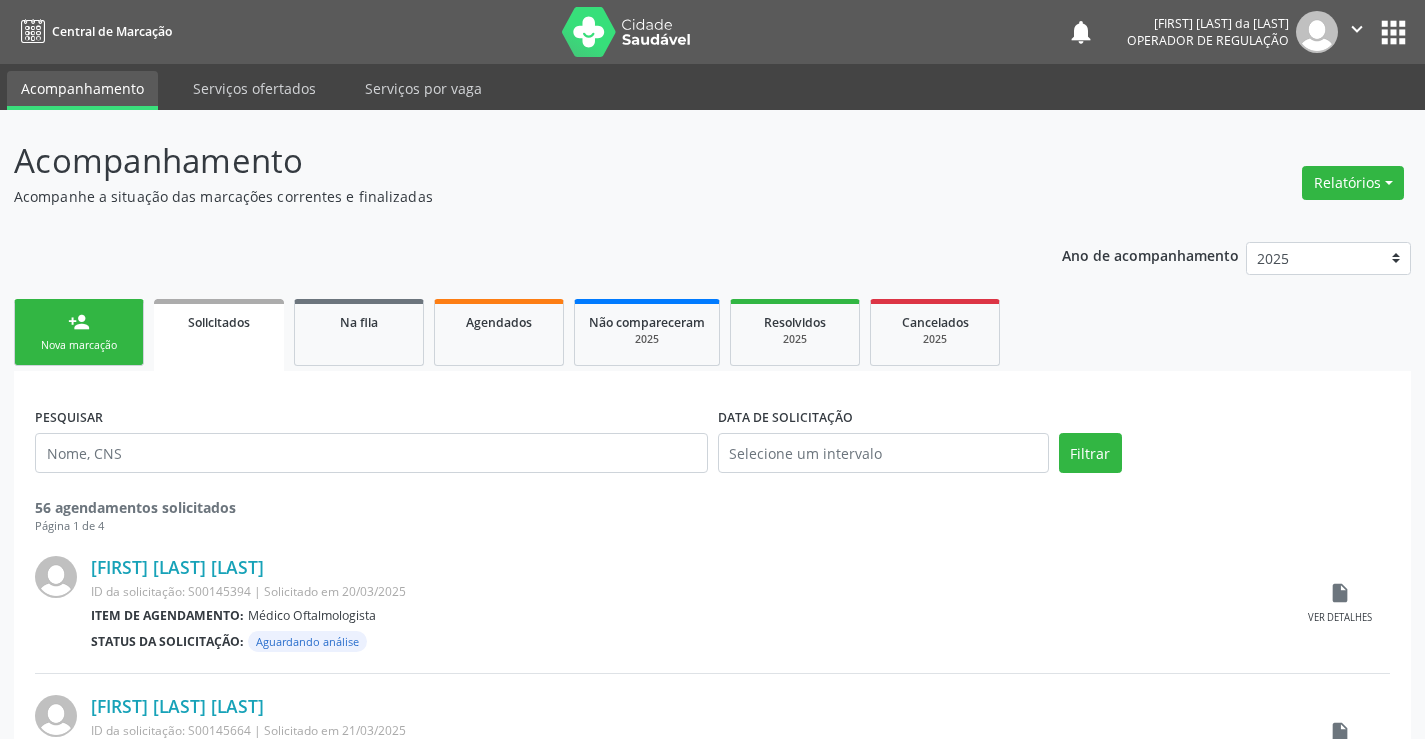 click on "Nova marcação" at bounding box center [79, 345] 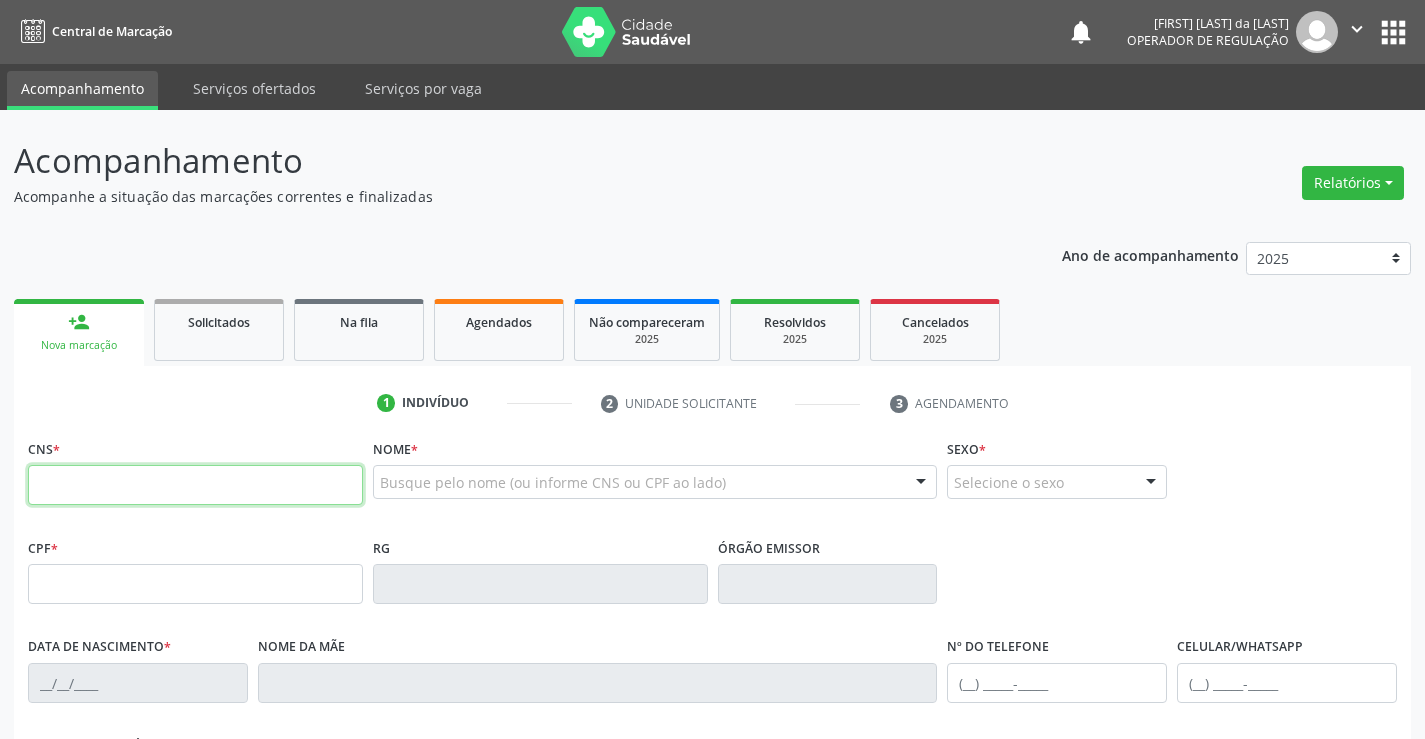 click at bounding box center [195, 485] 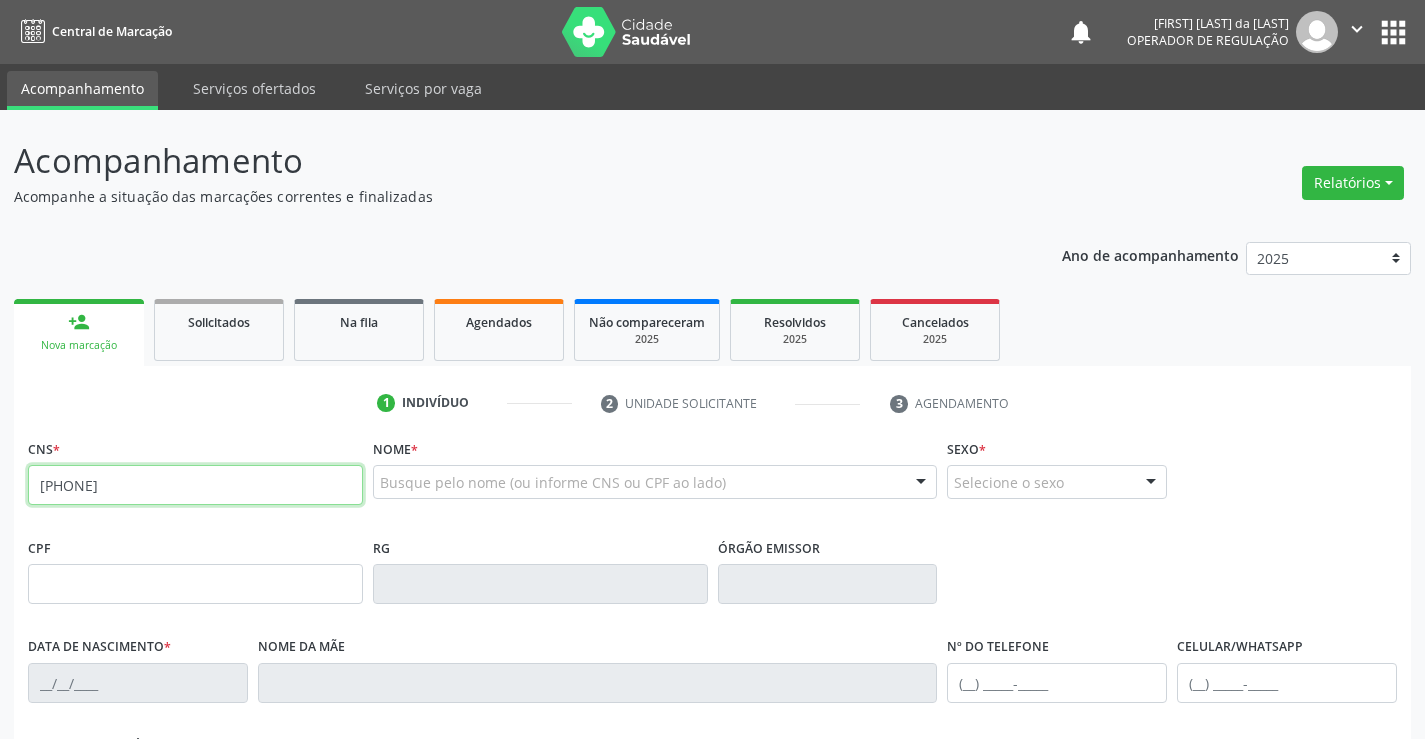 type on "[PHONE]" 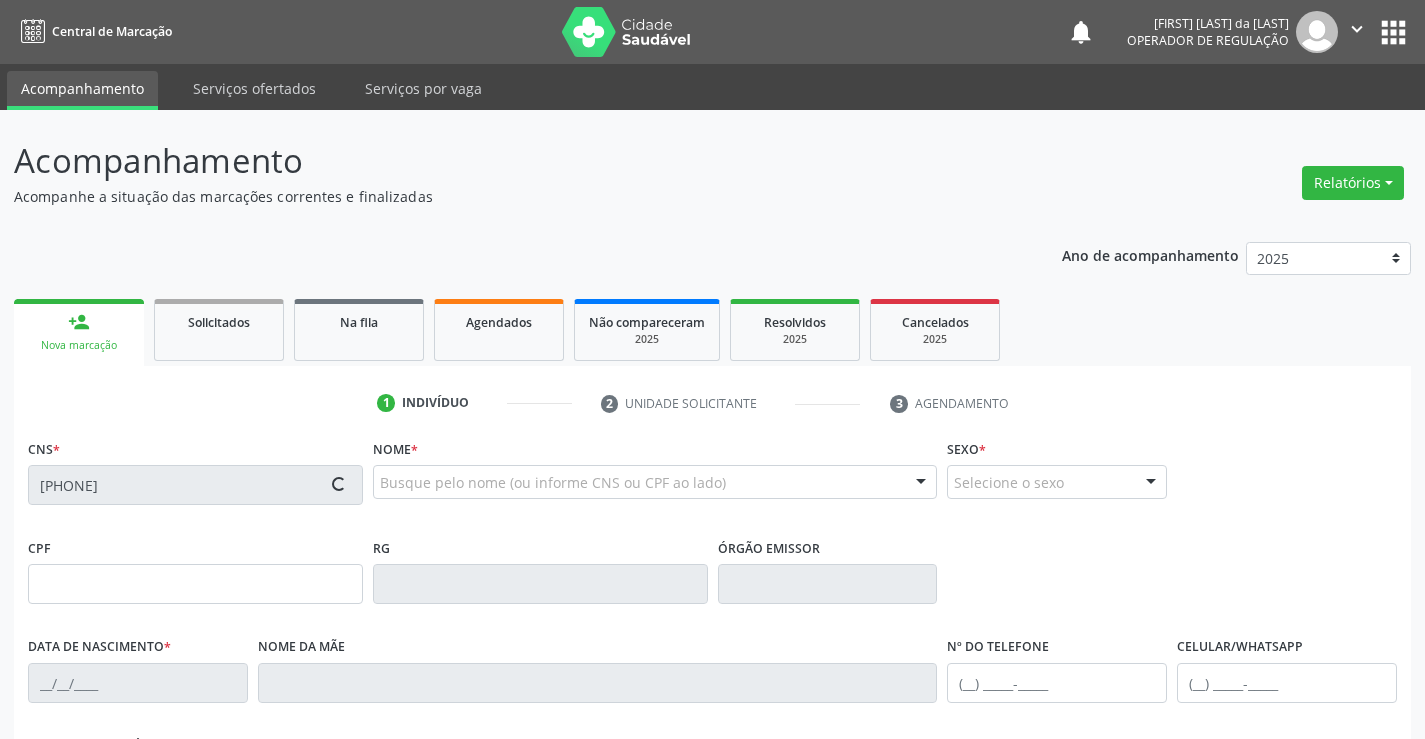 type on "[SSN]" 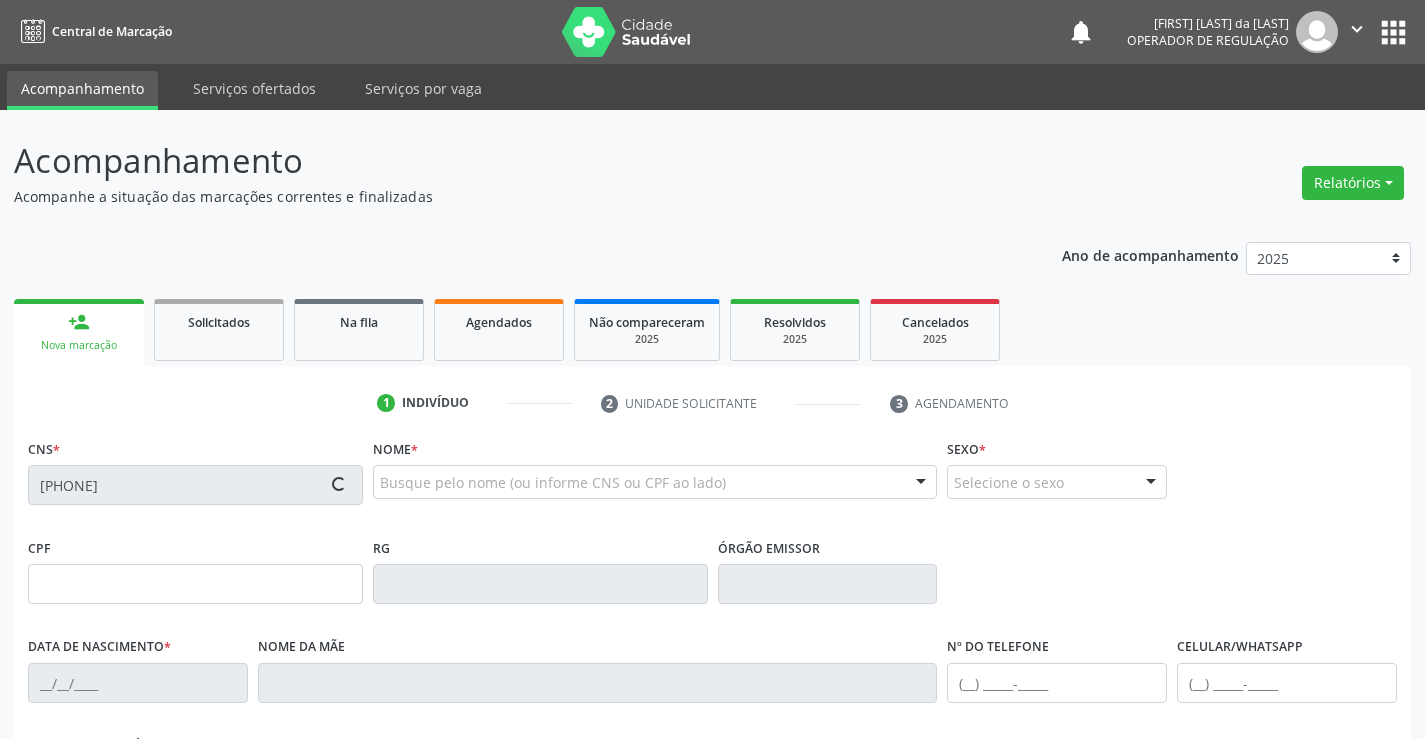 type on "[DATE]" 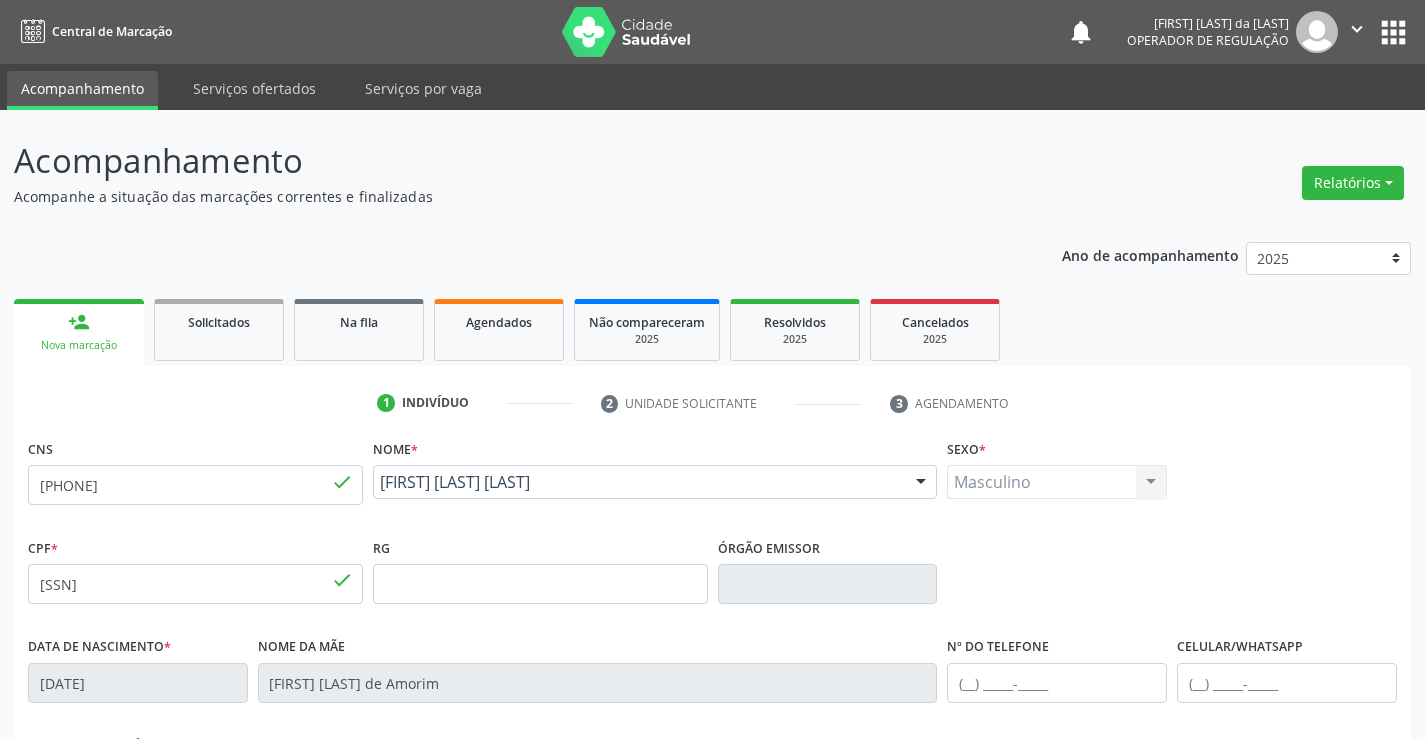 scroll, scrollTop: 300, scrollLeft: 0, axis: vertical 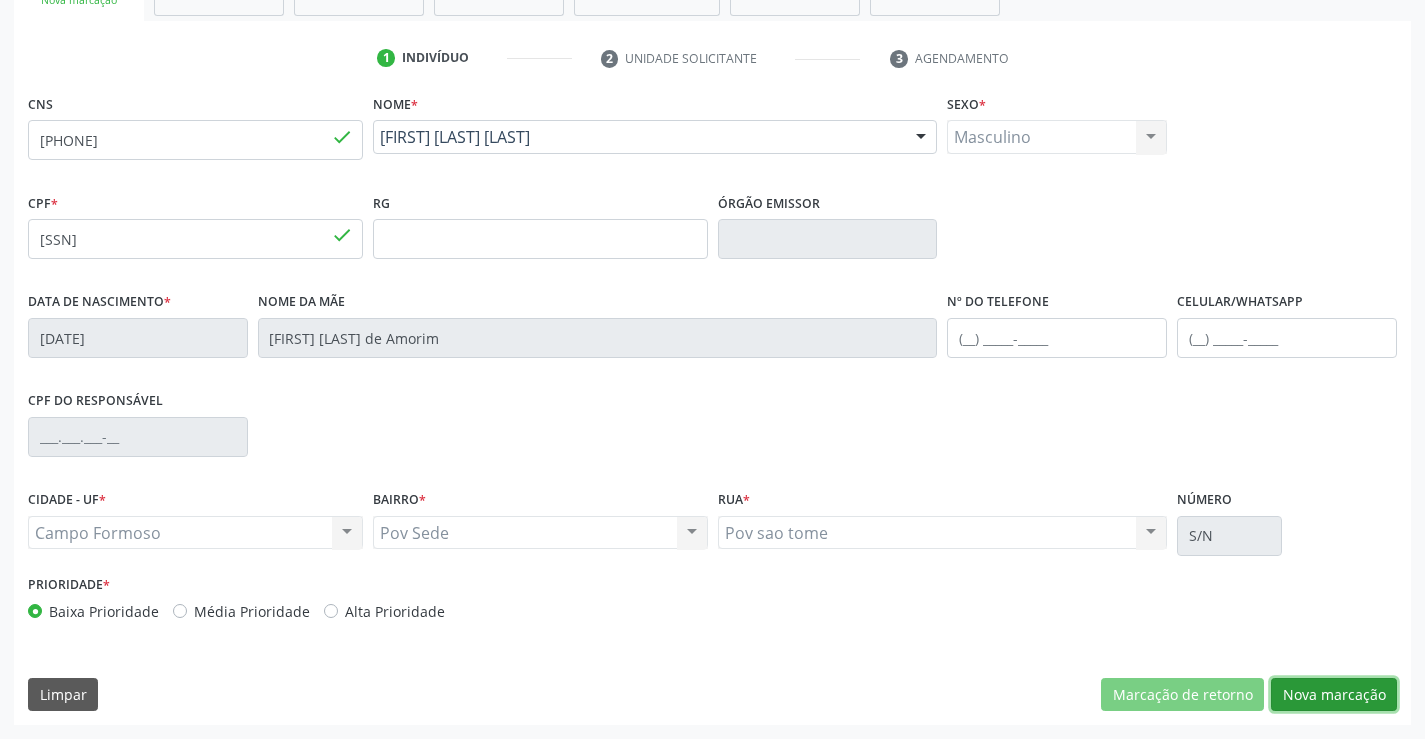 click on "Nova marcação" at bounding box center (1334, 695) 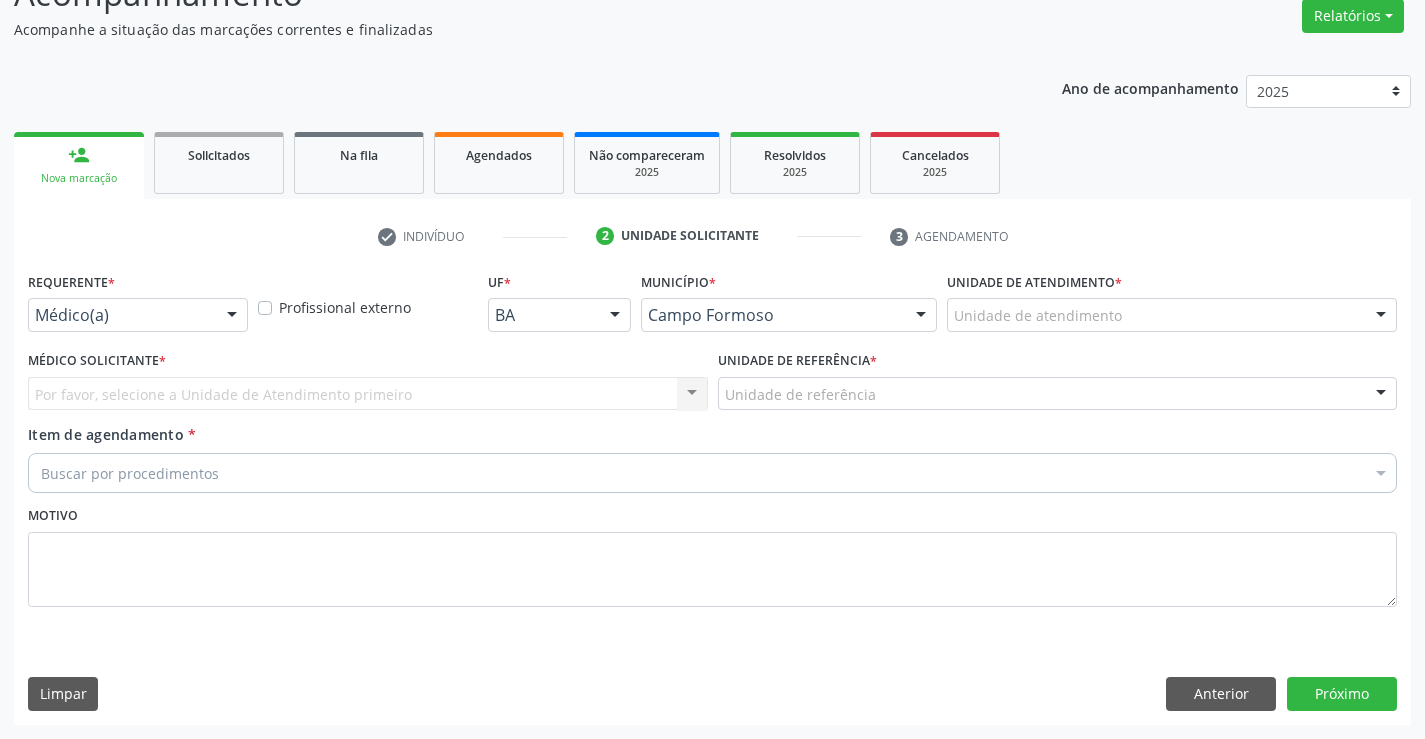 scroll, scrollTop: 167, scrollLeft: 0, axis: vertical 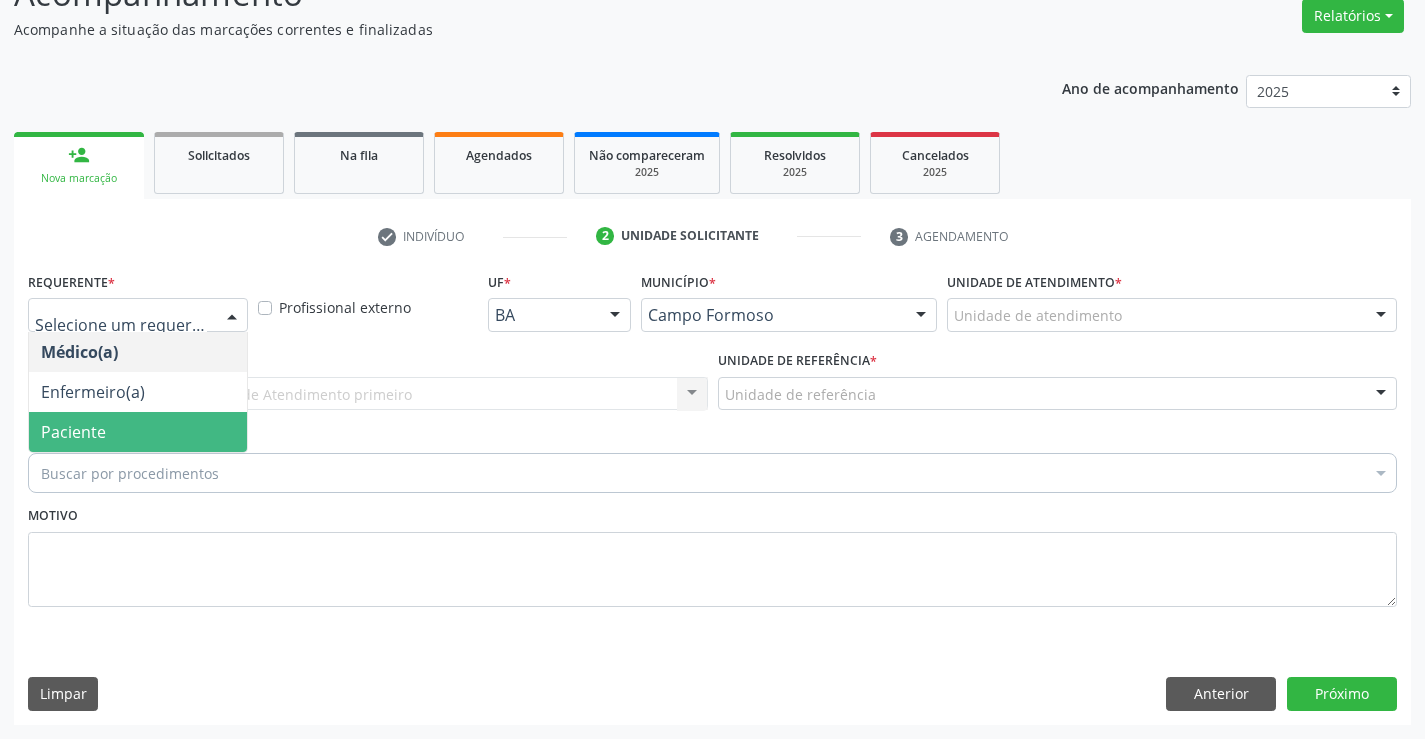 click on "Paciente" at bounding box center [138, 432] 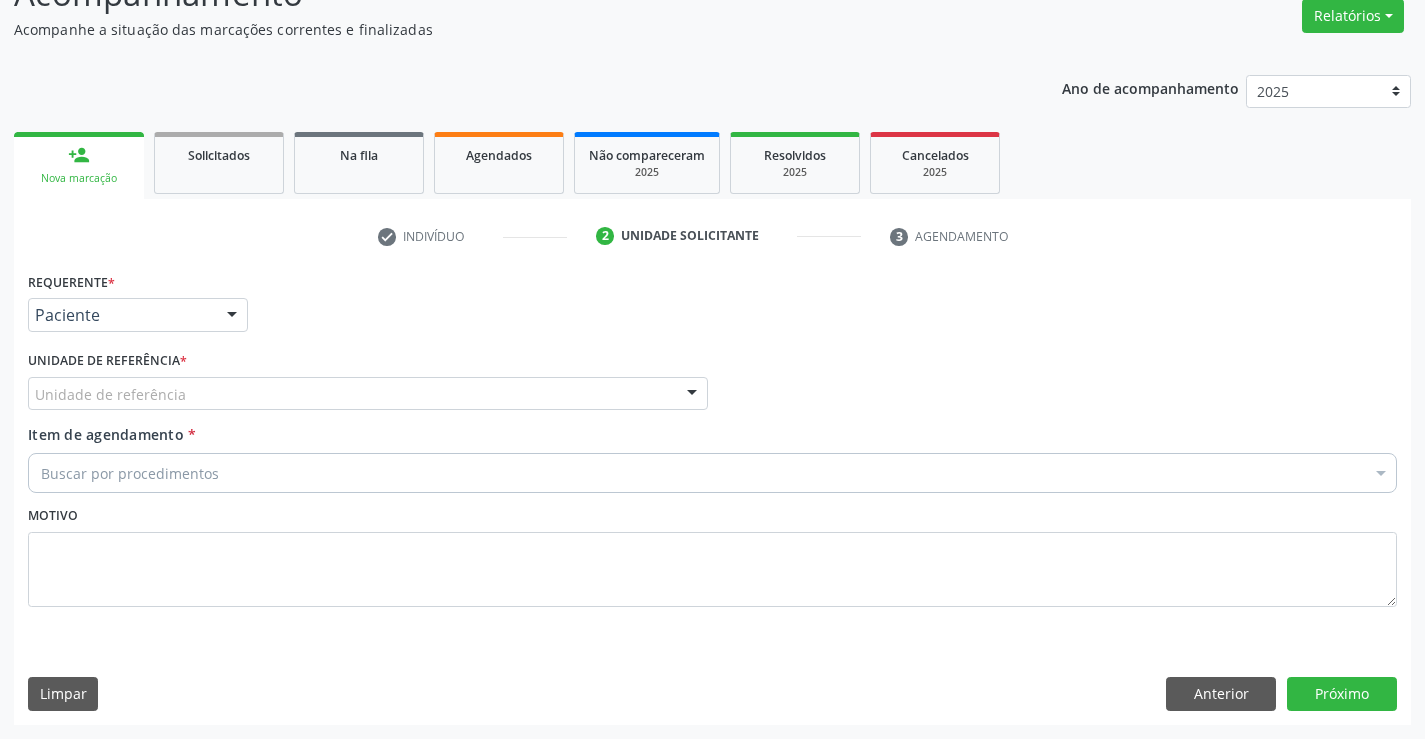 click on "Unidade de referência" at bounding box center (368, 394) 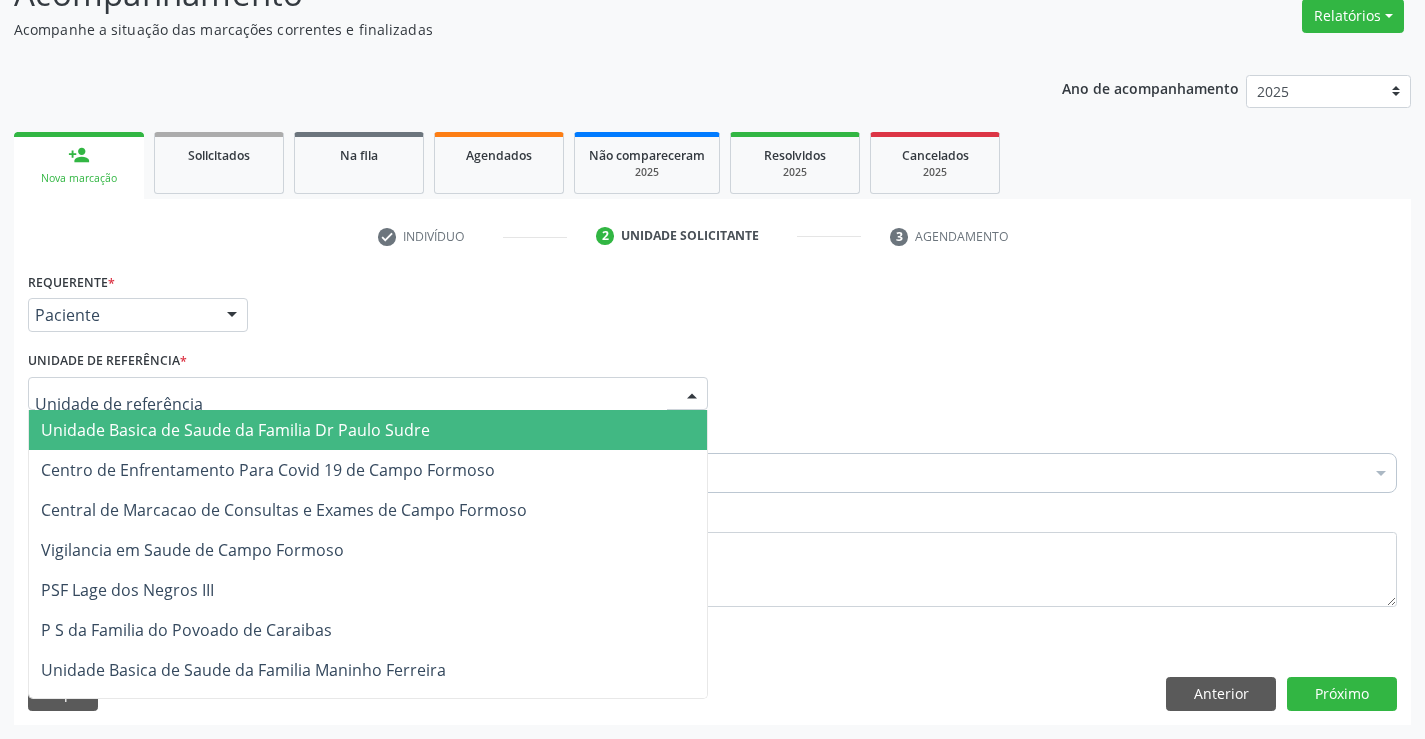 click on "Unidade Basica de Saude da Familia Dr Paulo Sudre" at bounding box center [235, 430] 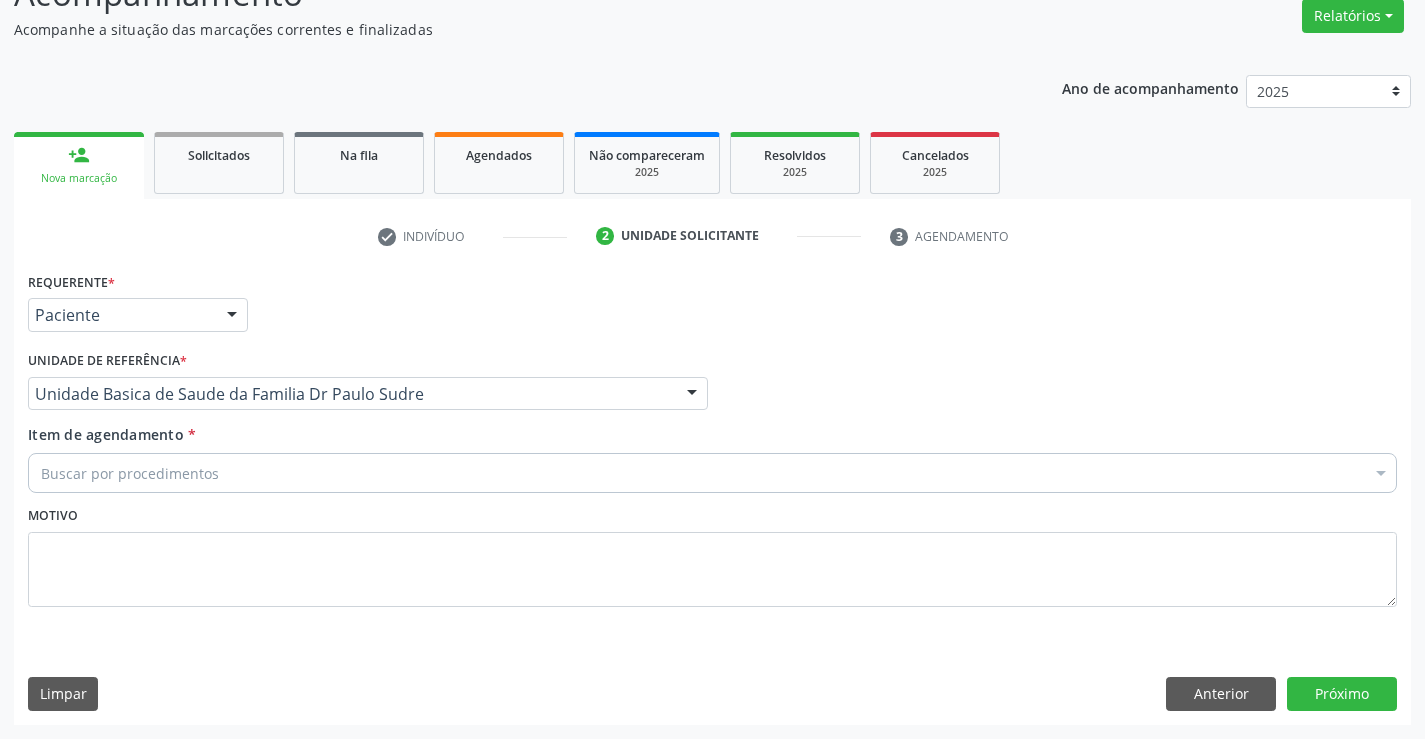 click on "Buscar por procedimentos" at bounding box center [712, 473] 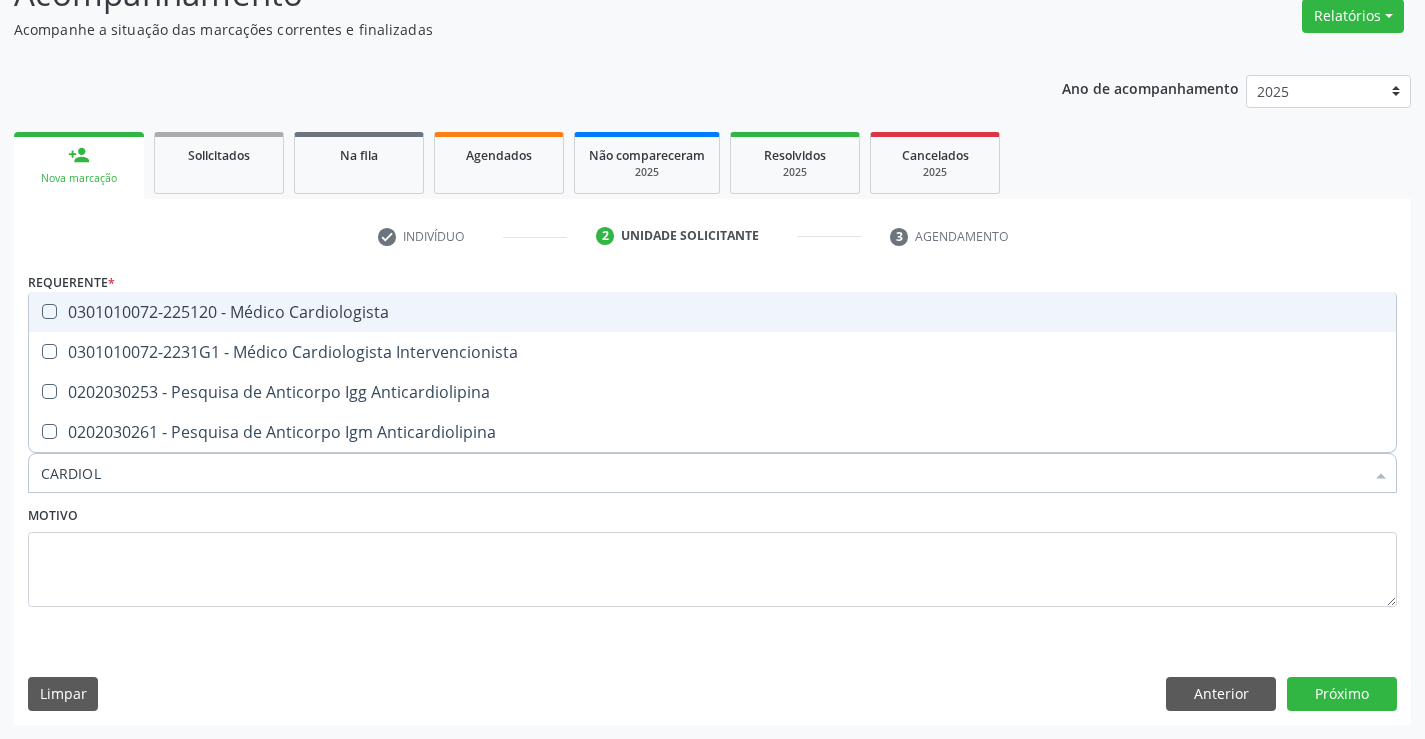type on "CARDIOLO" 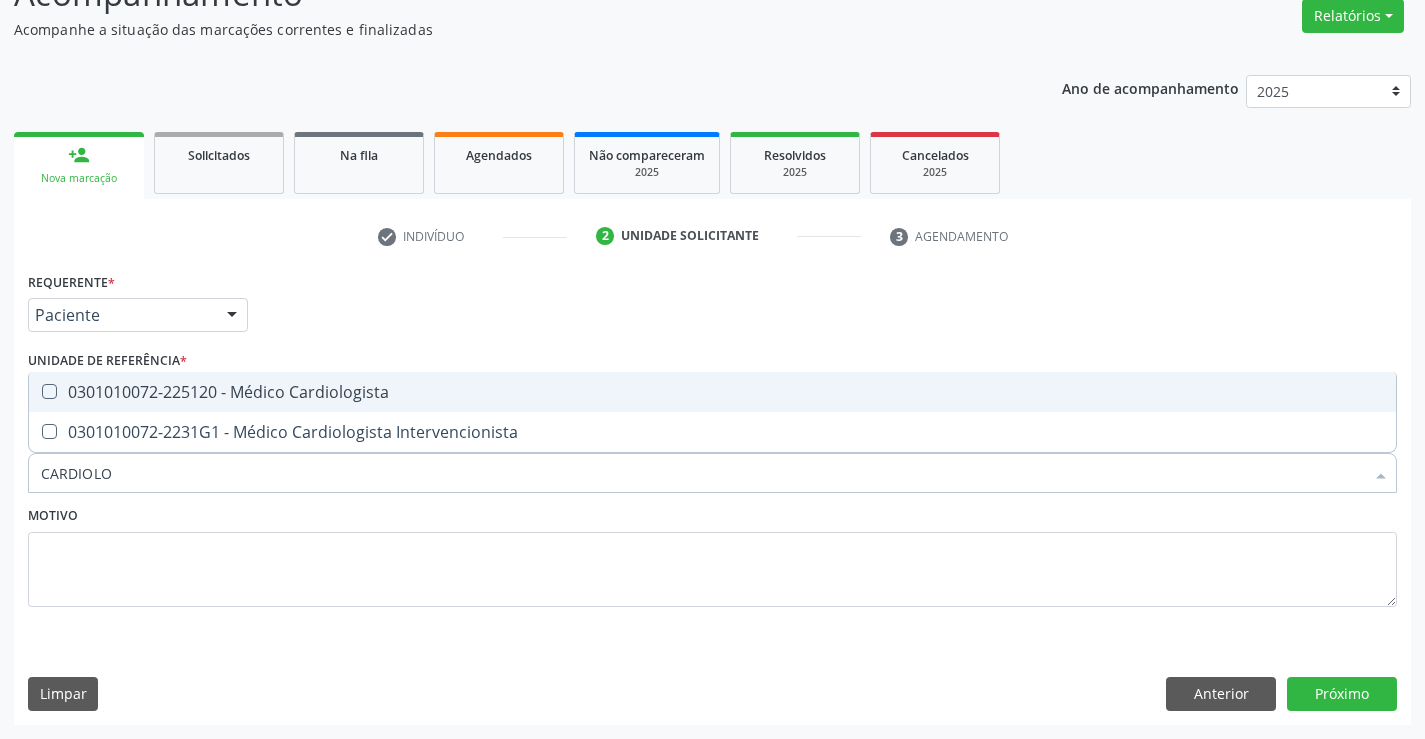 click on "0301010072-225120 - Médico Cardiologista" at bounding box center [712, 392] 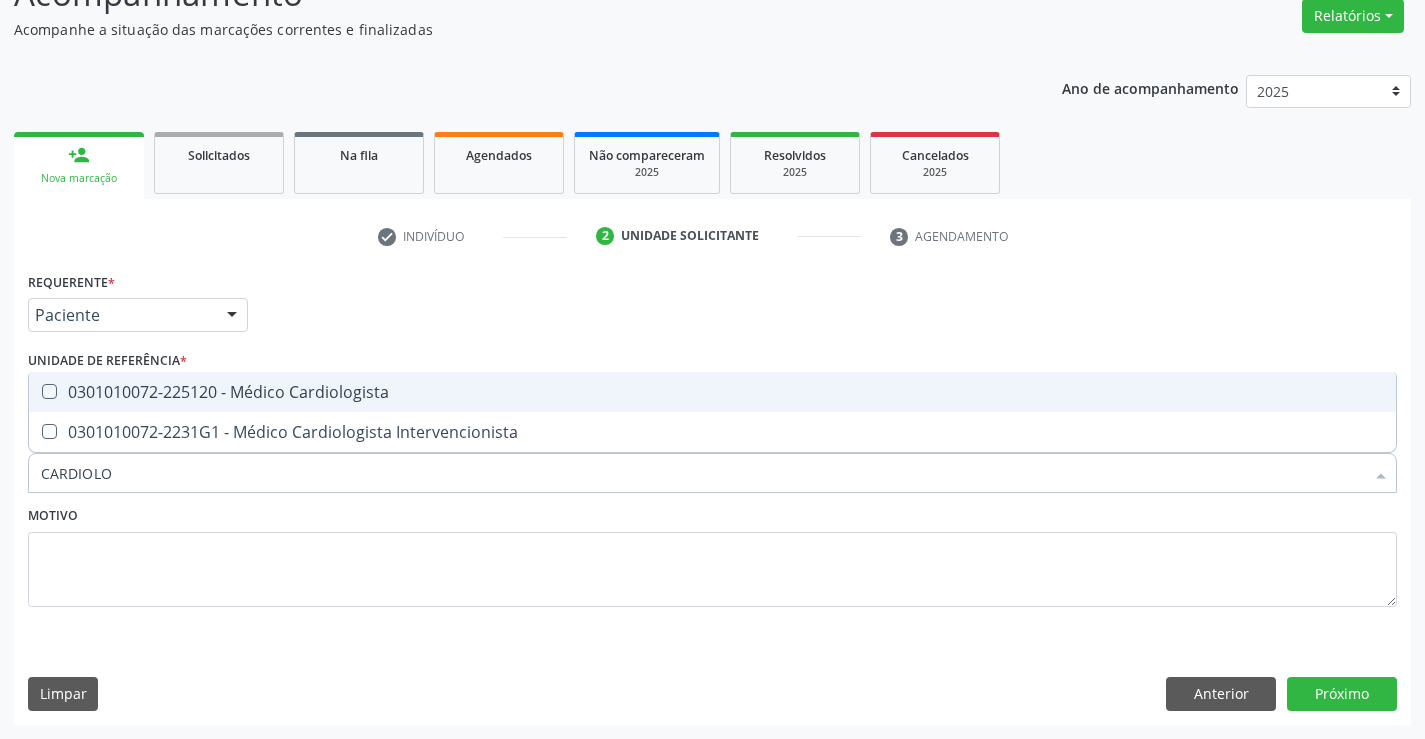checkbox on "true" 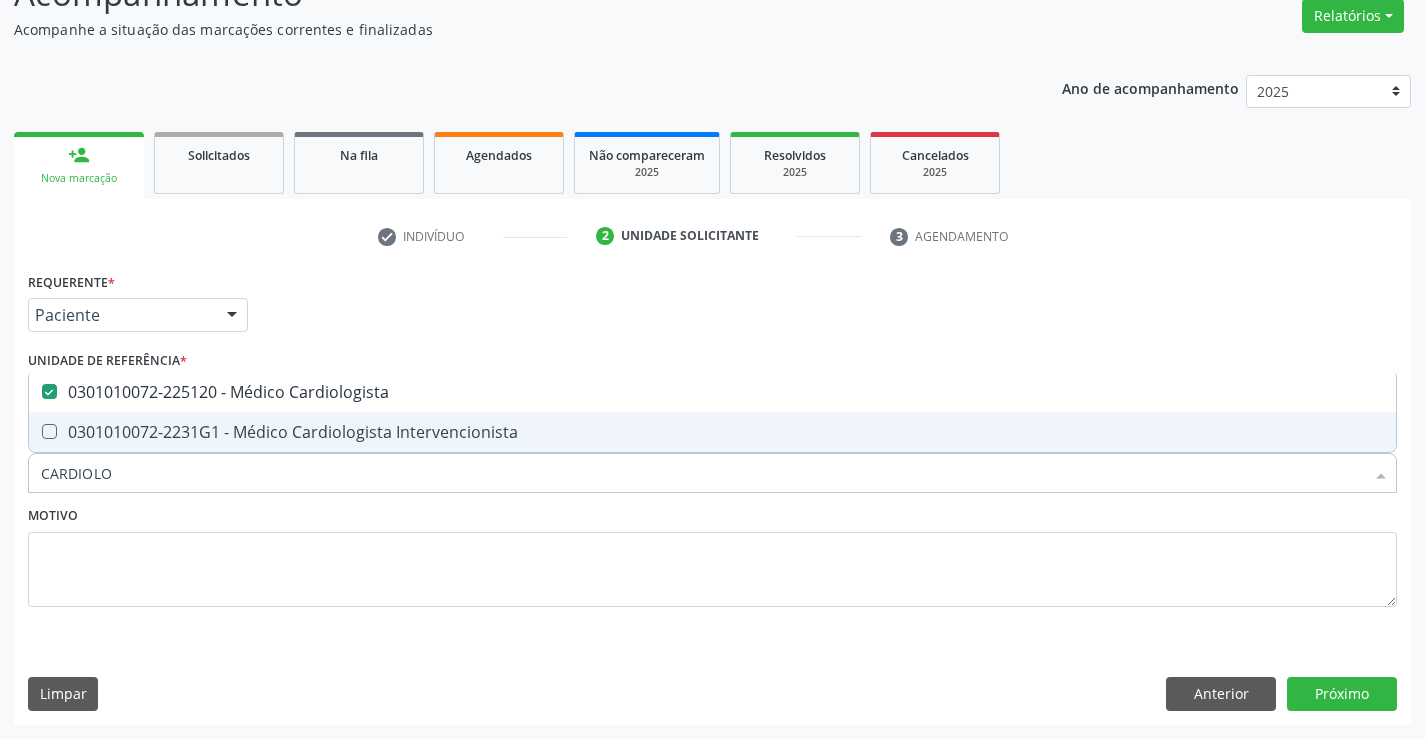 type on "CARDIOLO" 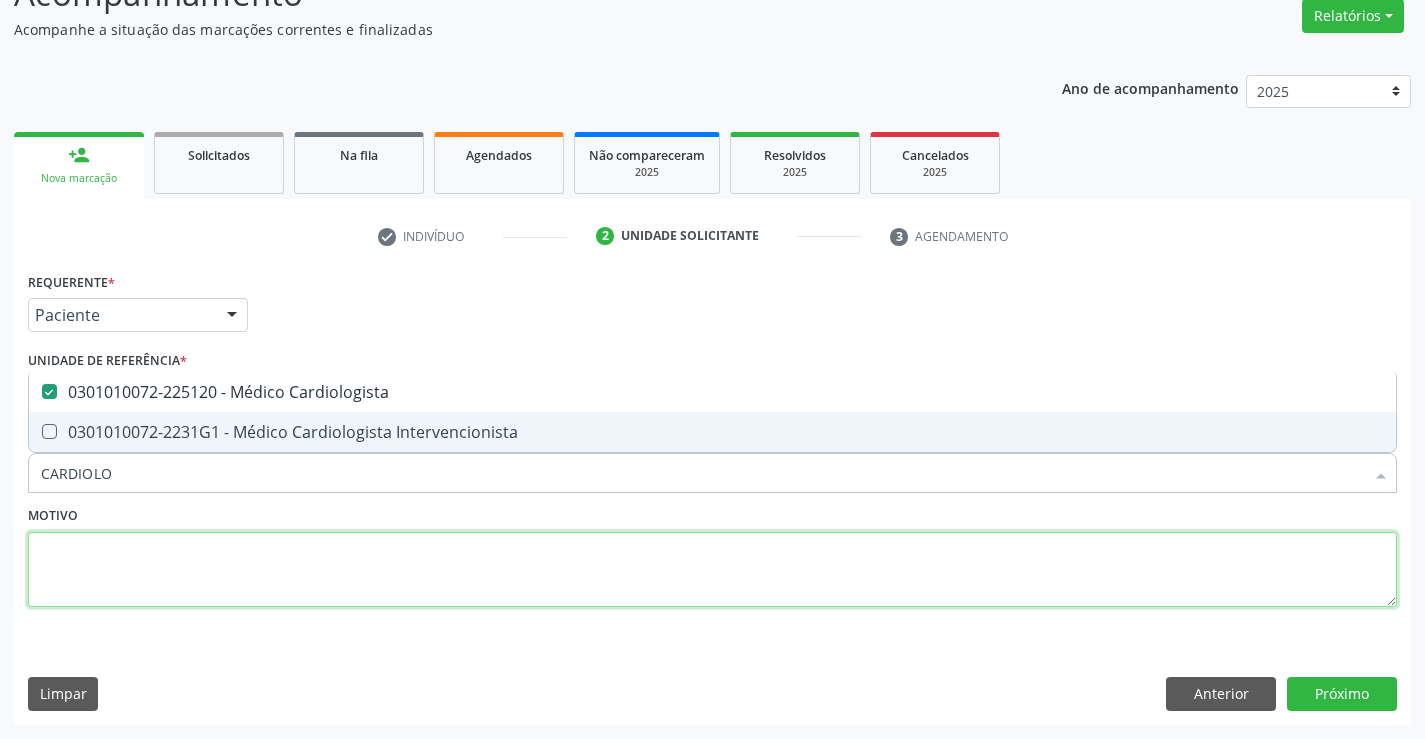 click at bounding box center [712, 570] 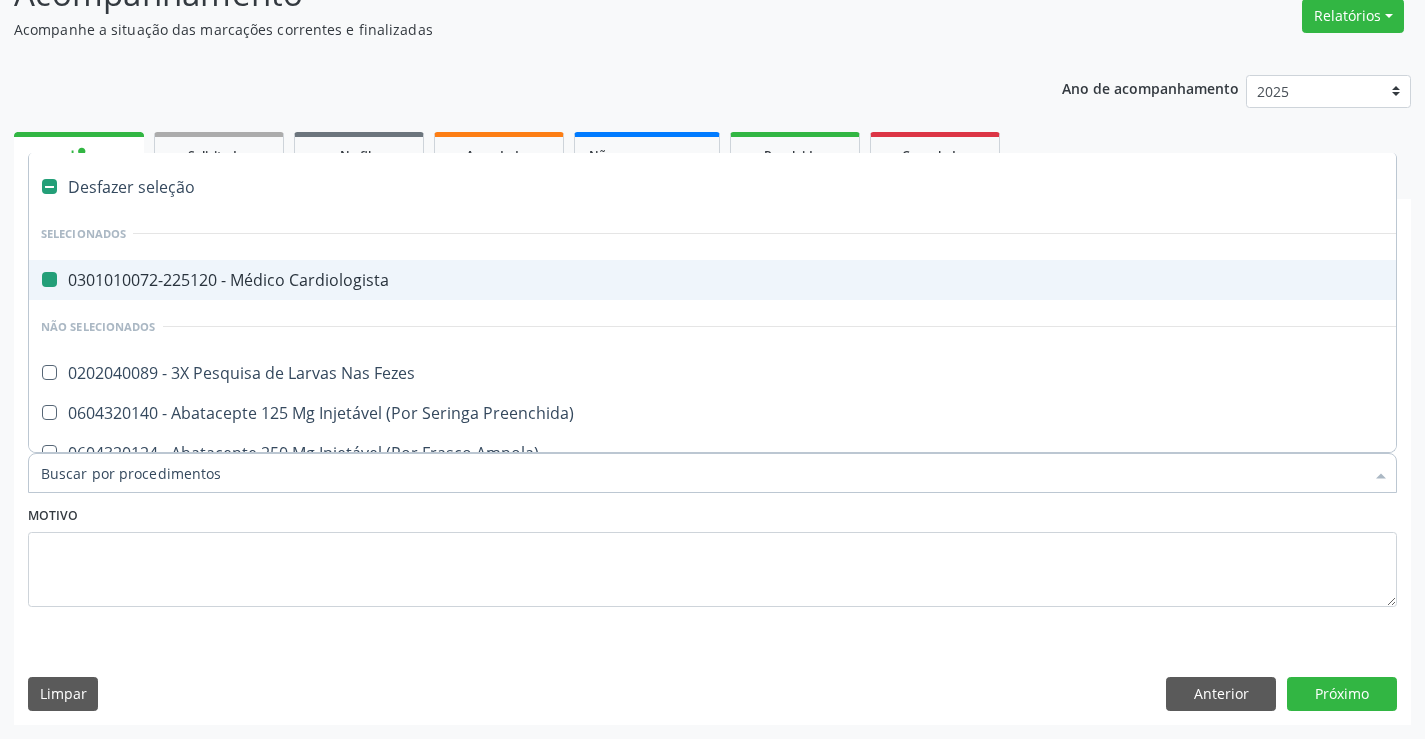 type on "E" 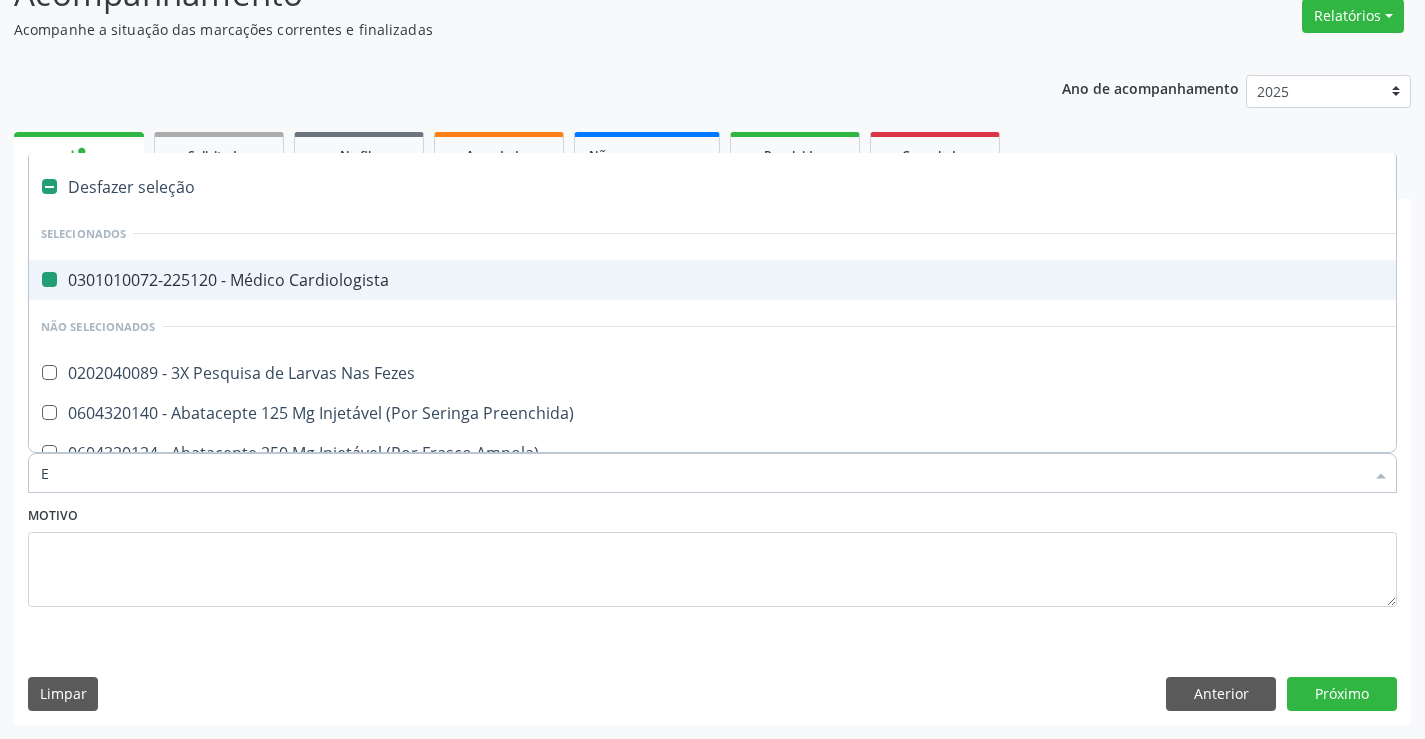 checkbox on "false" 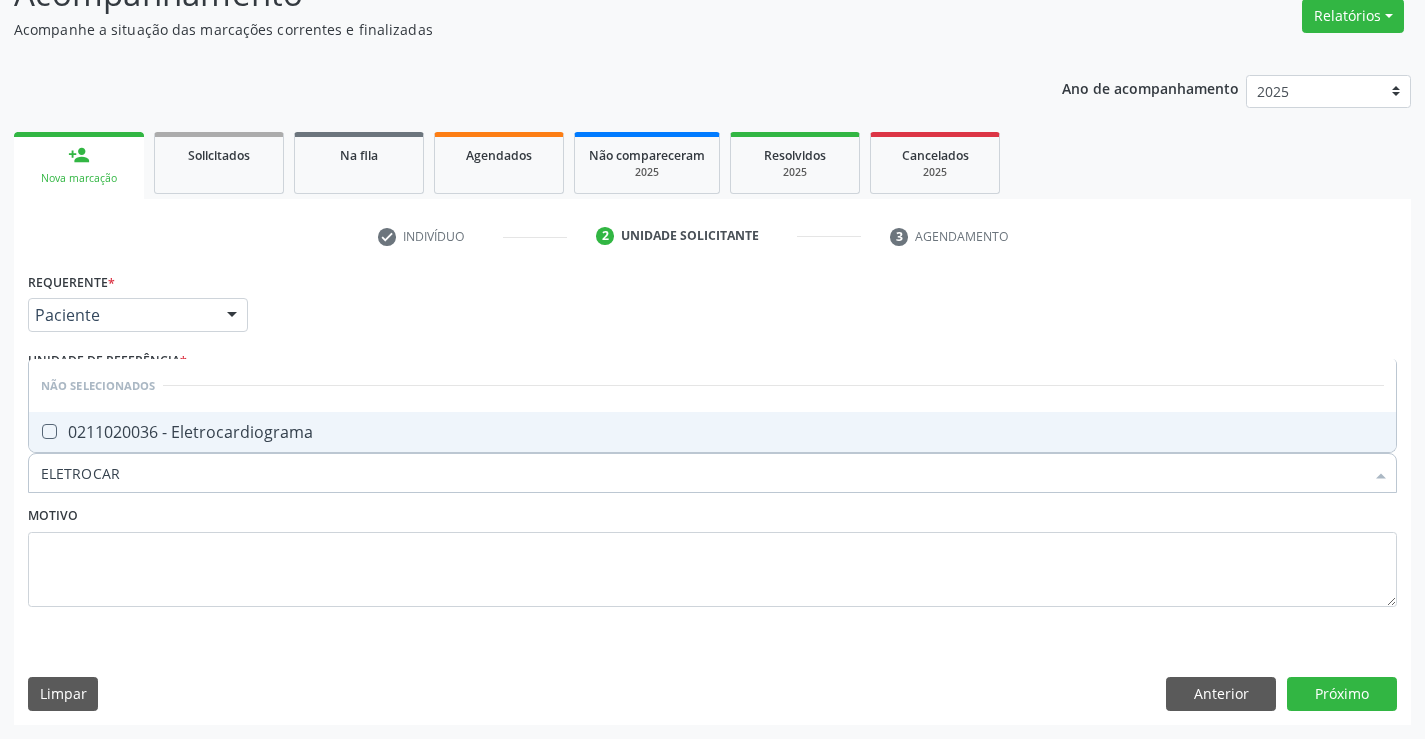 type on "ELETROCARD" 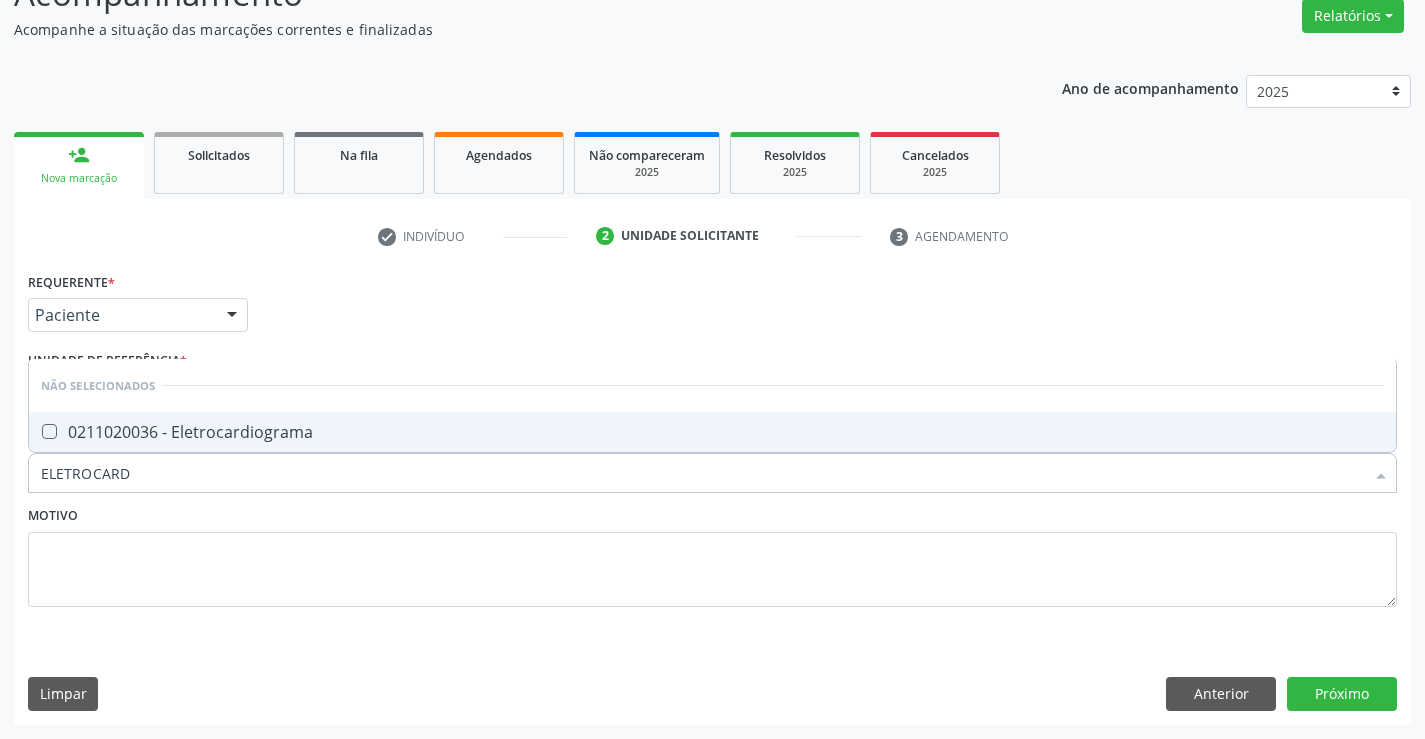 drag, startPoint x: 191, startPoint y: 426, endPoint x: 514, endPoint y: 599, distance: 366.41232 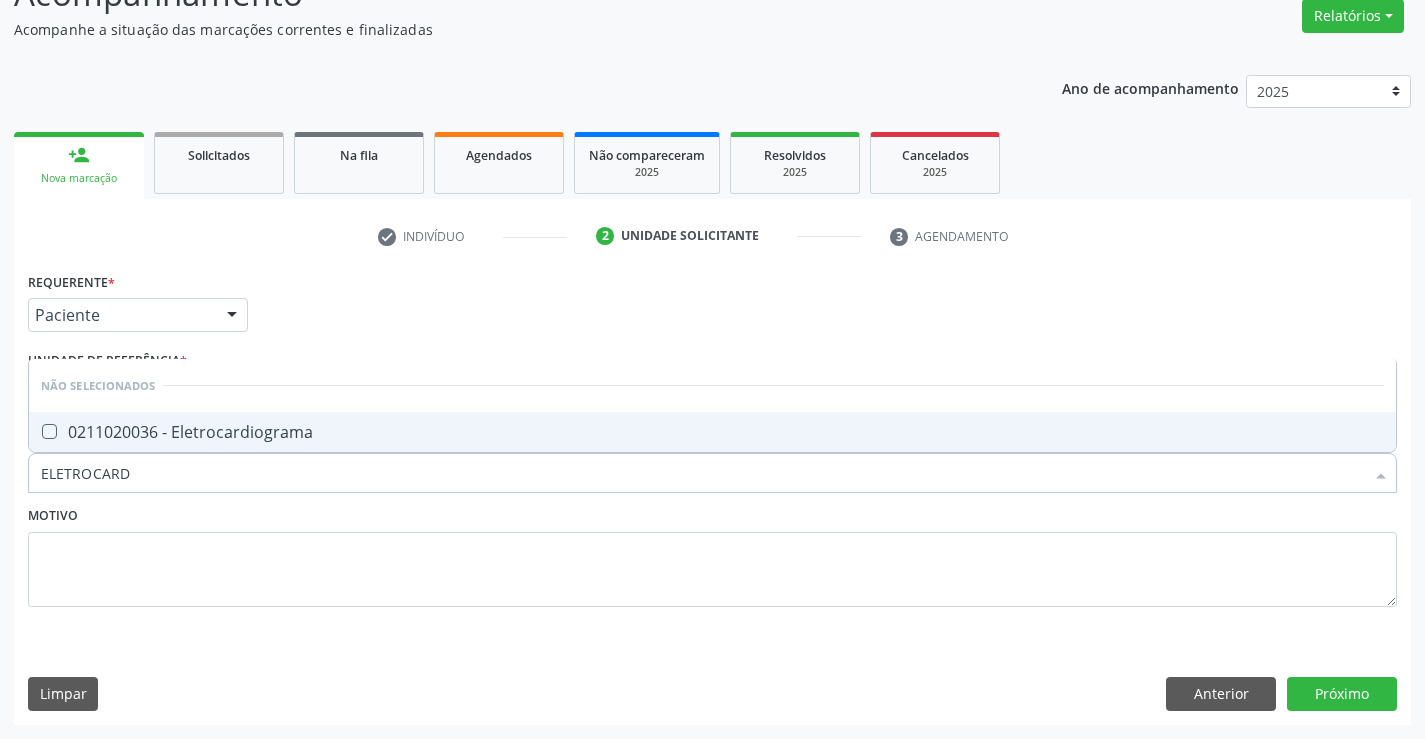 checkbox on "true" 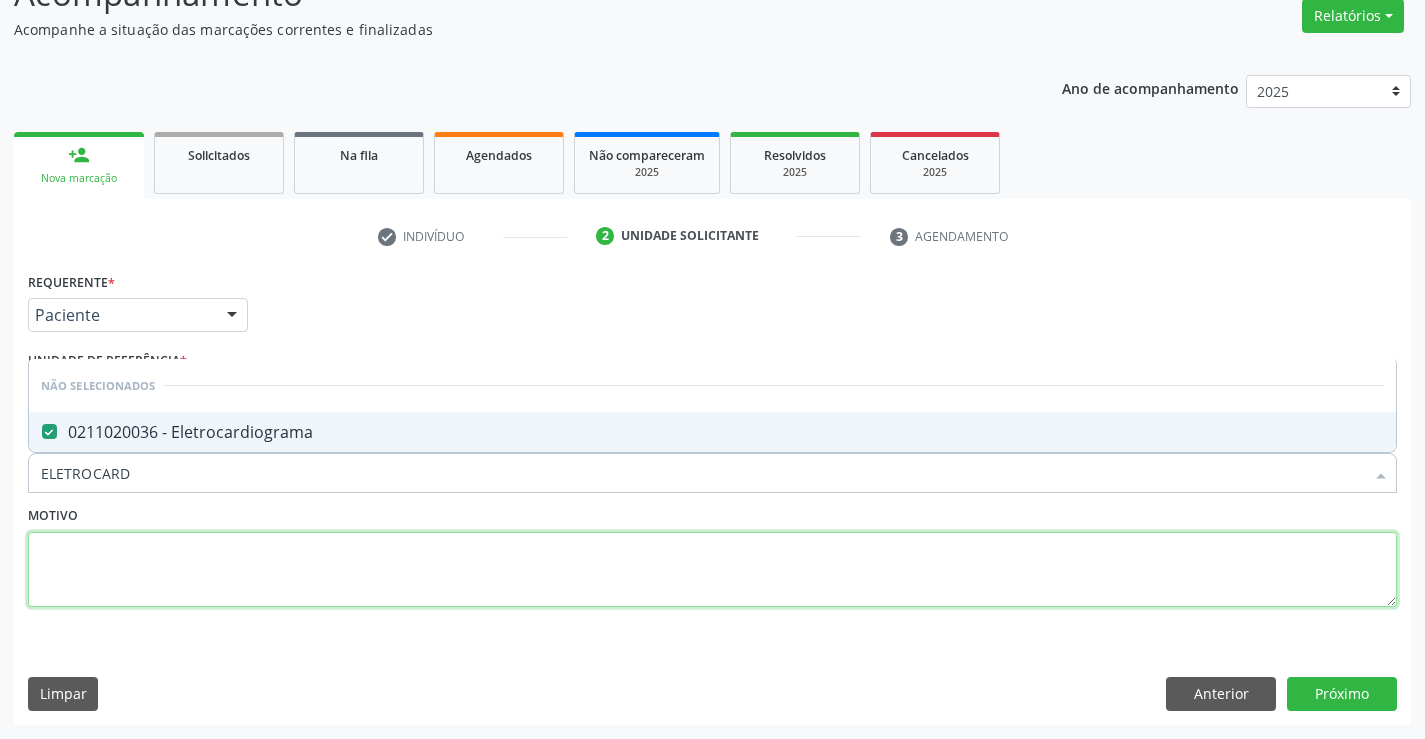 click at bounding box center [712, 570] 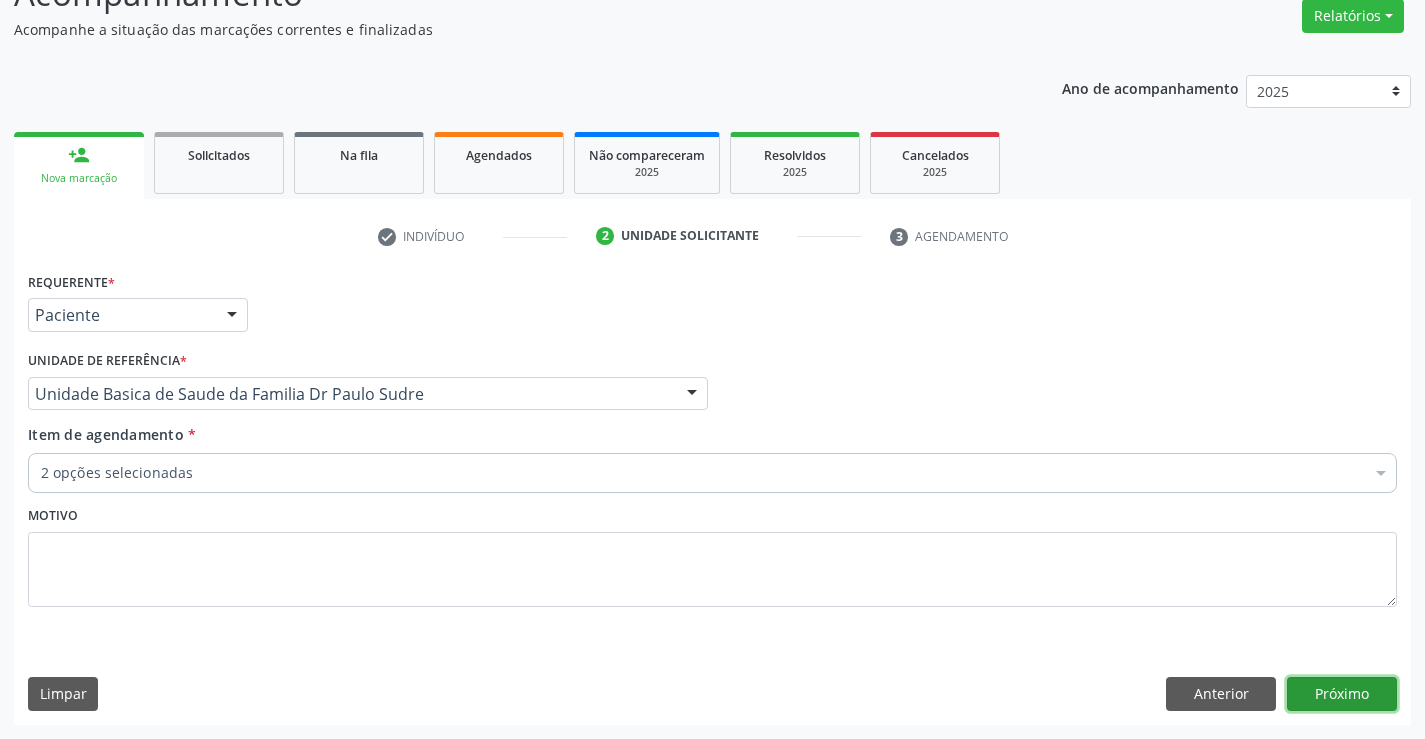 click on "Próximo" at bounding box center (1342, 694) 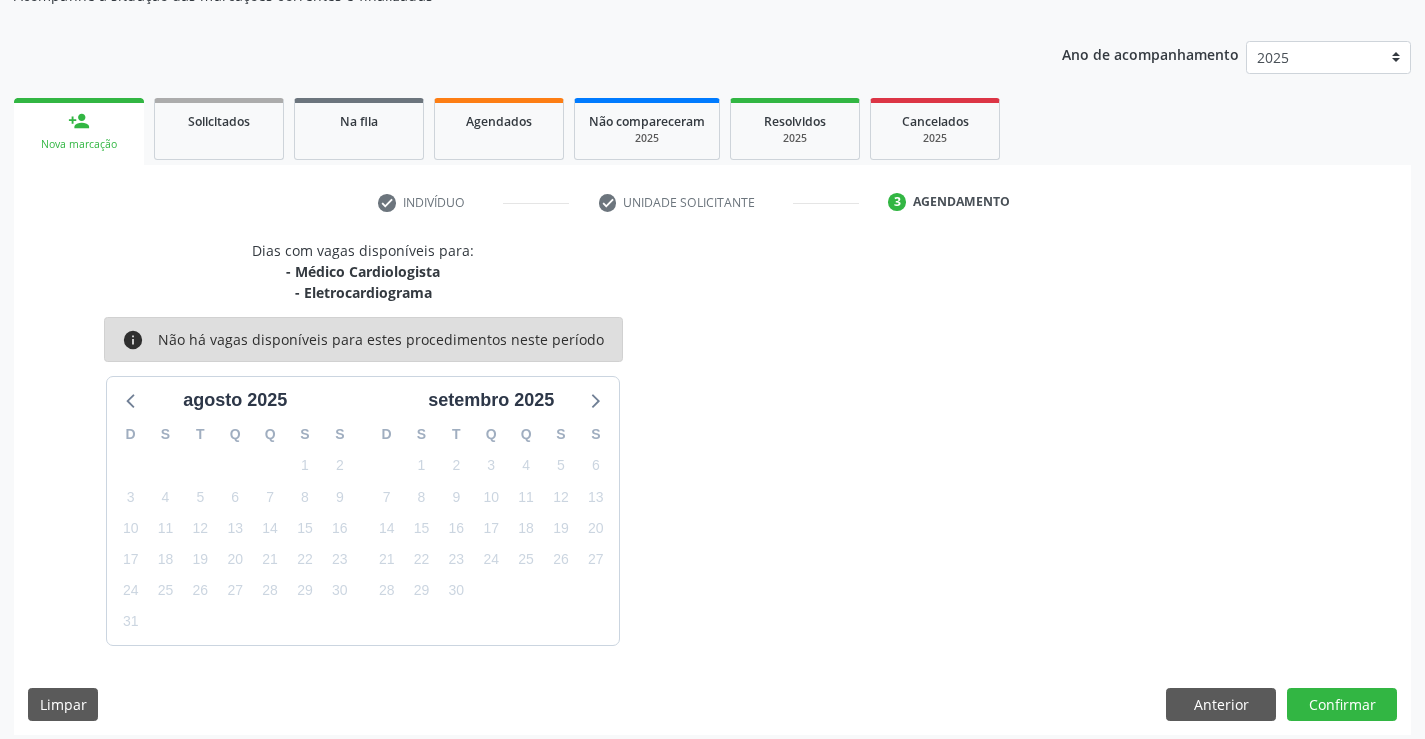 scroll, scrollTop: 211, scrollLeft: 0, axis: vertical 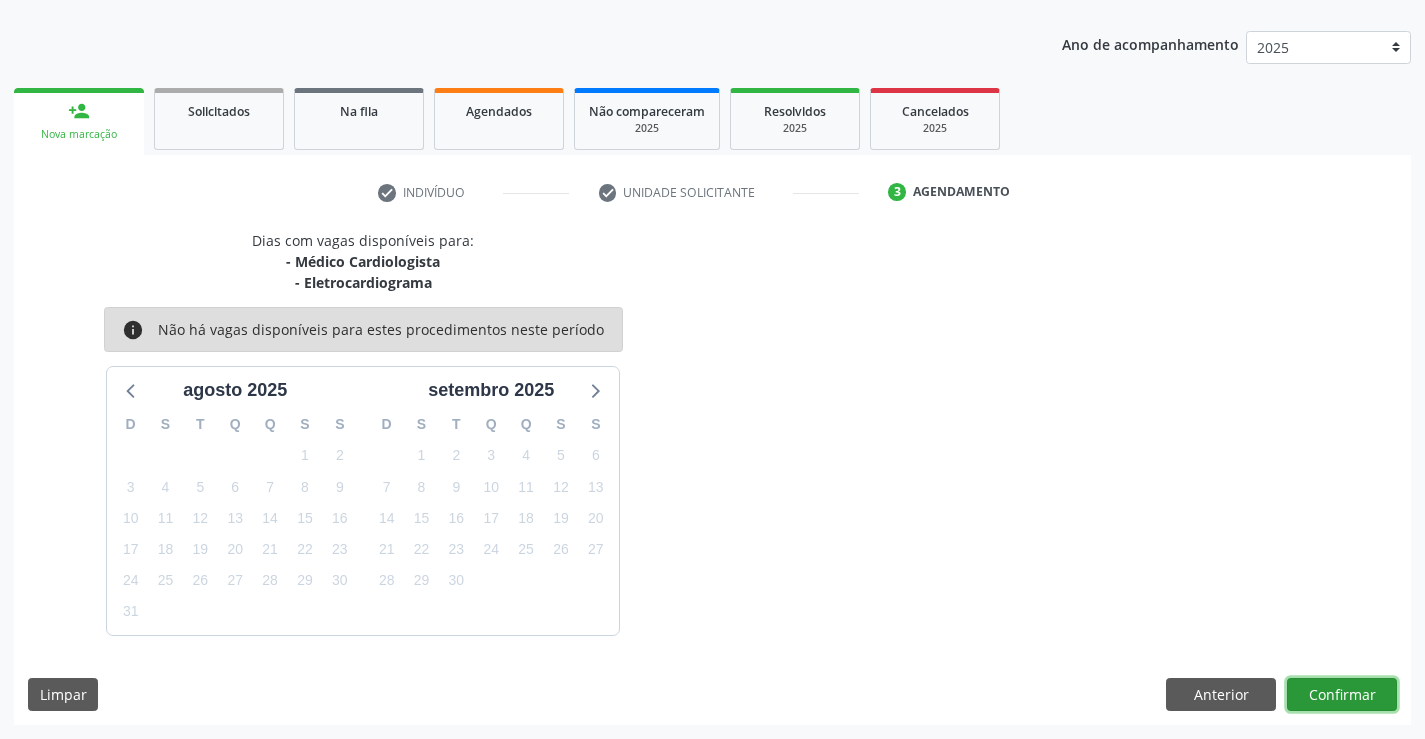 click on "Confirmar" at bounding box center [1342, 695] 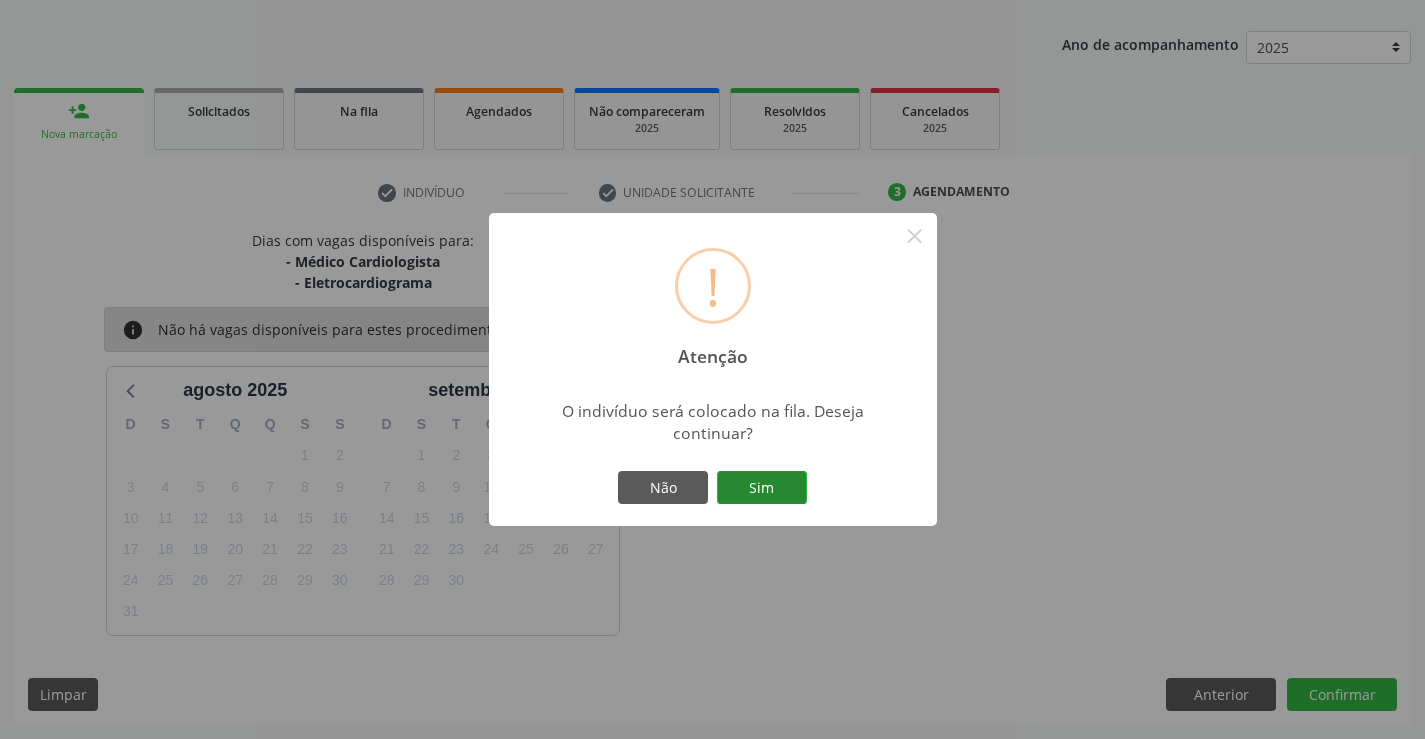 click on "Sim" at bounding box center [762, 488] 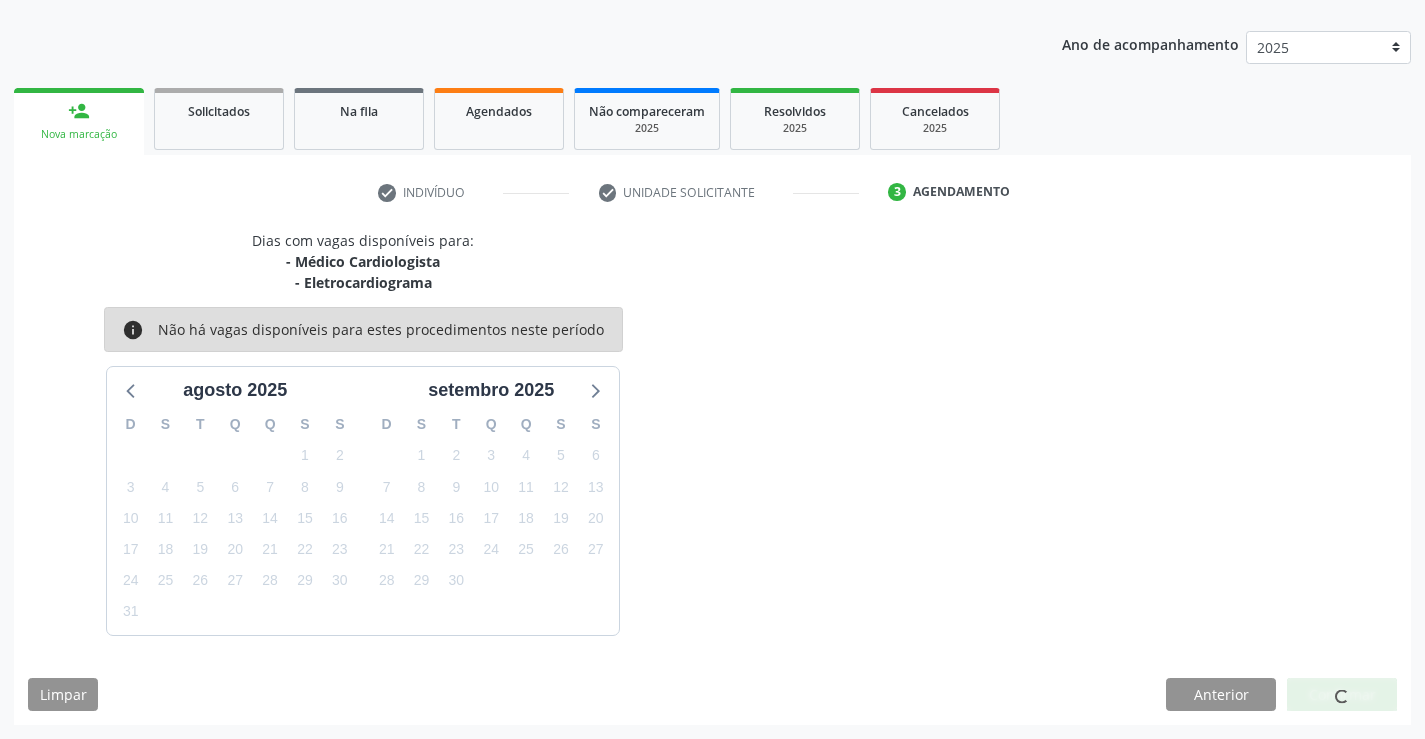 scroll, scrollTop: 0, scrollLeft: 0, axis: both 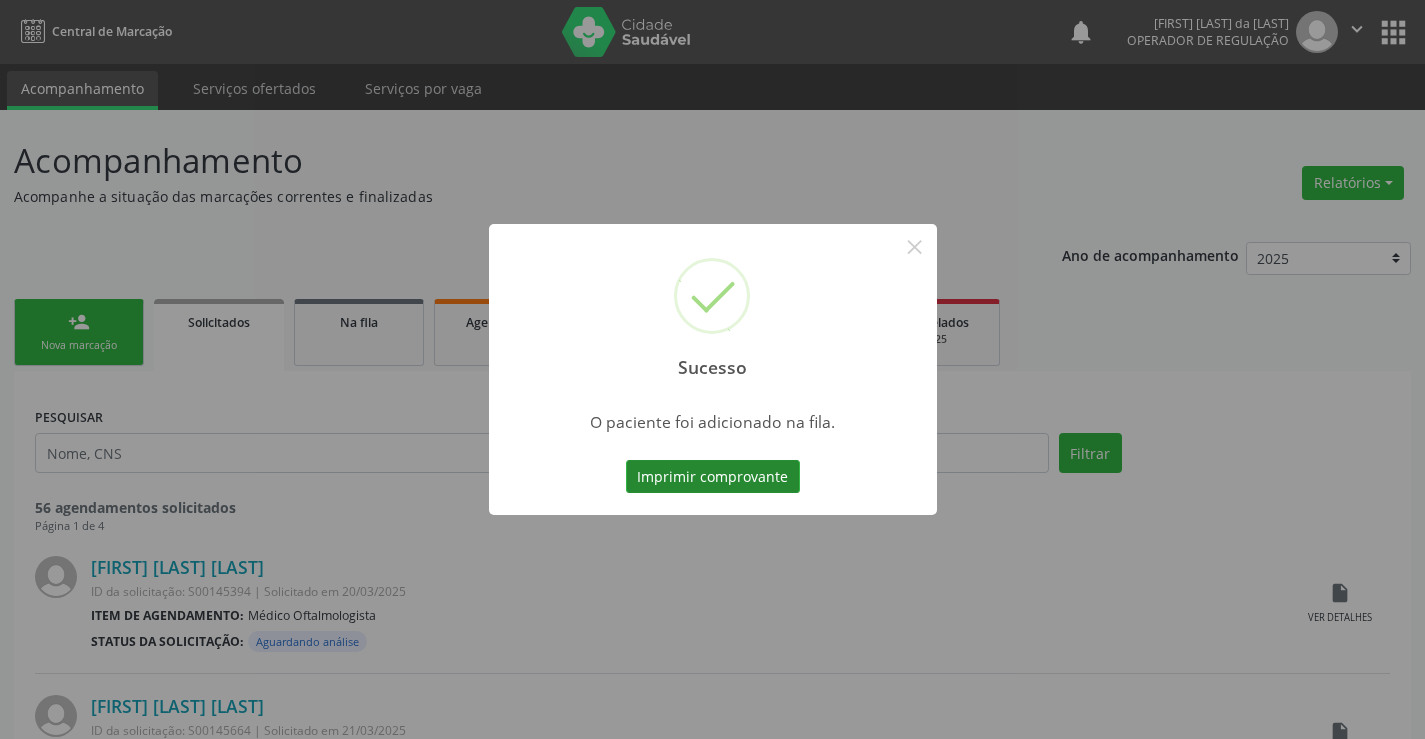 click on "Imprimir comprovante" at bounding box center [713, 477] 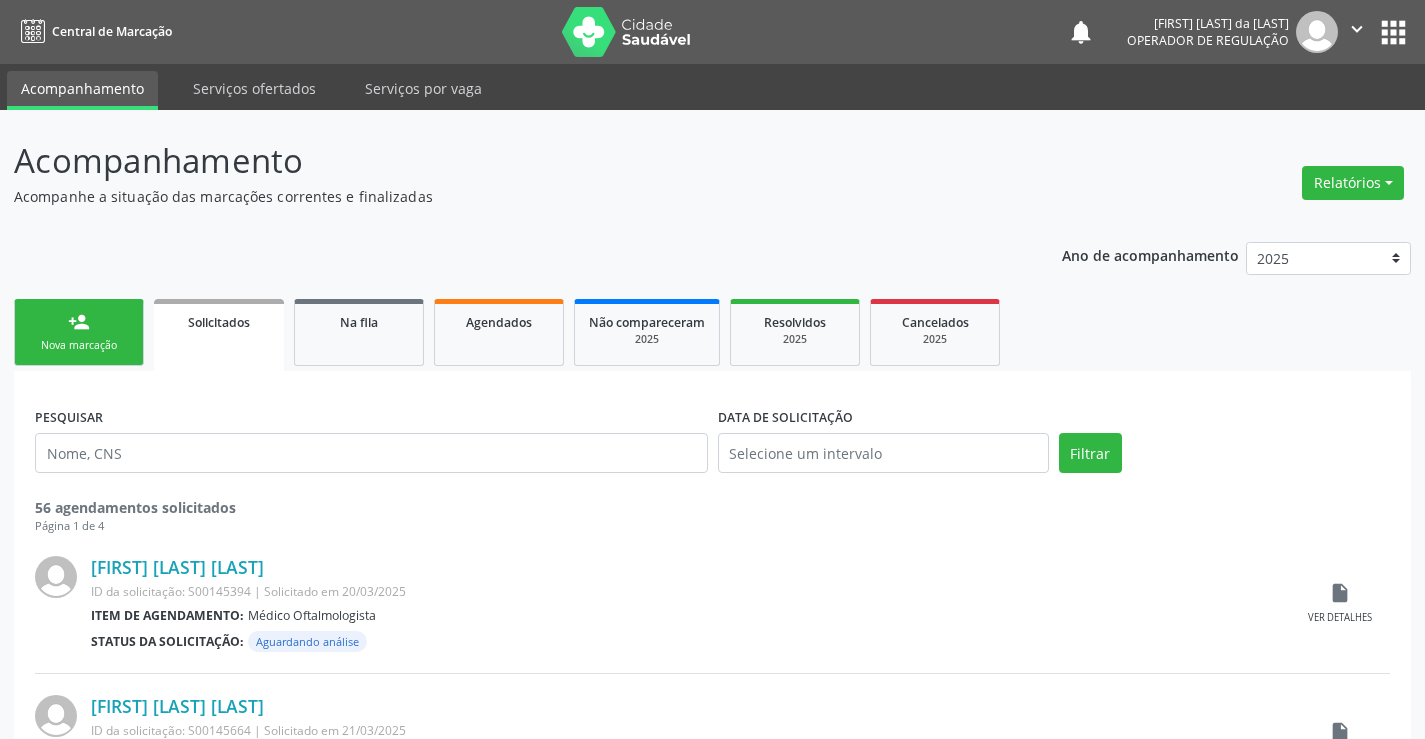 click on "person_add" at bounding box center [79, 322] 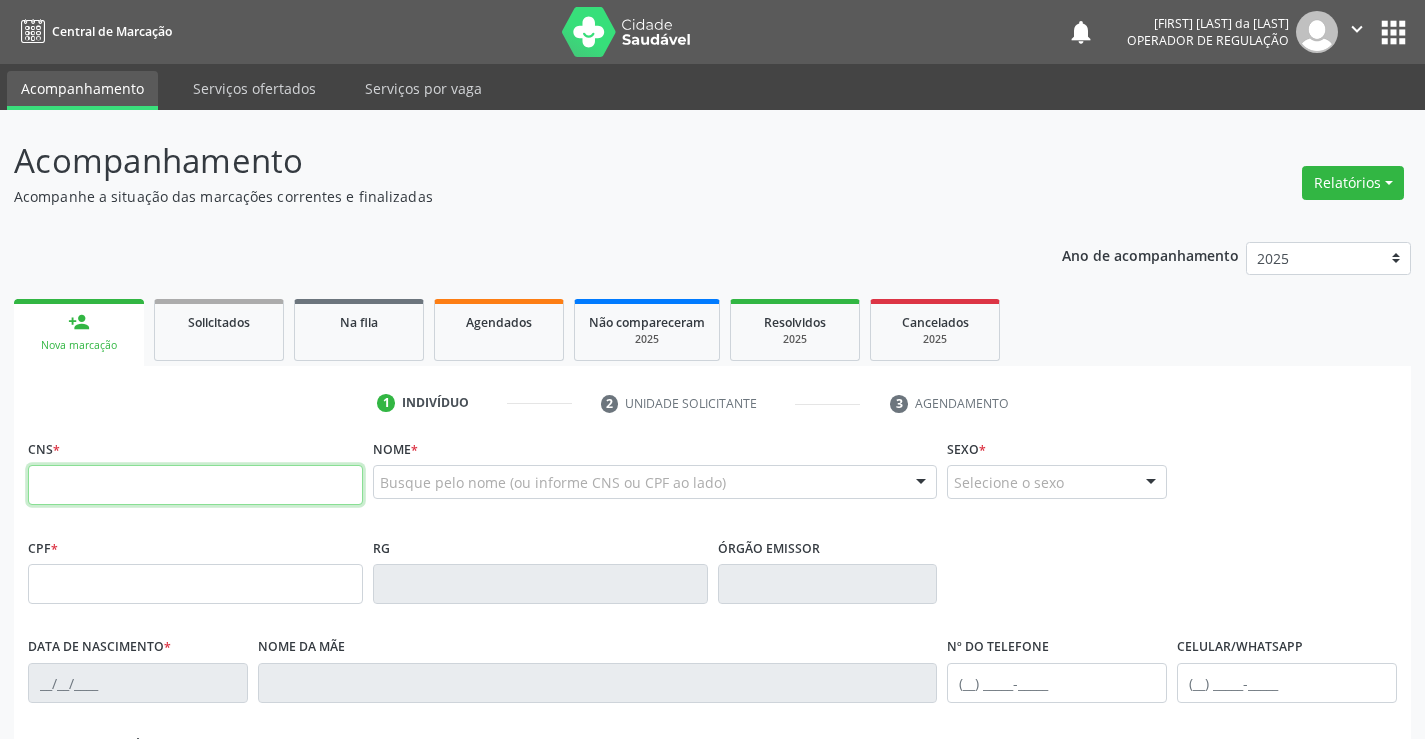 paste on "[PHONE]" 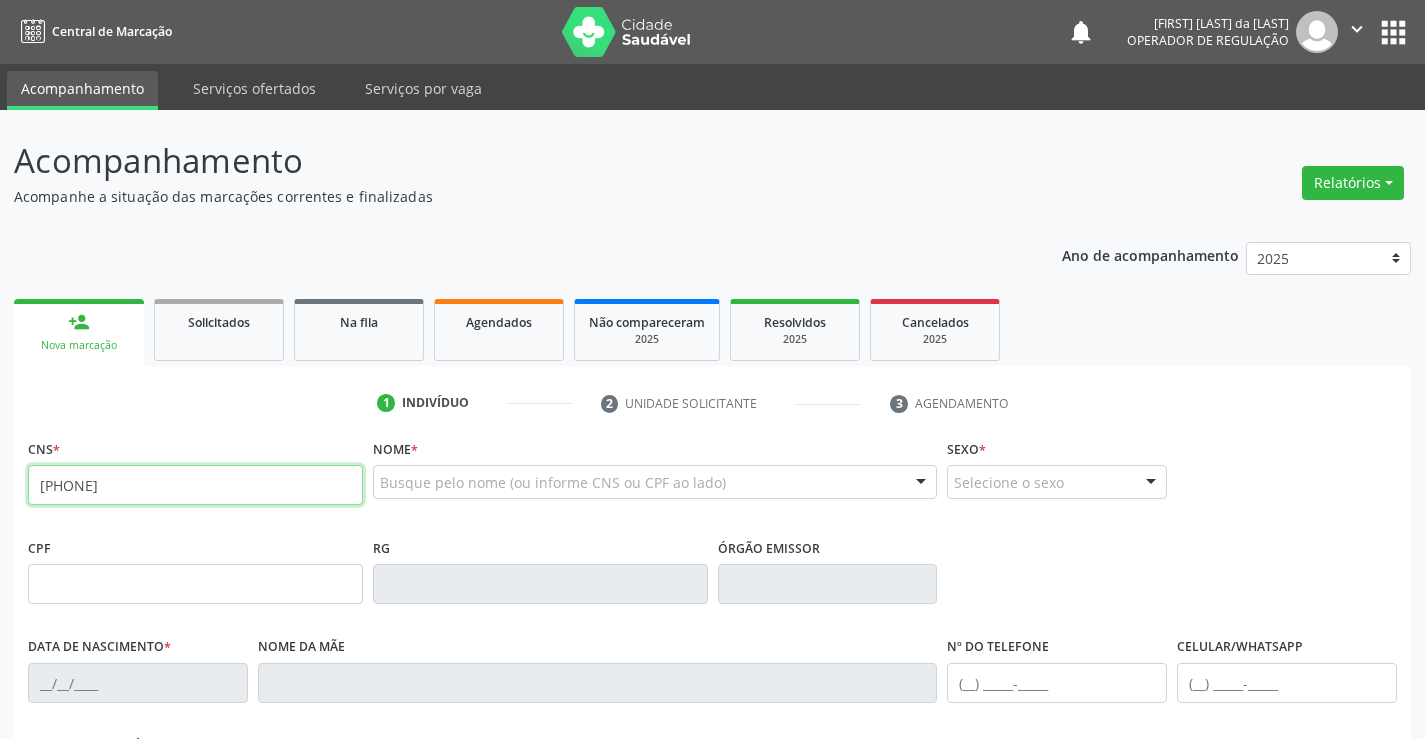 type on "[PHONE]" 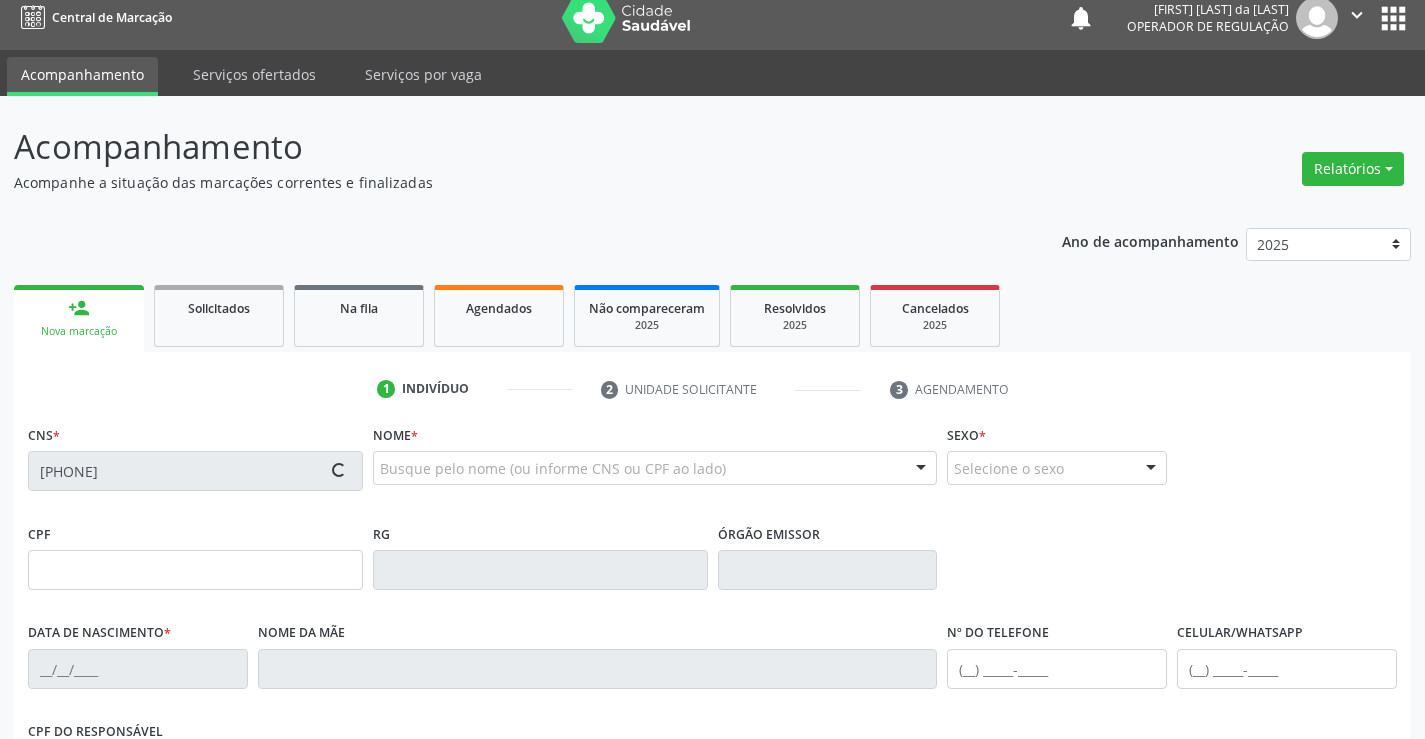 scroll, scrollTop: 345, scrollLeft: 0, axis: vertical 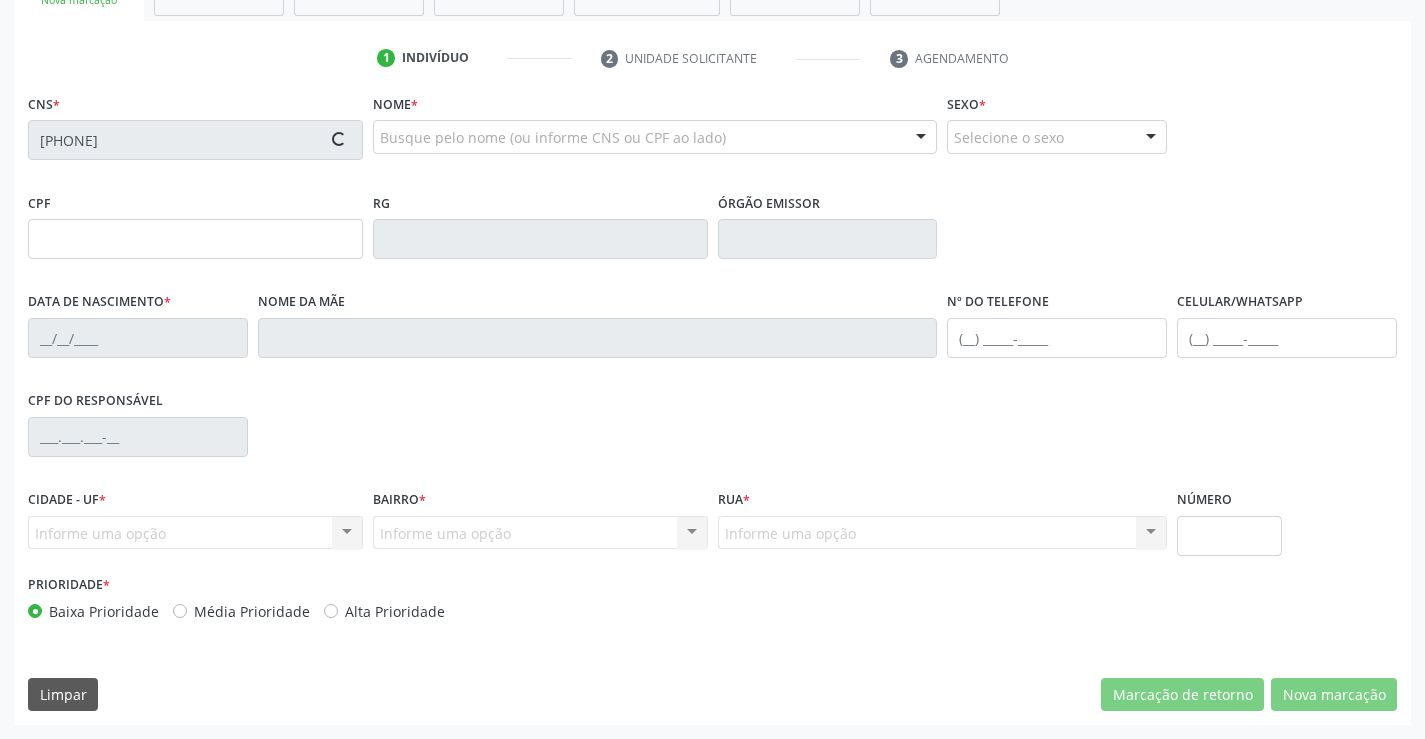 type on "[SSN]" 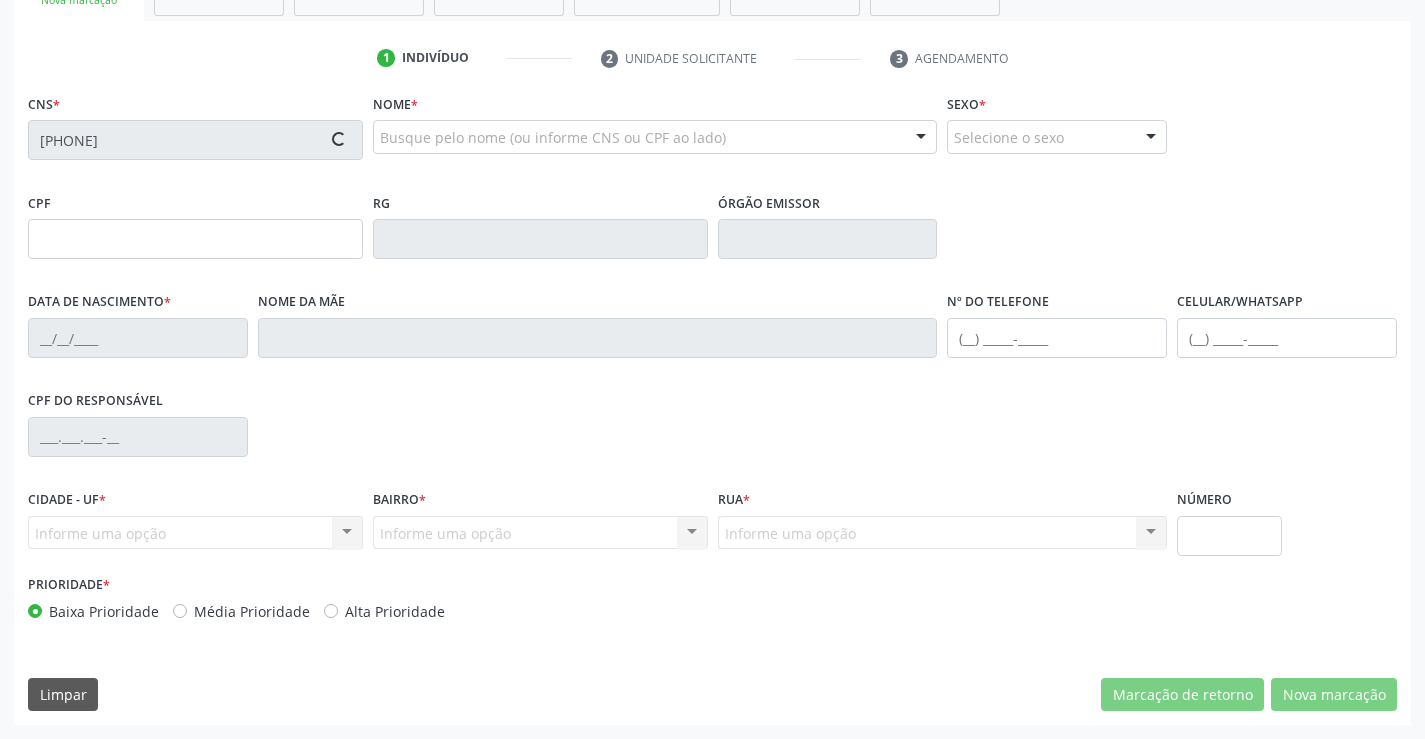 type on "[NUMBER]" 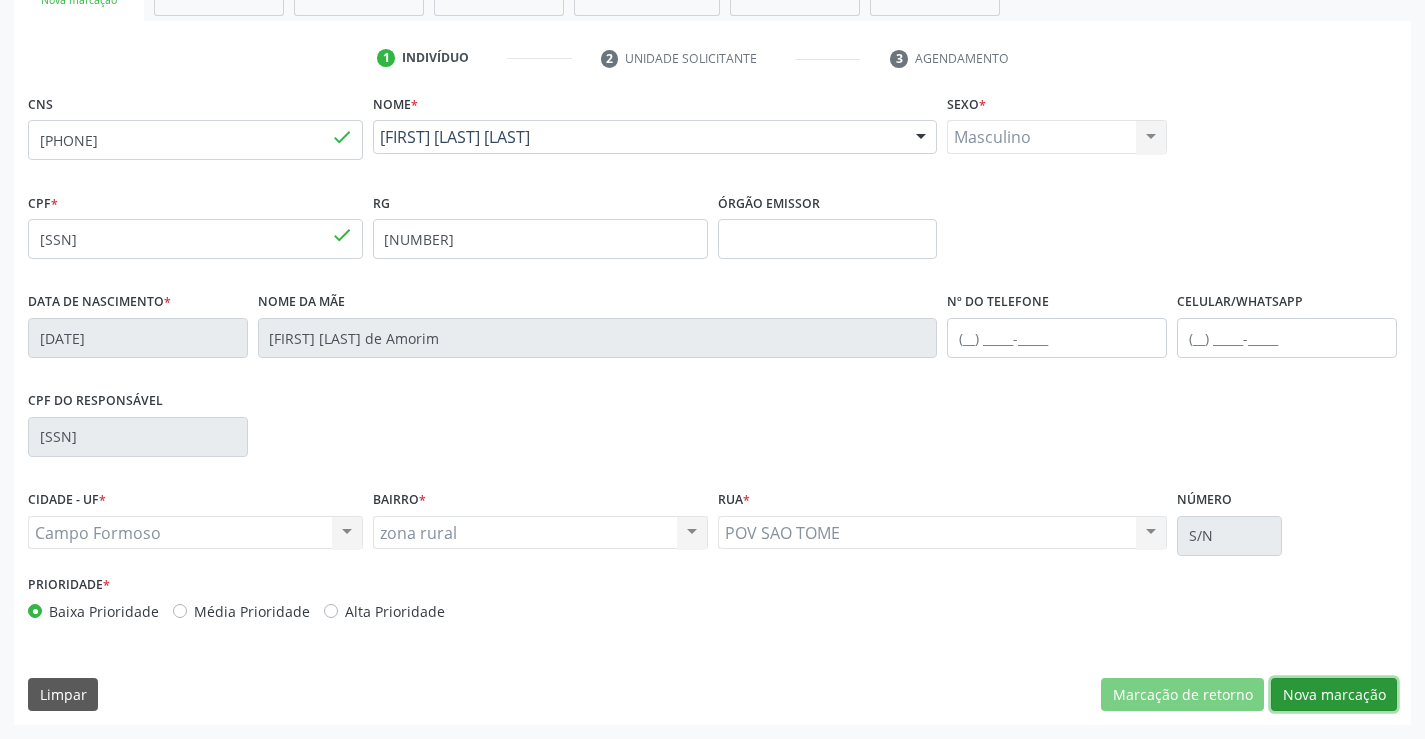 click on "Nova marcação" at bounding box center [1334, 695] 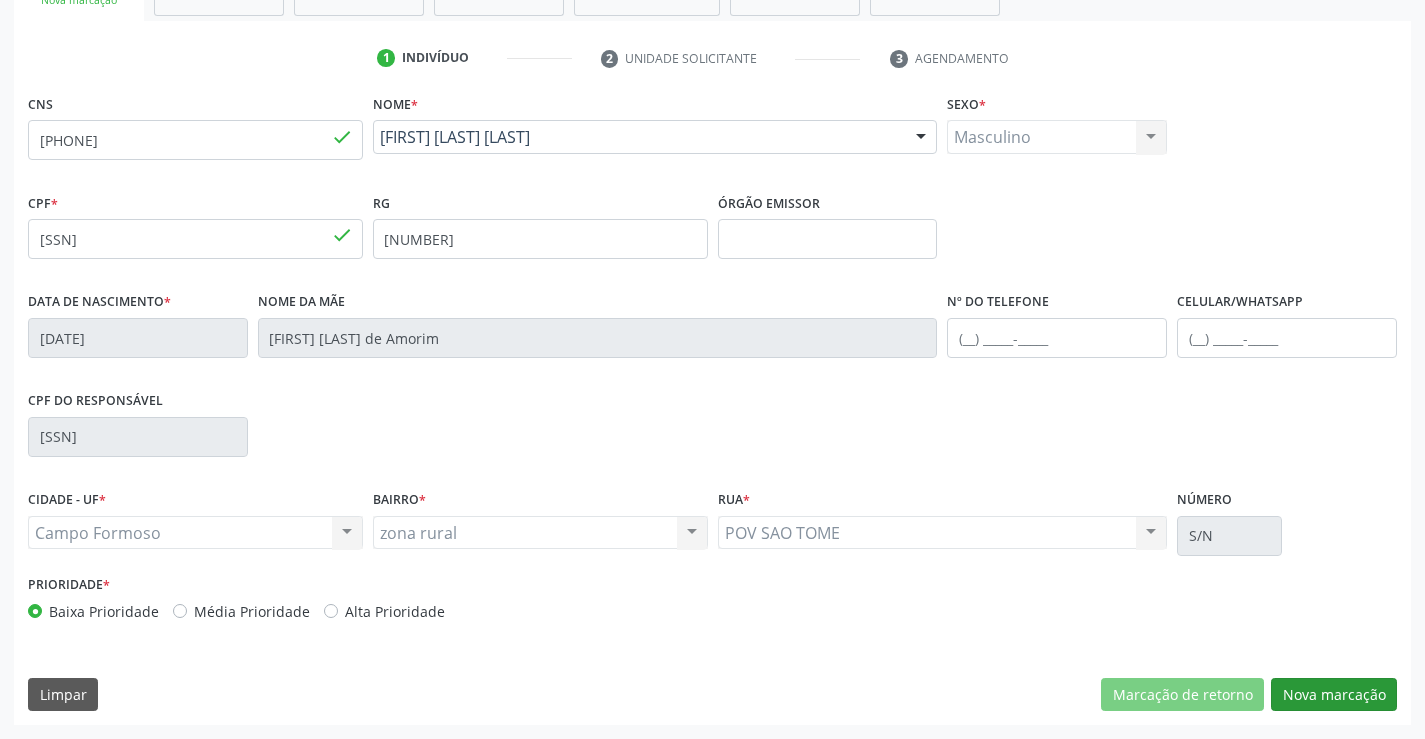 scroll, scrollTop: 167, scrollLeft: 0, axis: vertical 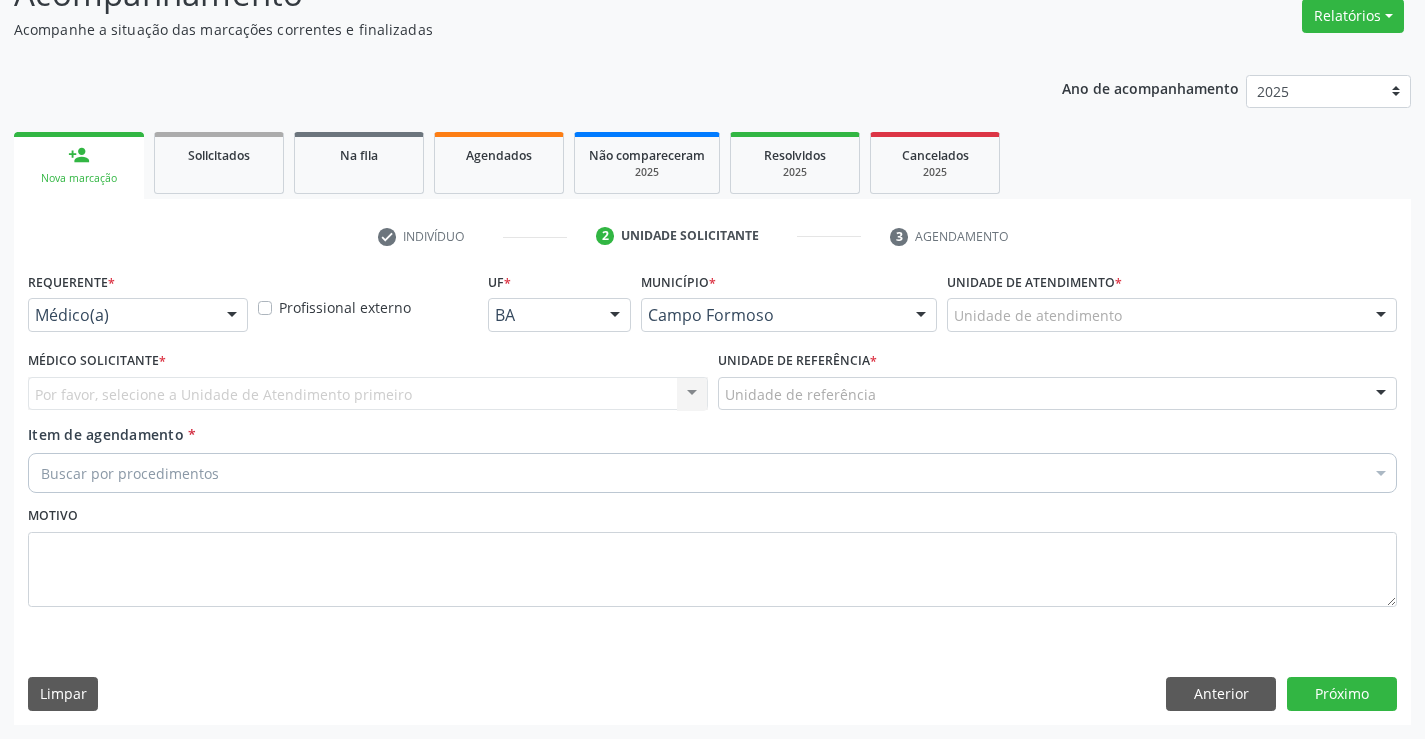click on "Requerente
*
Médico(a)         Médico(a)   Enfermeiro(a)   Paciente
Nenhum resultado encontrado para: "   "
Não há nenhuma opção para ser exibida." at bounding box center (138, 306) 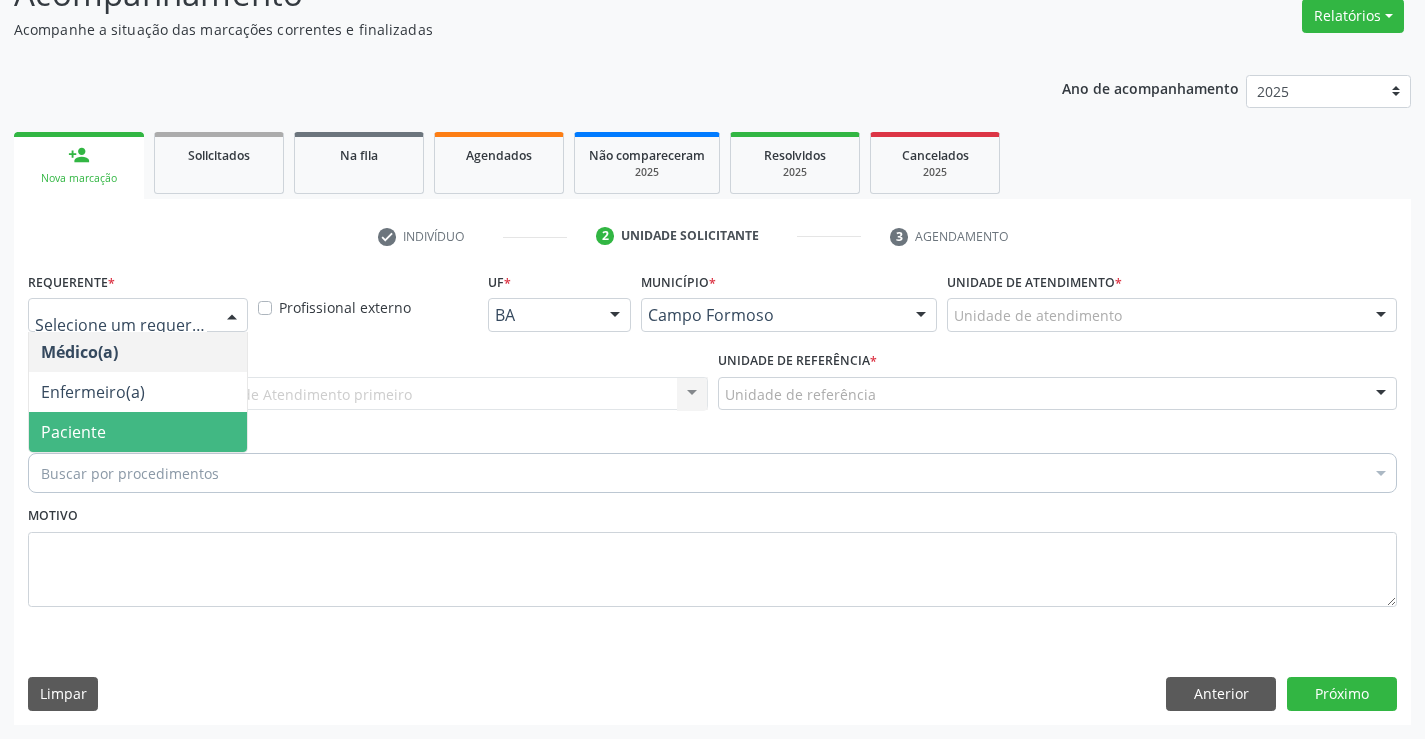 click on "Paciente" at bounding box center [73, 432] 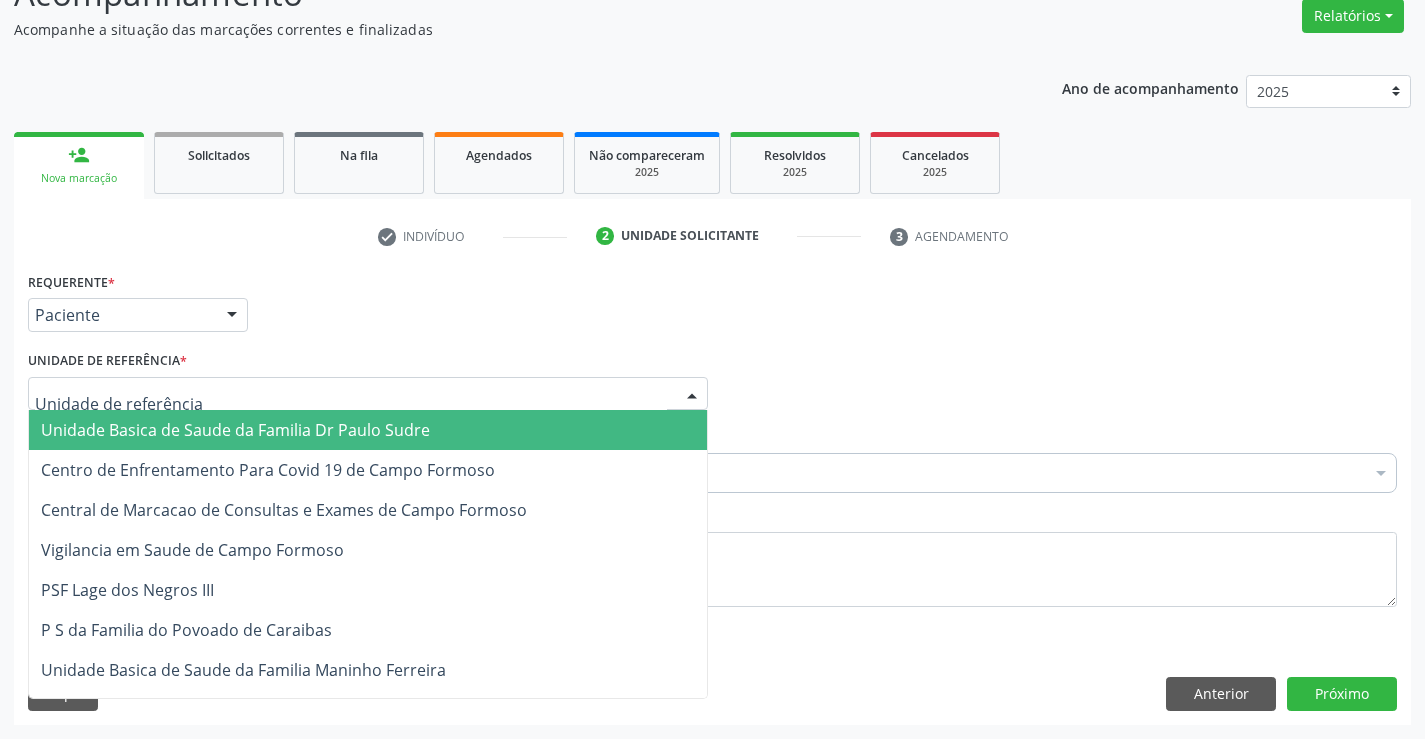 click at bounding box center (368, 394) 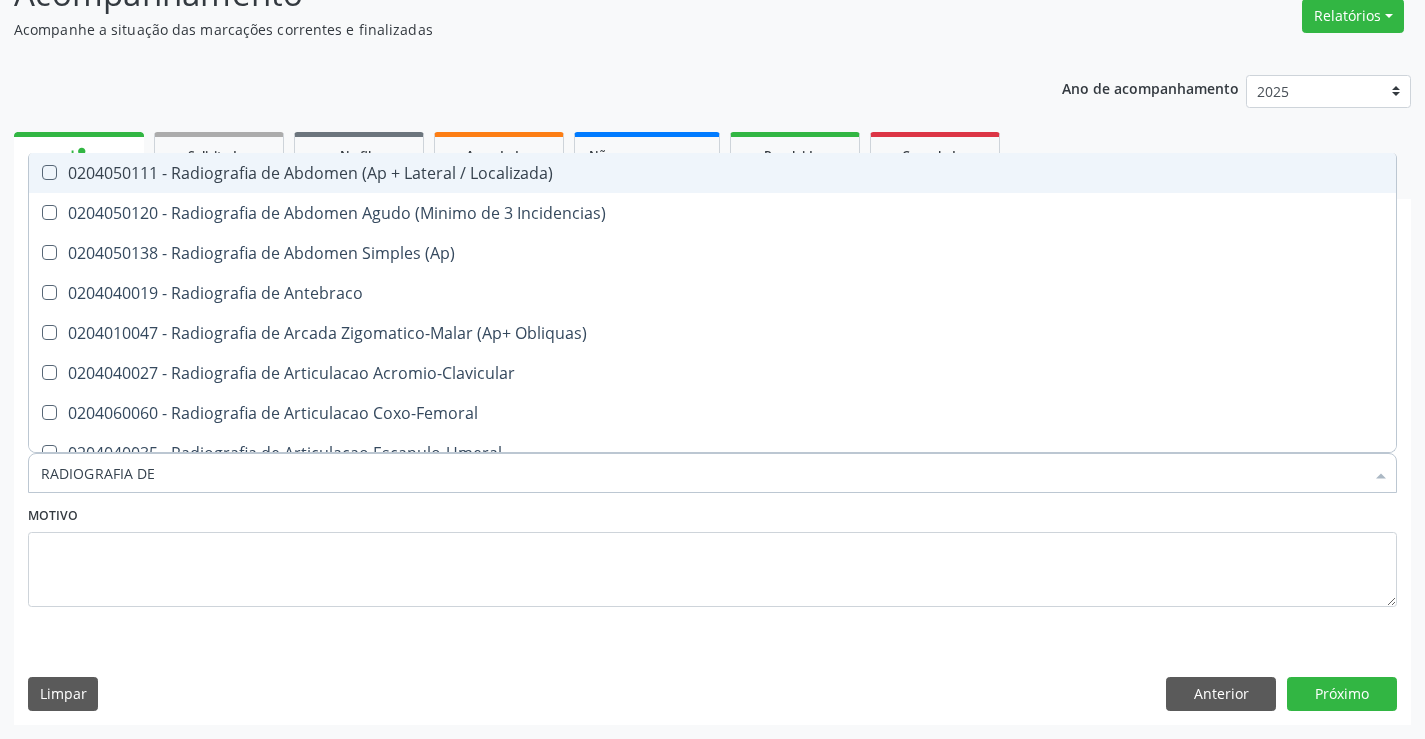 type on "RADIOGRAFIA DE T" 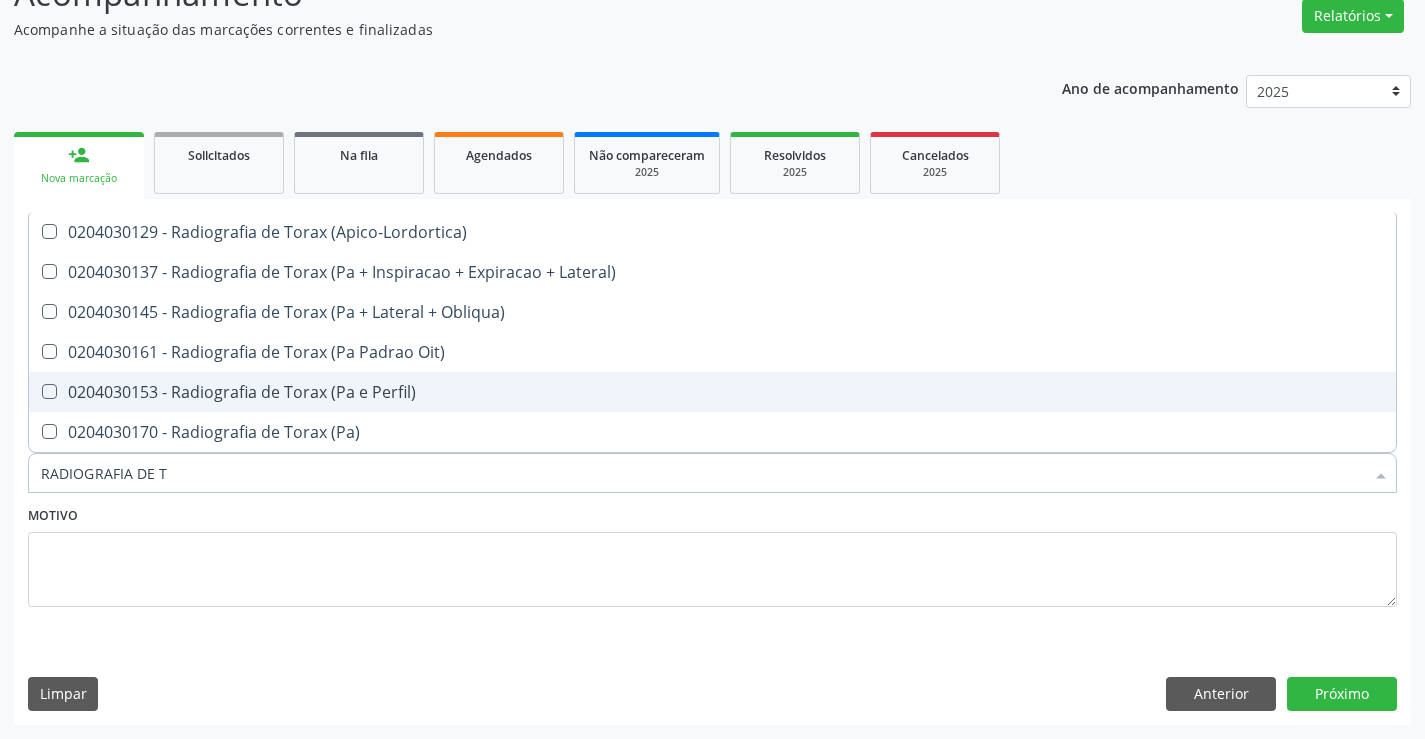 click on "0204030153 - Radiografia de Torax (Pa e Perfil)" at bounding box center [712, 392] 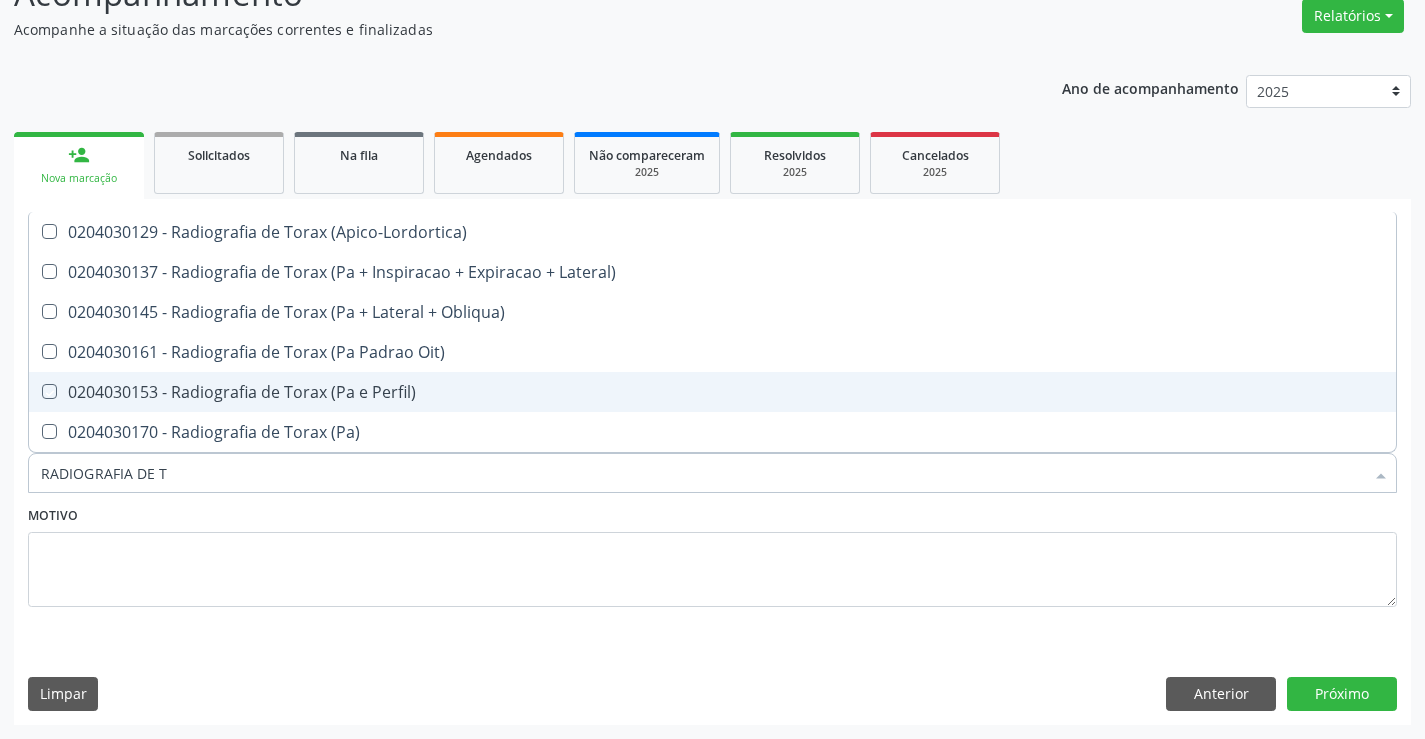 checkbox on "true" 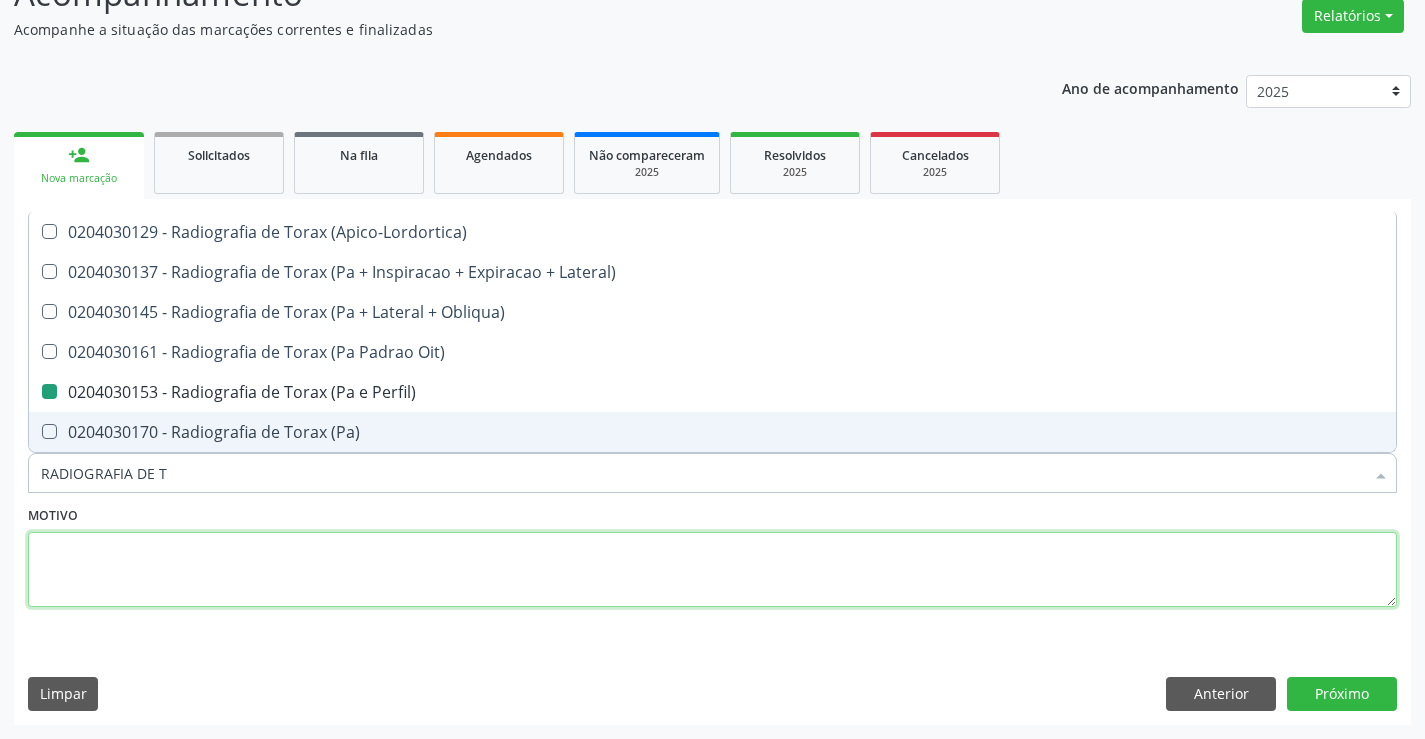 click at bounding box center [712, 570] 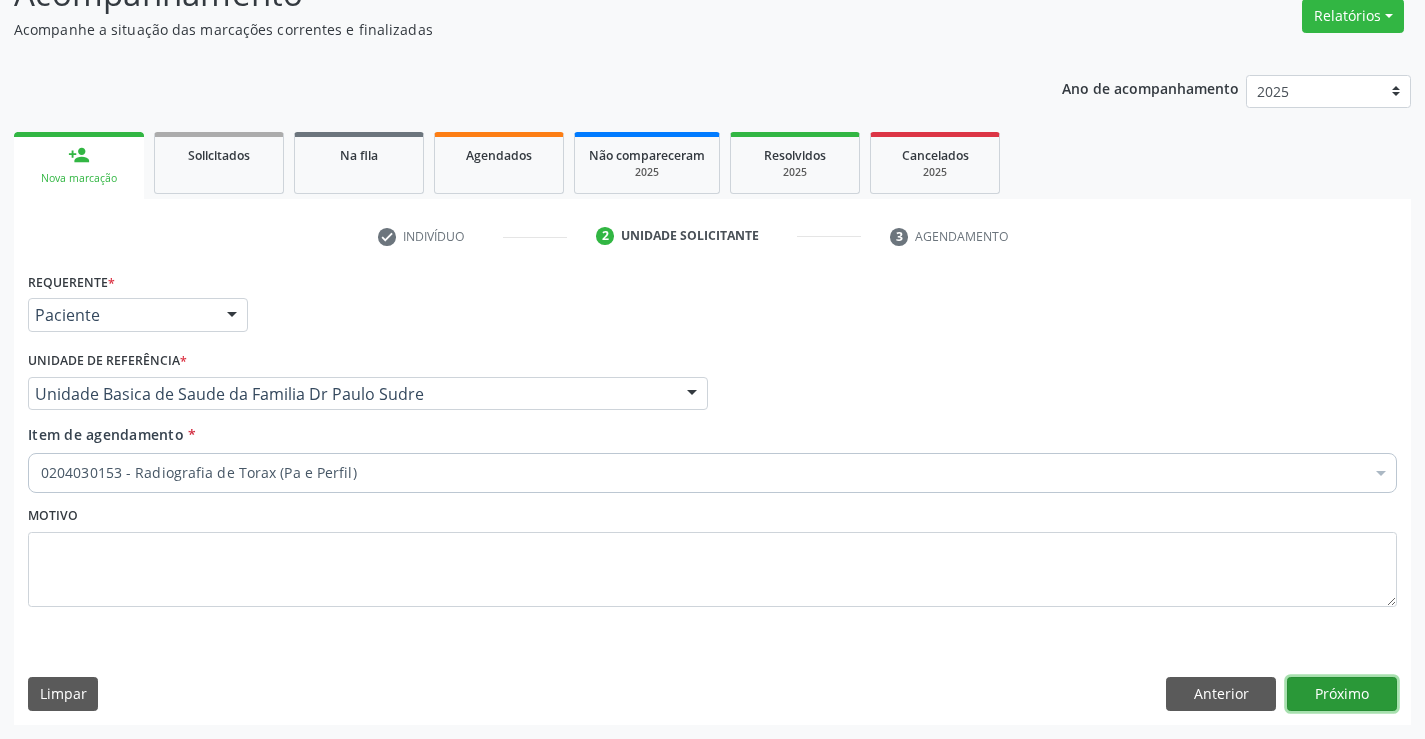 click on "Próximo" at bounding box center [1342, 694] 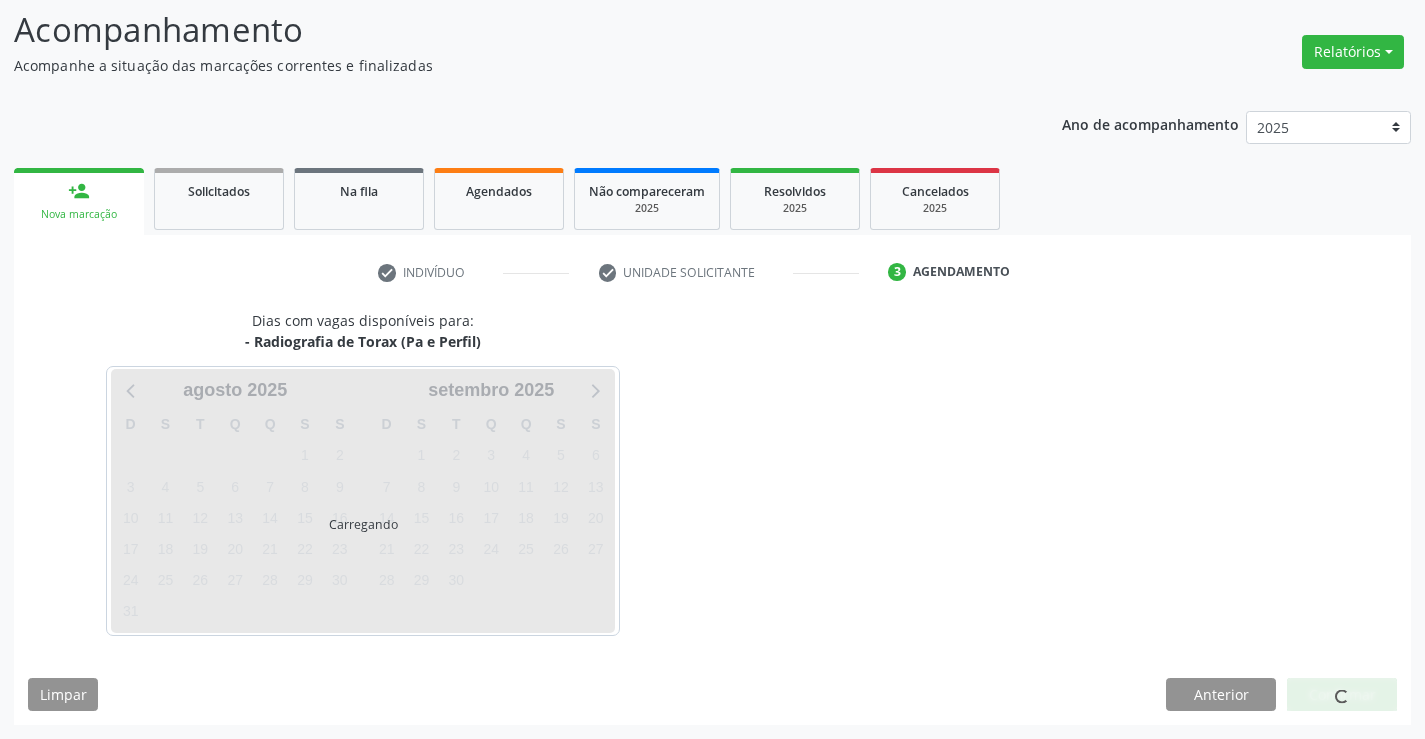 scroll, scrollTop: 131, scrollLeft: 0, axis: vertical 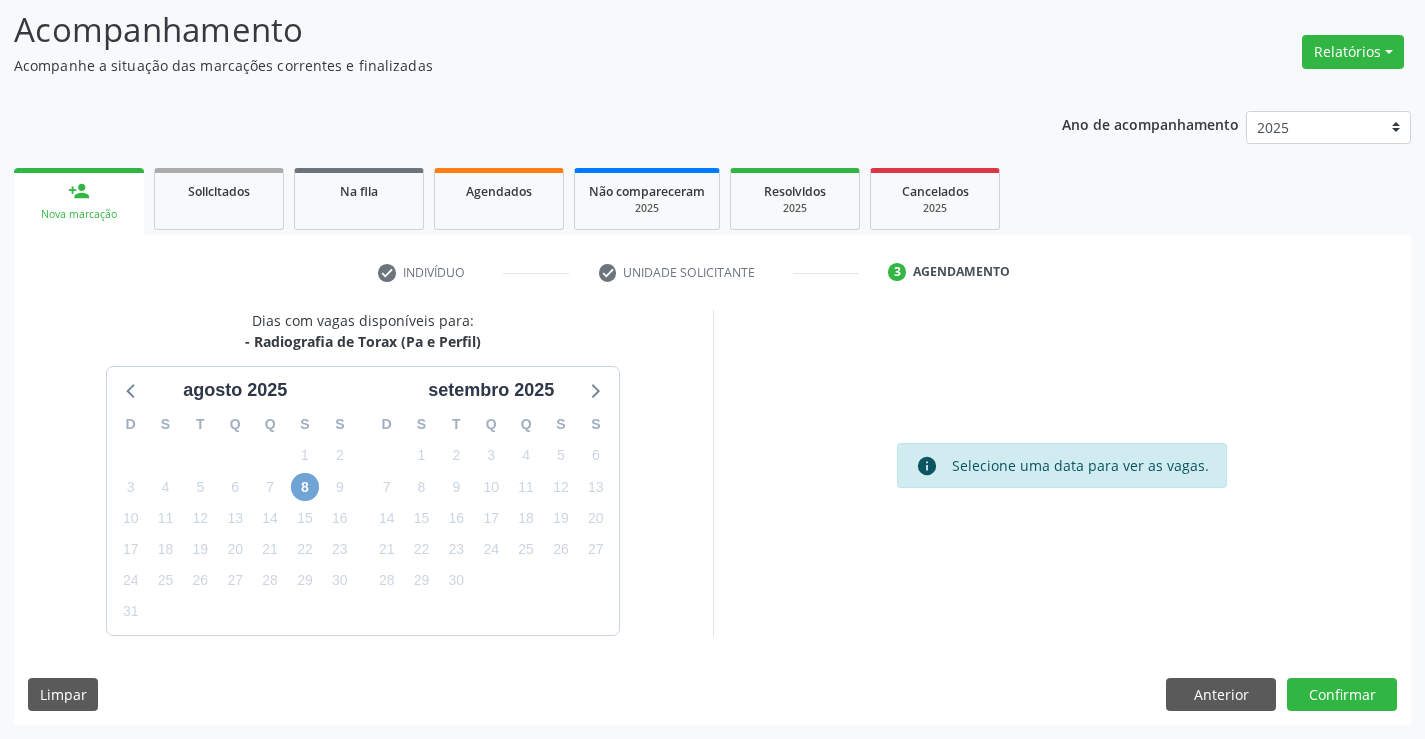 click on "8" at bounding box center [305, 487] 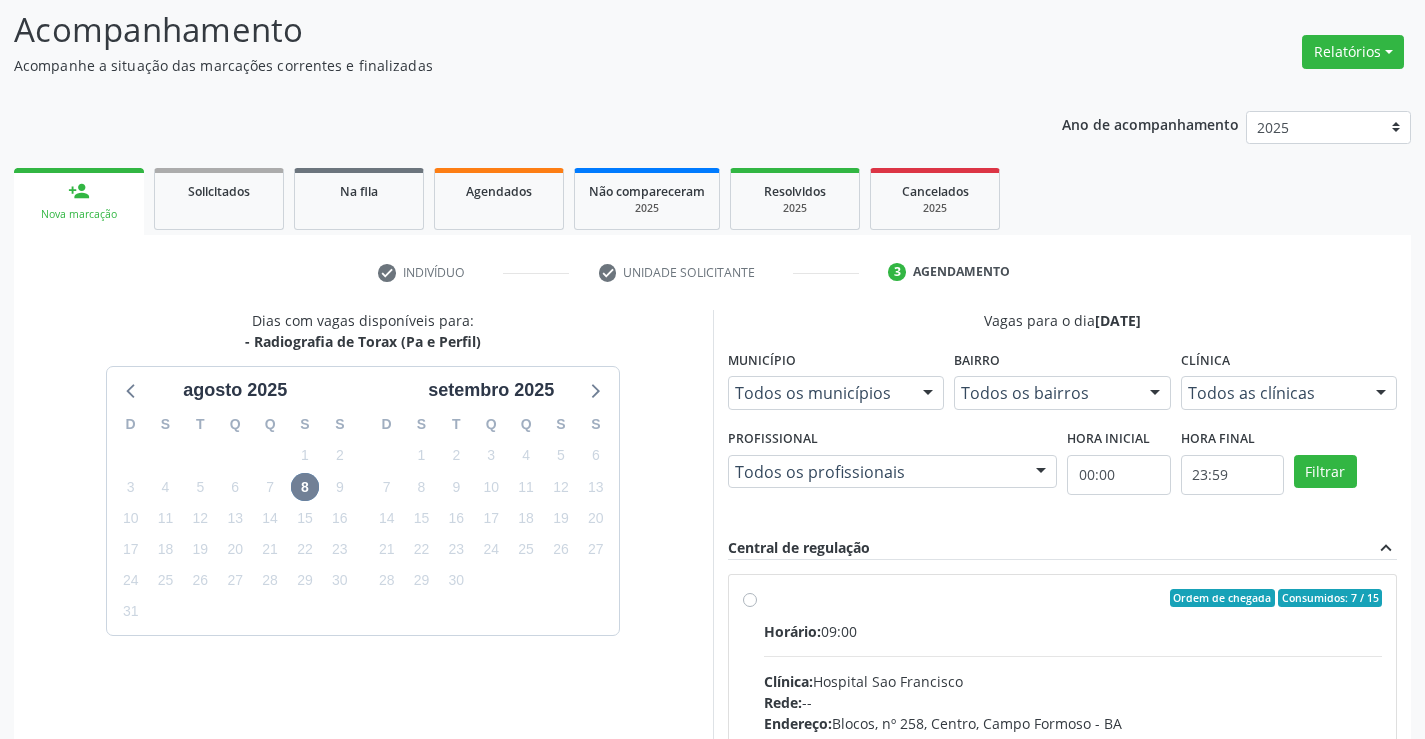 click on "Ordem de chegada
Consumidos: [NUMBER] / [NUMBER]" at bounding box center [1073, 598] 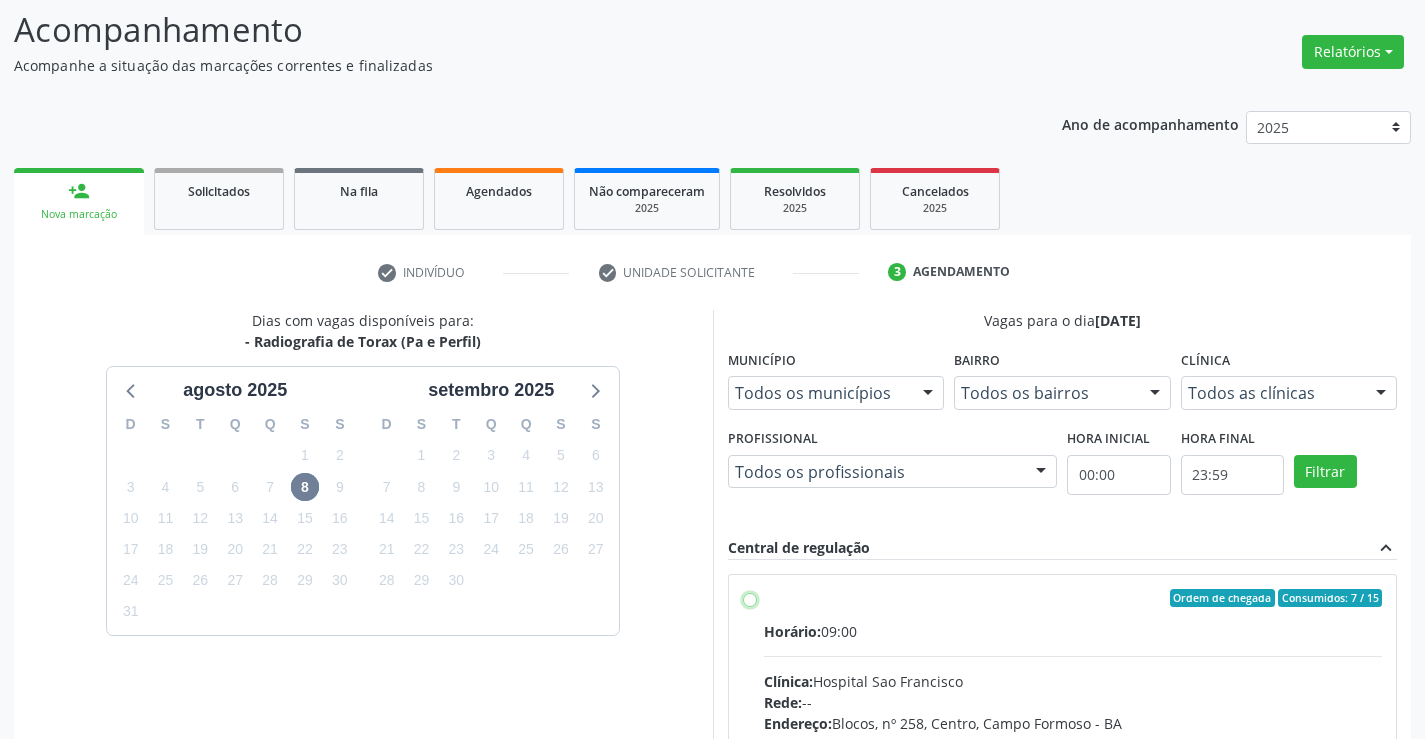 click on "Ordem de chegada
Consumidos: 7 / 15
Horário:   09:00
Clínica:  Hospital Sao Francisco
Rede:
--
Endereço:   Blocos, nº 258, Centro, Campo Formoso - BA
Telefone:   (74) 36451217
Profissional:
[NAME]
Informações adicionais sobre o atendimento
Idade de atendimento:
de 0 a 120 anos
Gênero(s) atendido(s):
Masculino e Feminino
Informações adicionais:
--" at bounding box center [750, 598] 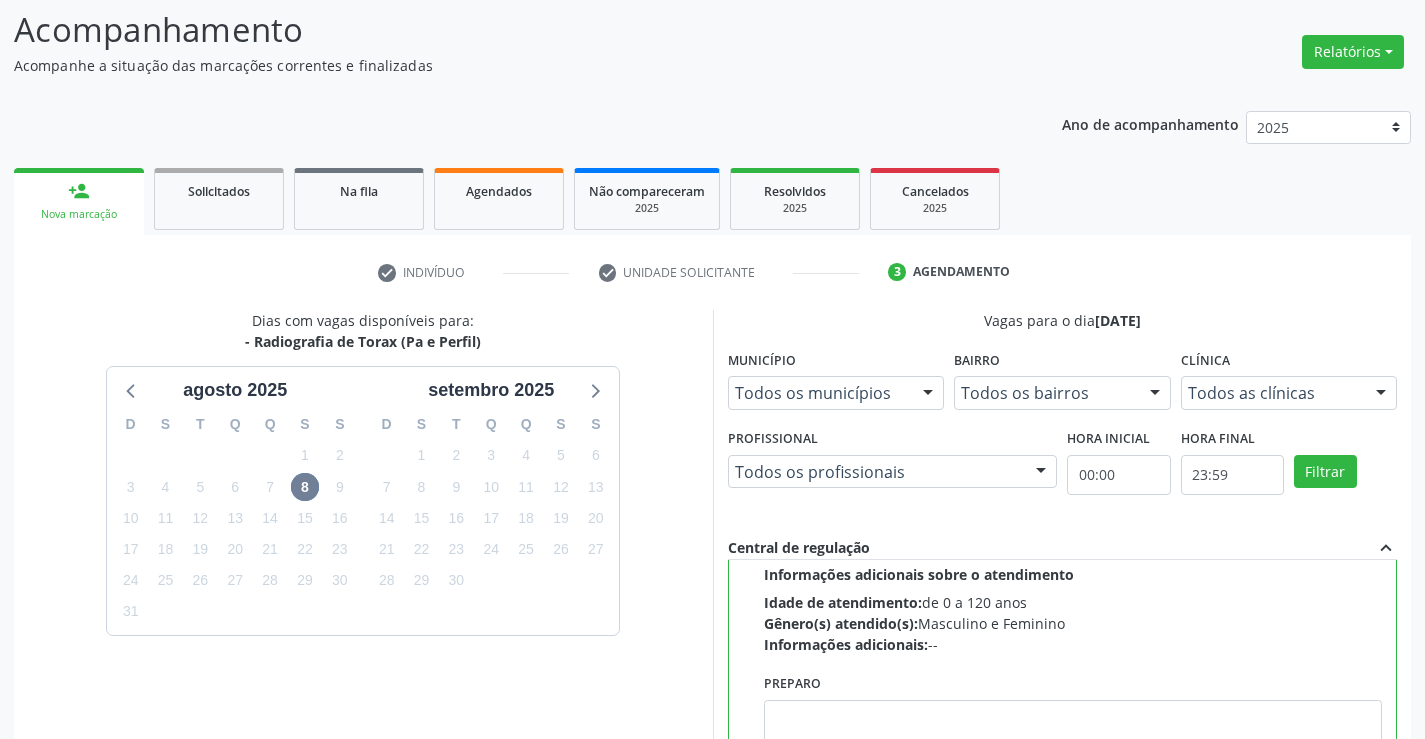 scroll, scrollTop: 400, scrollLeft: 0, axis: vertical 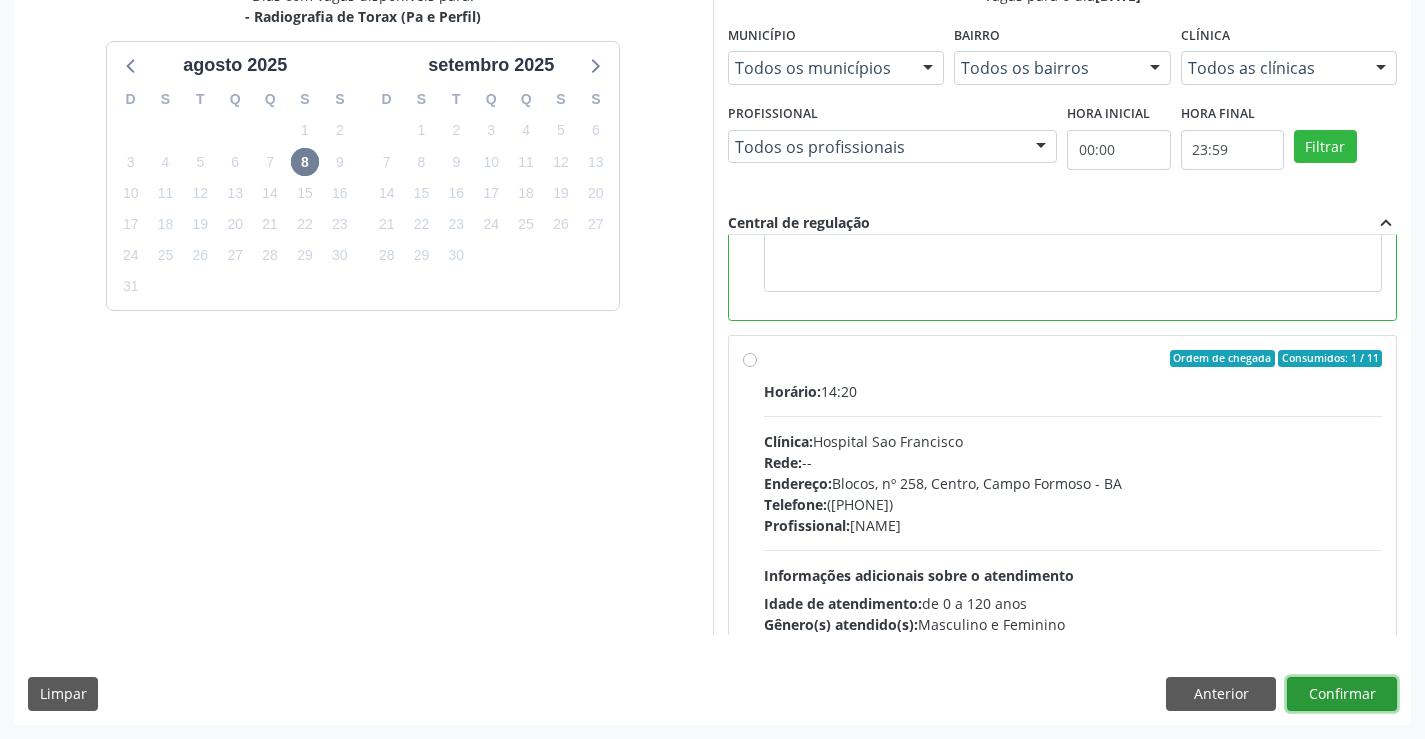 click on "Confirmar" at bounding box center [1342, 694] 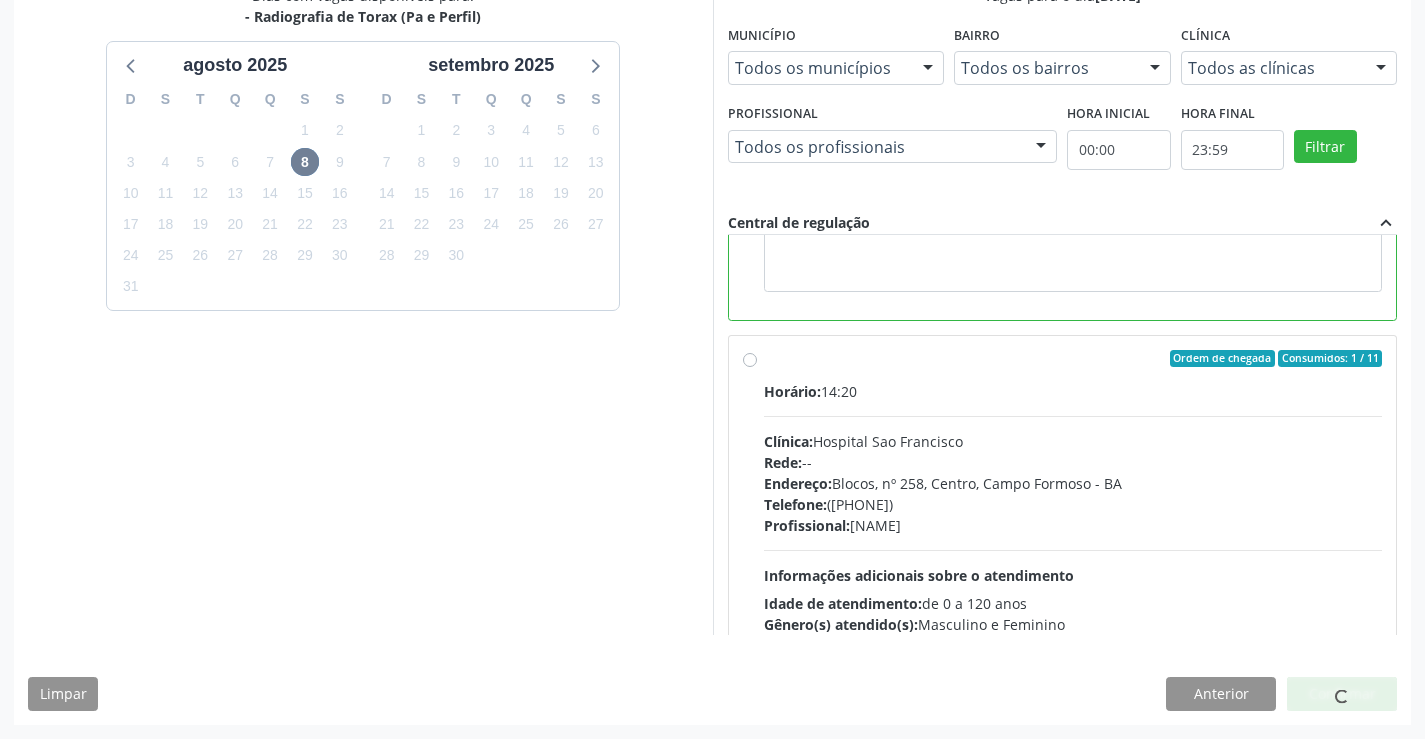 click at bounding box center [1342, 694] 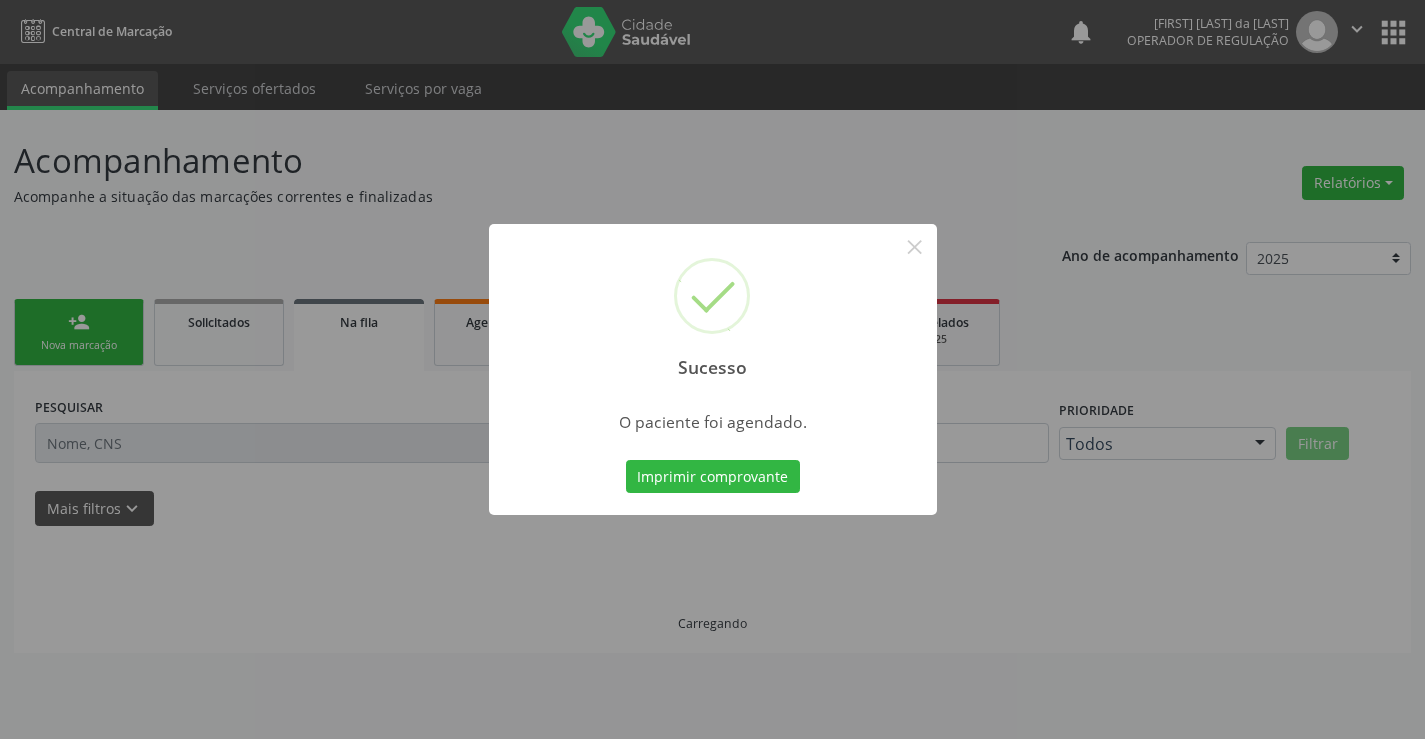scroll, scrollTop: 0, scrollLeft: 0, axis: both 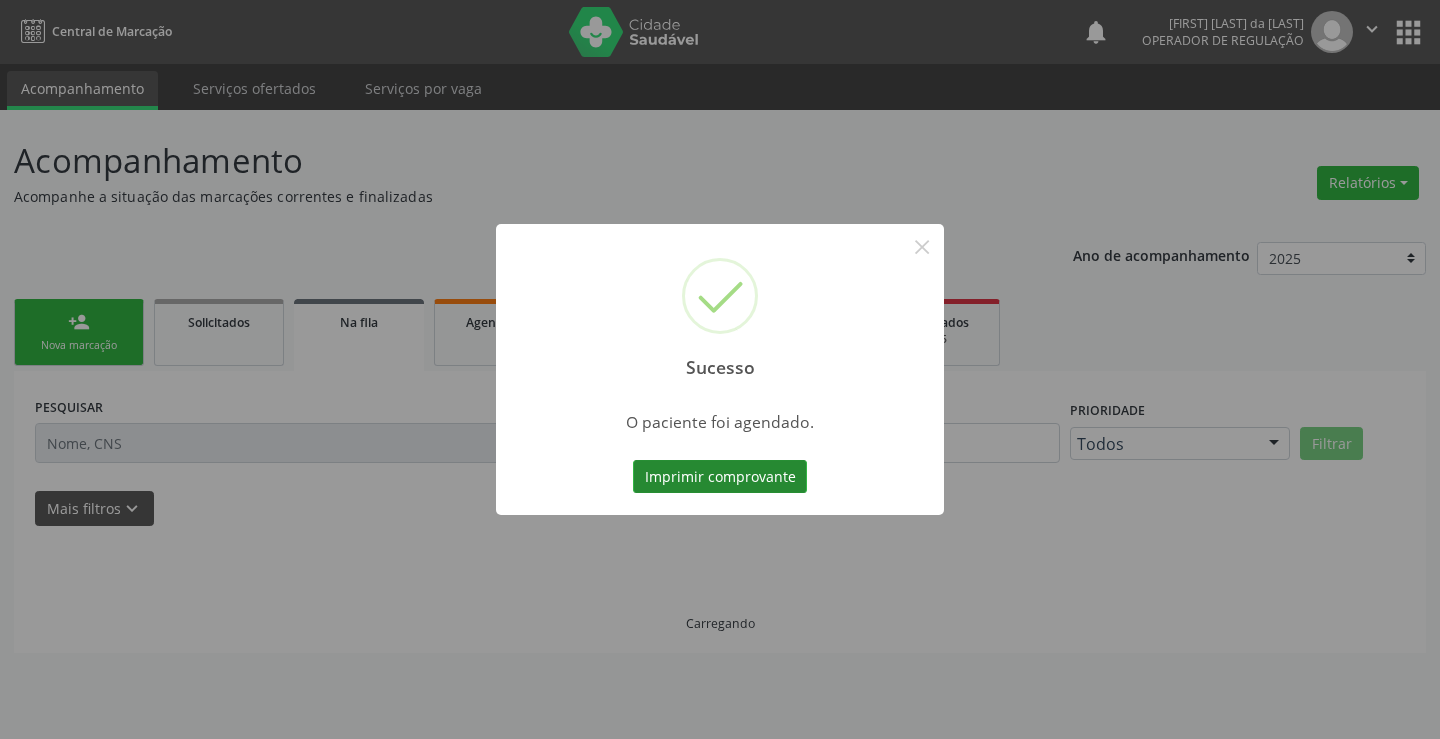 click on "Imprimir comprovante" at bounding box center (720, 477) 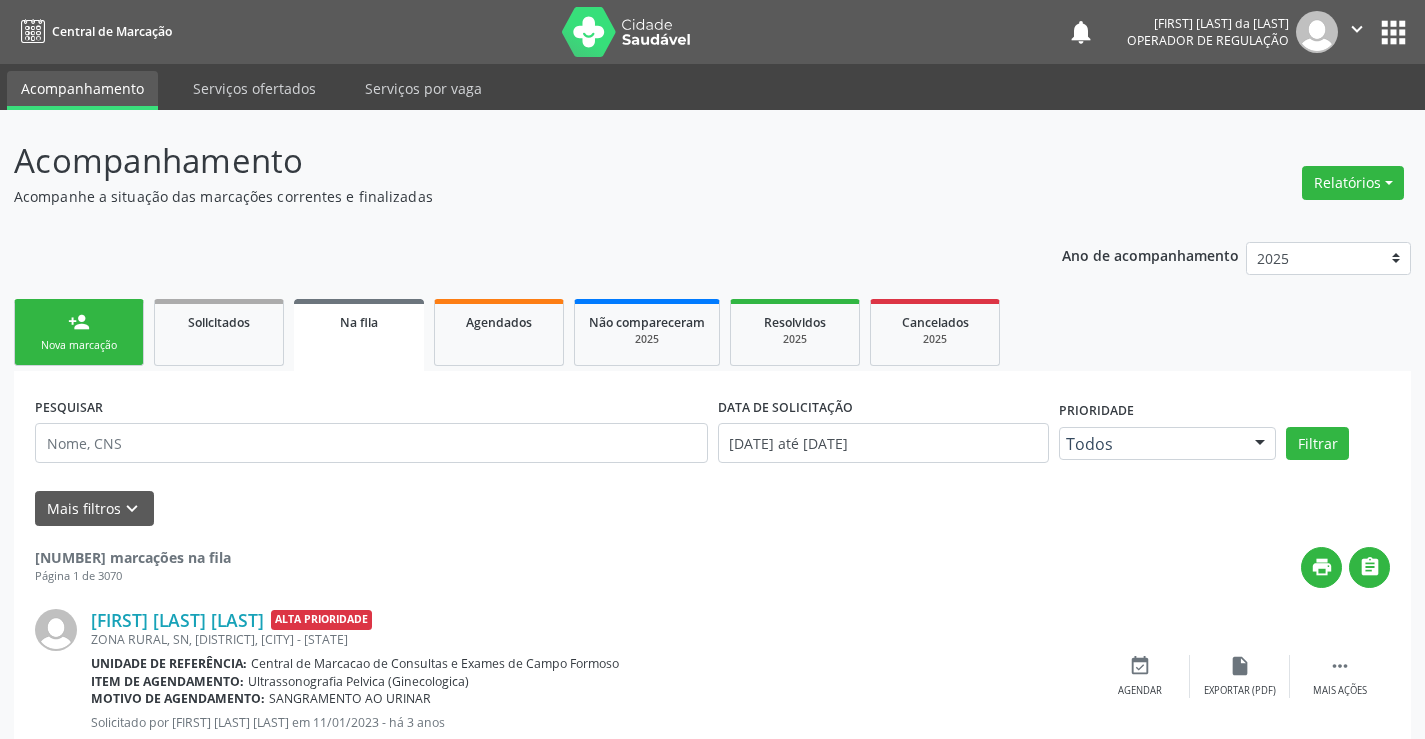 click on "person_add
Nova marcação" at bounding box center (79, 332) 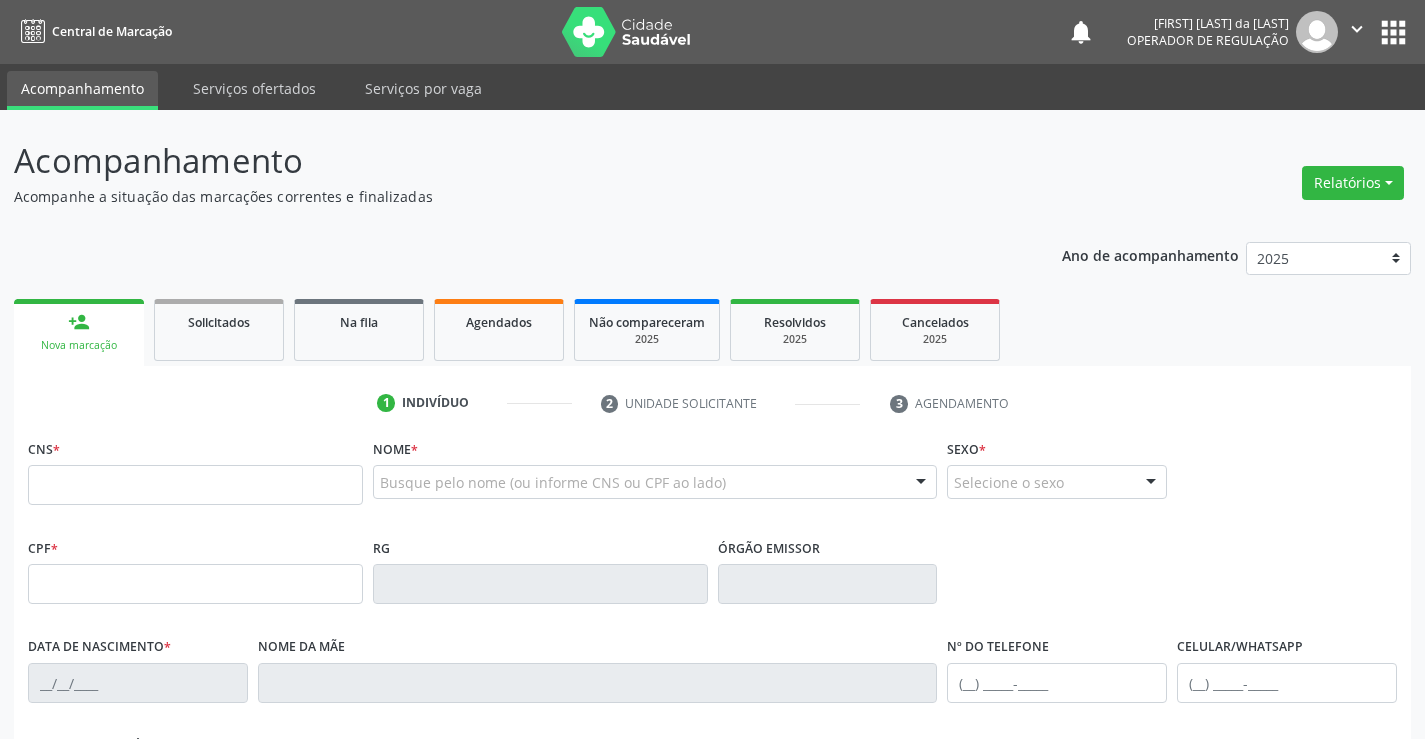 click on "CNS
*" at bounding box center [195, 469] 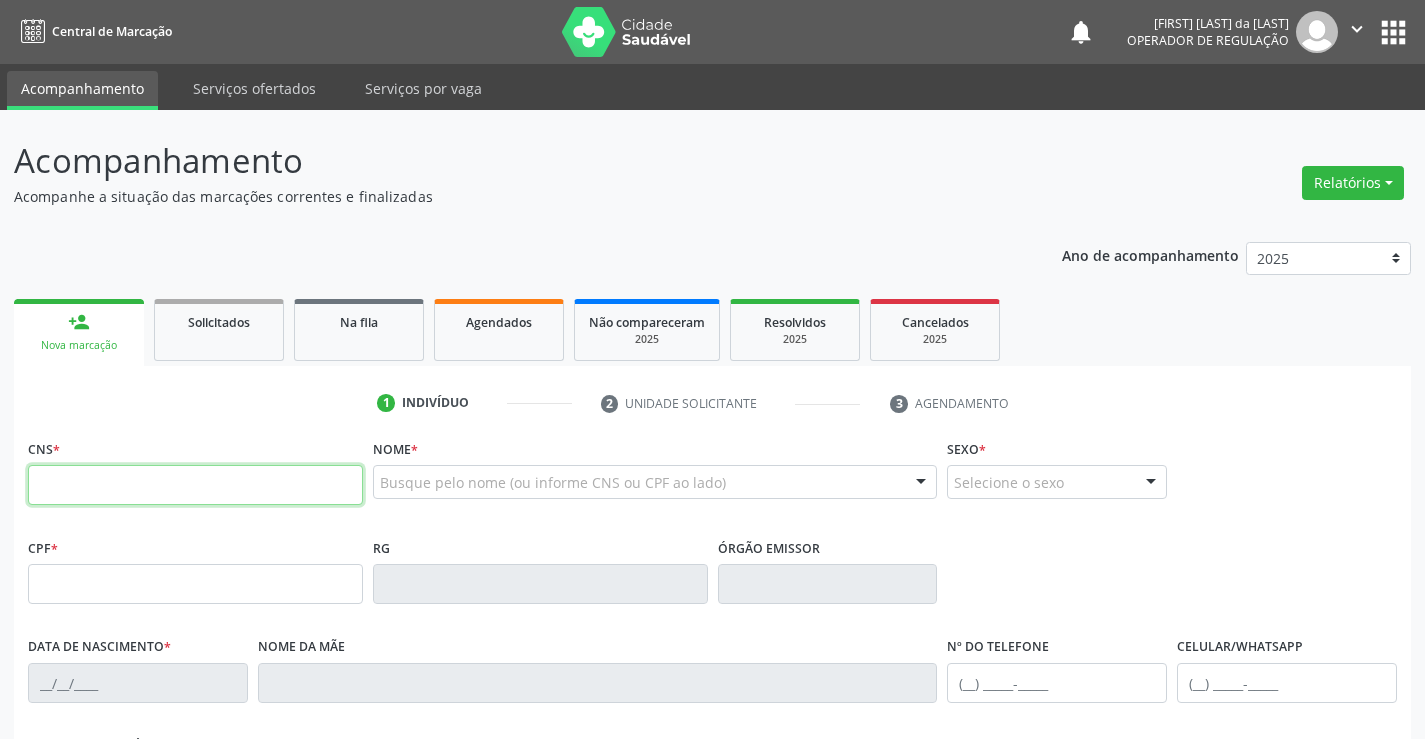 click at bounding box center [195, 485] 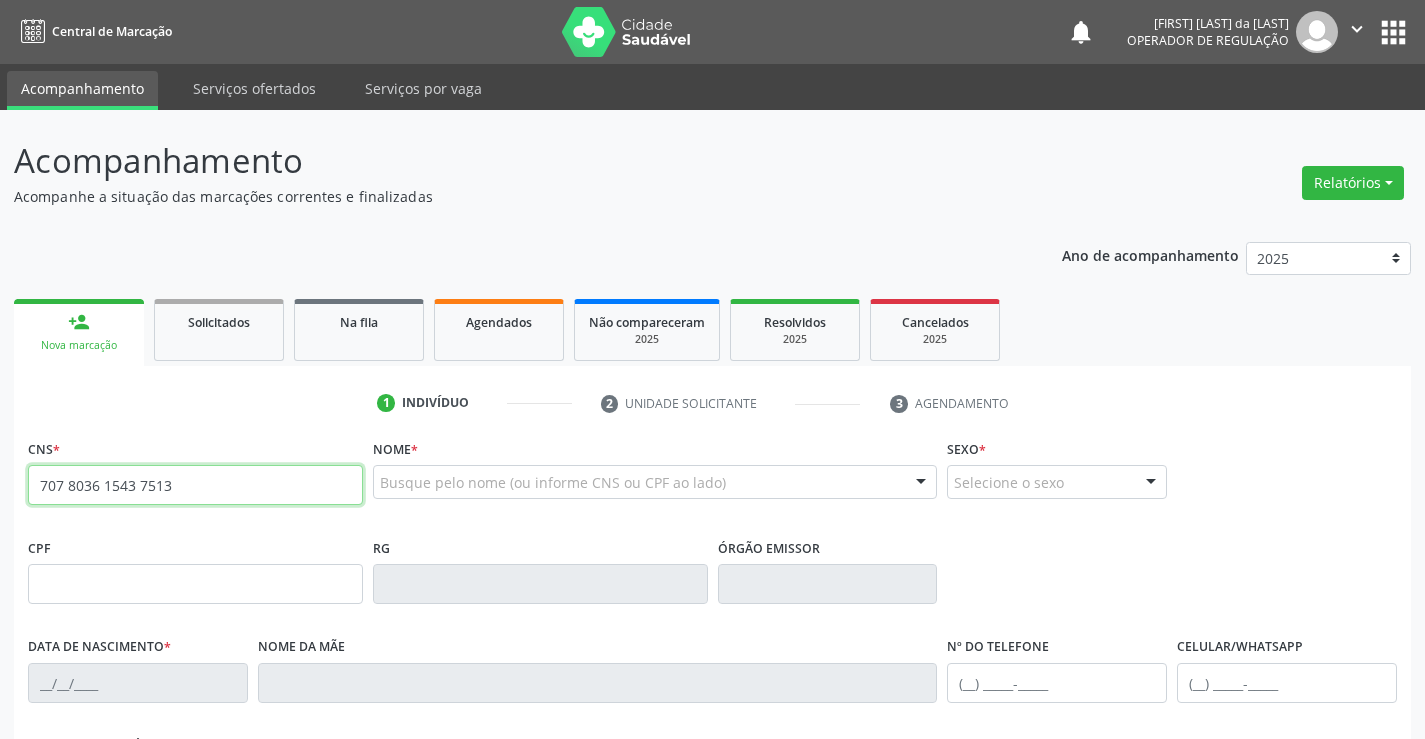 type on "707 8036 1543 7513" 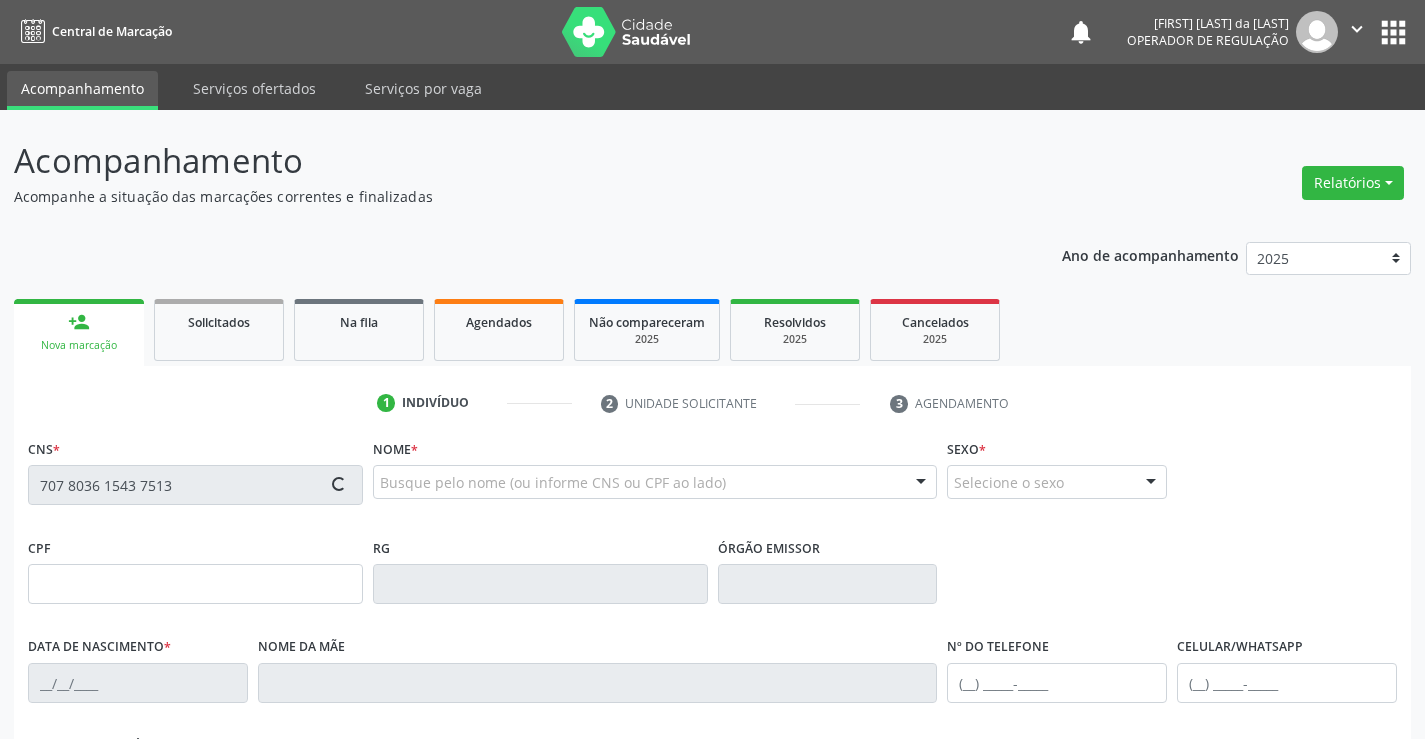 type on "0767766628" 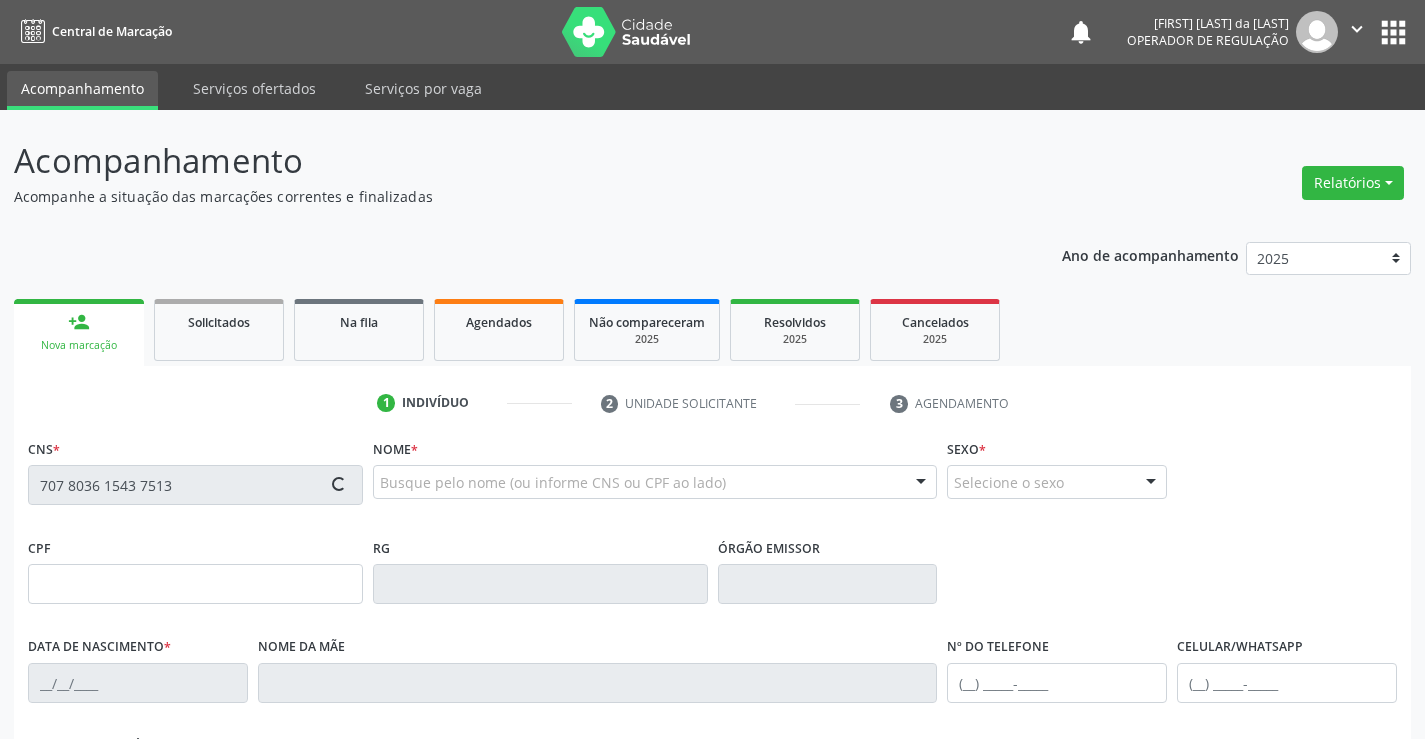 type on "[DATE]" 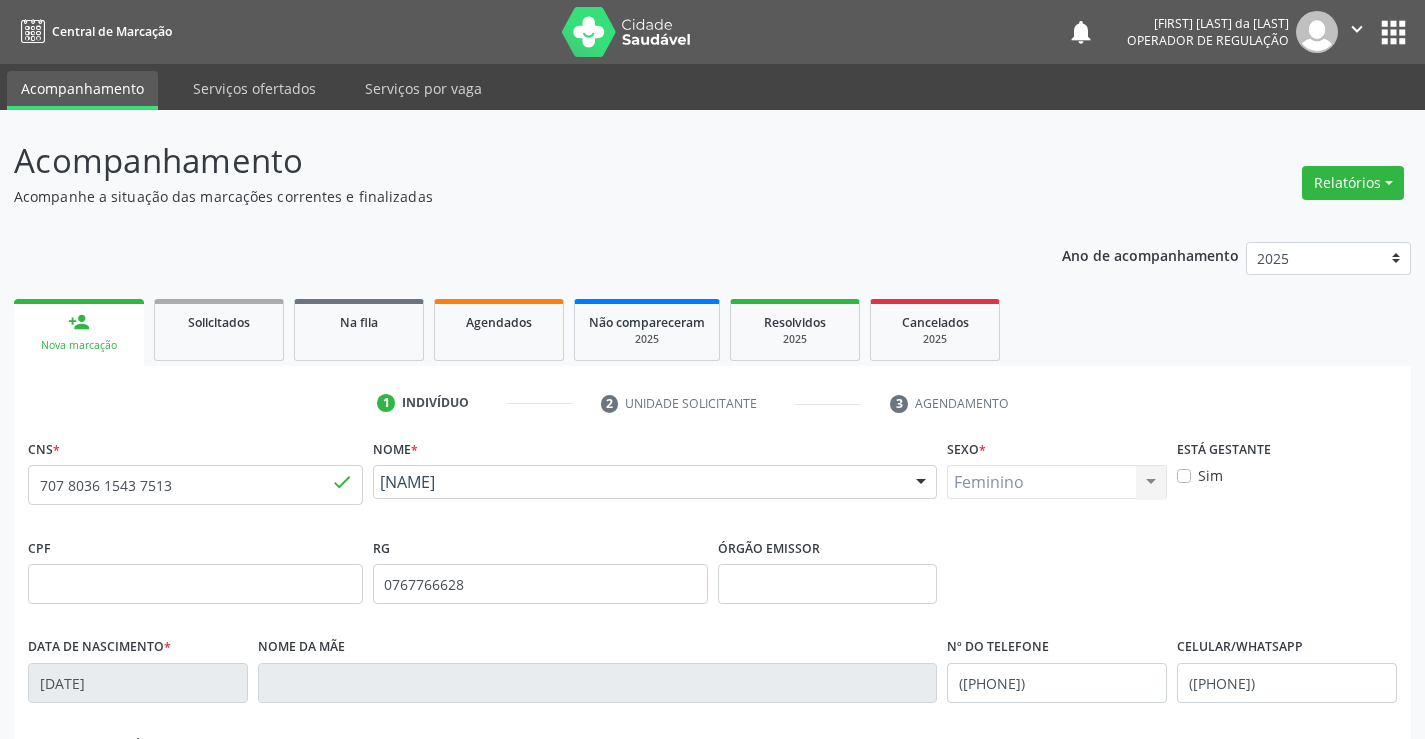 scroll, scrollTop: 345, scrollLeft: 0, axis: vertical 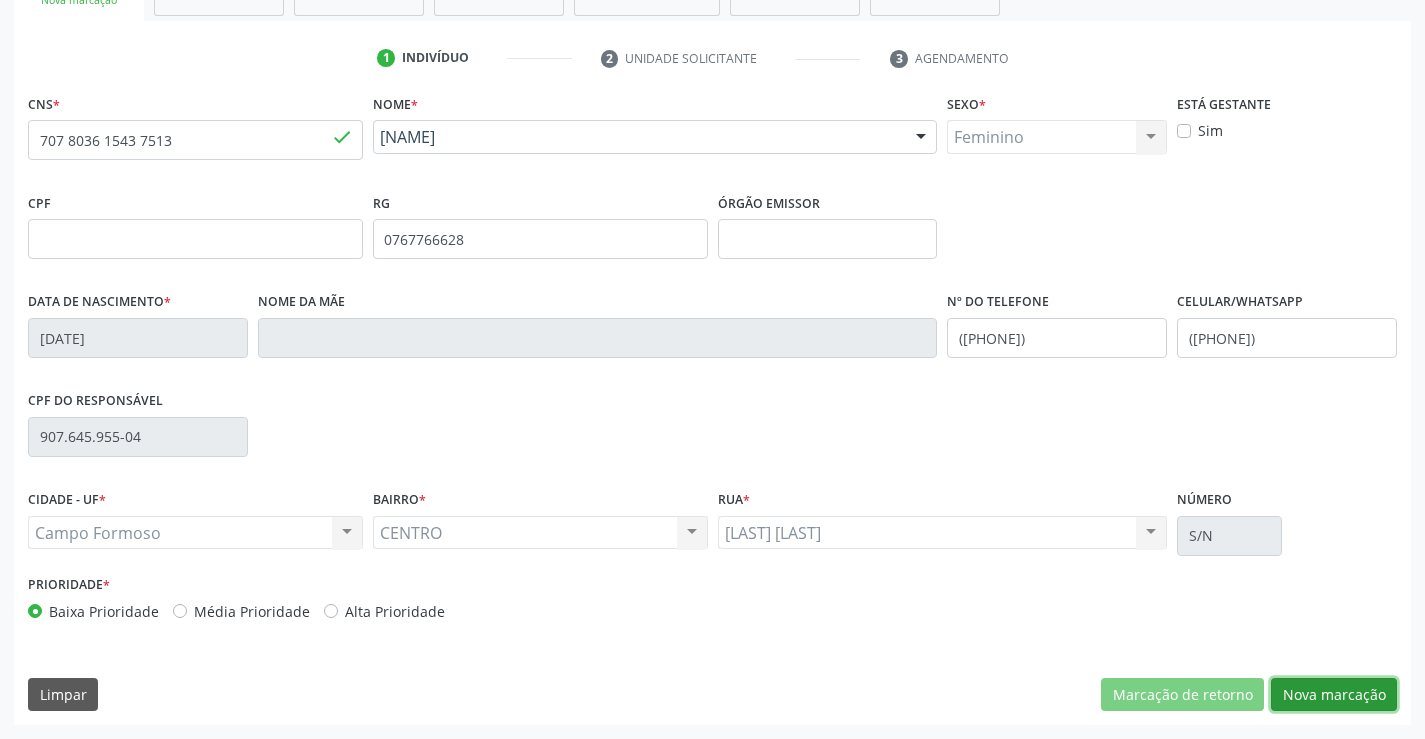 click on "Nova marcação" at bounding box center (1334, 695) 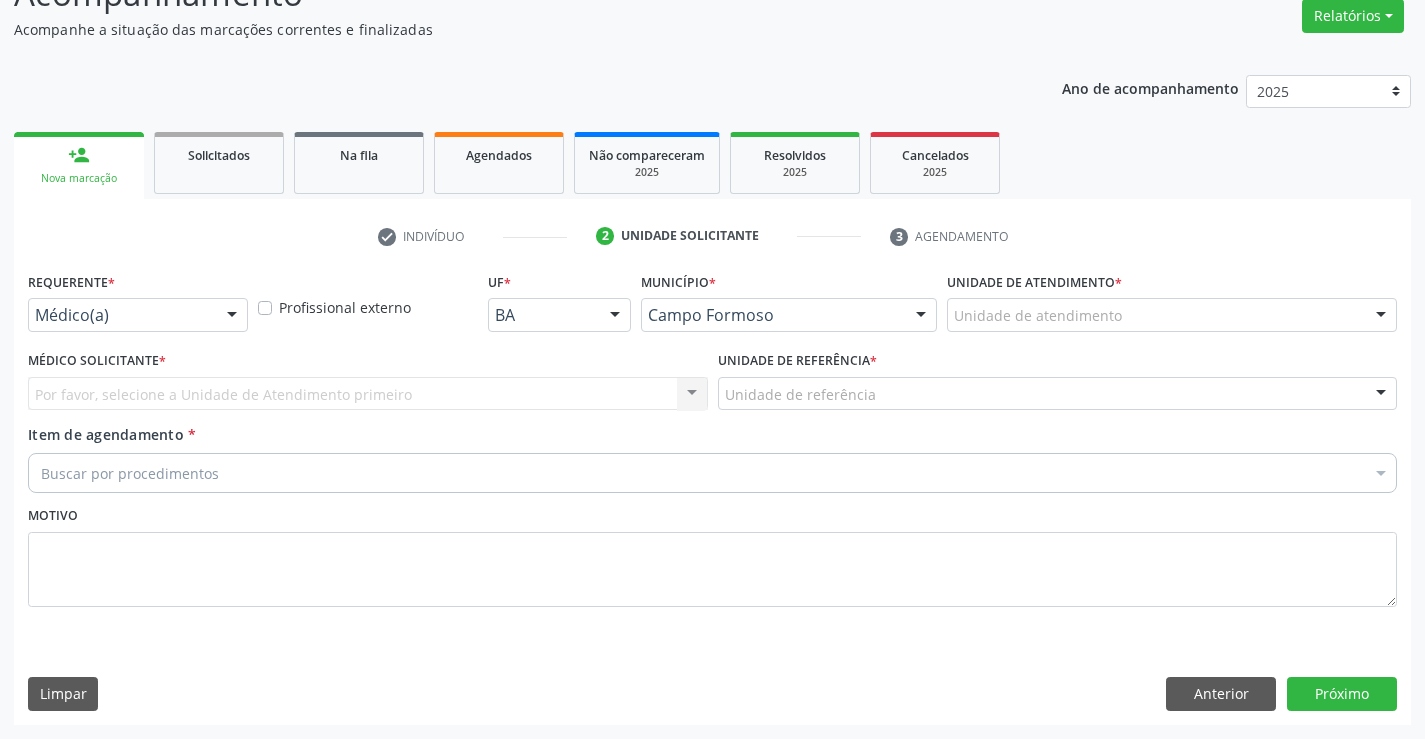 scroll, scrollTop: 167, scrollLeft: 0, axis: vertical 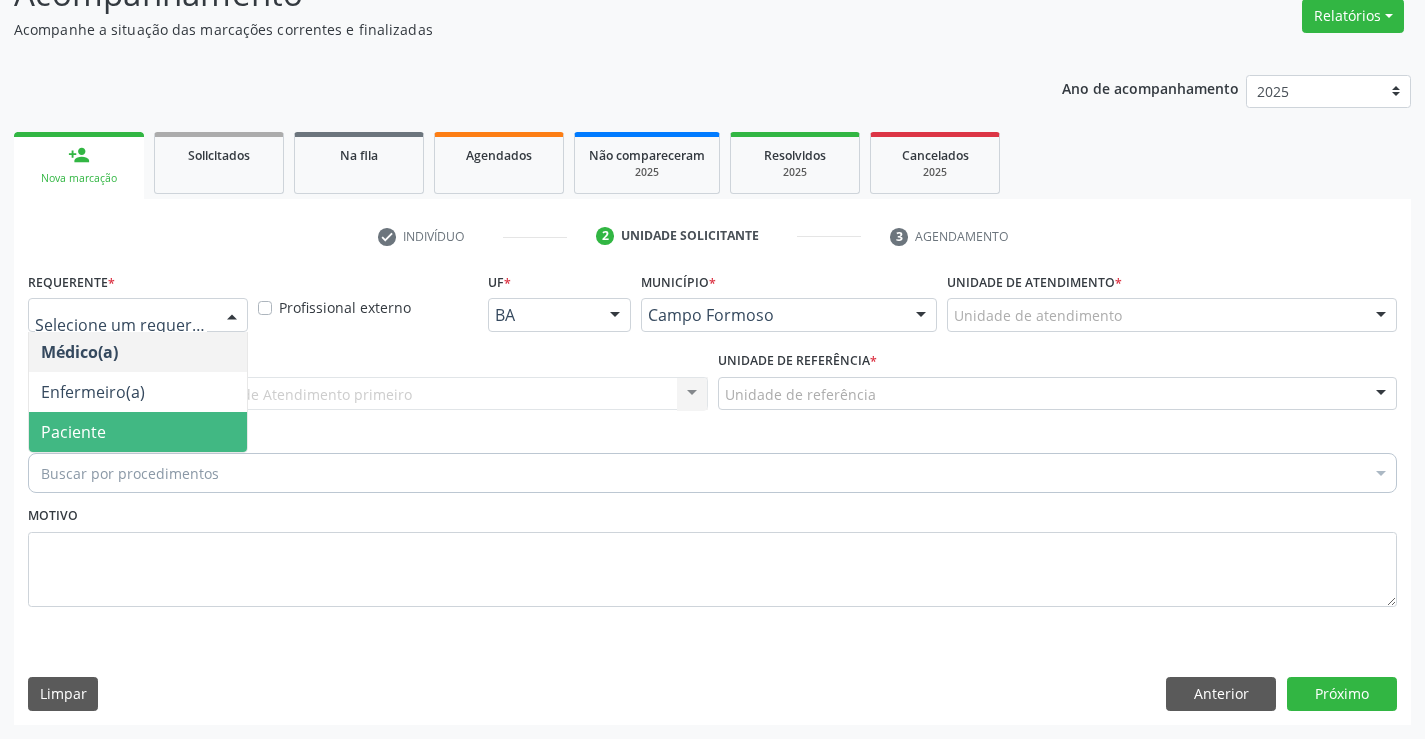 click on "Paciente" at bounding box center [138, 432] 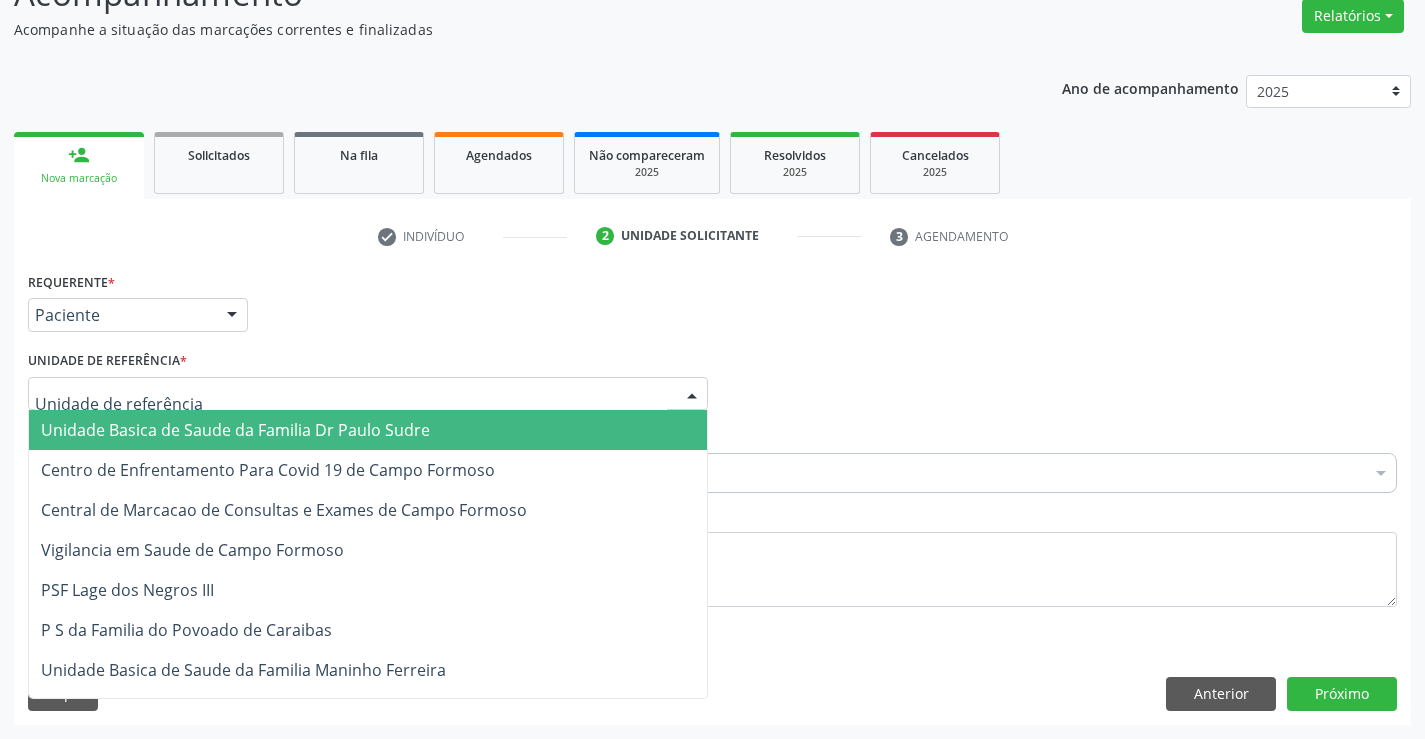 click at bounding box center [368, 394] 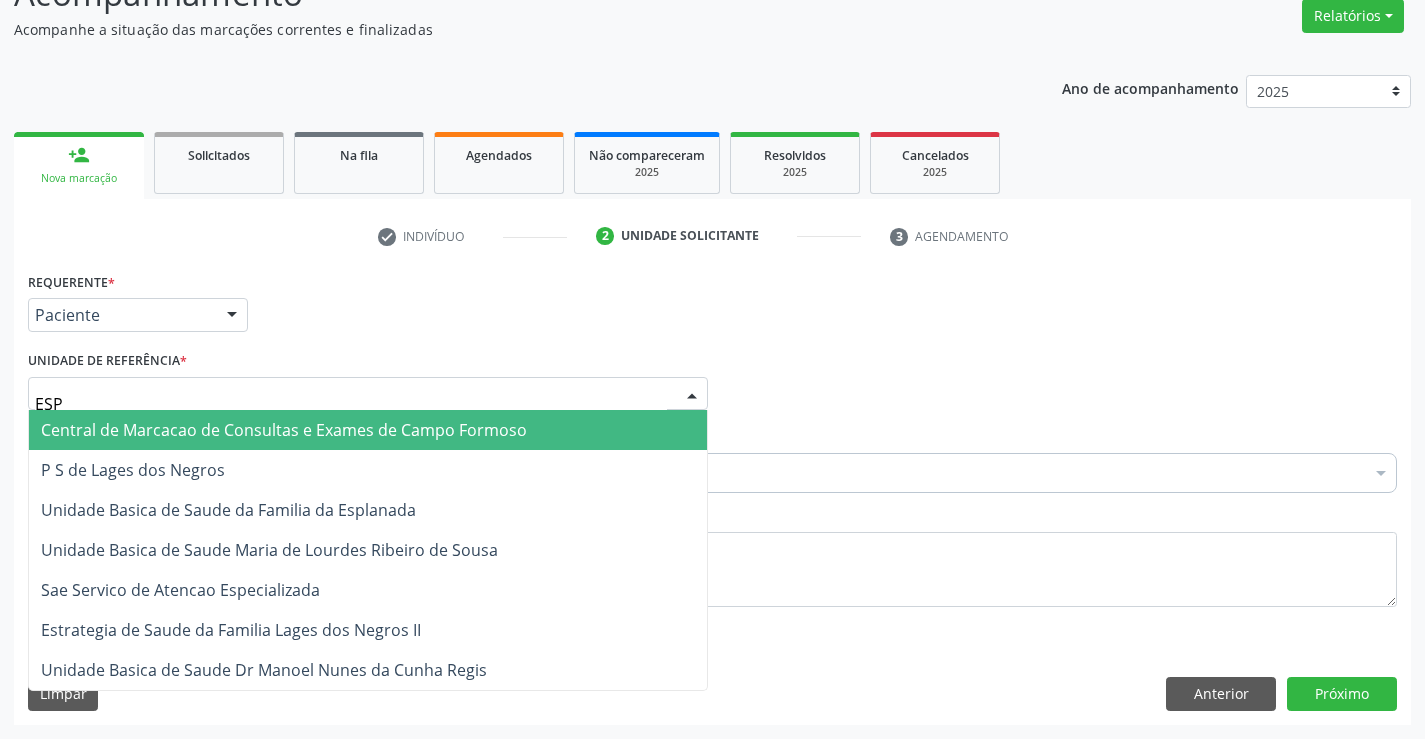 type on "ESPL" 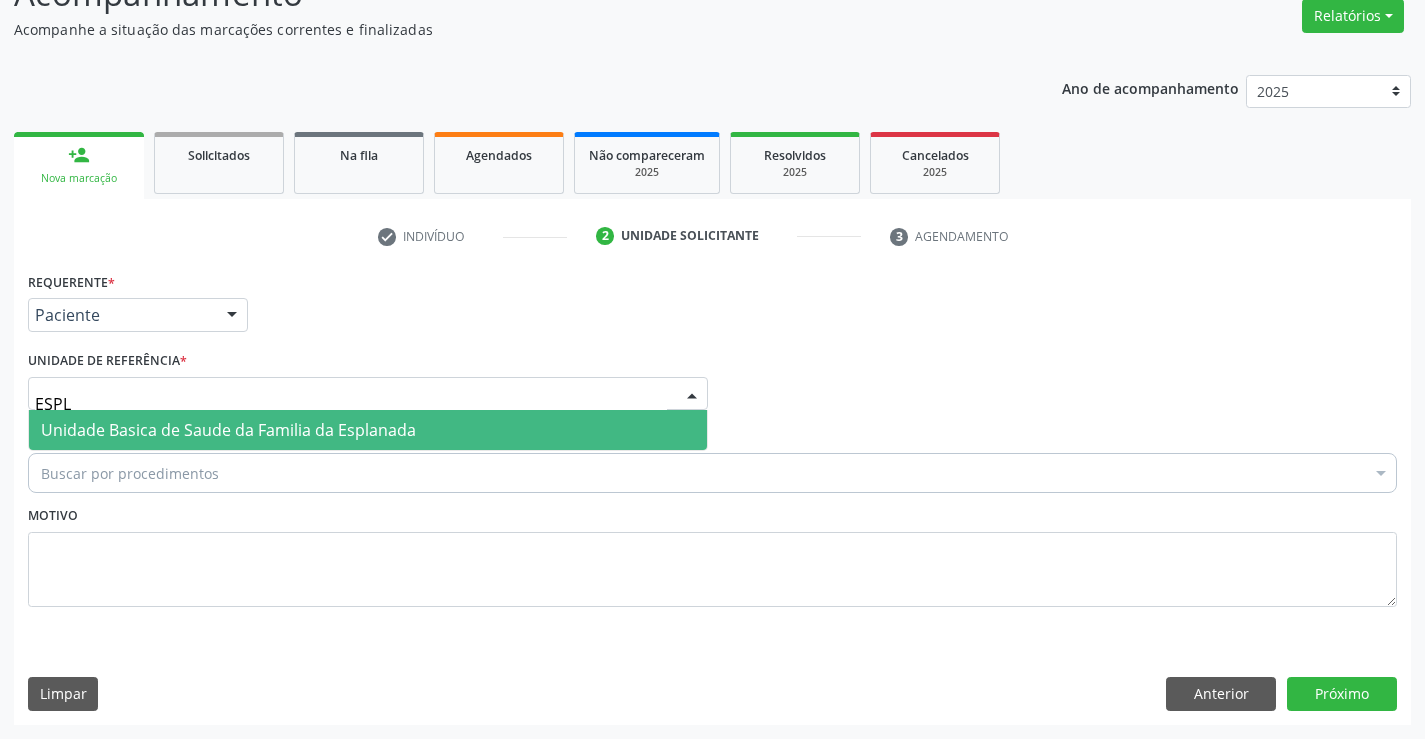 click on "Unidade Basica de Saude da Familia da Esplanada" at bounding box center [228, 430] 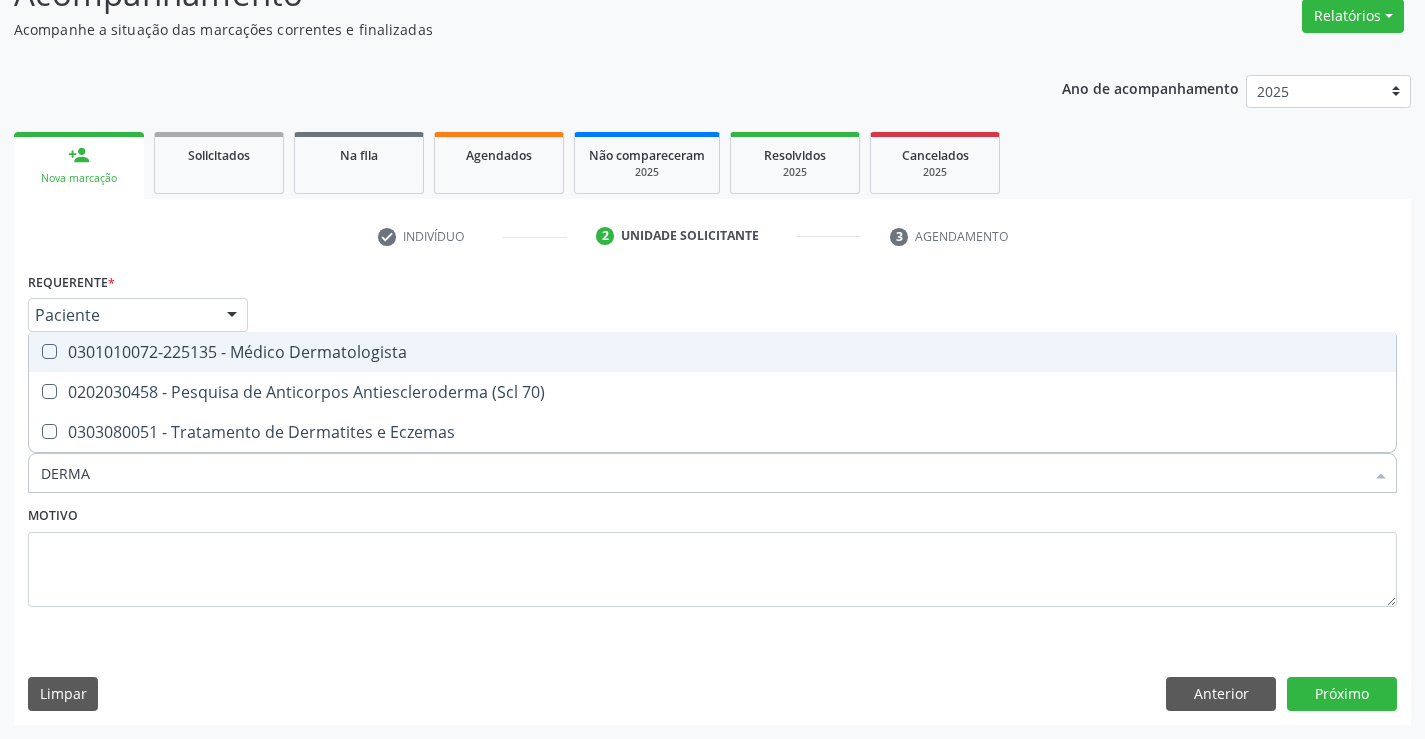 type on "DERMAT" 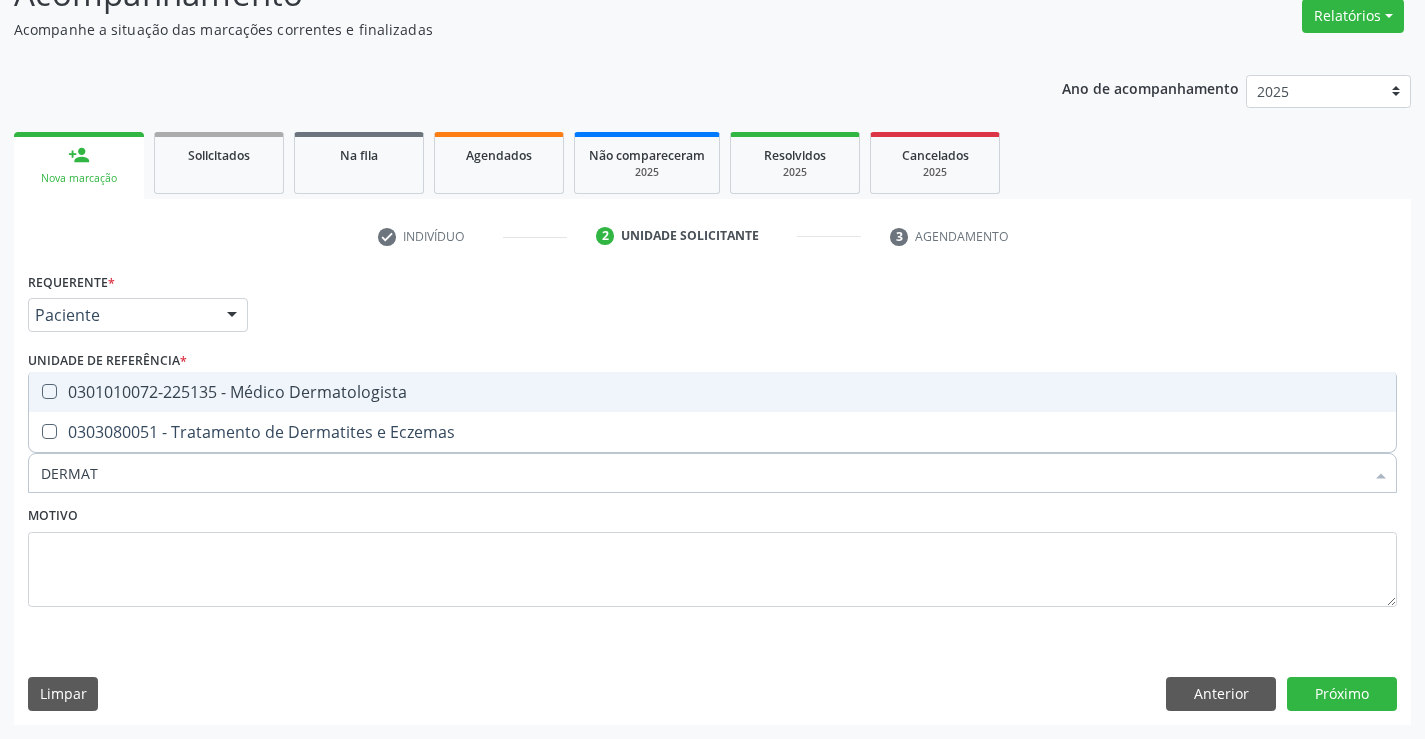 click on "0301010072-225135 - Médico Dermatologista" at bounding box center [712, 392] 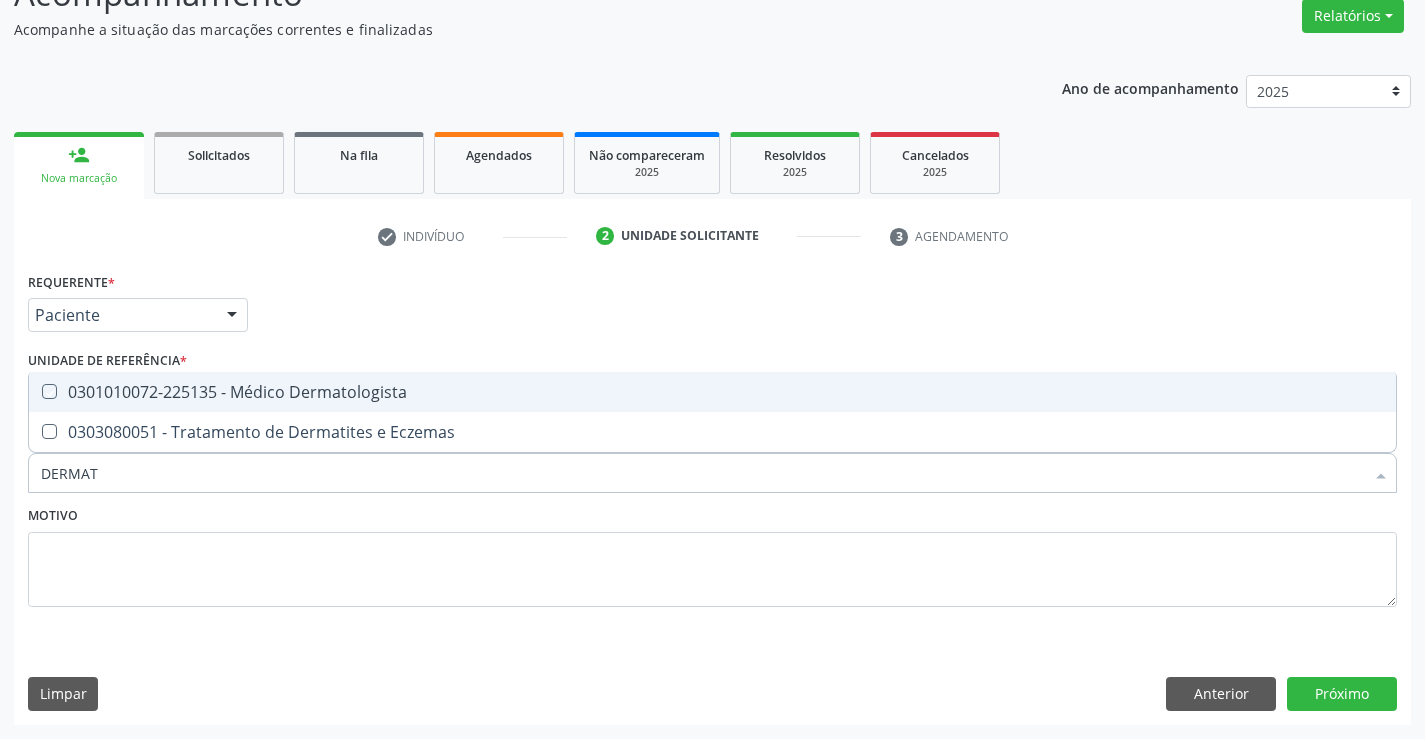 checkbox on "true" 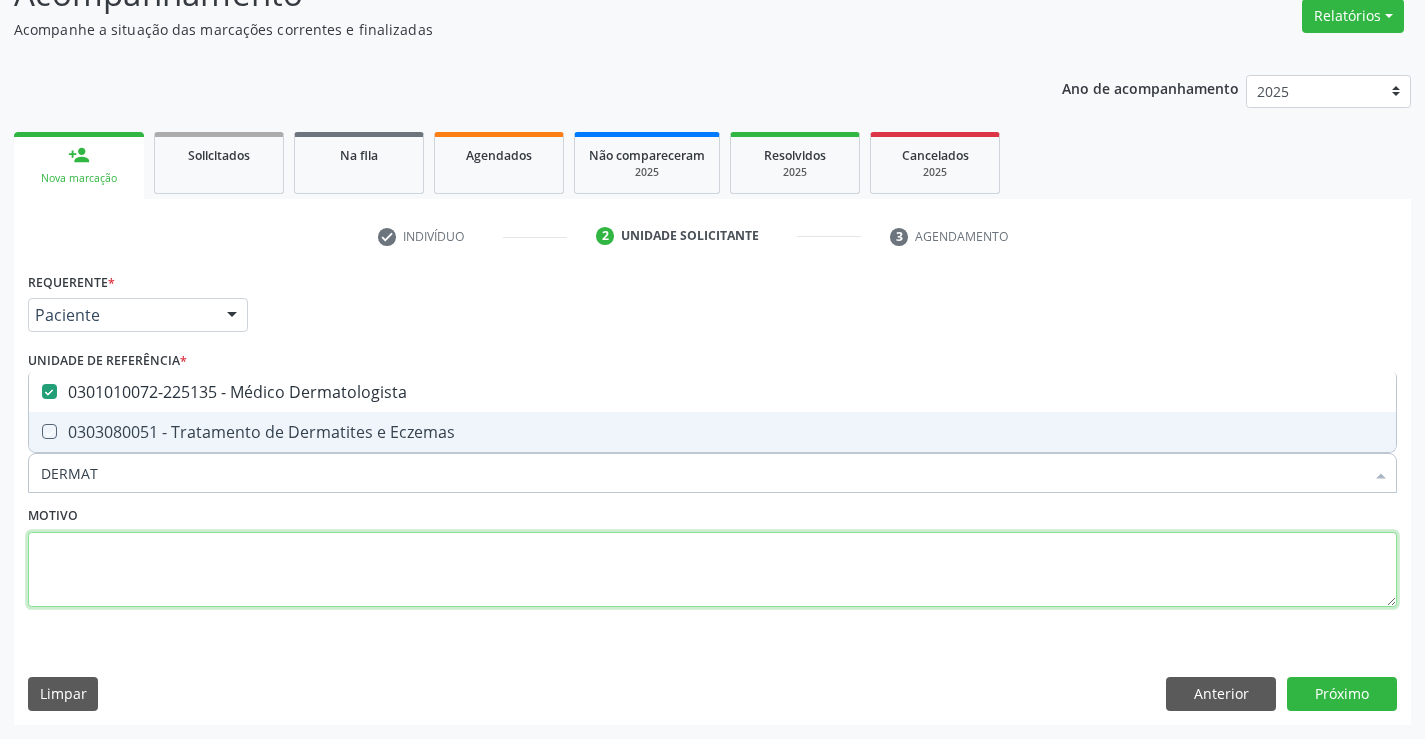 click at bounding box center [712, 570] 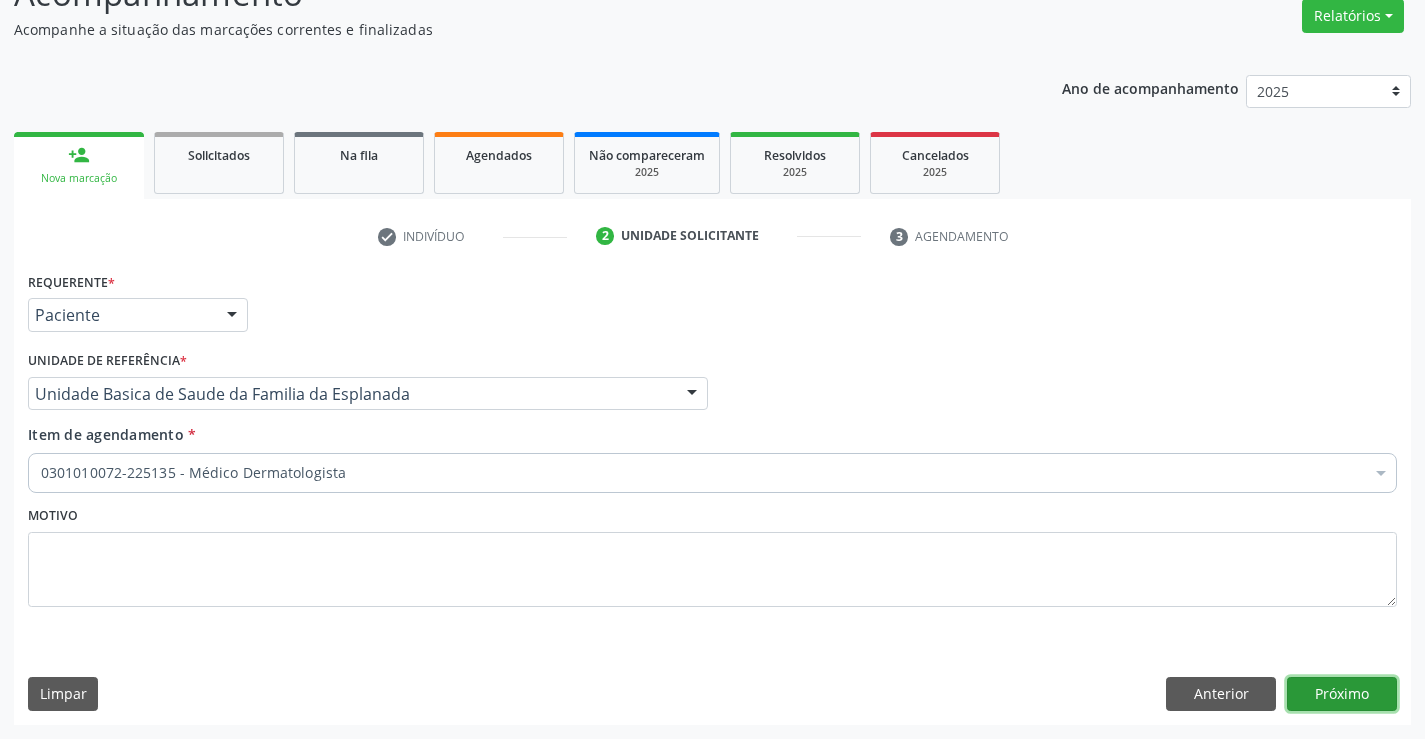 click on "Próximo" at bounding box center (1342, 694) 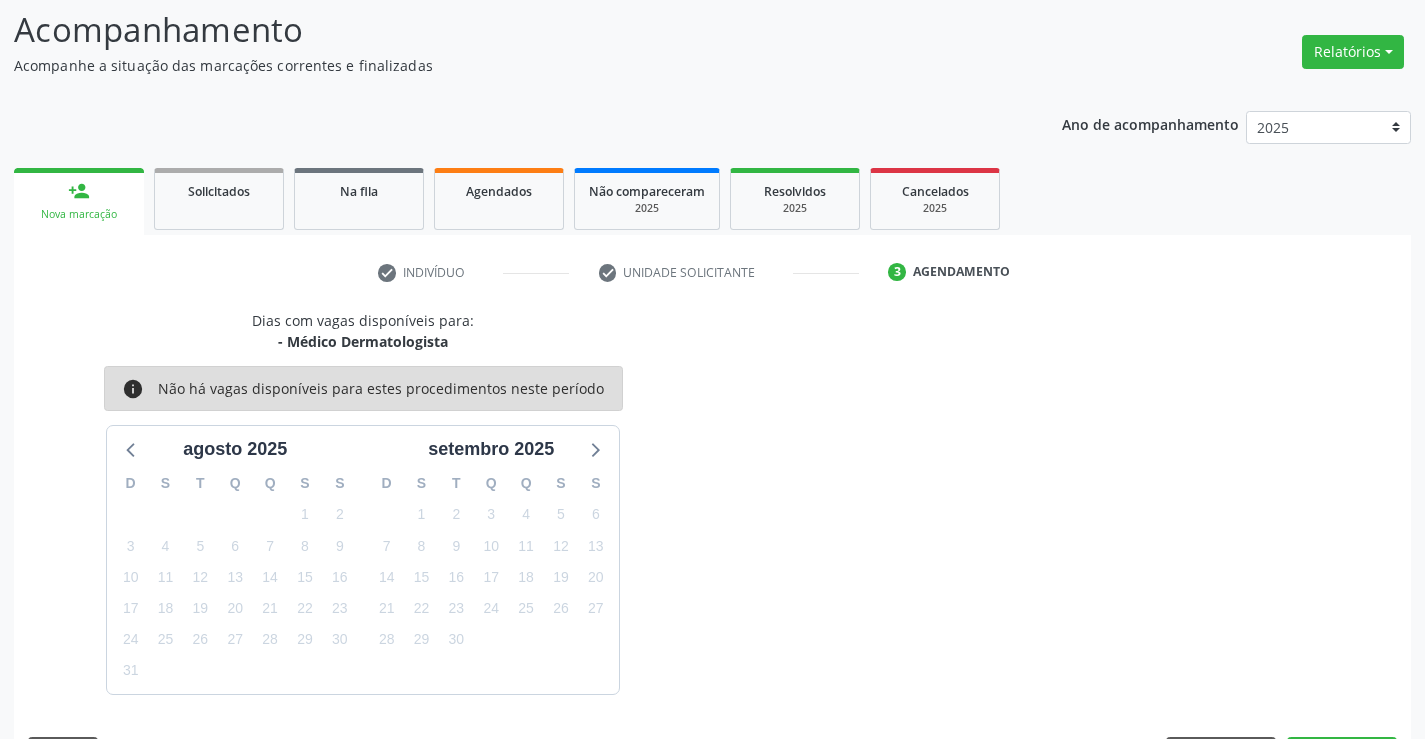 scroll, scrollTop: 167, scrollLeft: 0, axis: vertical 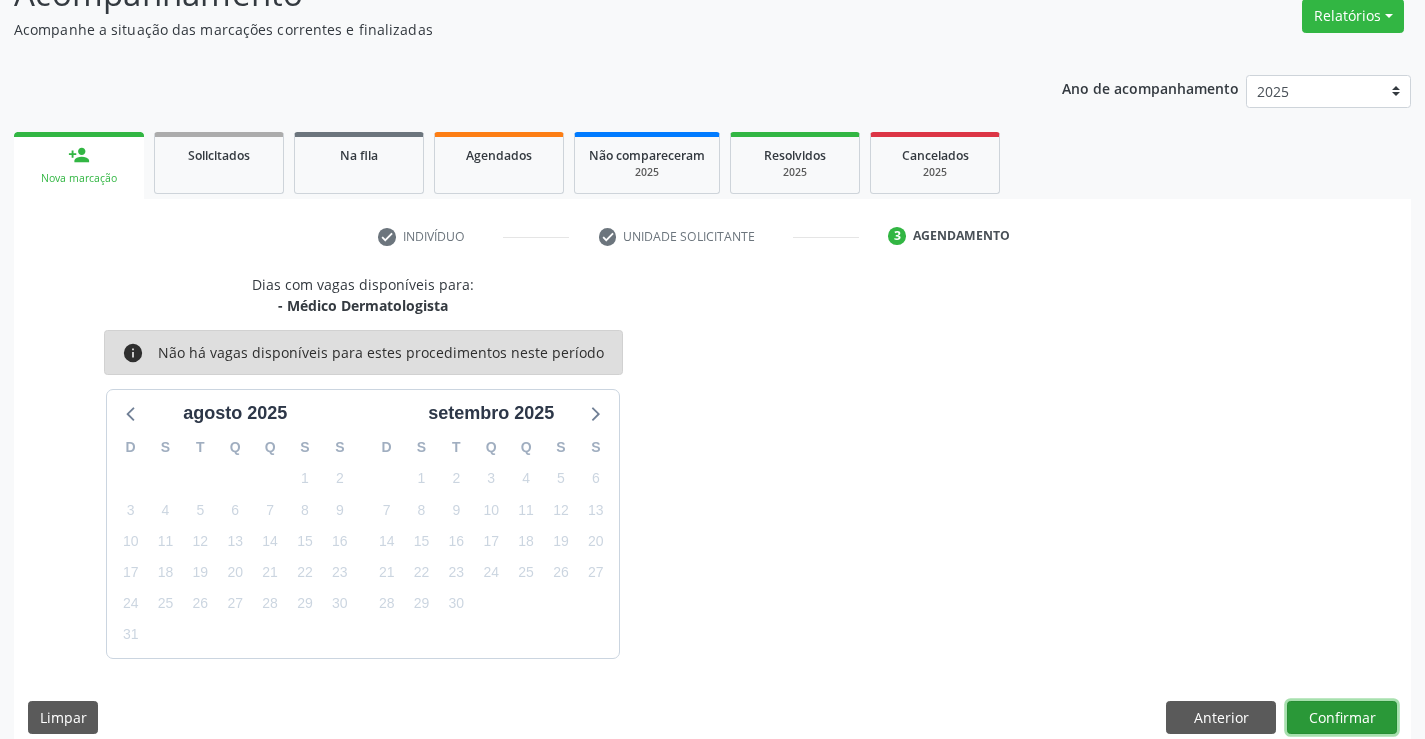 click on "Confirmar" at bounding box center (1342, 718) 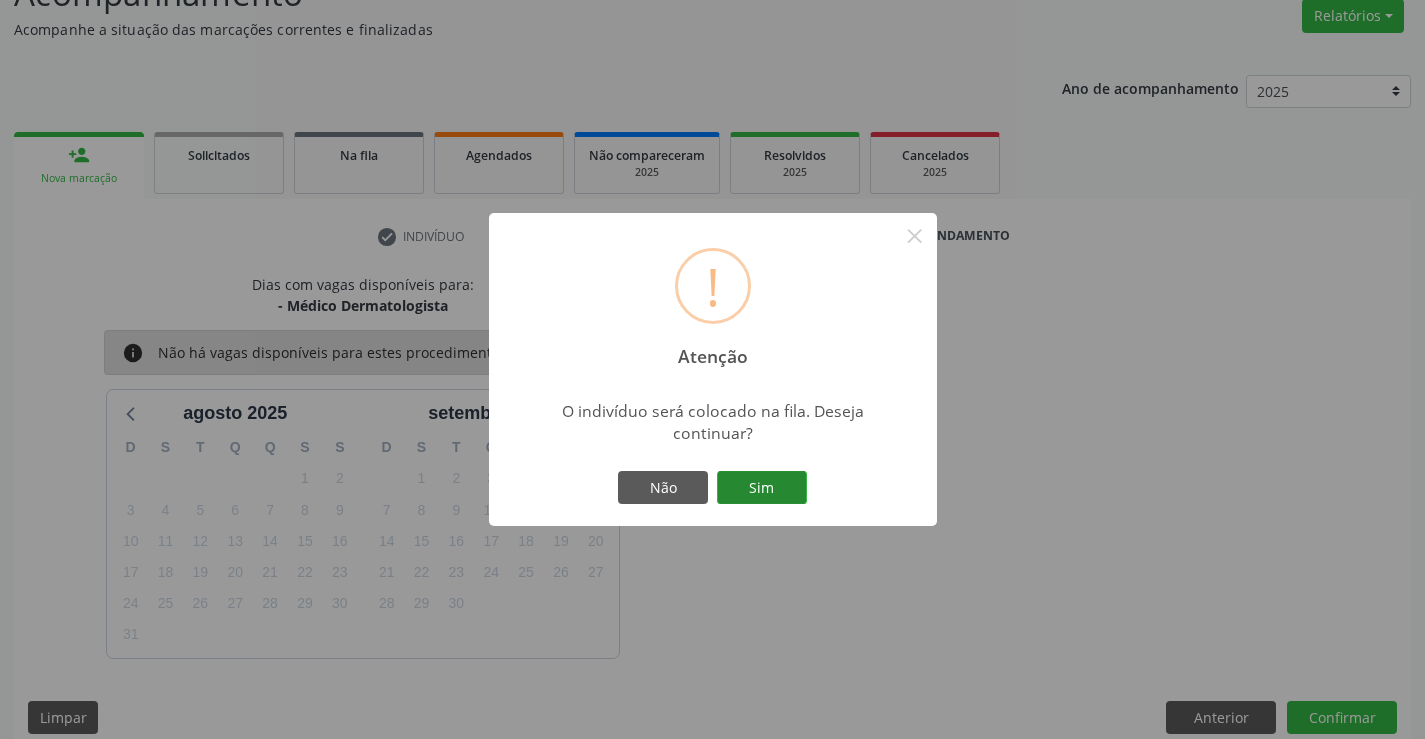 click on "Sim" at bounding box center (762, 488) 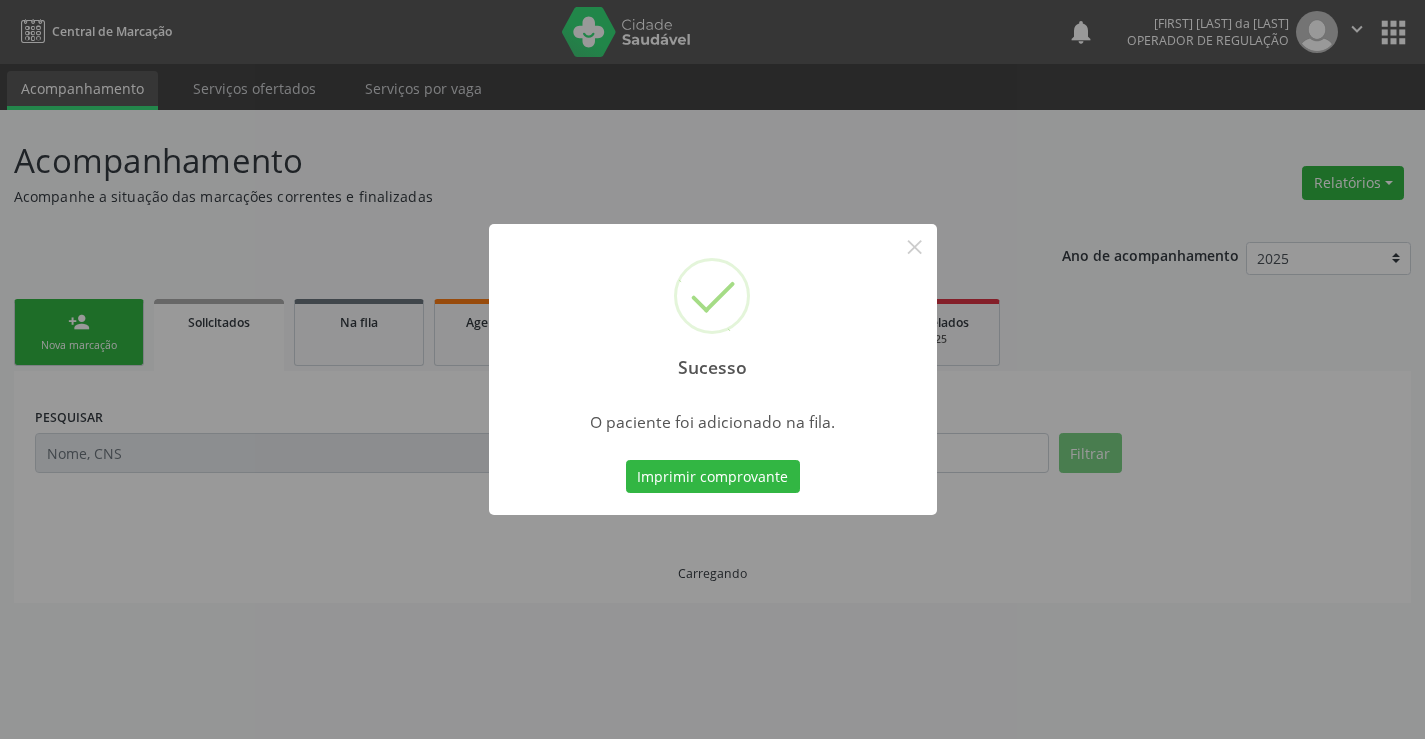 scroll, scrollTop: 0, scrollLeft: 0, axis: both 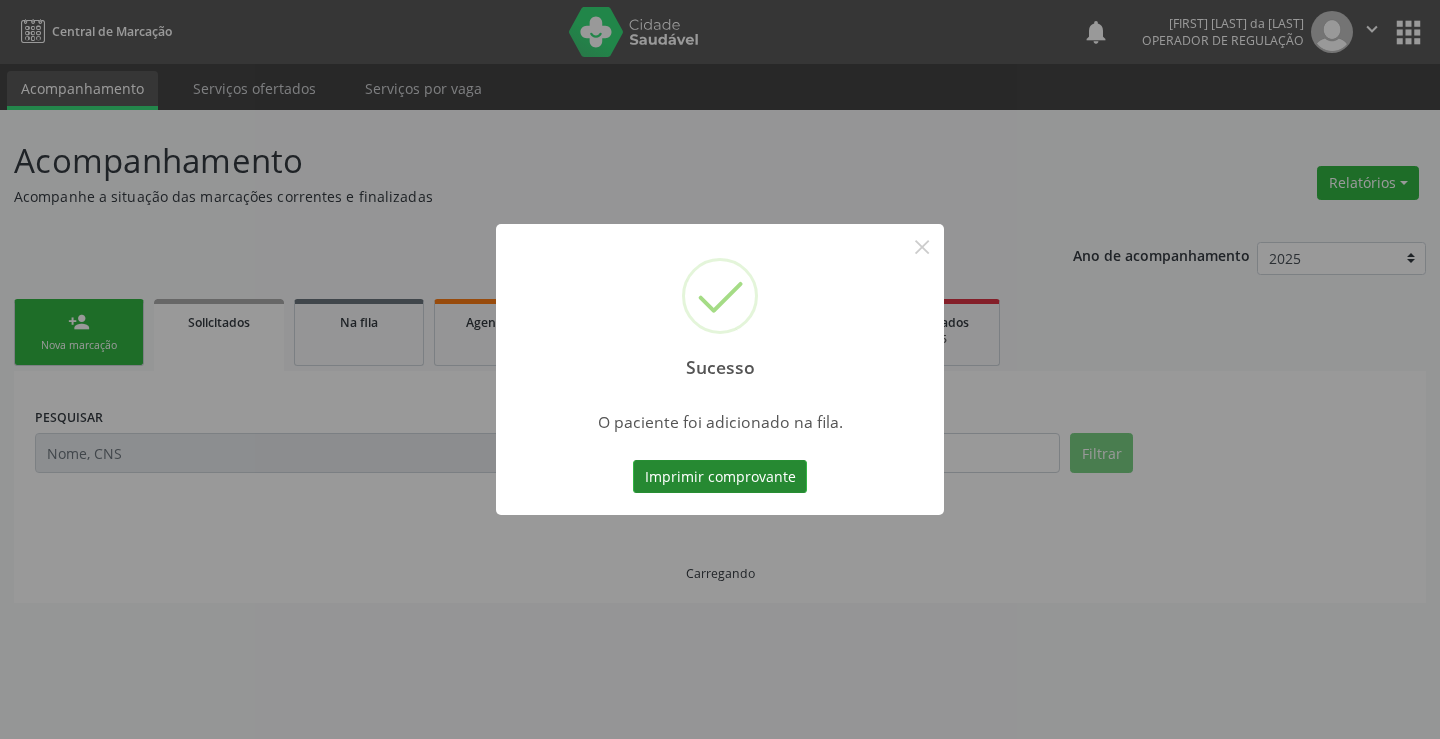click on "Imprimir comprovante" at bounding box center [720, 477] 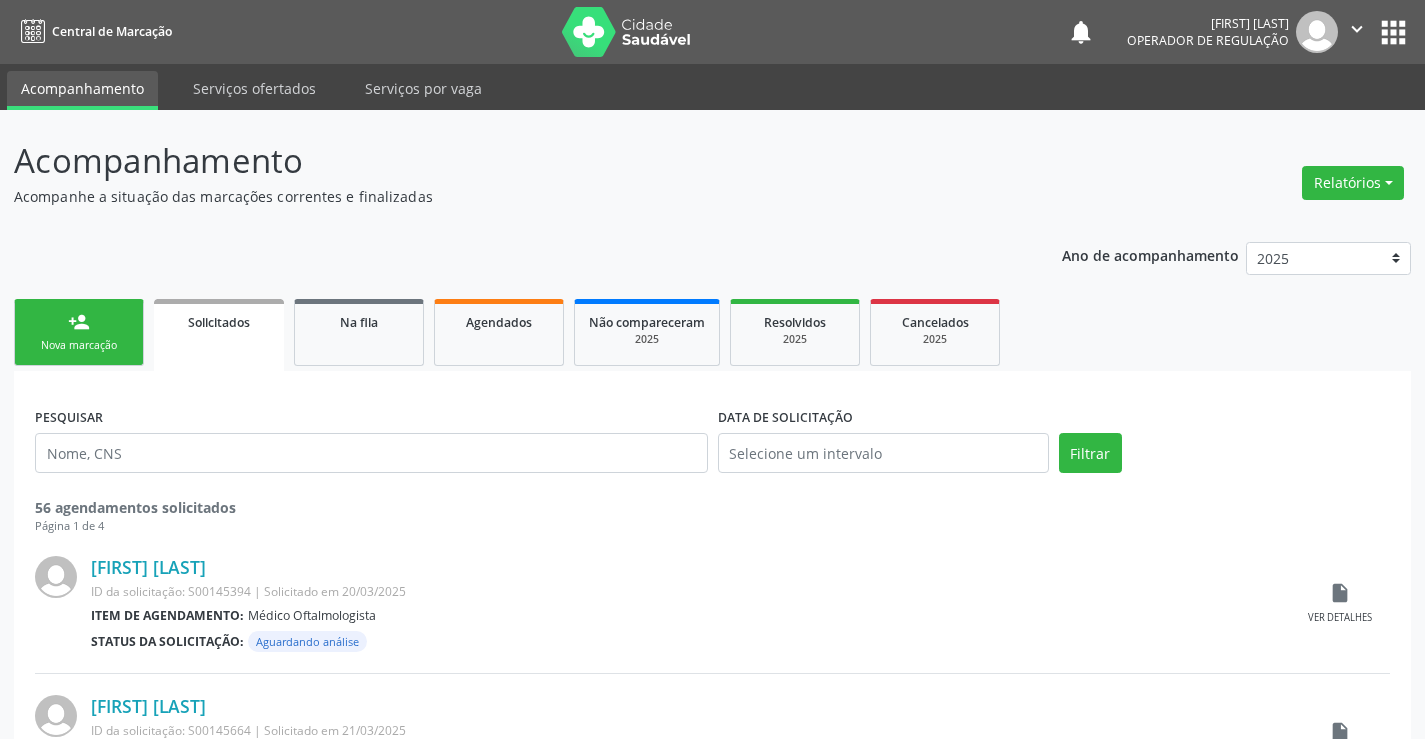 scroll, scrollTop: 0, scrollLeft: 0, axis: both 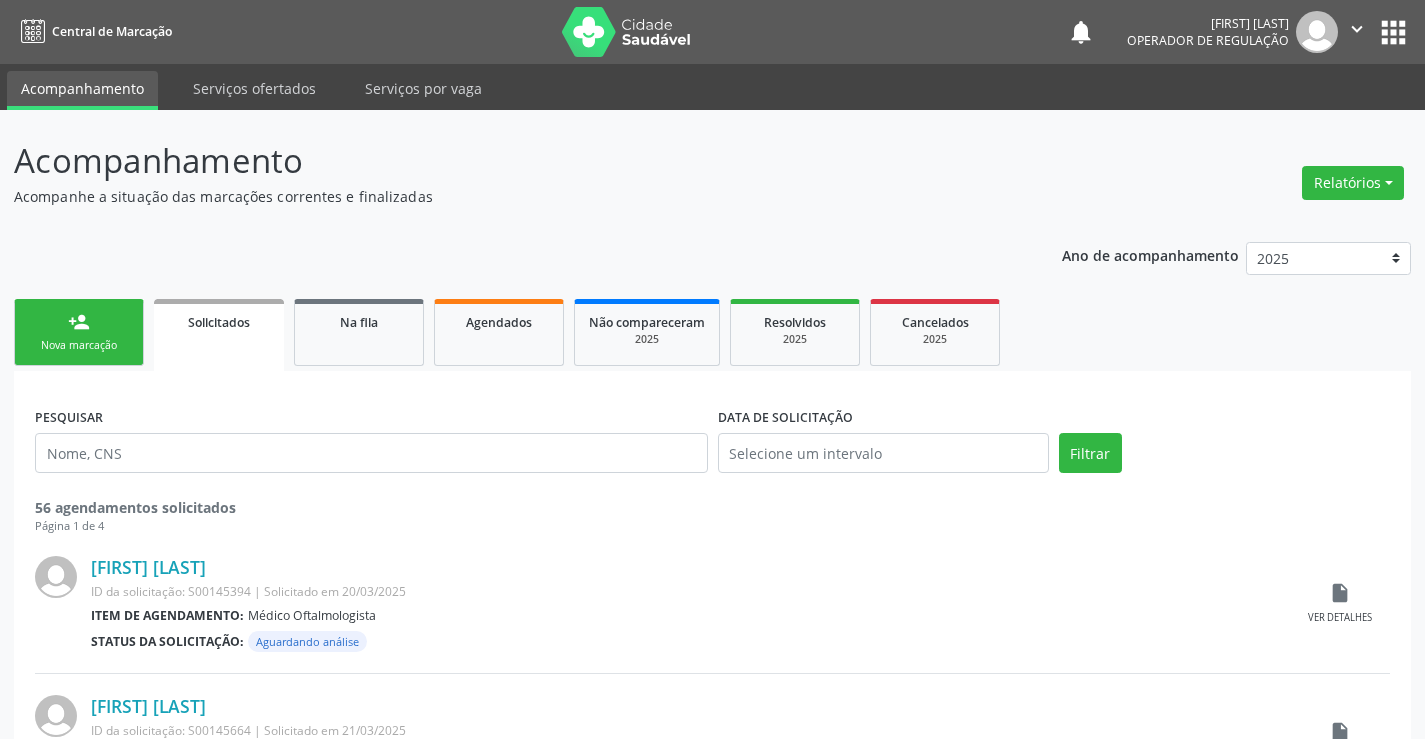 click on "person_add" at bounding box center (79, 322) 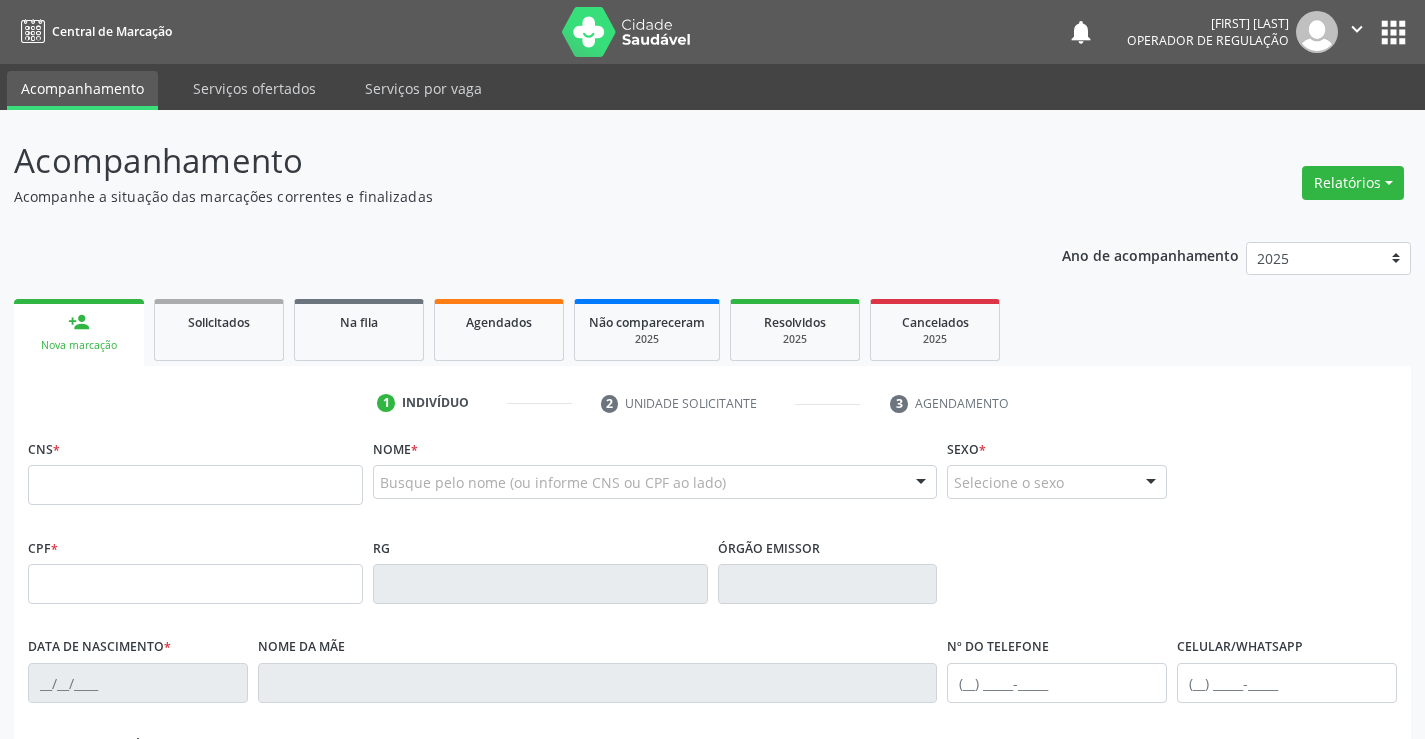 click on "CNS
*" at bounding box center [195, 469] 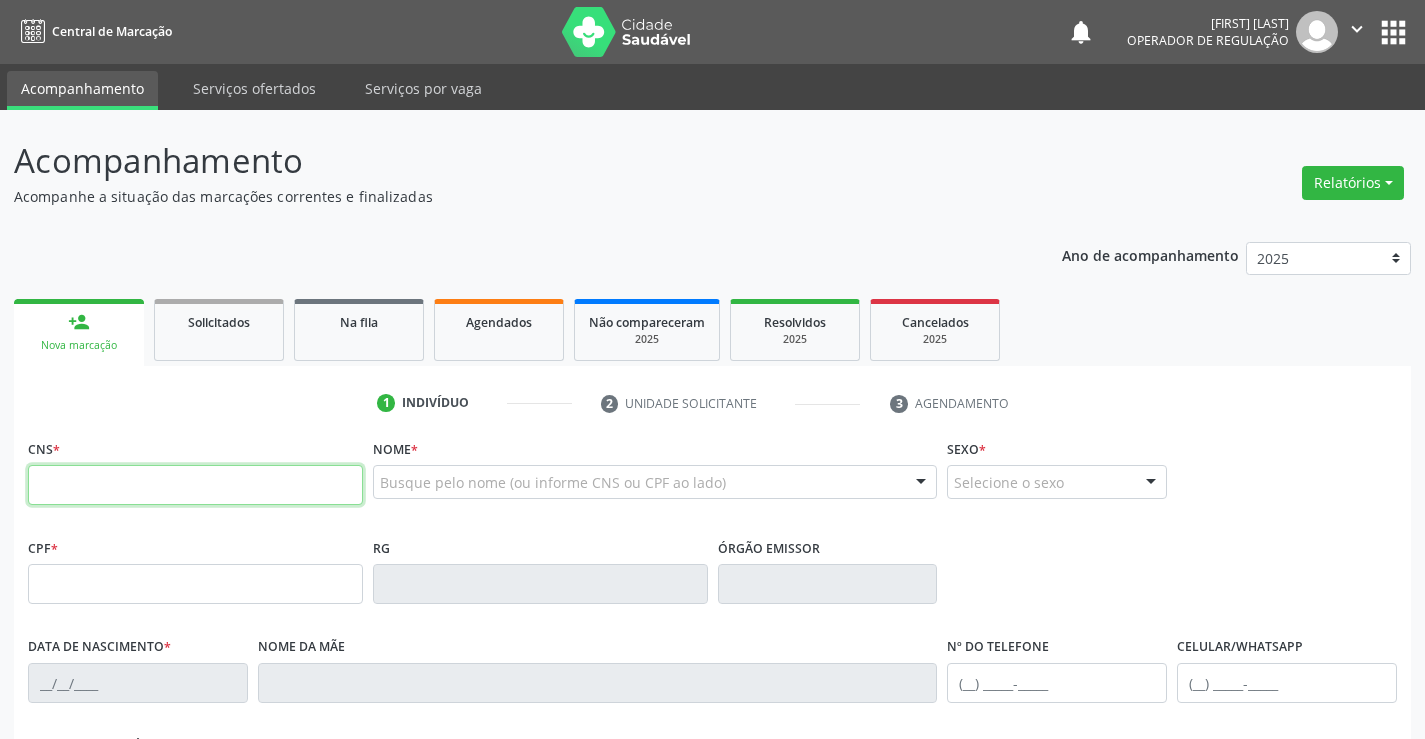 click at bounding box center (195, 485) 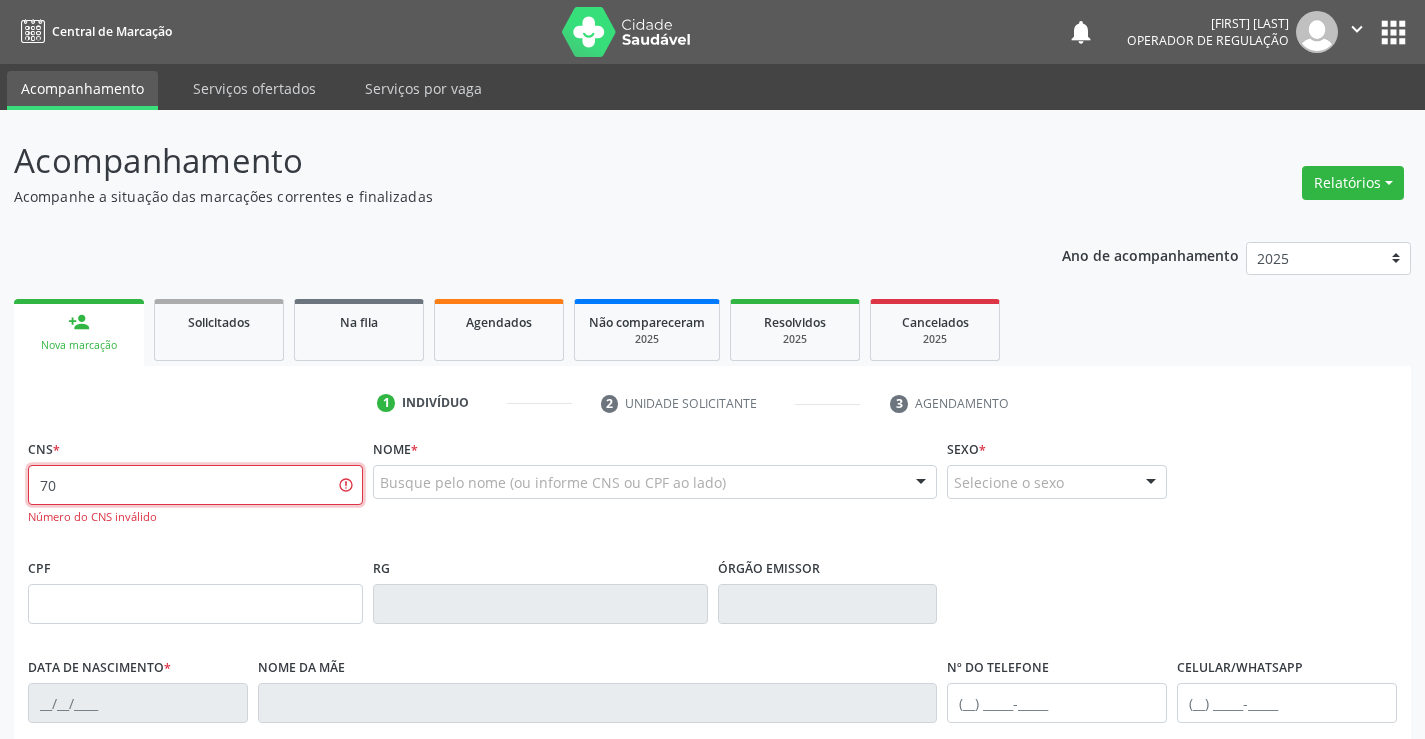 type on "7" 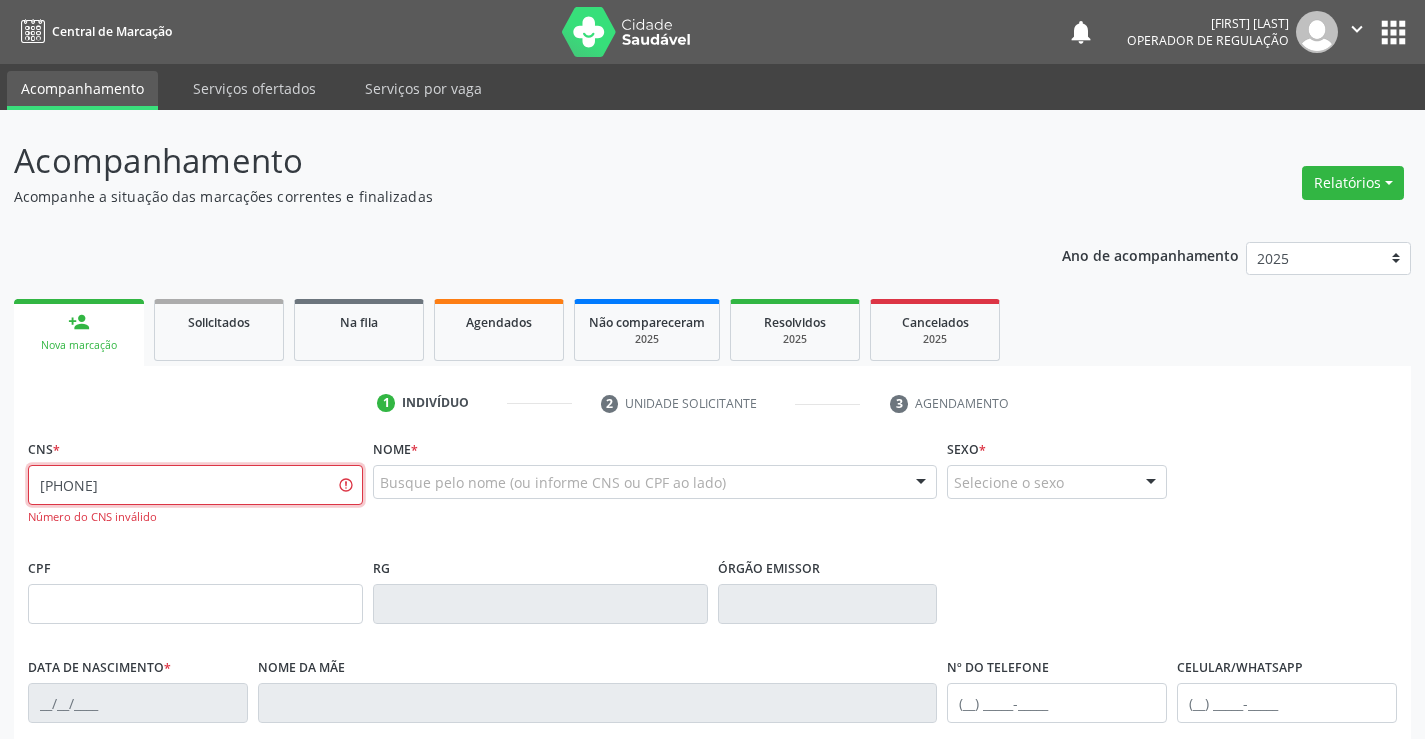 type on "704 7007 4231 5135" 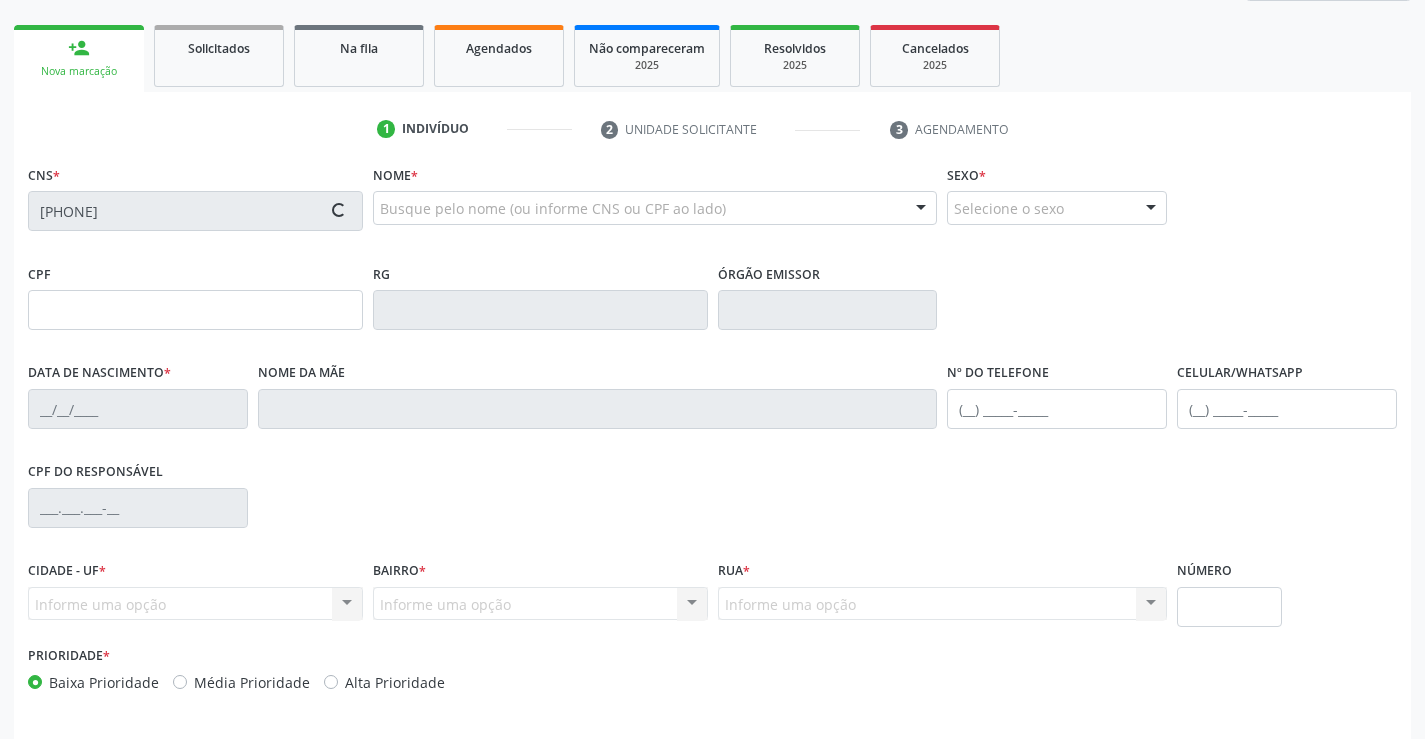 scroll, scrollTop: 345, scrollLeft: 0, axis: vertical 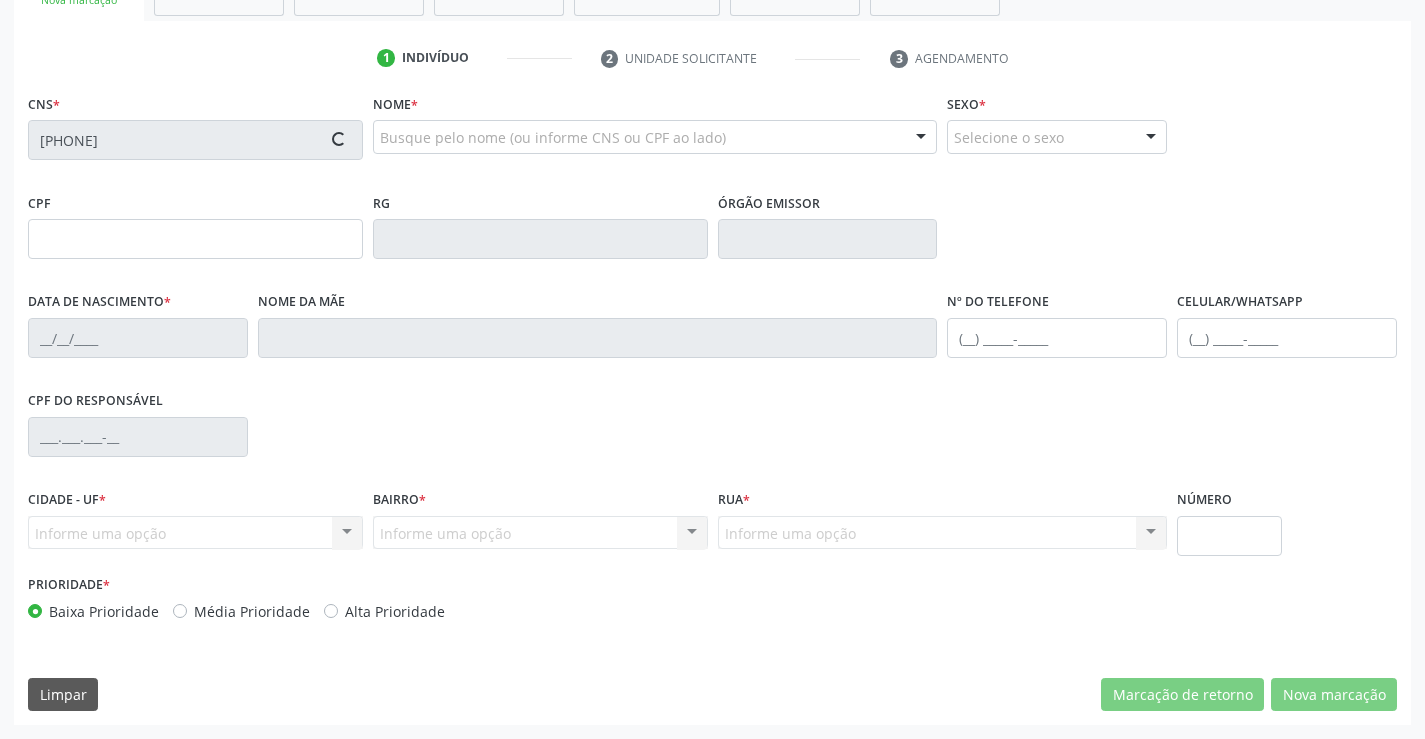 type on "24/03/2000" 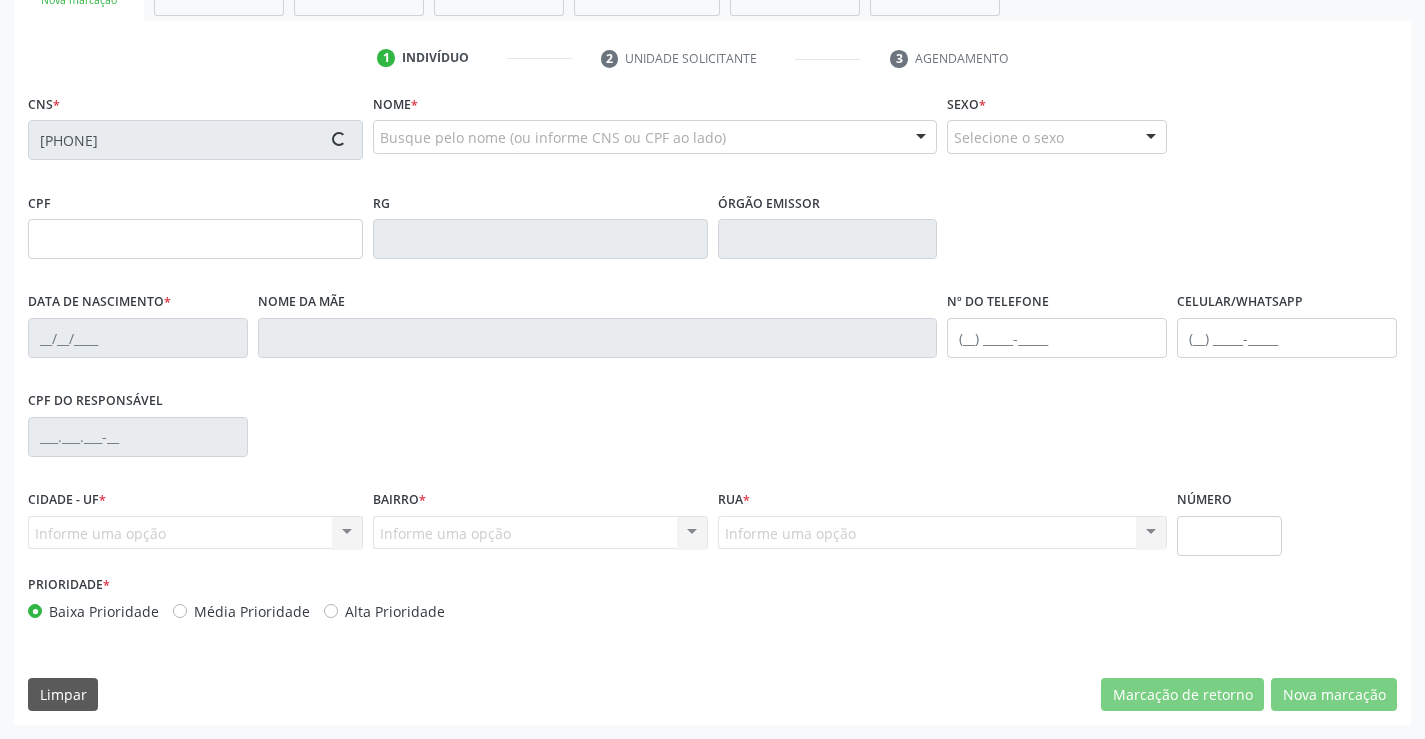 type on "(74) 99100-9735" 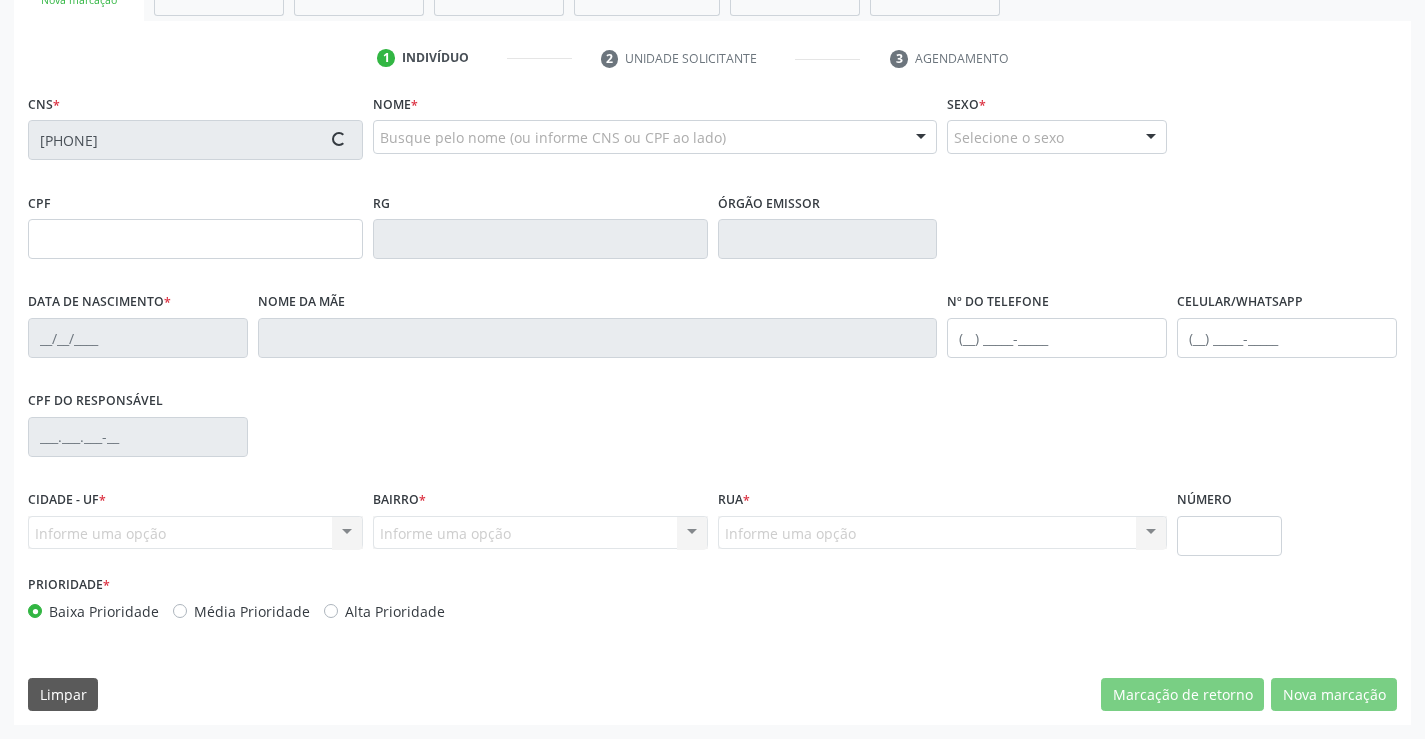 type on "(19) 9739-5273" 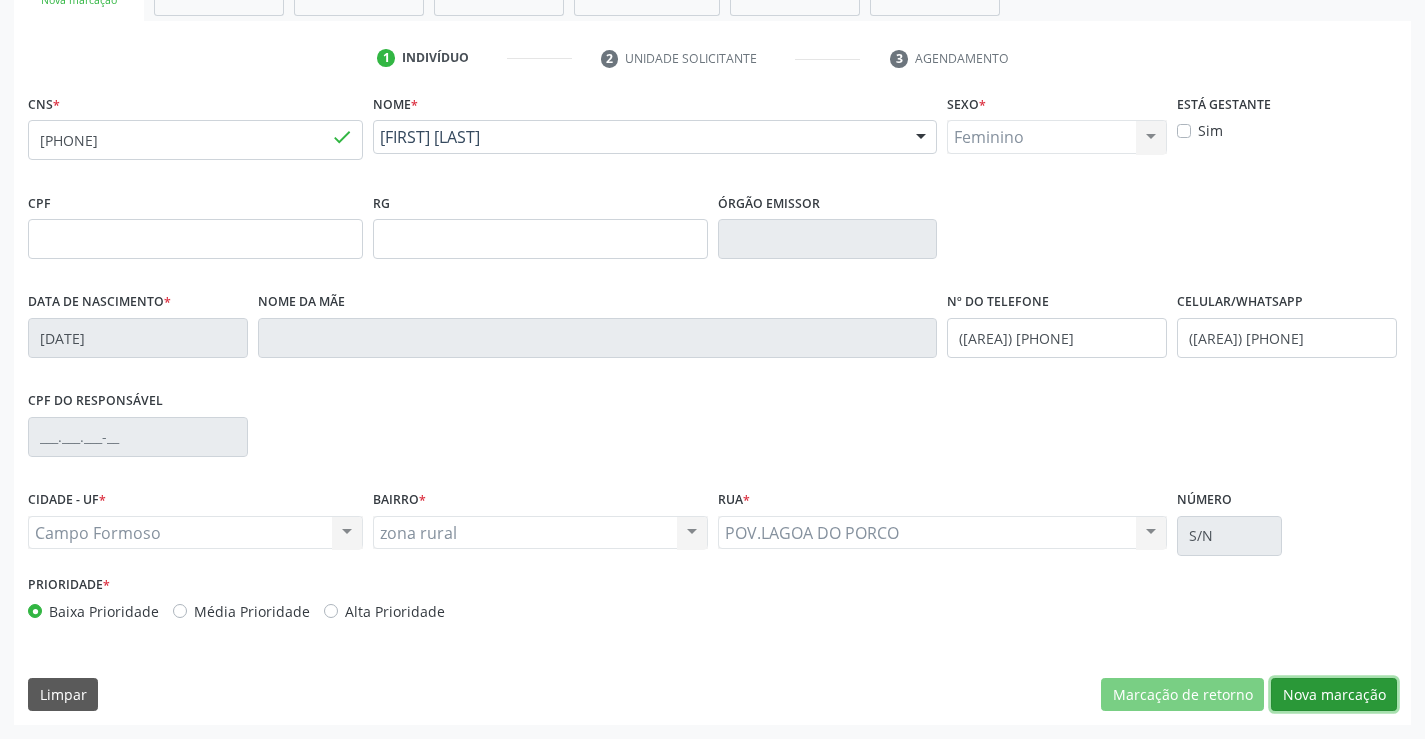 click on "Nova marcação" at bounding box center (1334, 695) 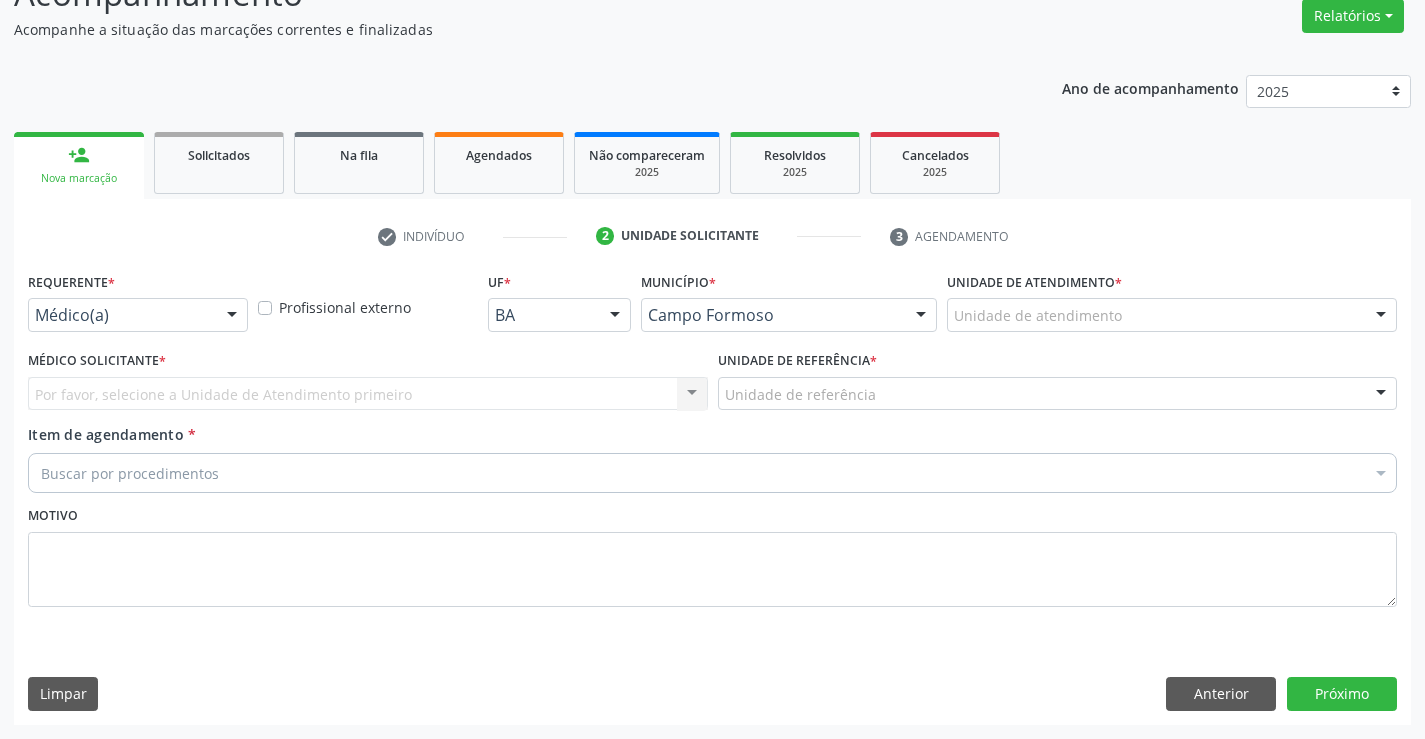 scroll, scrollTop: 167, scrollLeft: 0, axis: vertical 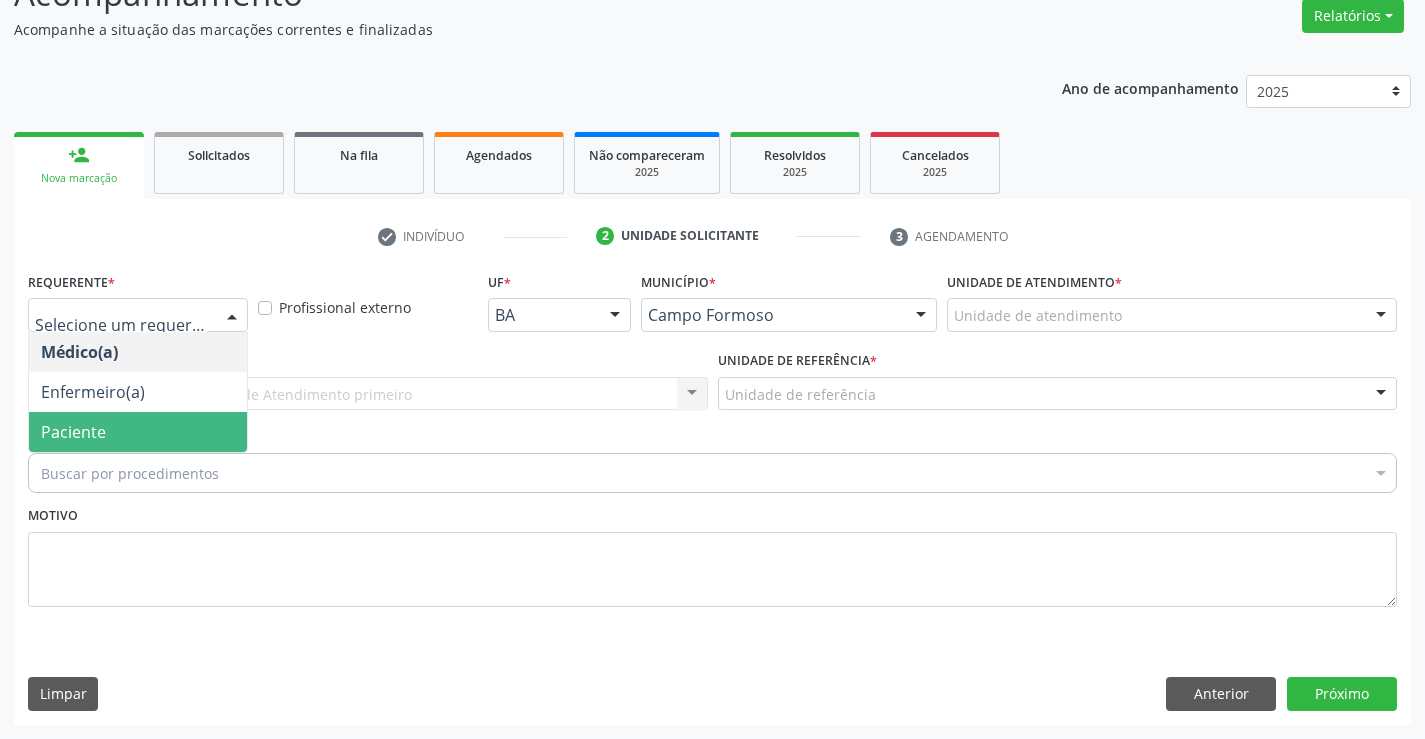 click on "Paciente" at bounding box center (73, 432) 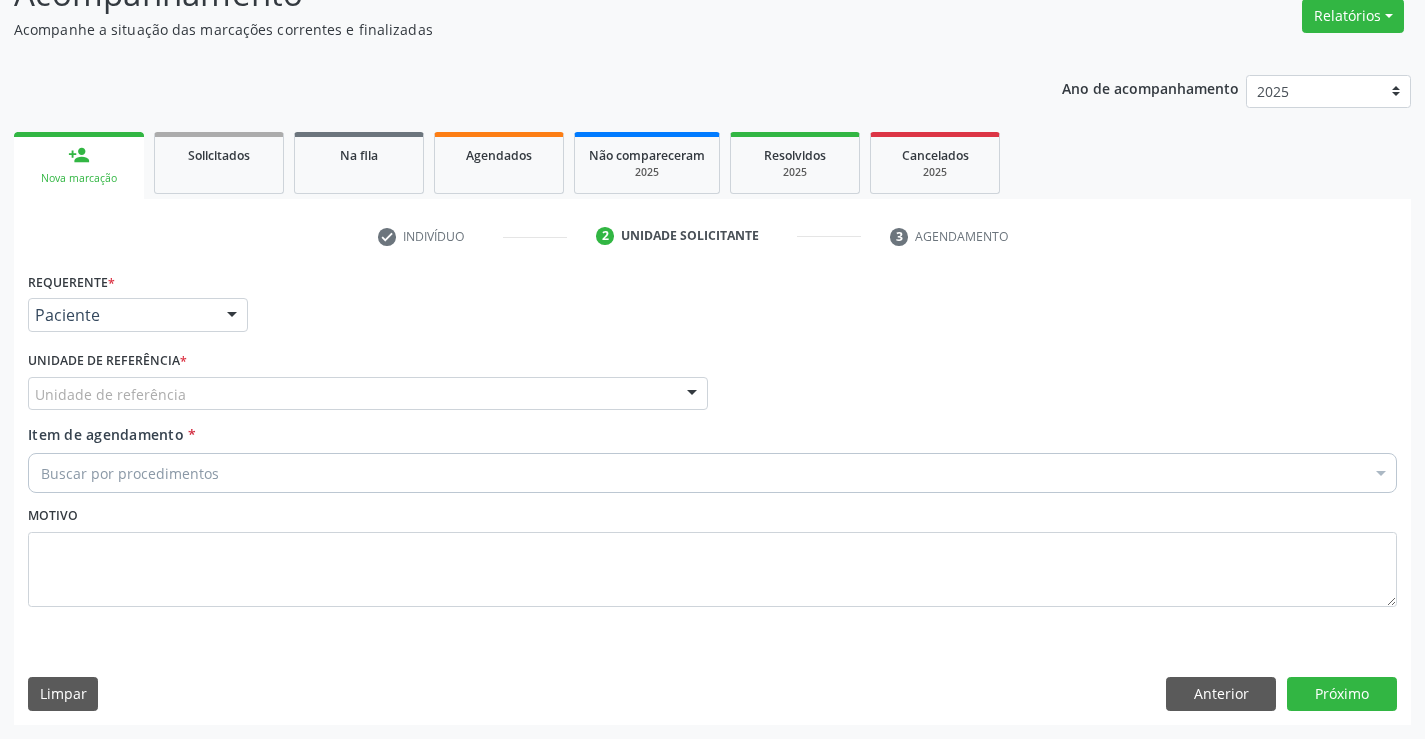 click on "Unidade de referência" at bounding box center [368, 394] 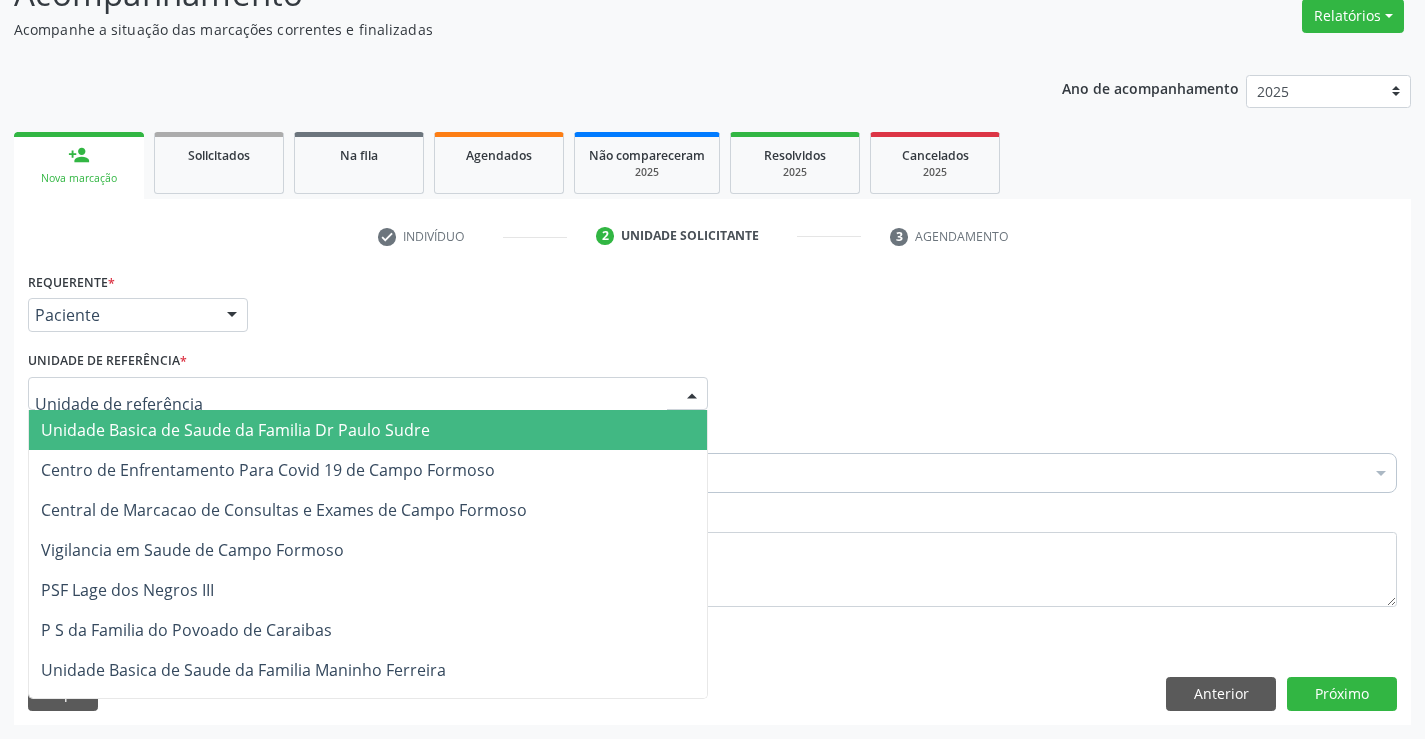 click on "Unidade Basica de Saude da Familia Dr Paulo Sudre" at bounding box center (235, 430) 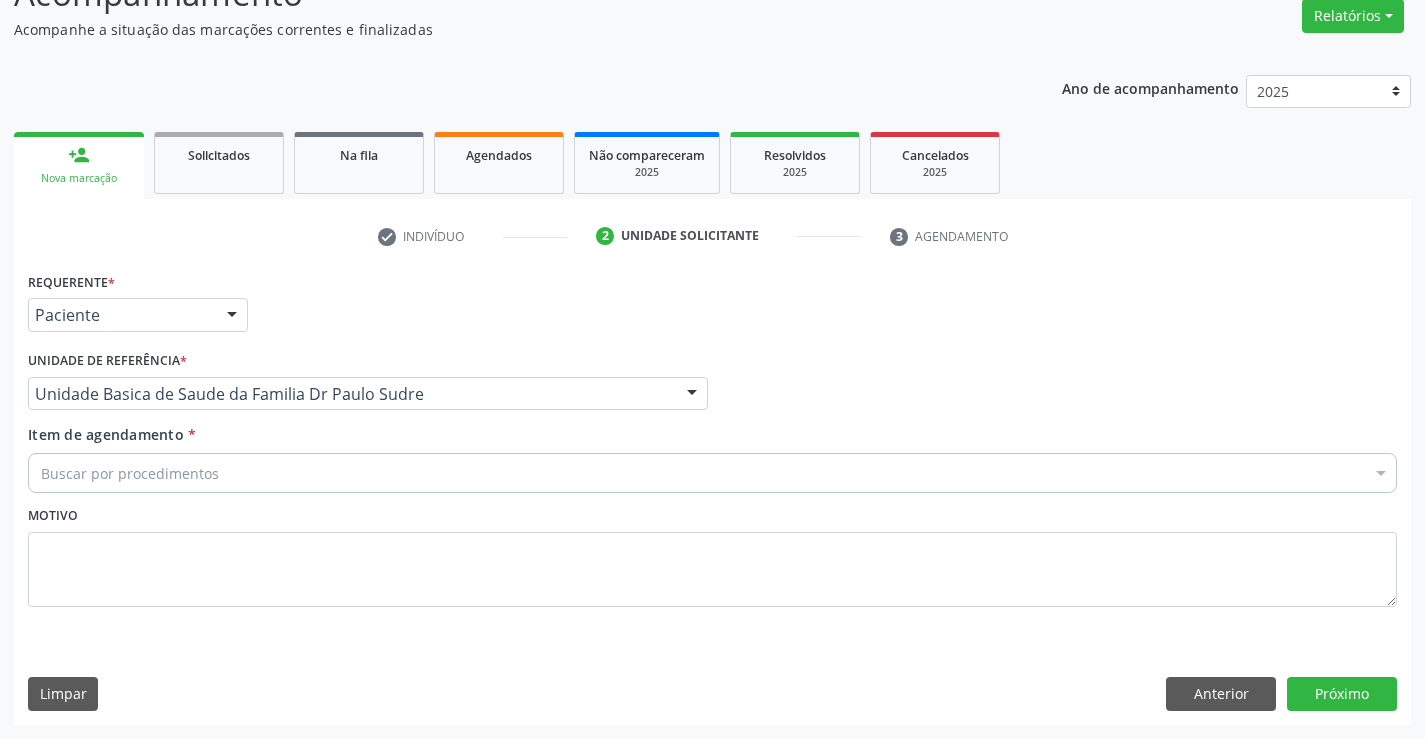 click on "Buscar por procedimentos" at bounding box center (712, 473) 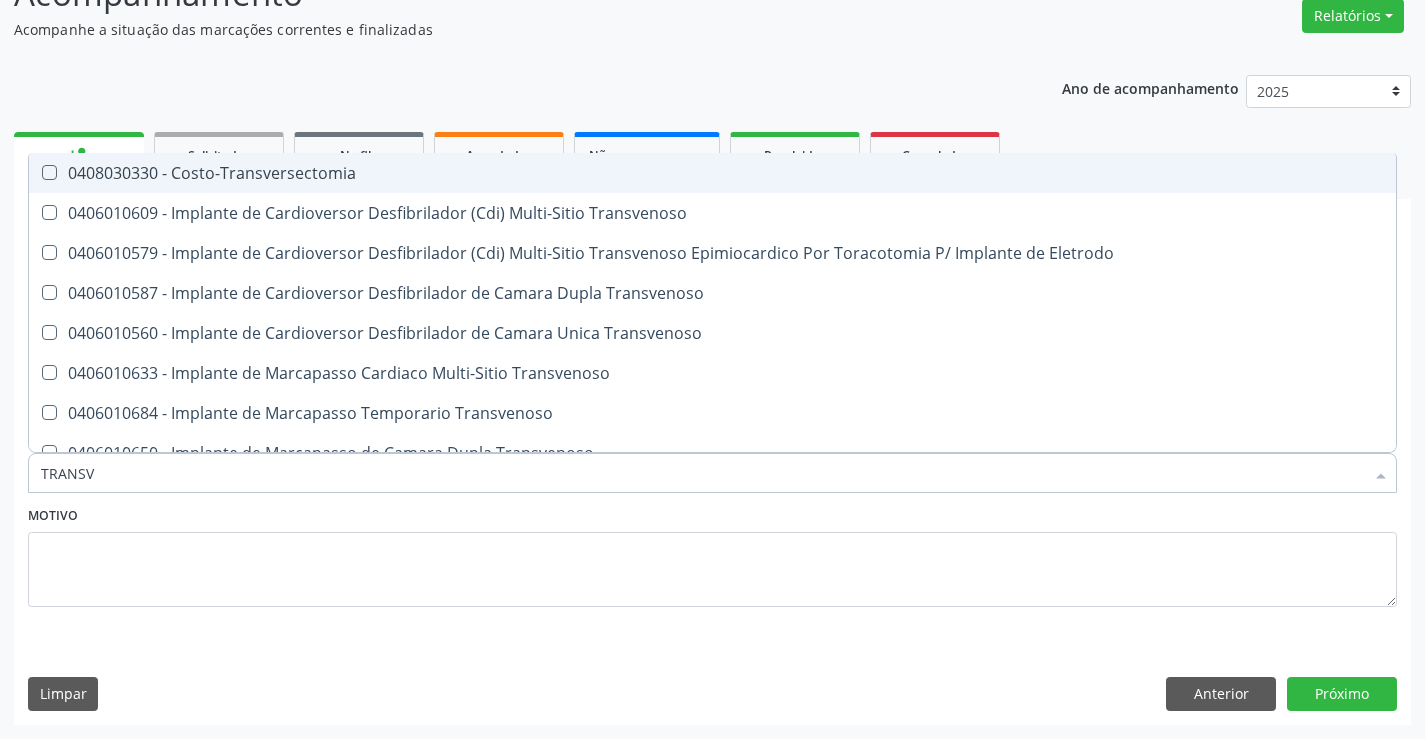 type on "TRANSVA" 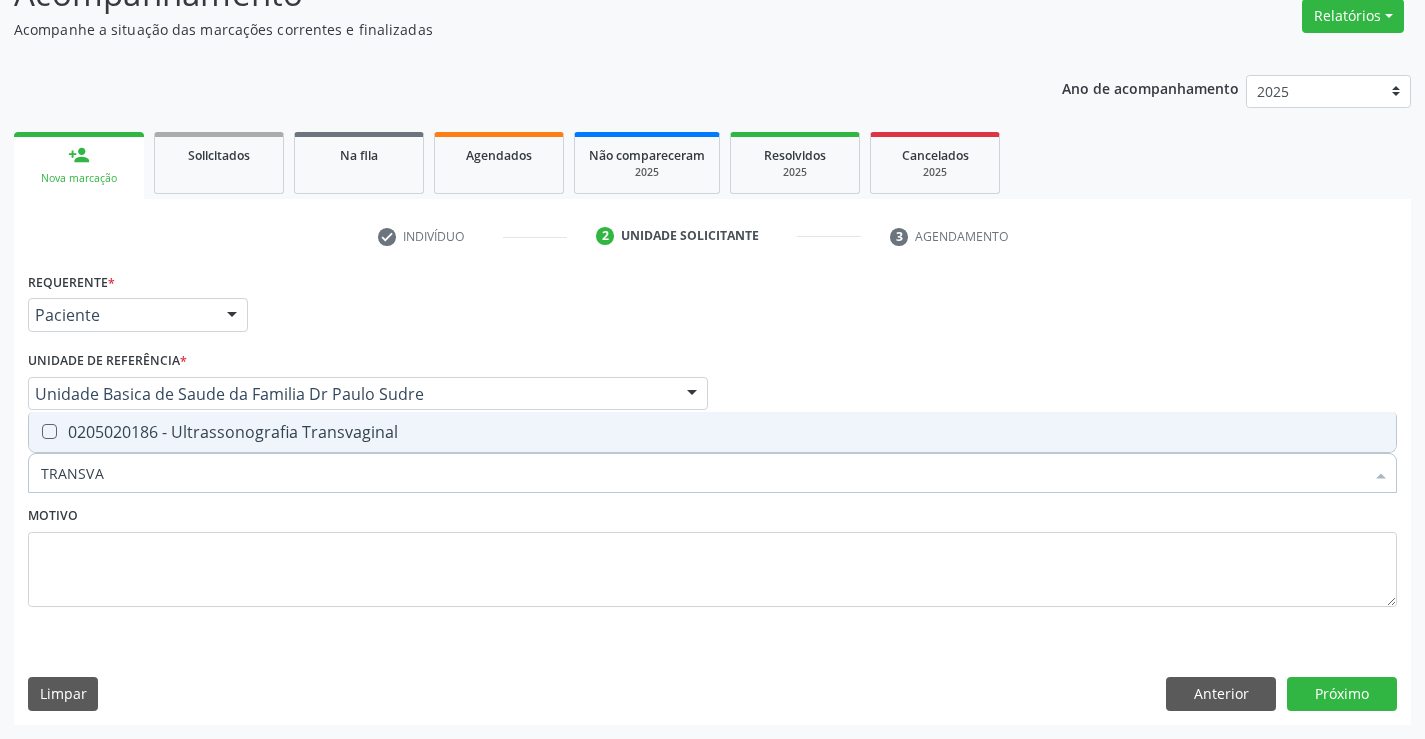 click on "0205020186 - Ultrassonografia Transvaginal" at bounding box center [712, 432] 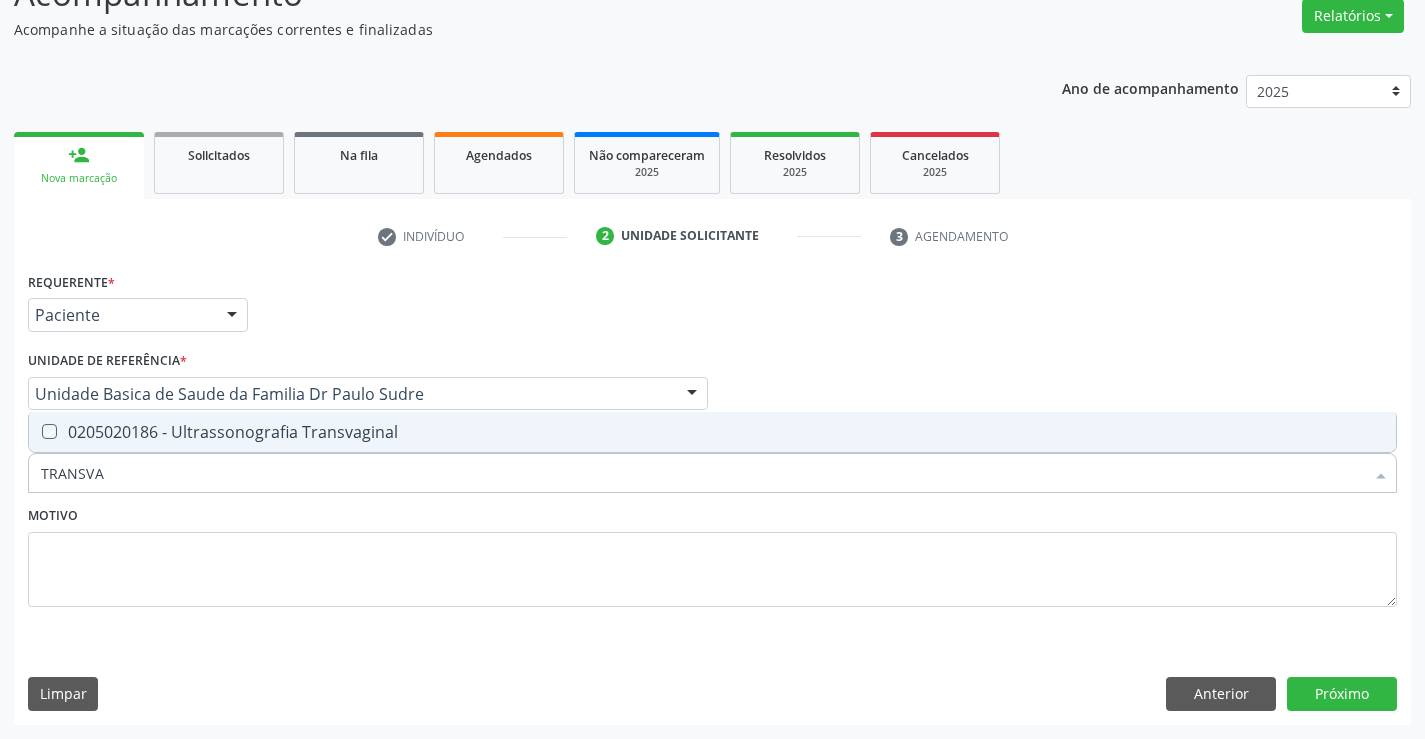 checkbox on "true" 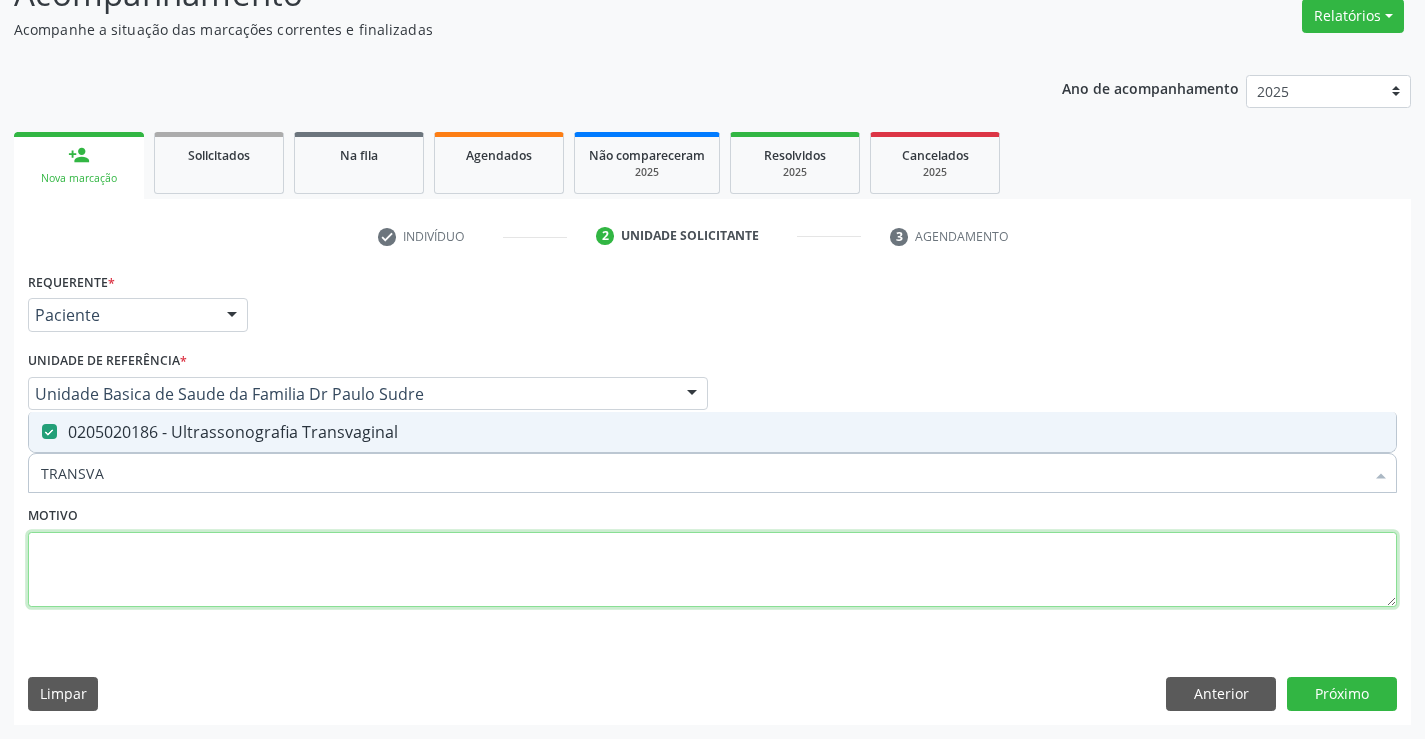 click at bounding box center [712, 570] 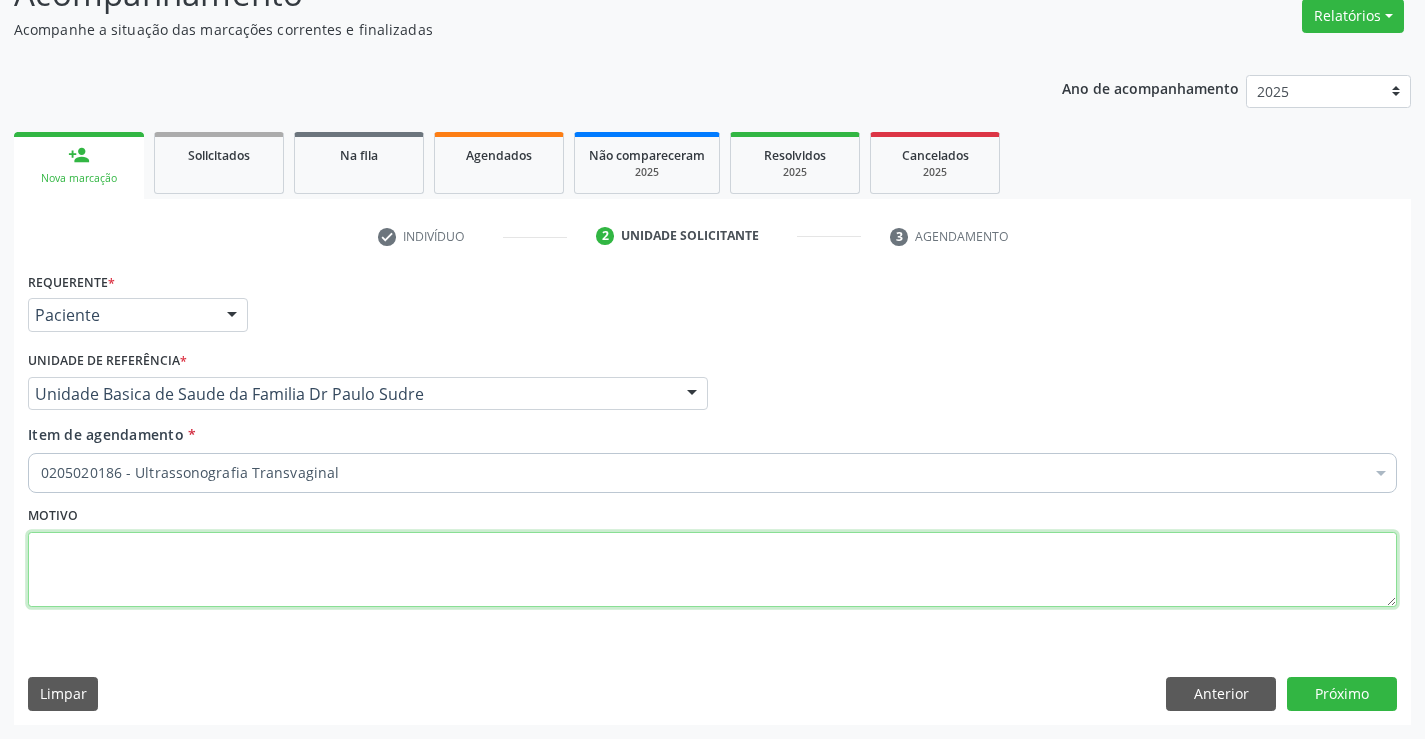 click at bounding box center (712, 570) 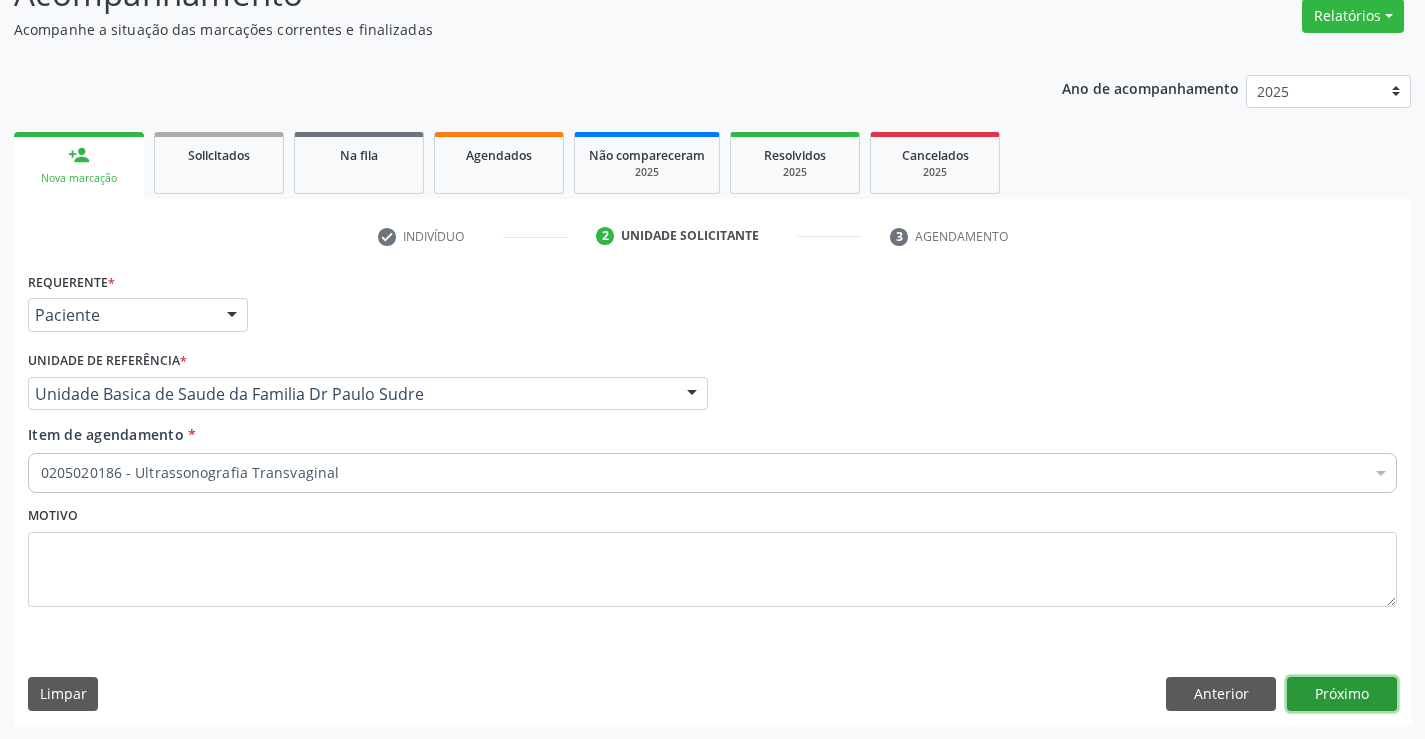 click on "Próximo" at bounding box center (1342, 694) 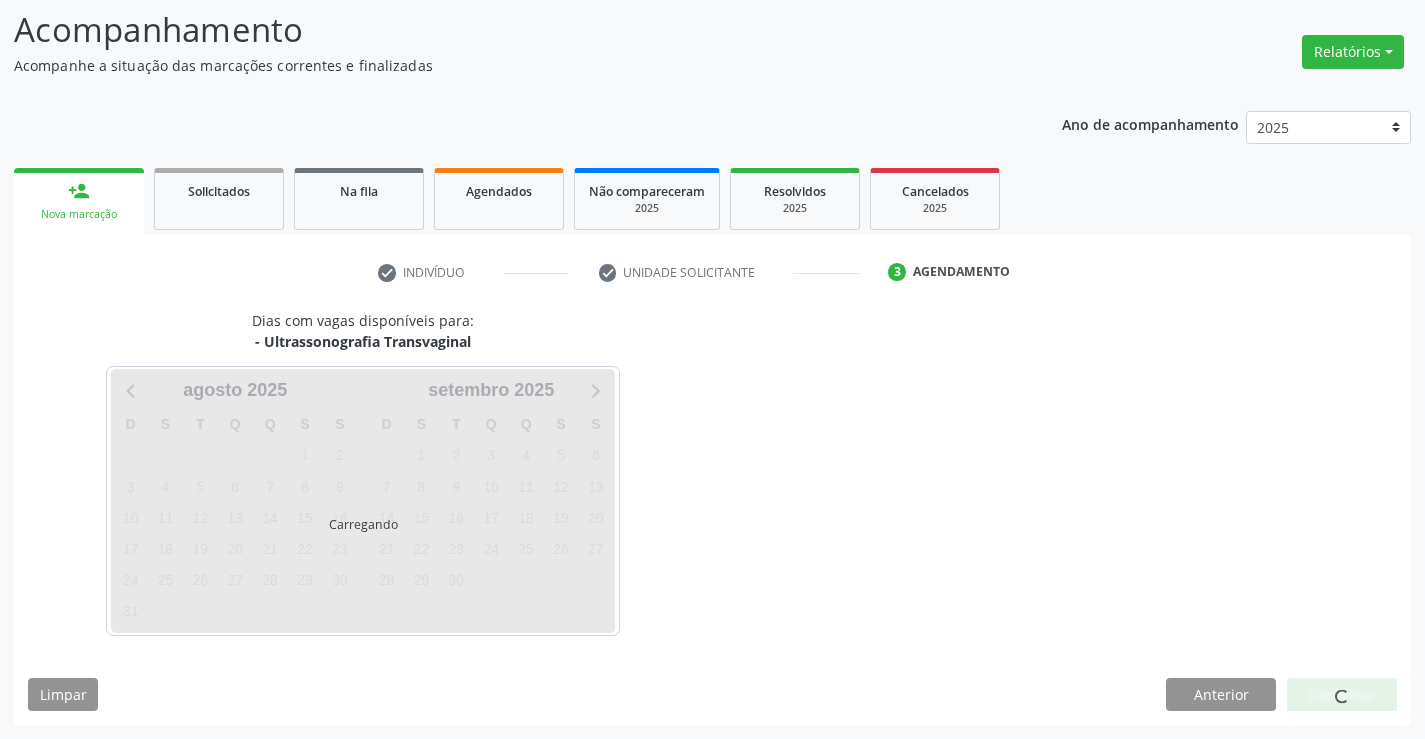 scroll, scrollTop: 131, scrollLeft: 0, axis: vertical 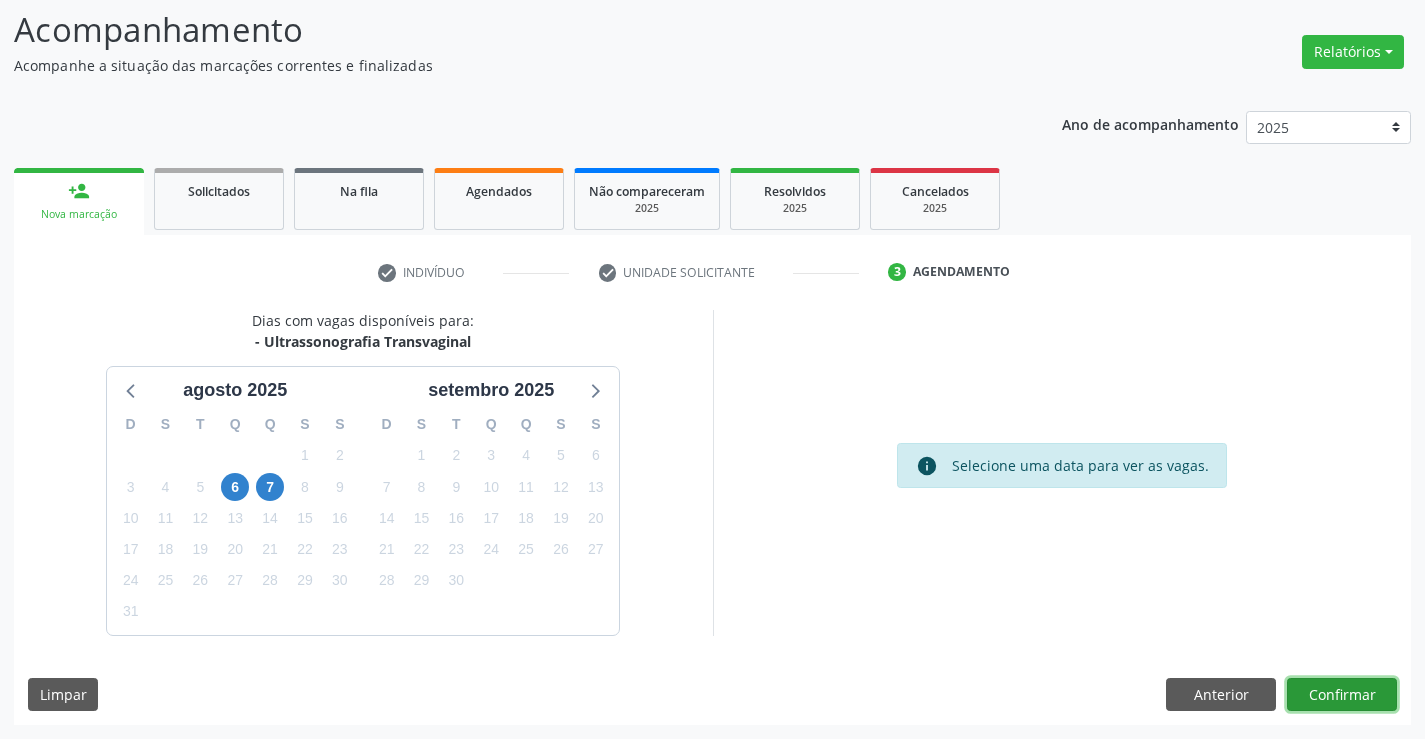 click on "Confirmar" at bounding box center (1342, 695) 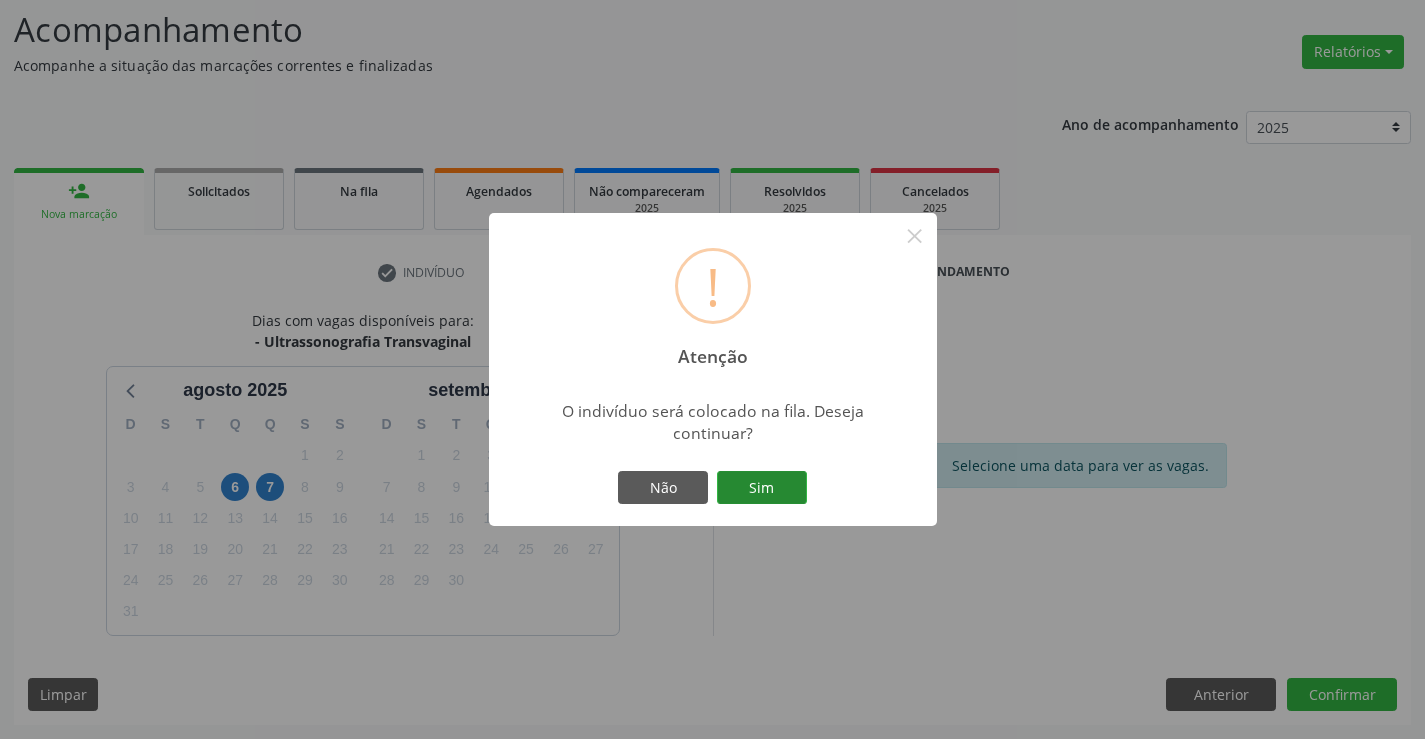 click on "Sim" at bounding box center (762, 488) 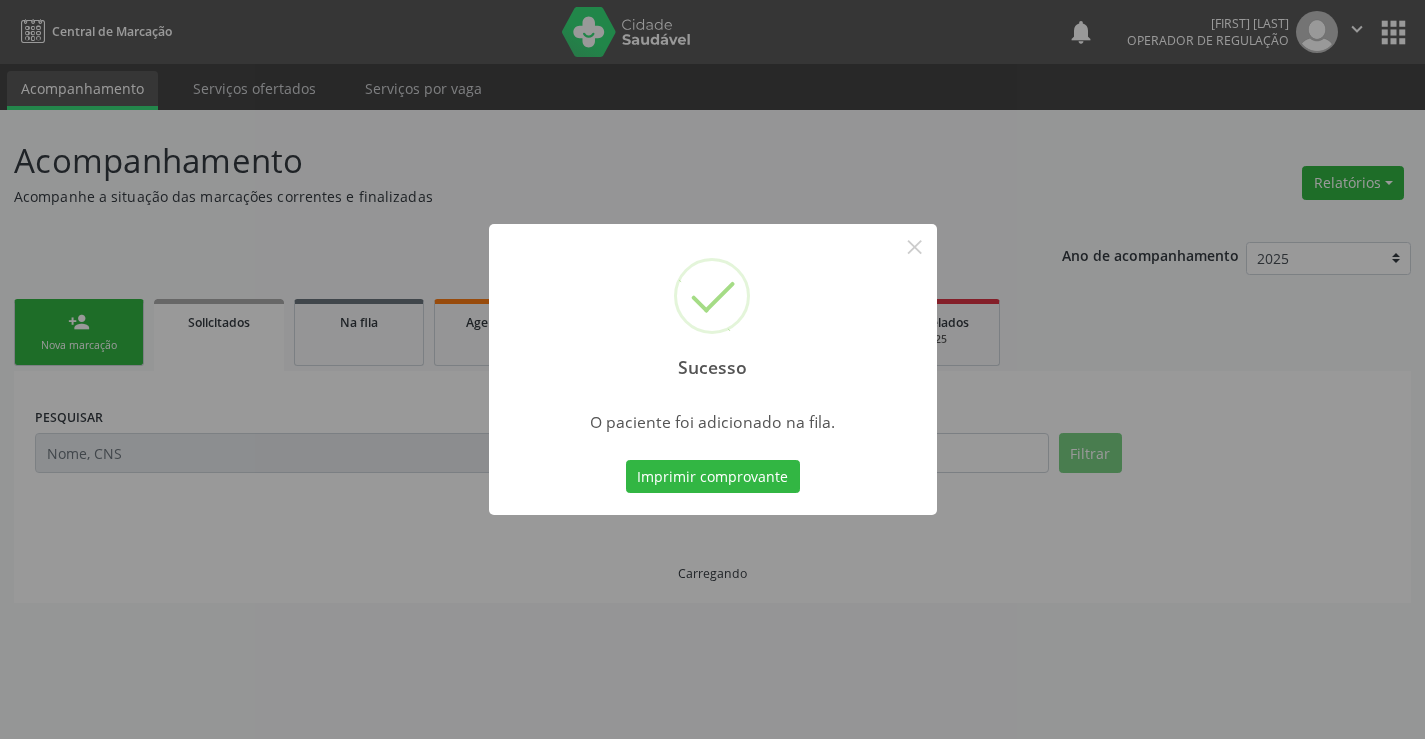 scroll, scrollTop: 0, scrollLeft: 0, axis: both 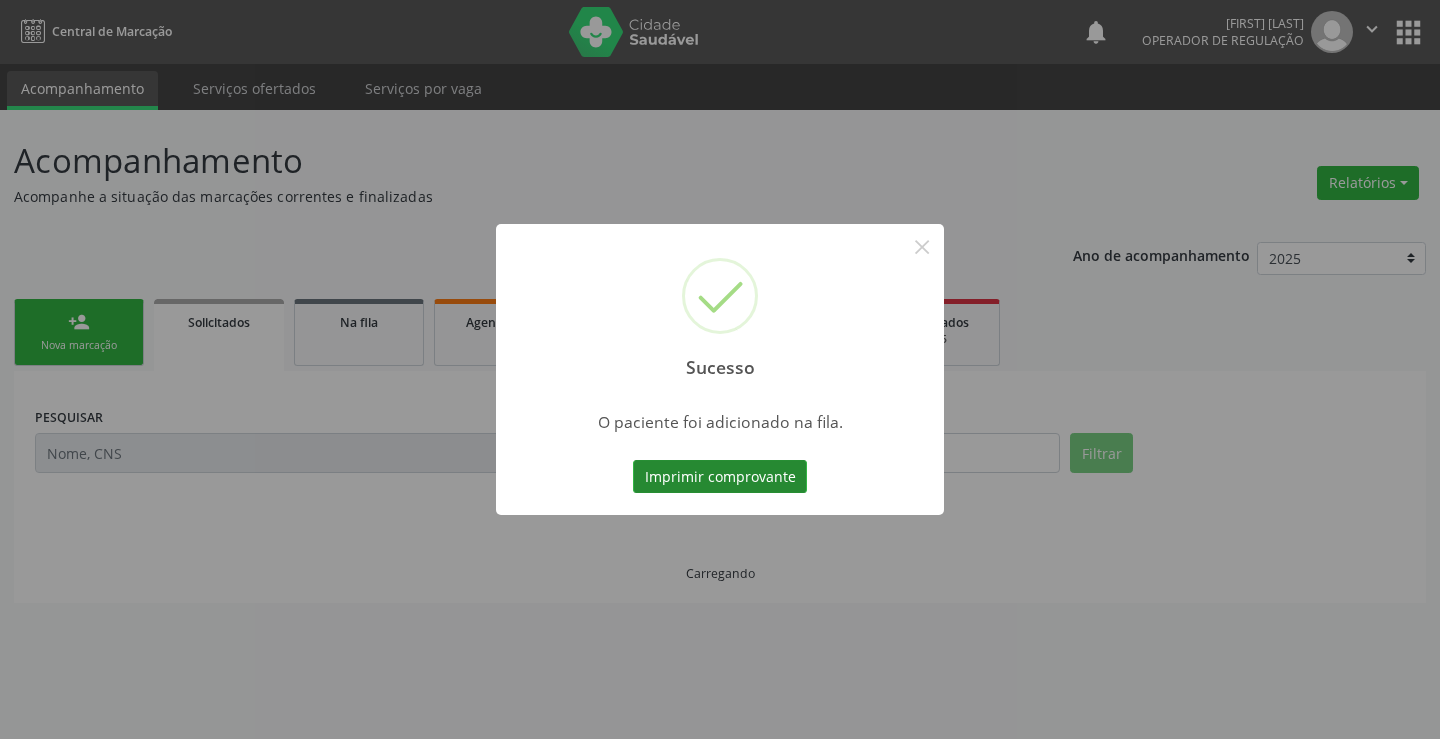 click on "Imprimir comprovante" at bounding box center [720, 477] 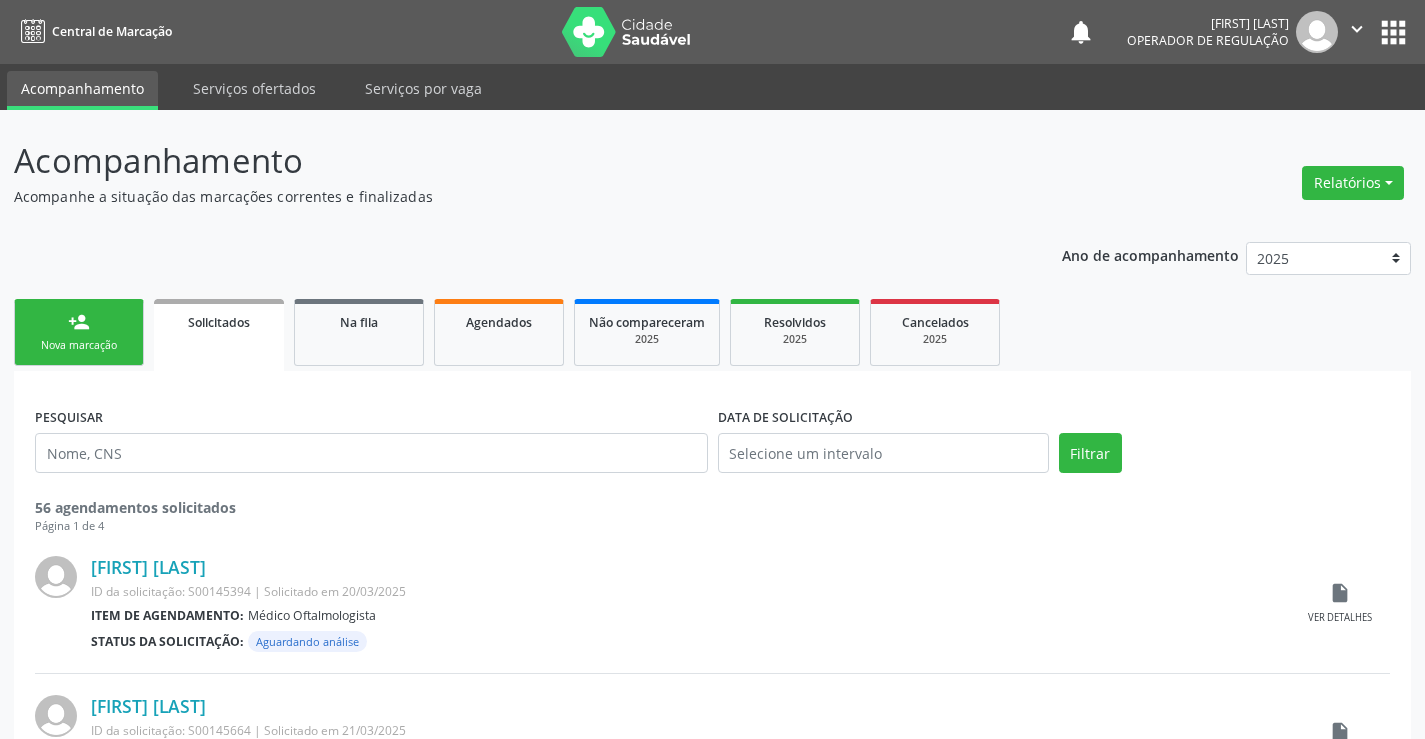 click on "Nova marcação" at bounding box center (79, 345) 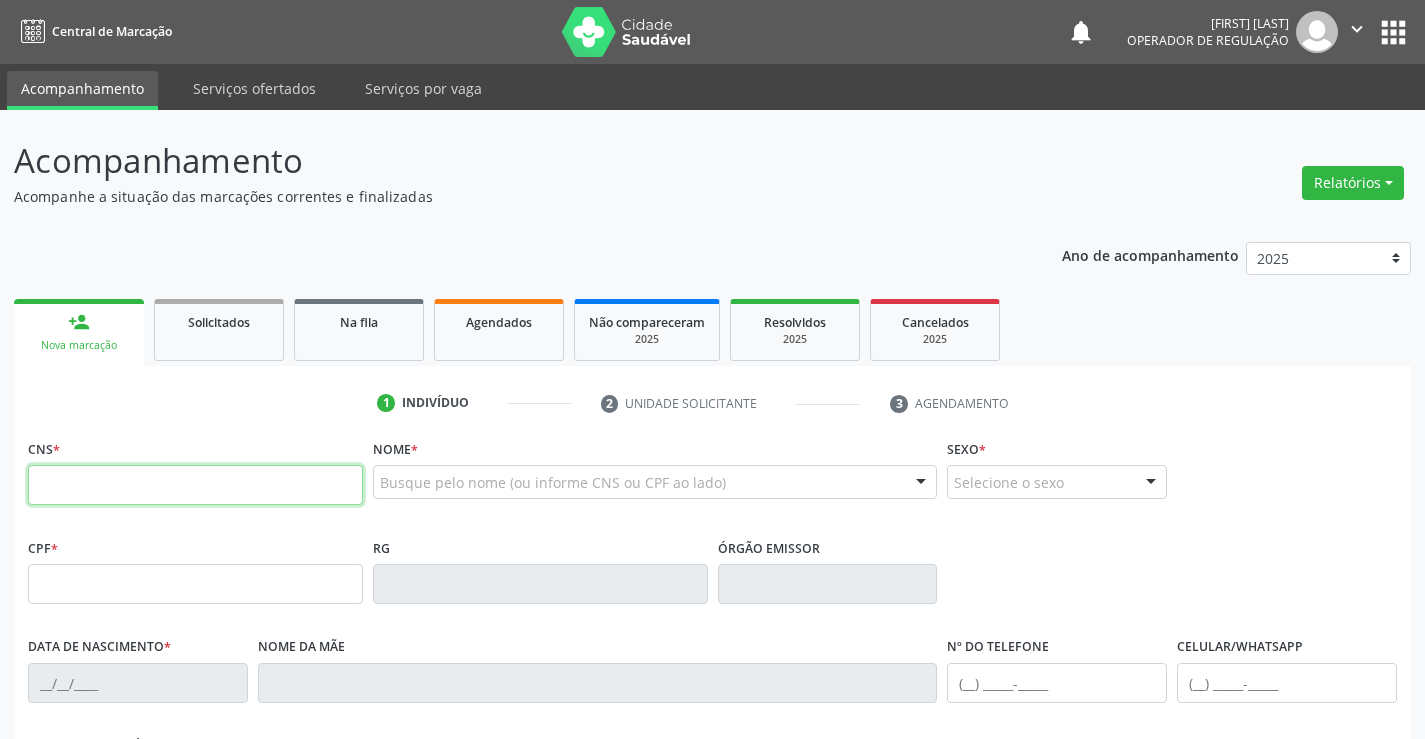 click at bounding box center [195, 485] 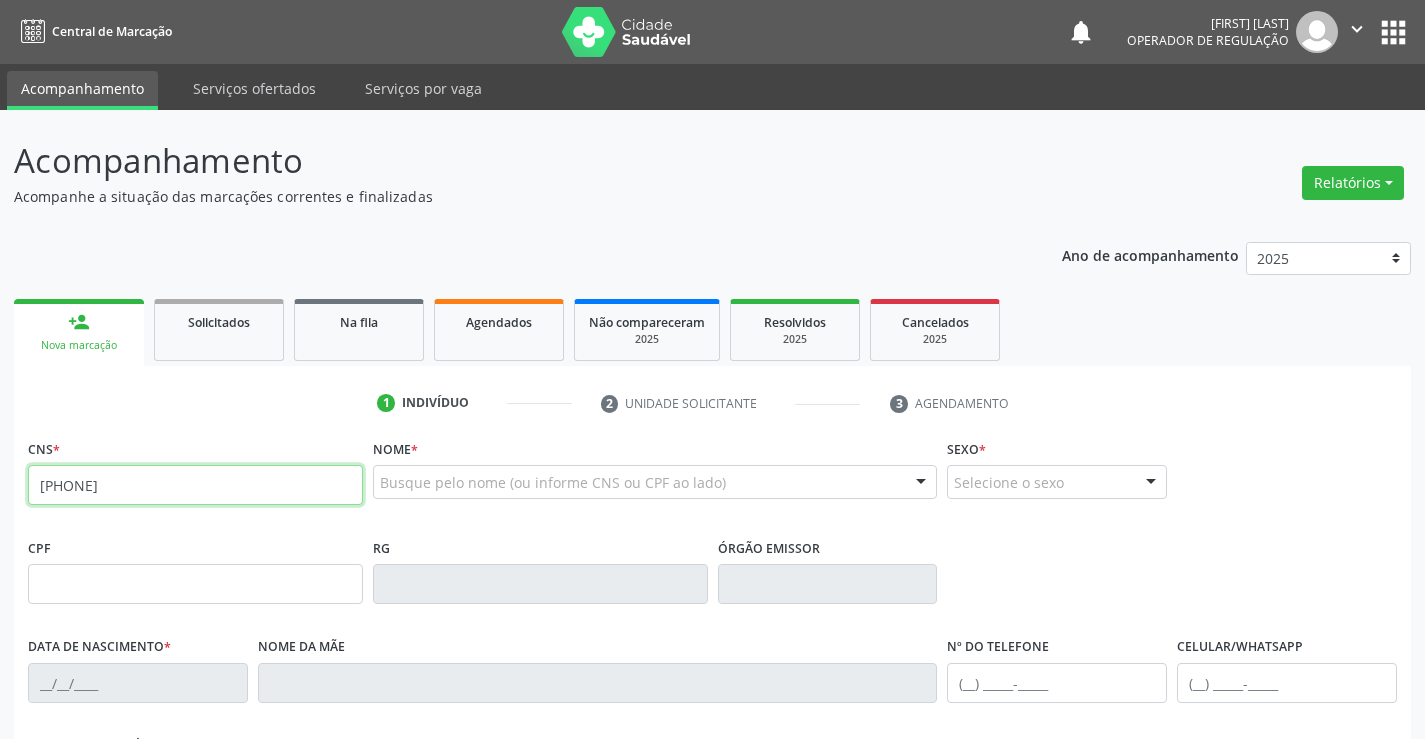 type on "703 0098 5837 5076" 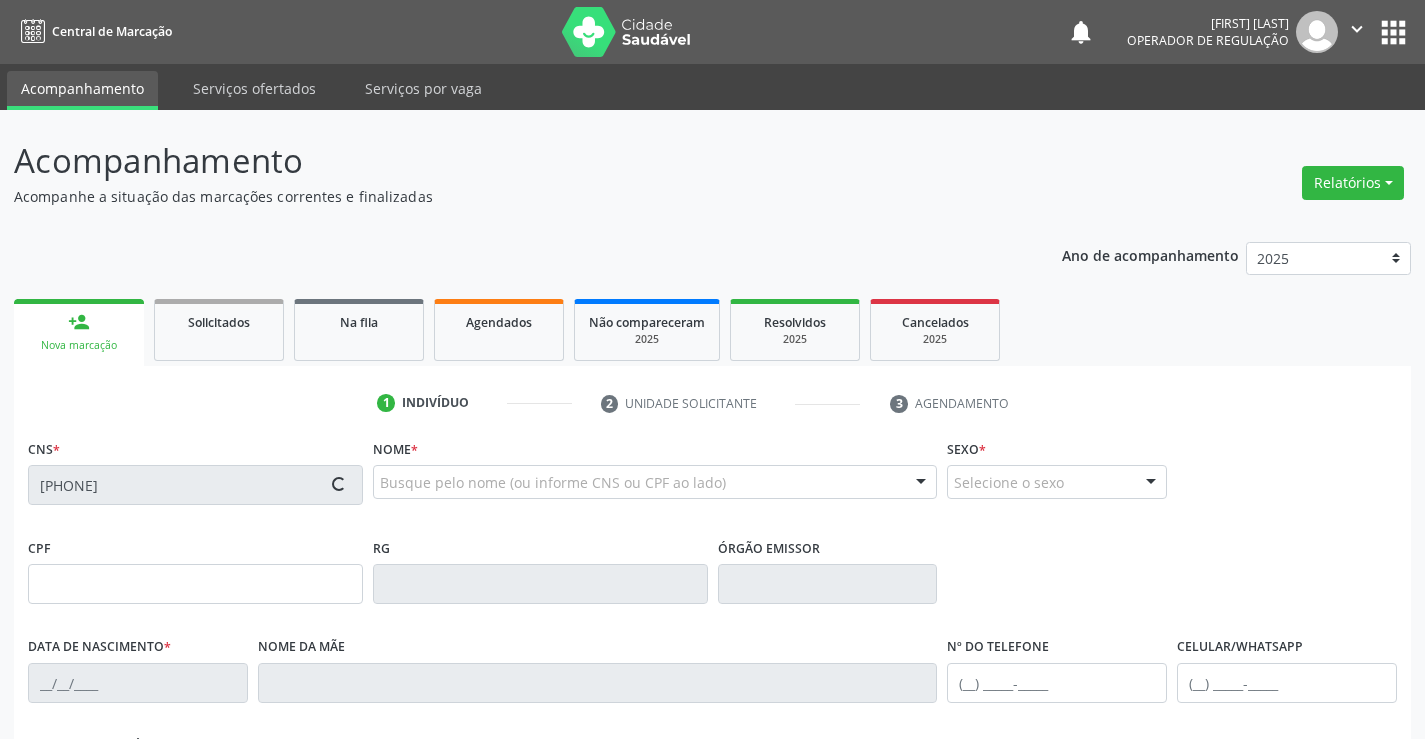 type on "1419372629" 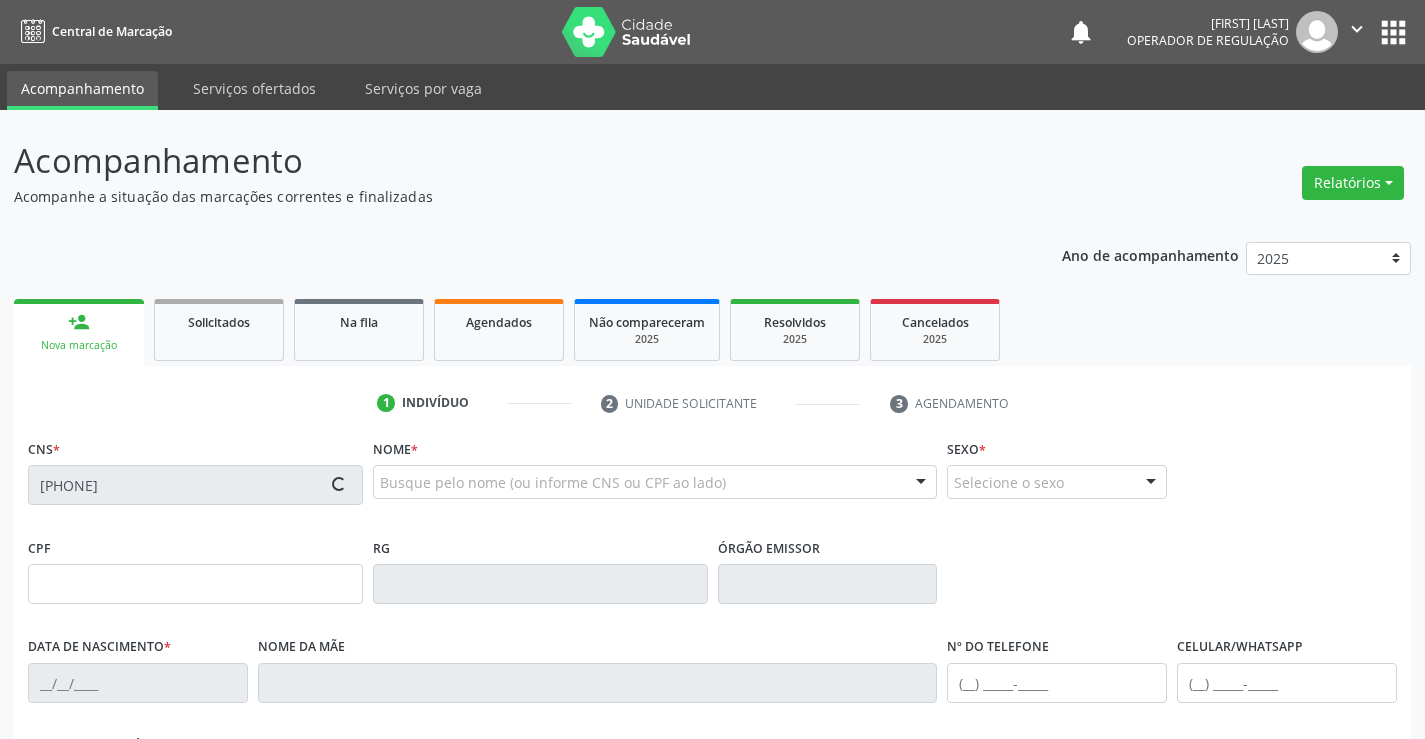 type on "02/10/1985" 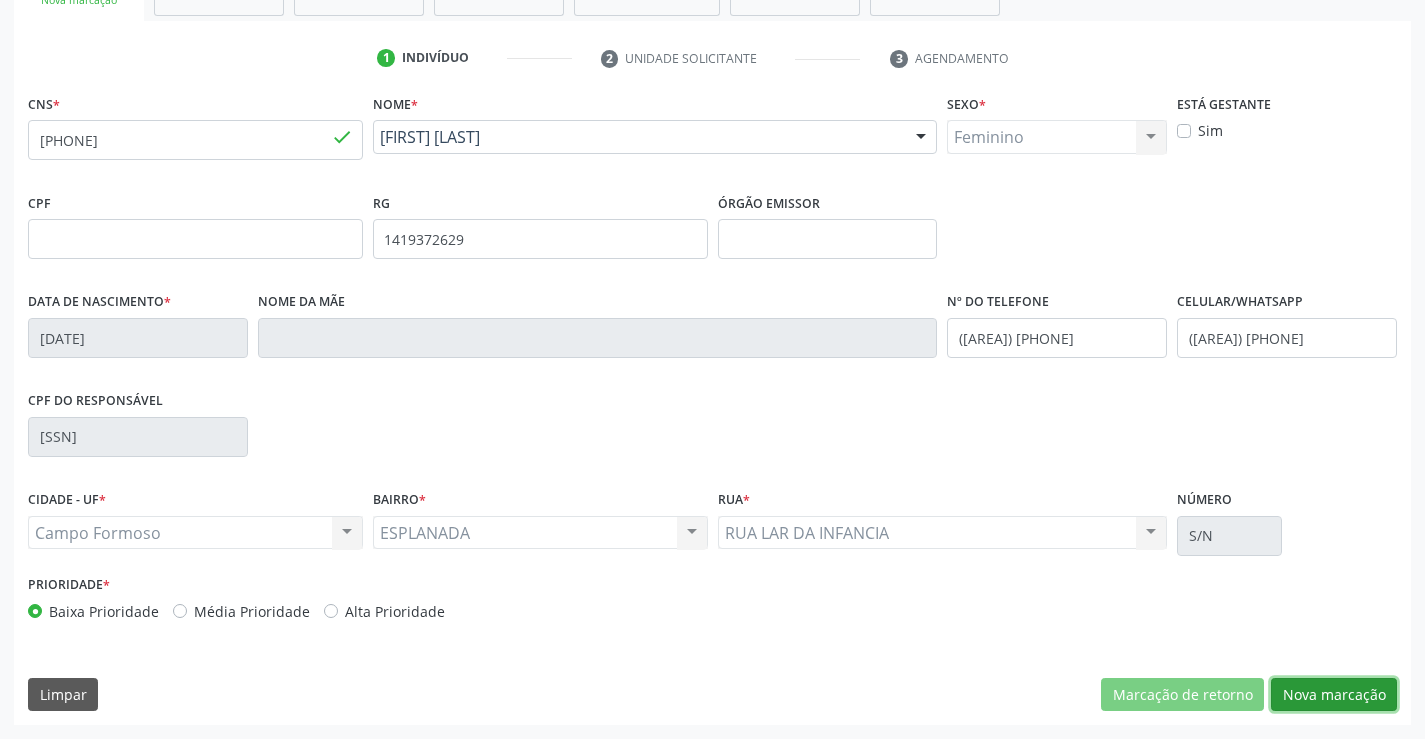 click on "Nova marcação" at bounding box center [1334, 695] 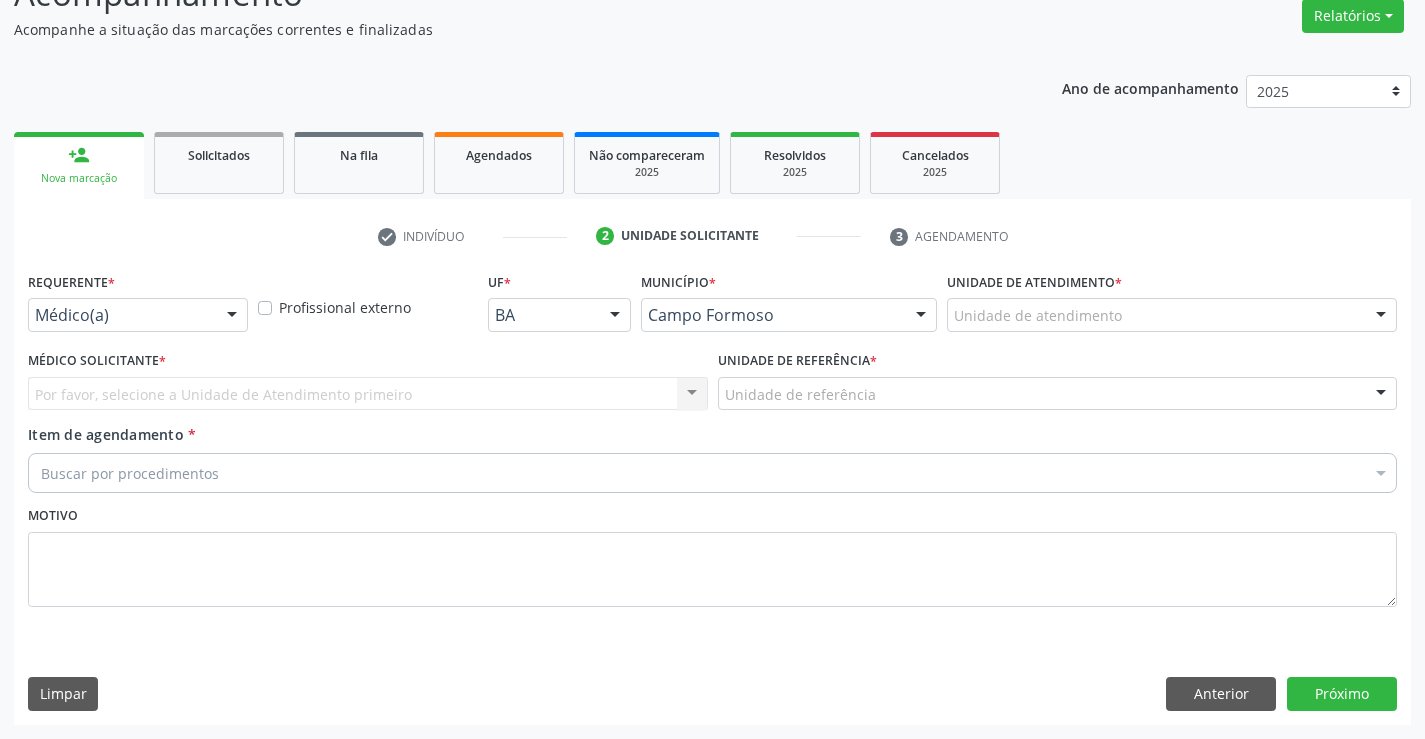 scroll, scrollTop: 167, scrollLeft: 0, axis: vertical 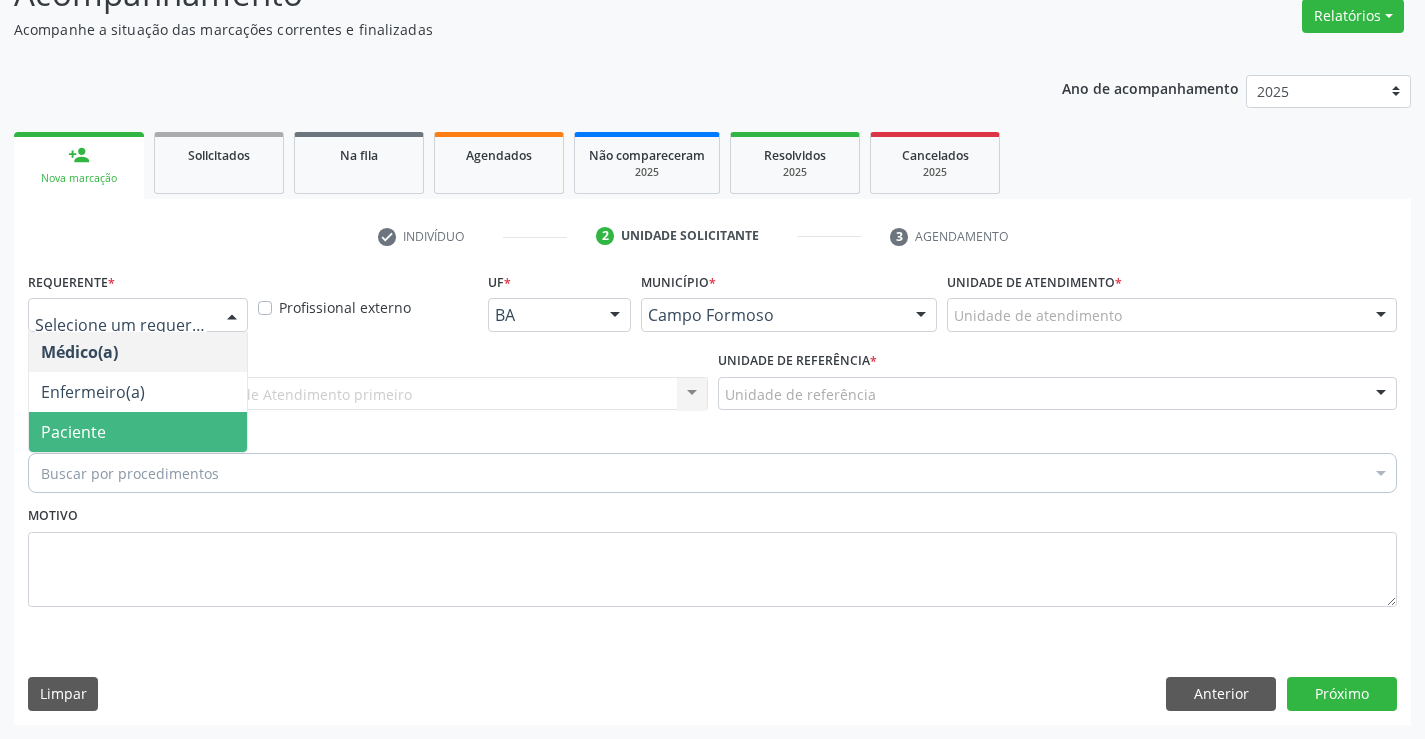 click on "Paciente" at bounding box center (138, 432) 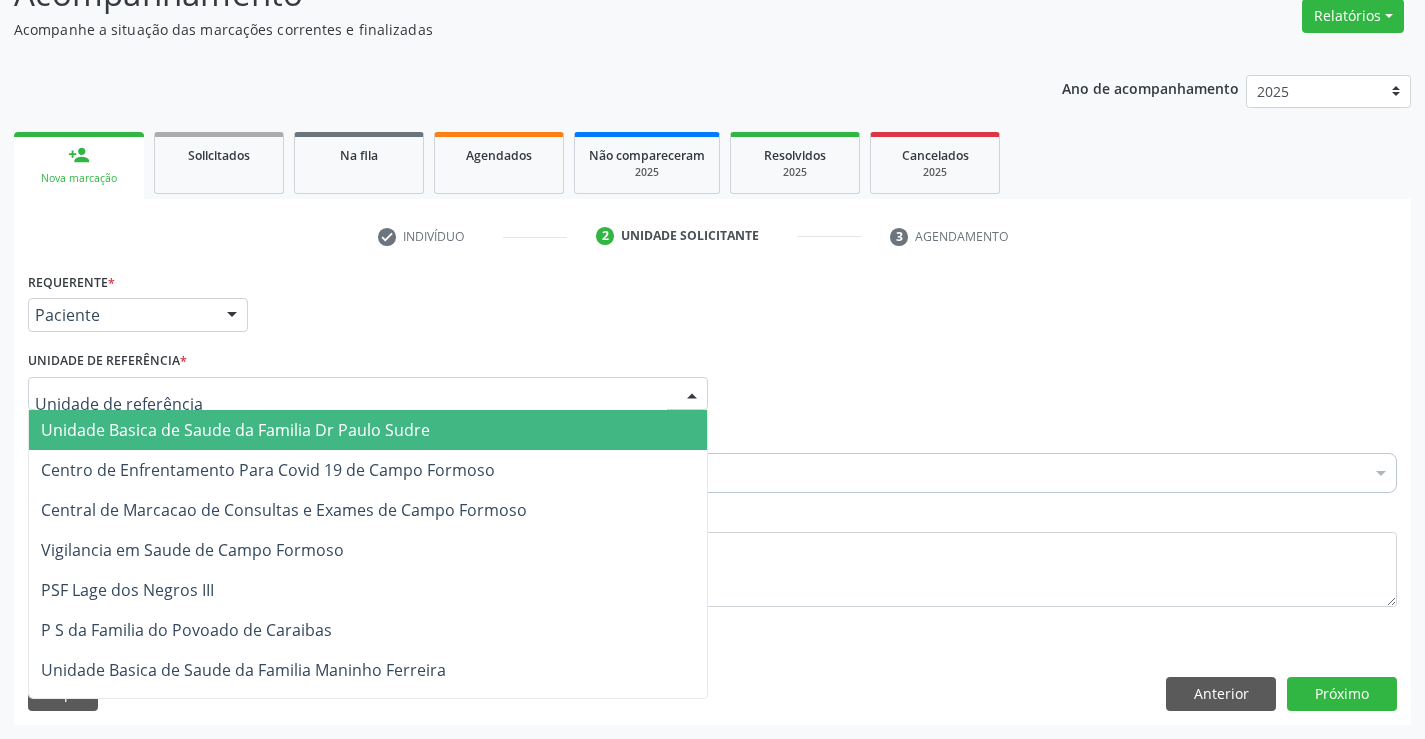 click at bounding box center [368, 394] 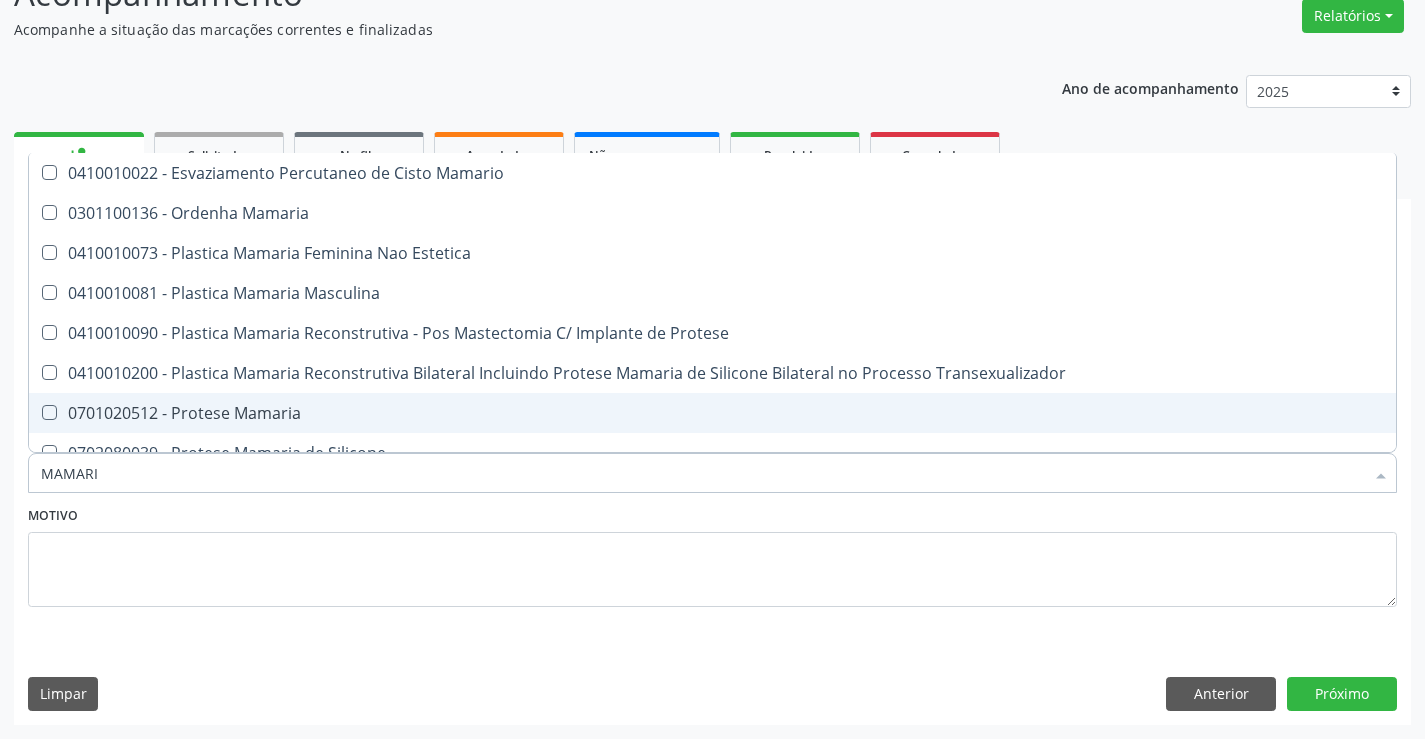 type on "MAMARIA" 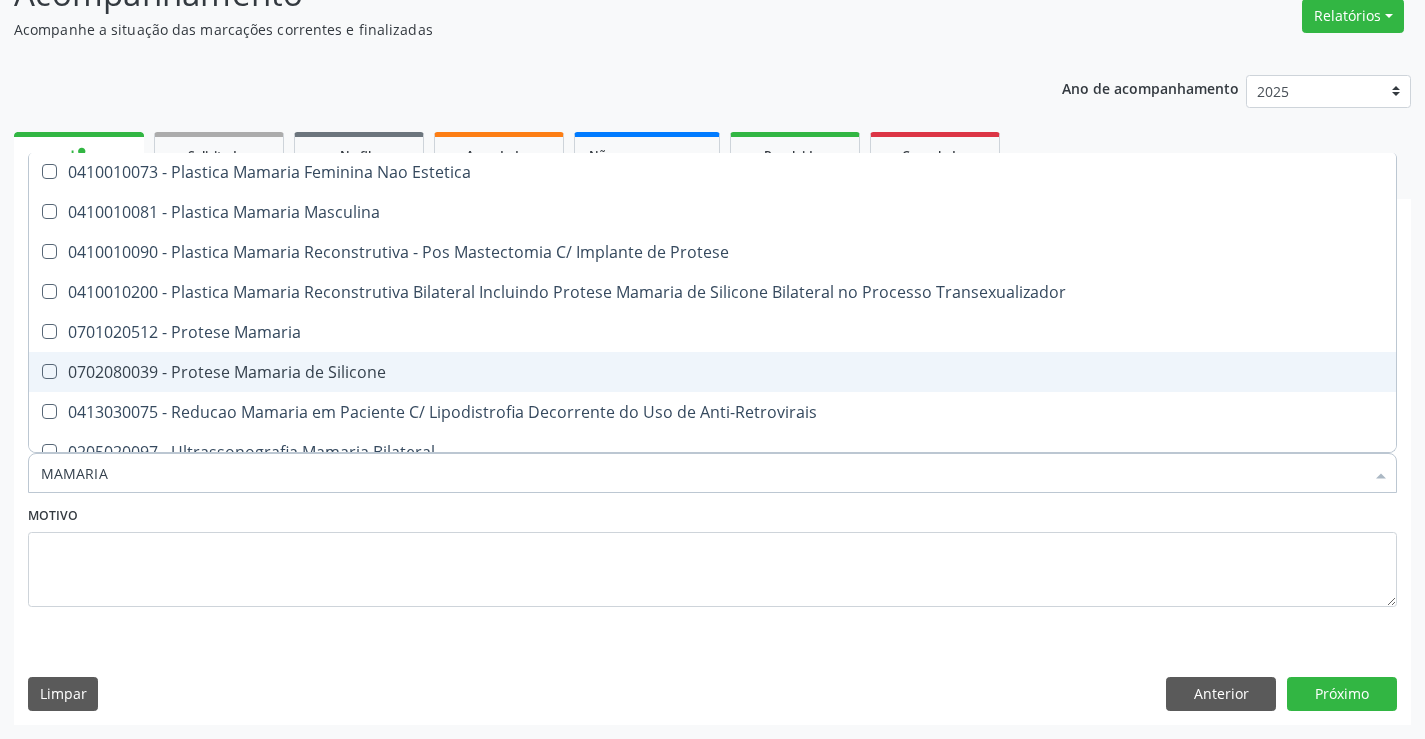scroll, scrollTop: 61, scrollLeft: 0, axis: vertical 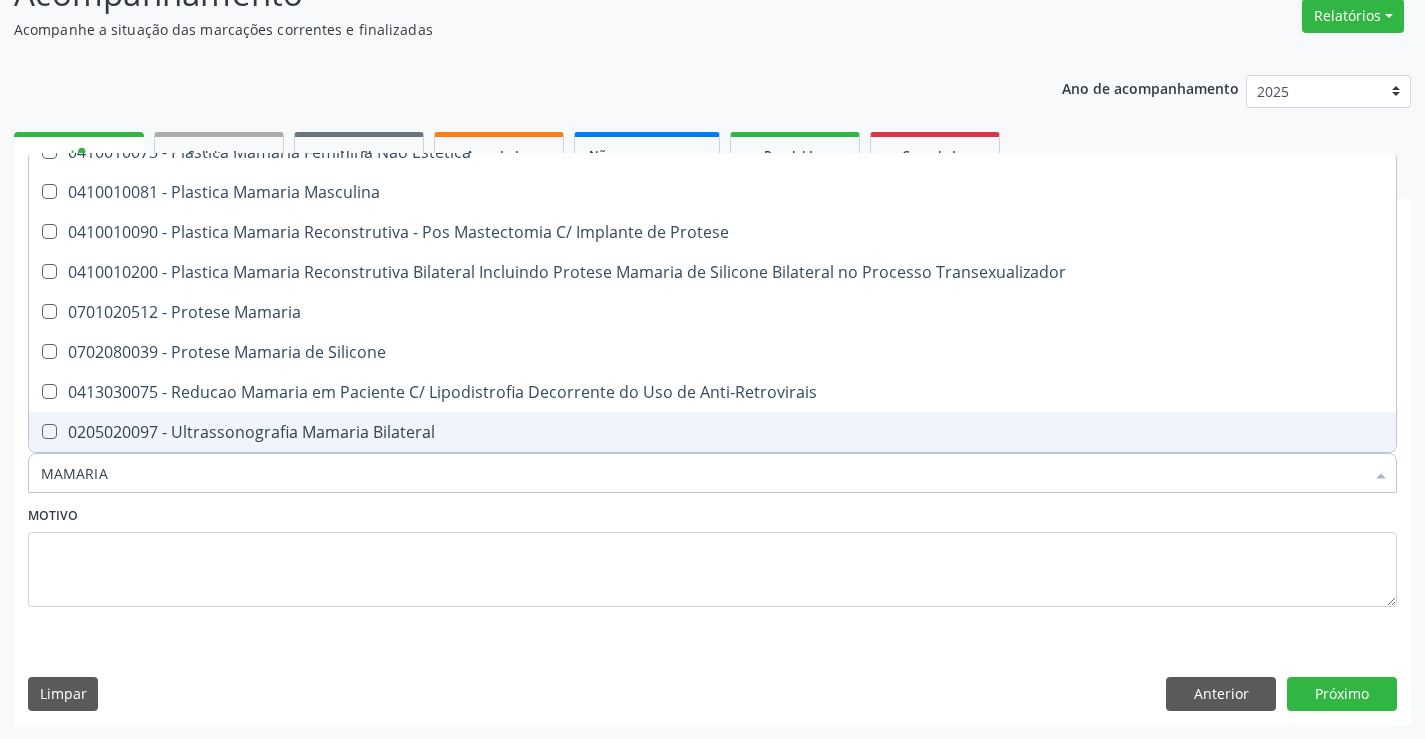 click on "0205020097 - Ultrassonografia Mamaria Bilateral" at bounding box center (712, 432) 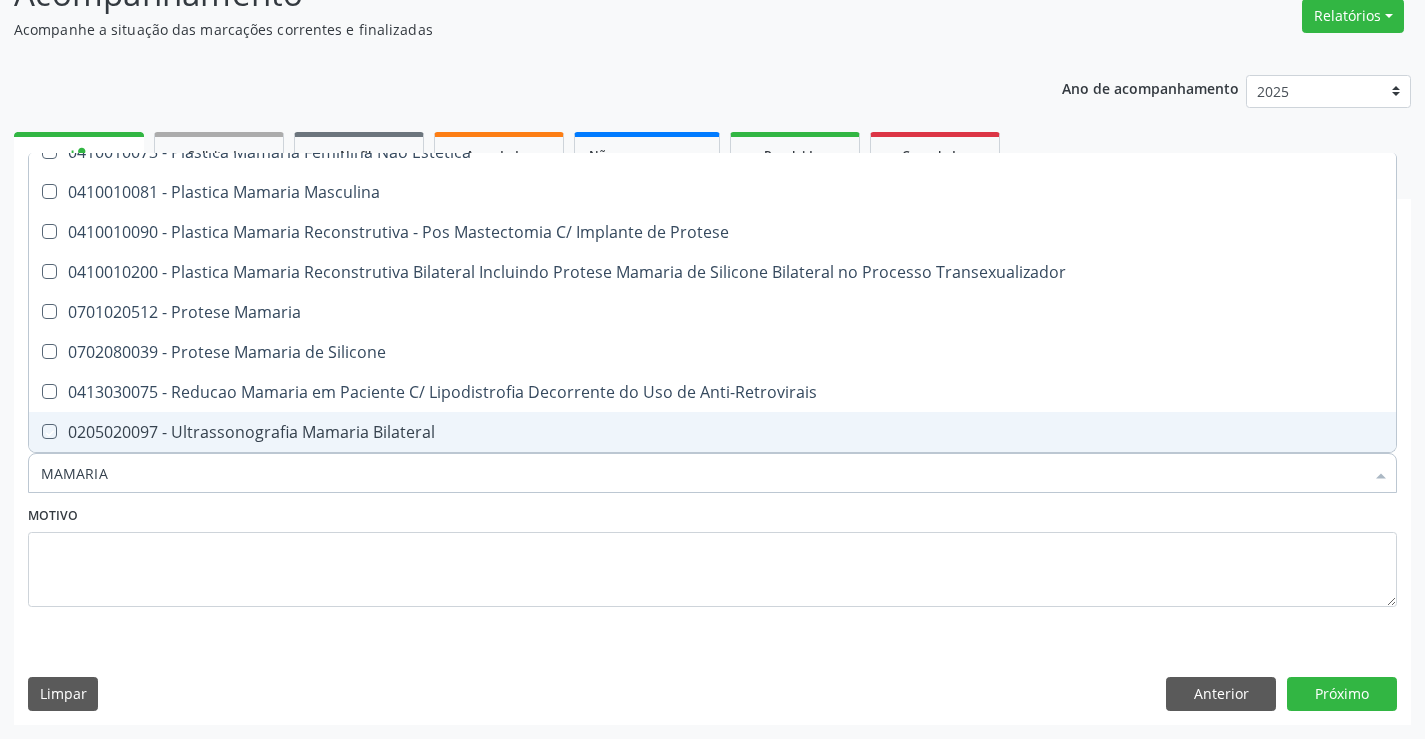 checkbox on "true" 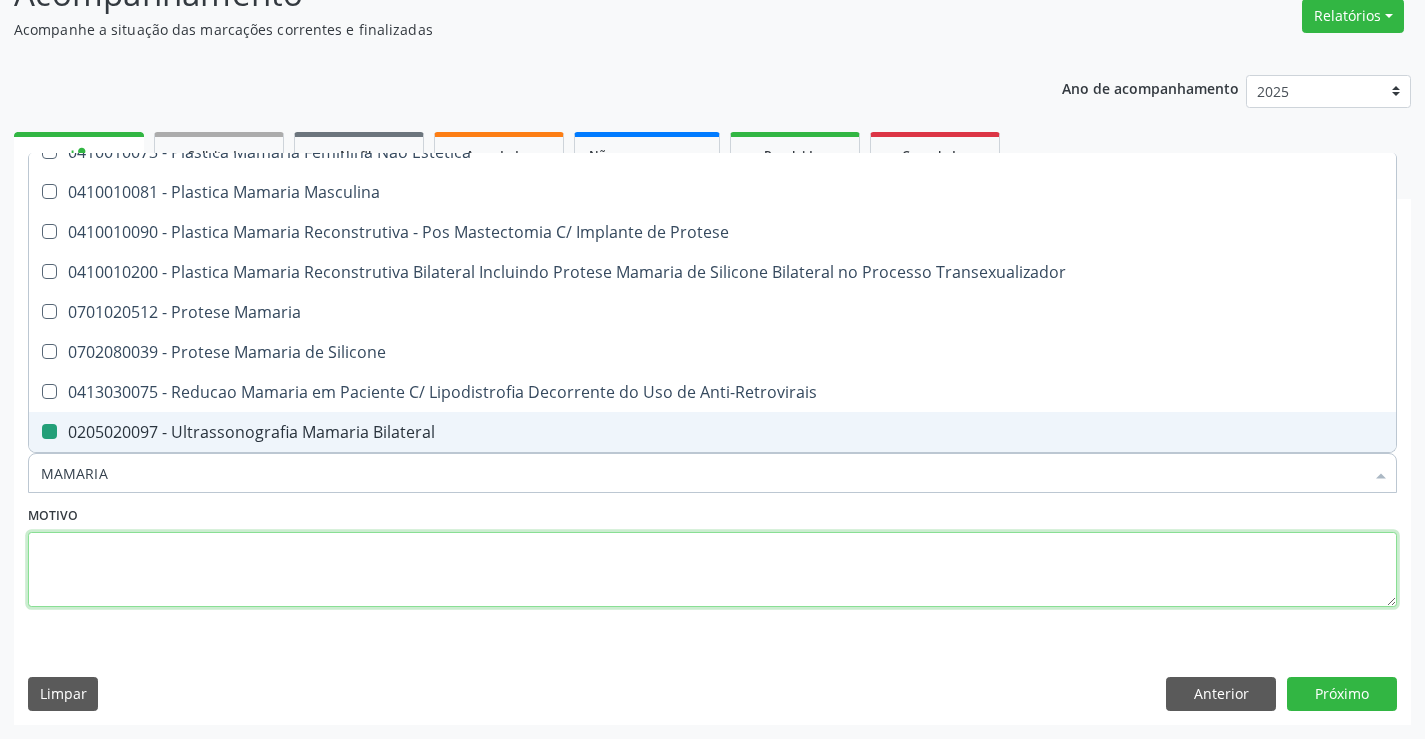 click at bounding box center (712, 570) 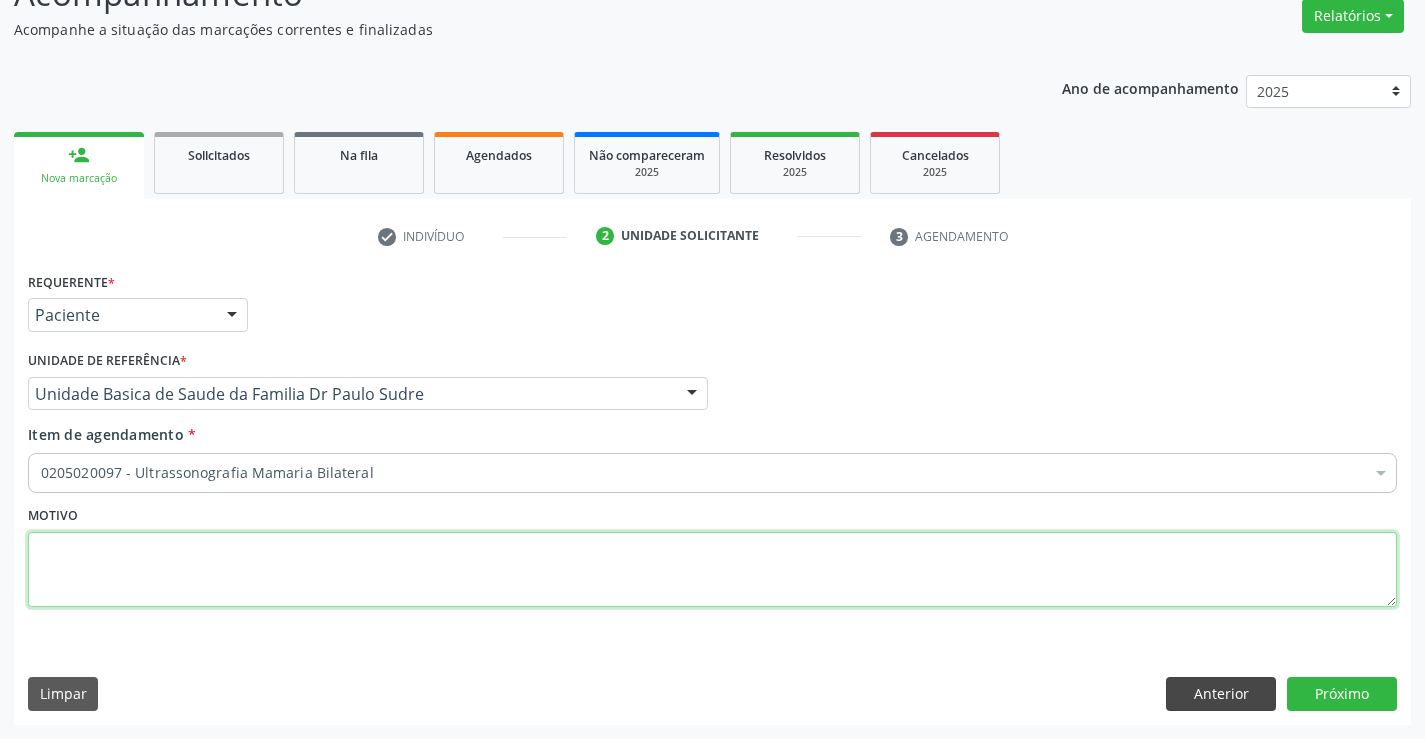 scroll, scrollTop: 0, scrollLeft: 0, axis: both 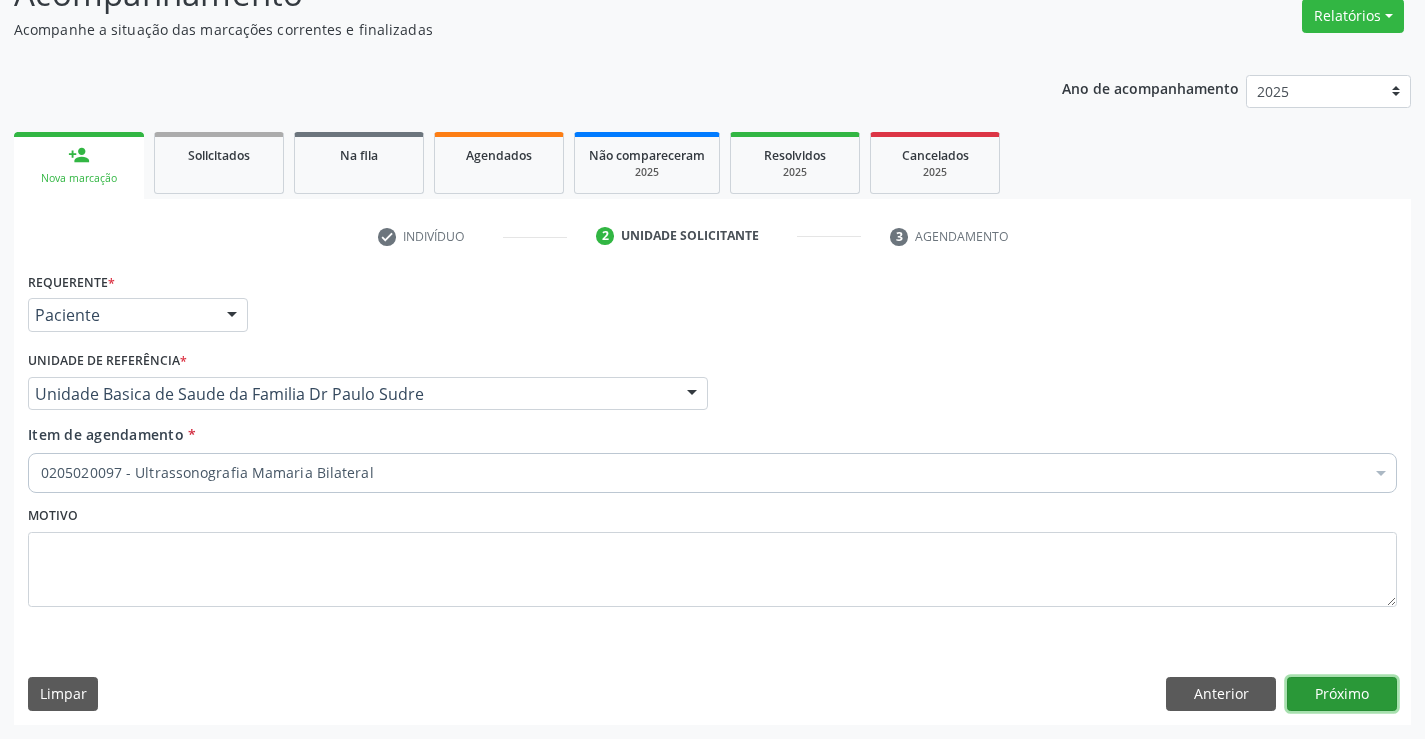 click on "Próximo" at bounding box center [1342, 694] 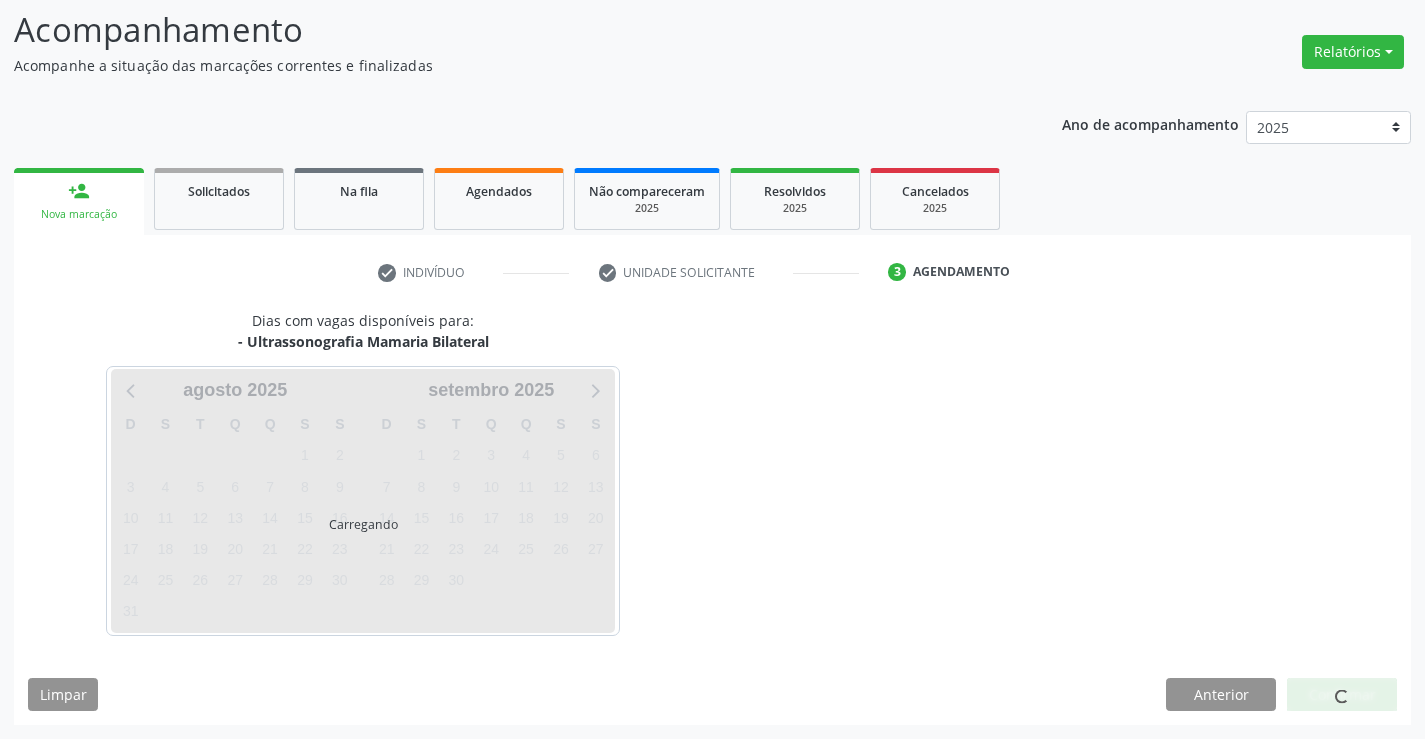 scroll, scrollTop: 131, scrollLeft: 0, axis: vertical 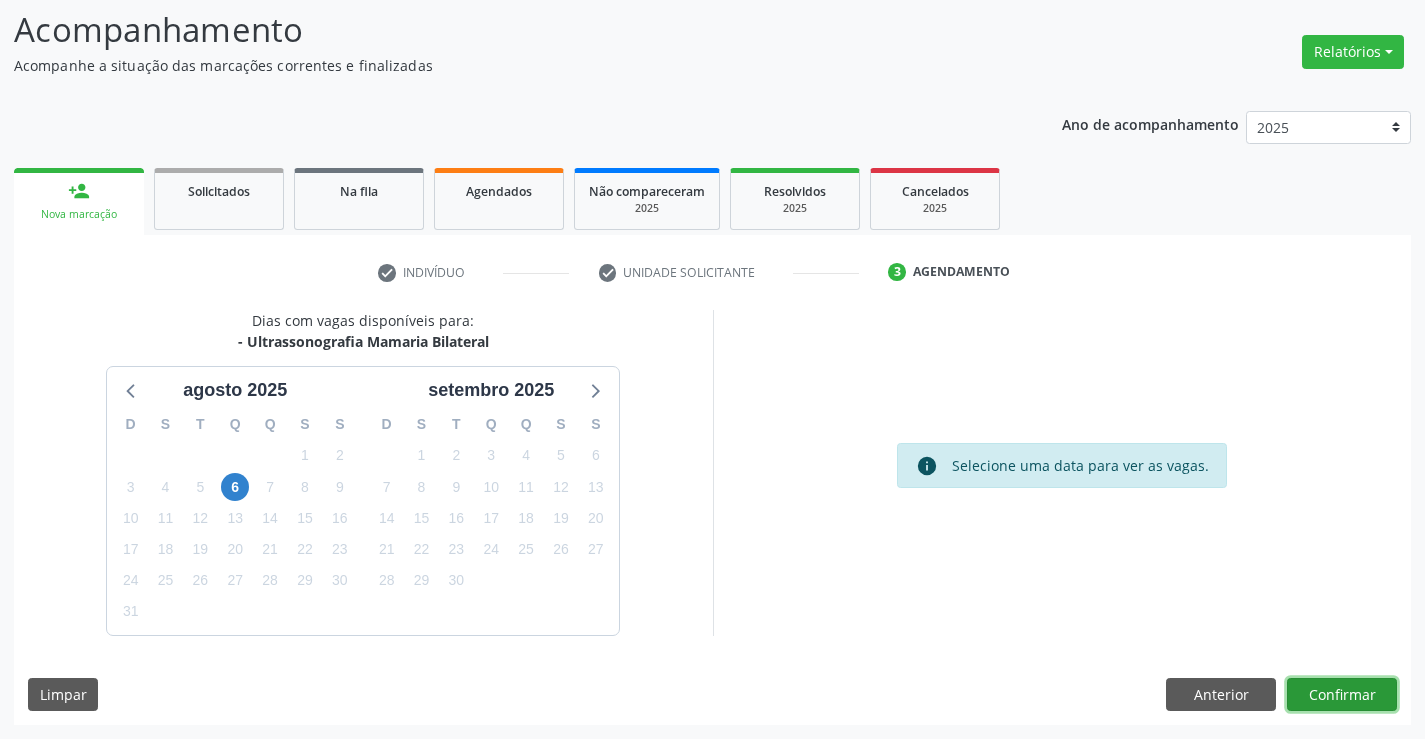 click on "Confirmar" at bounding box center [1342, 695] 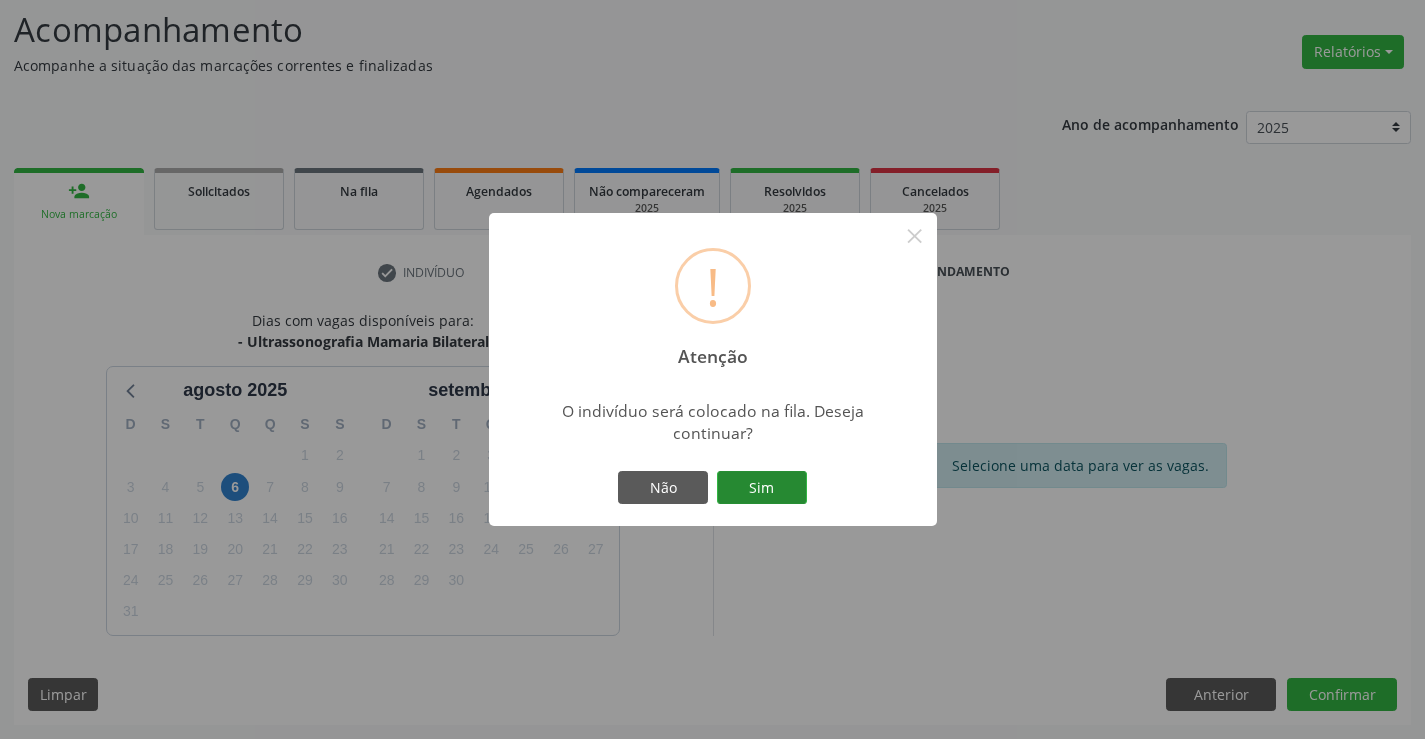 click on "Sim" at bounding box center (762, 488) 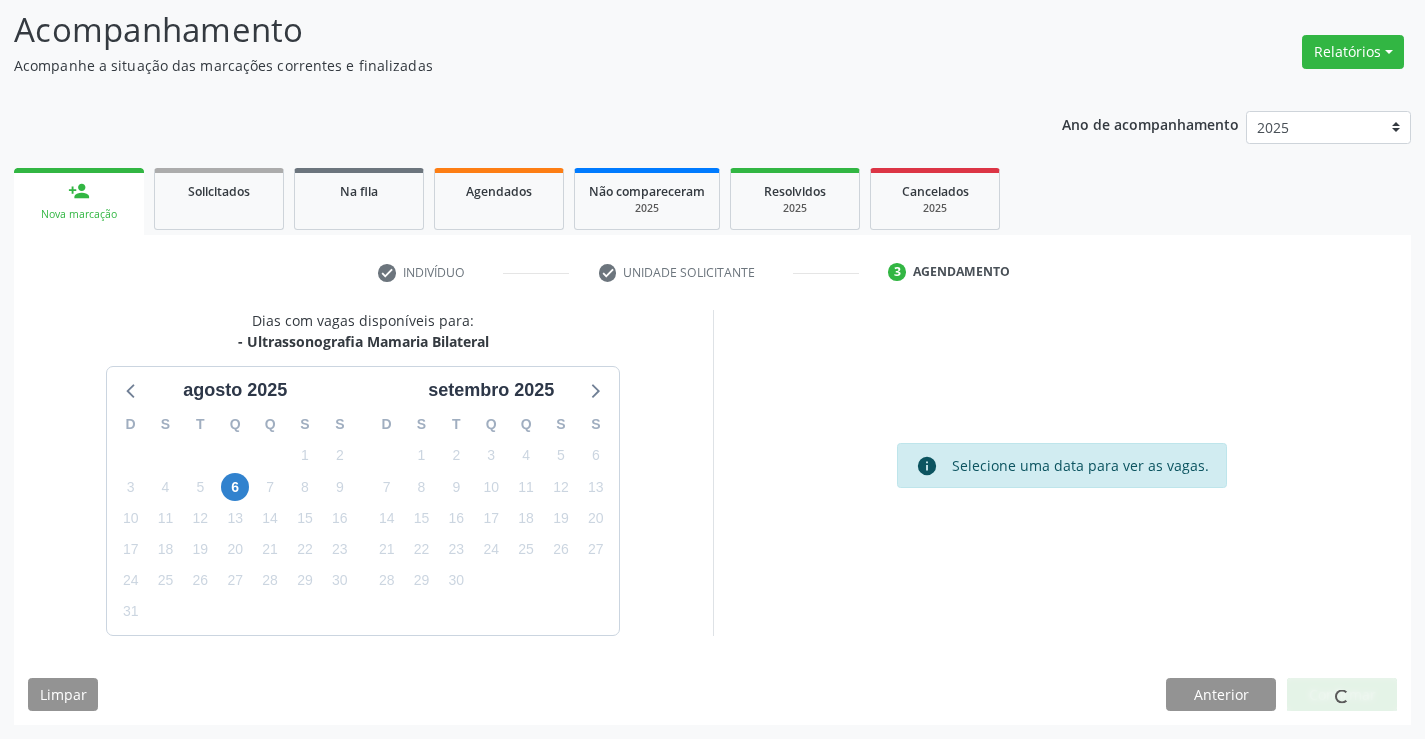 scroll, scrollTop: 0, scrollLeft: 0, axis: both 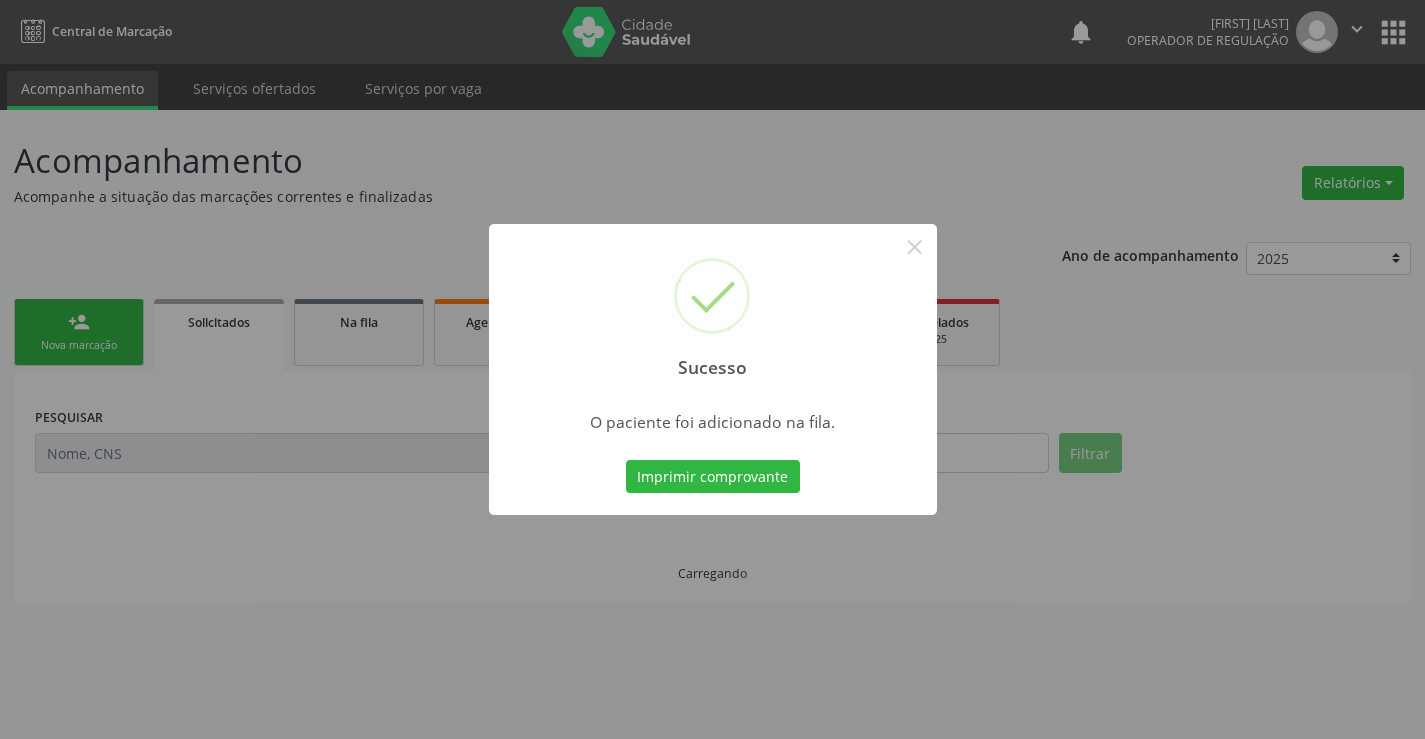type 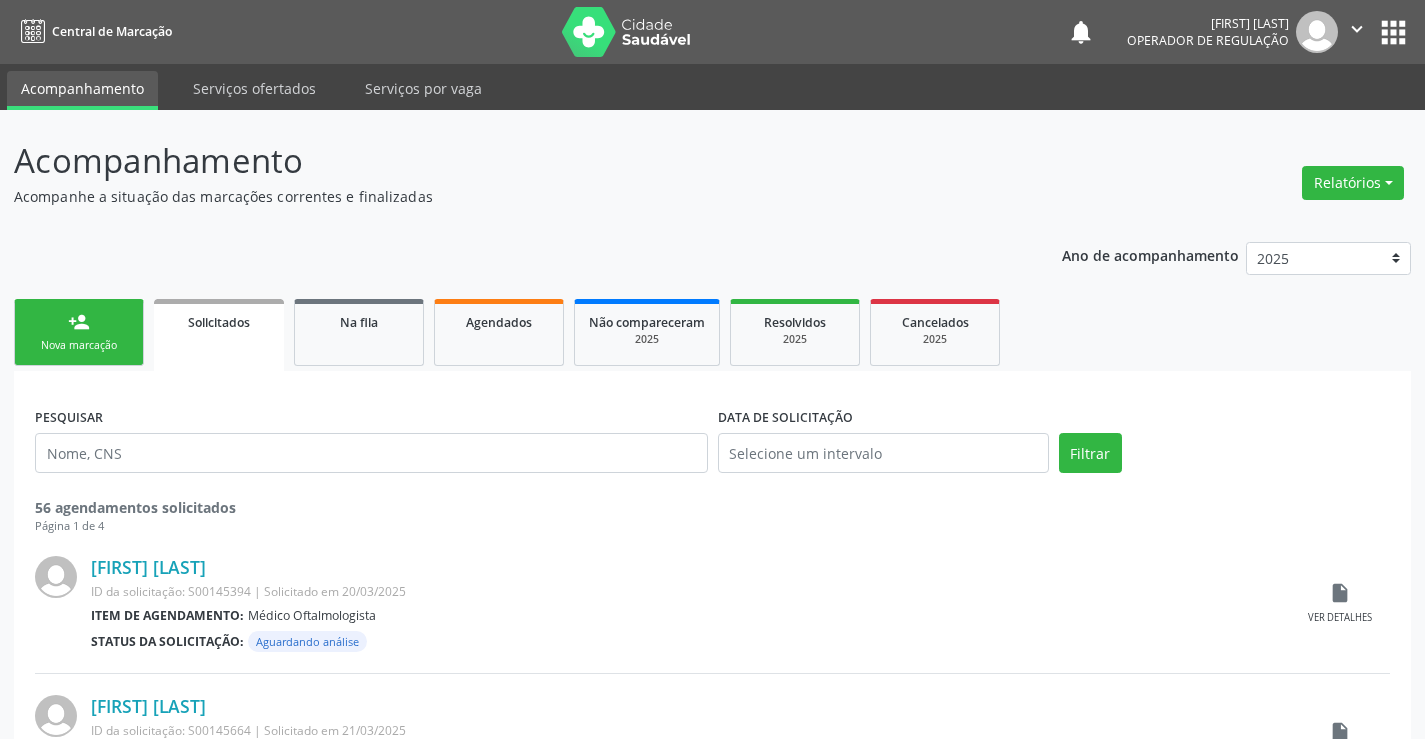 click on "Nova marcação" at bounding box center [79, 345] 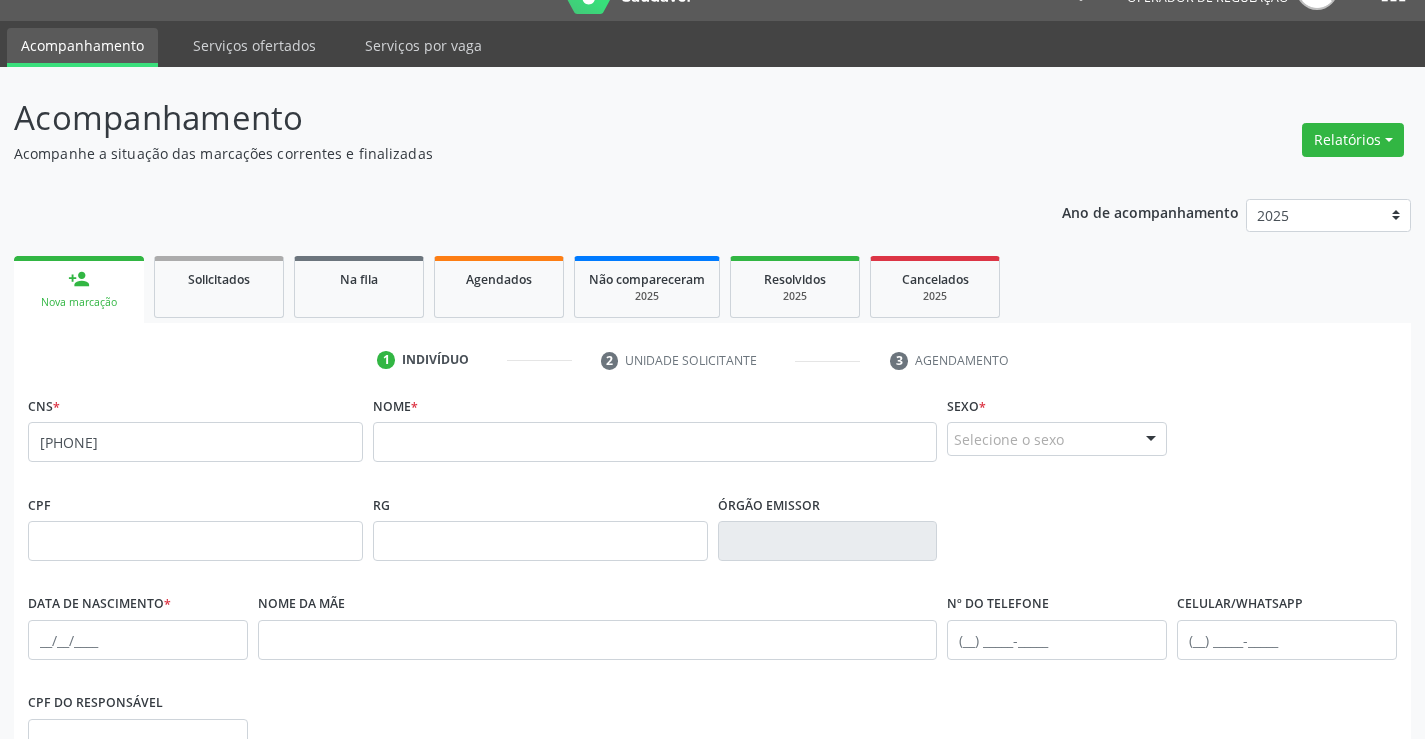 scroll, scrollTop: 345, scrollLeft: 0, axis: vertical 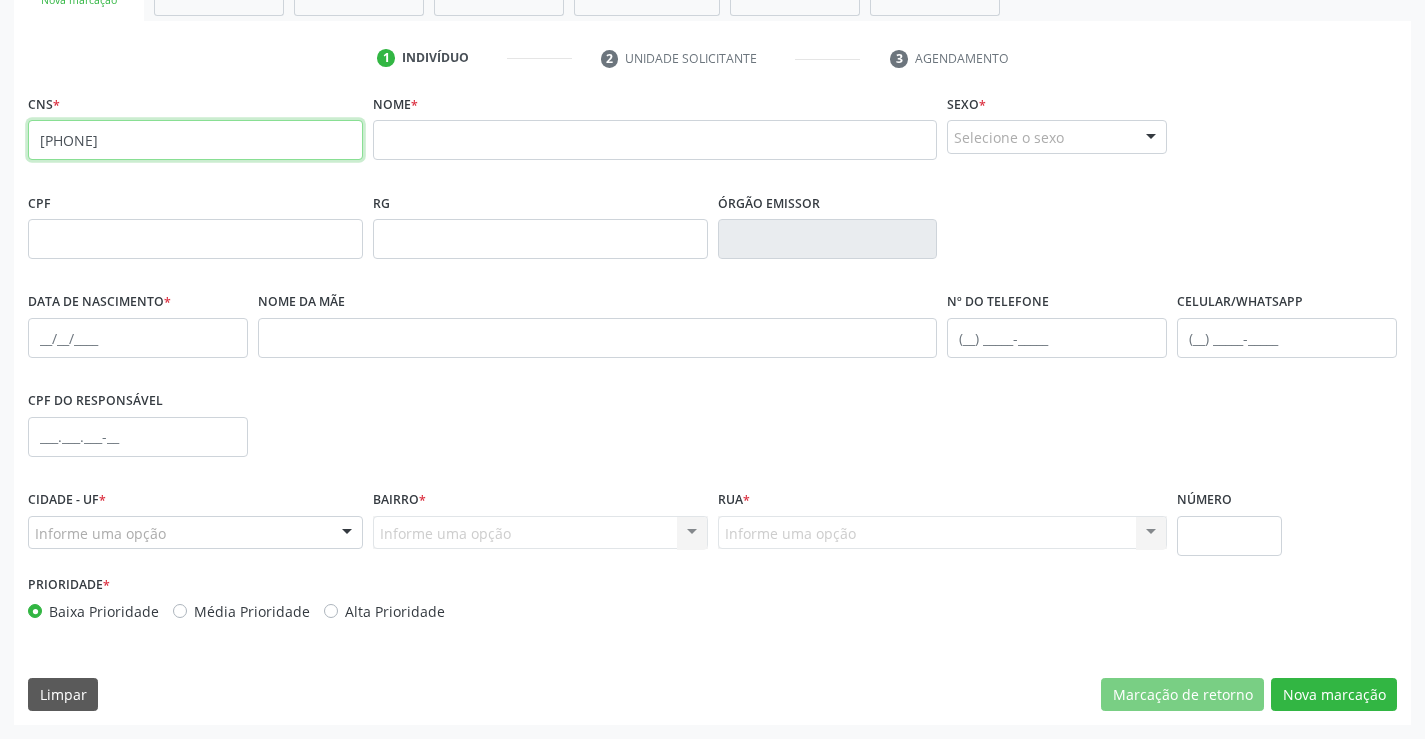 click on "702 4020 4435 4621" at bounding box center (195, 140) 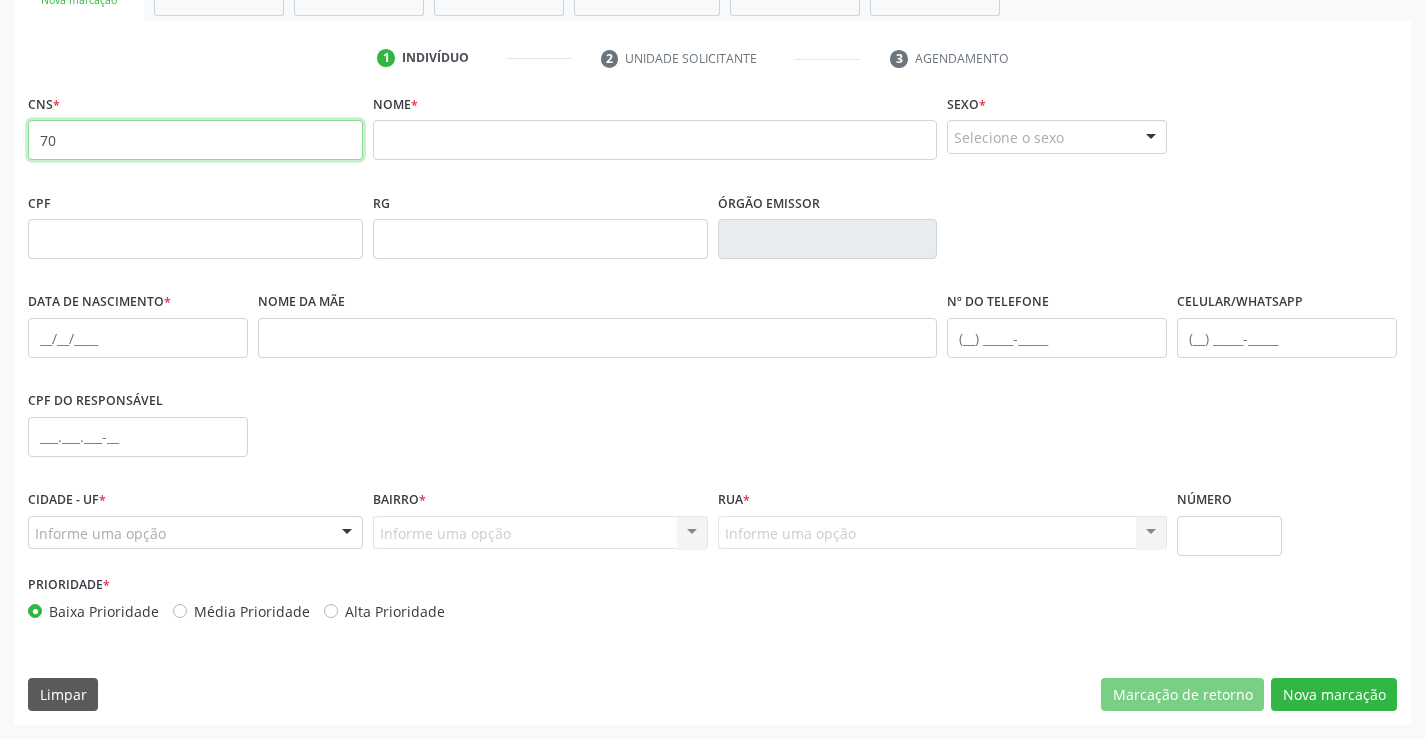 type on "7" 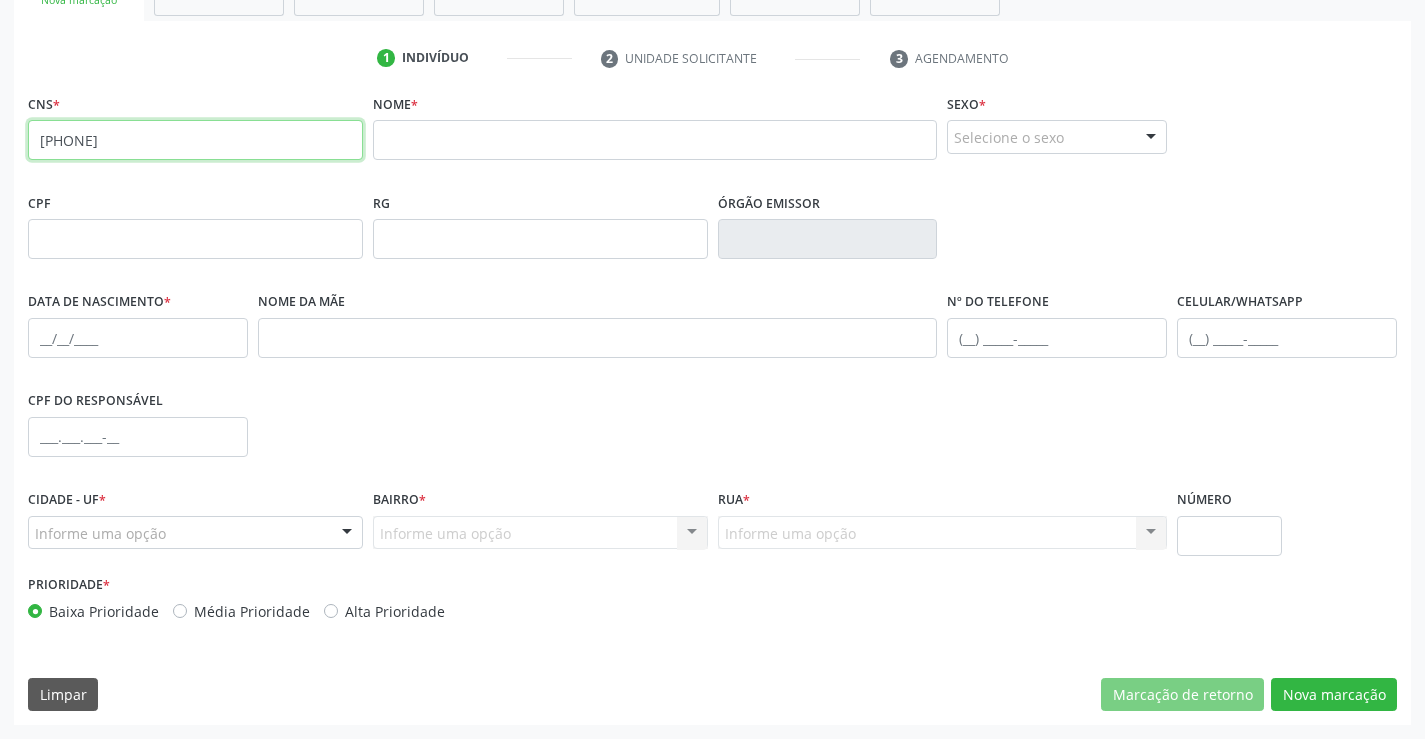 type on "702 4020 4435 4621" 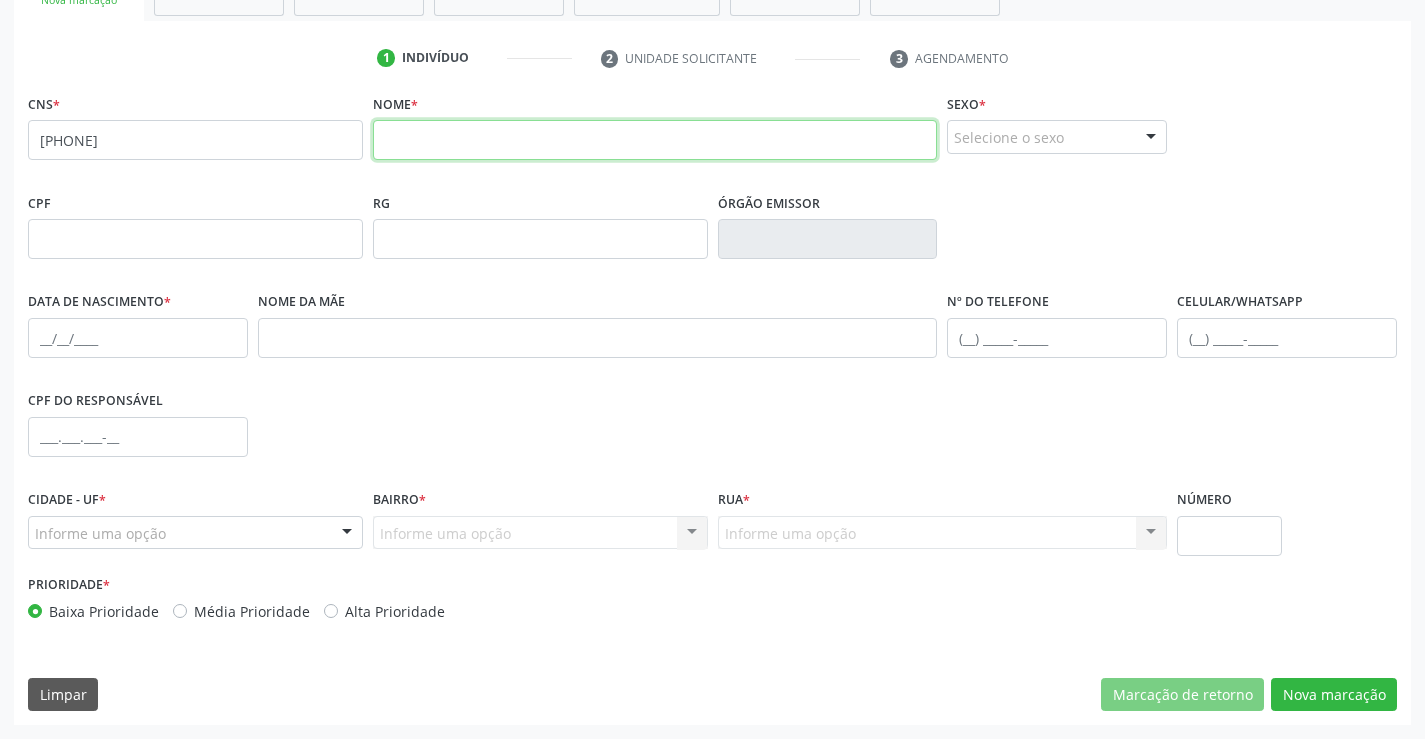 click at bounding box center (655, 140) 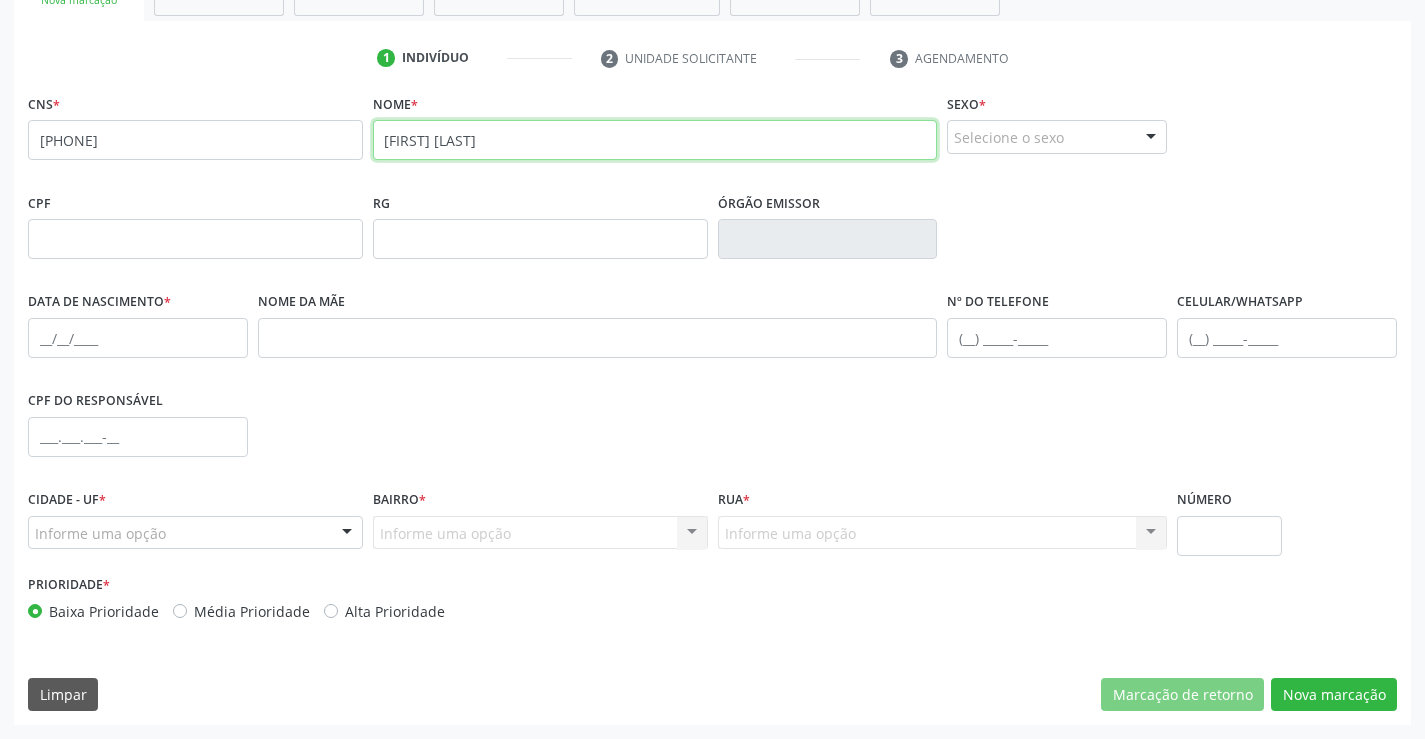type on "ERON AVANGELISTA SANTOS" 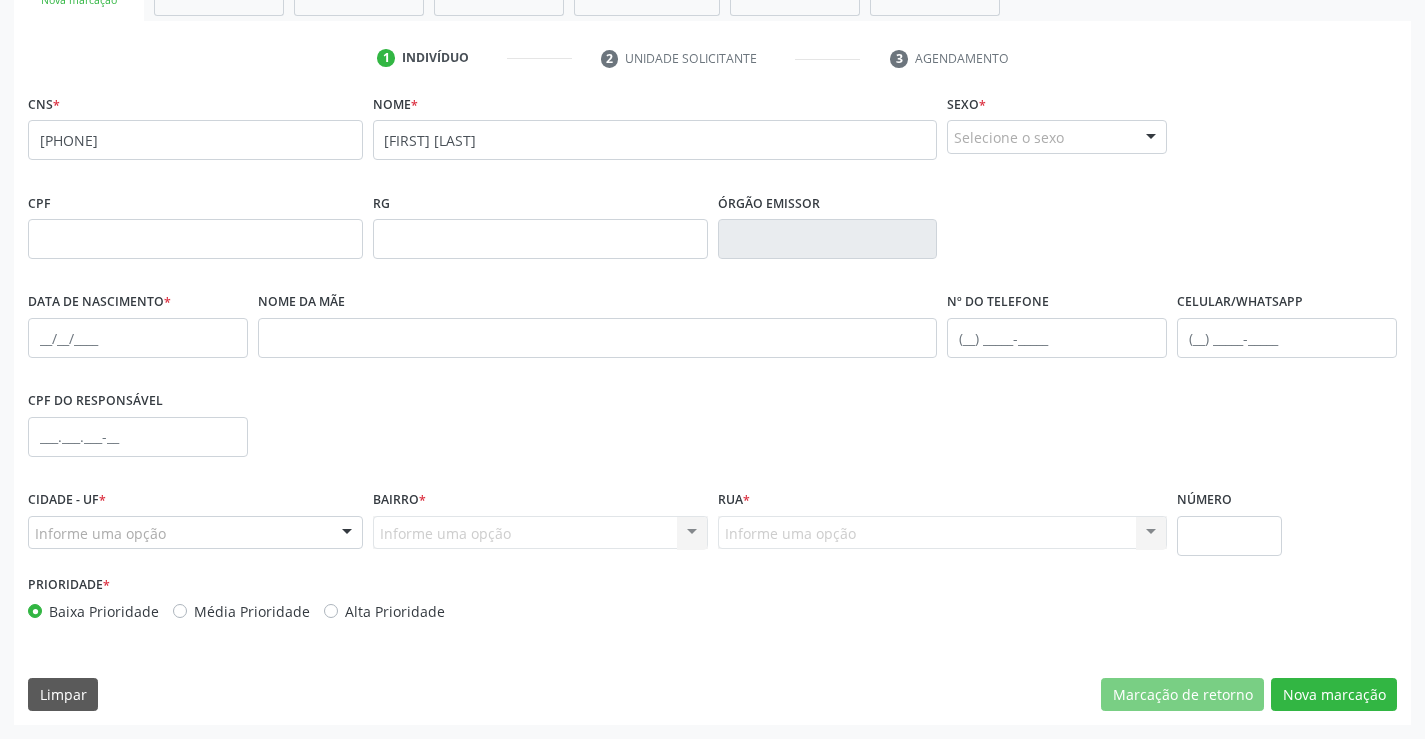 click on "Selecione o sexo" at bounding box center [1057, 137] 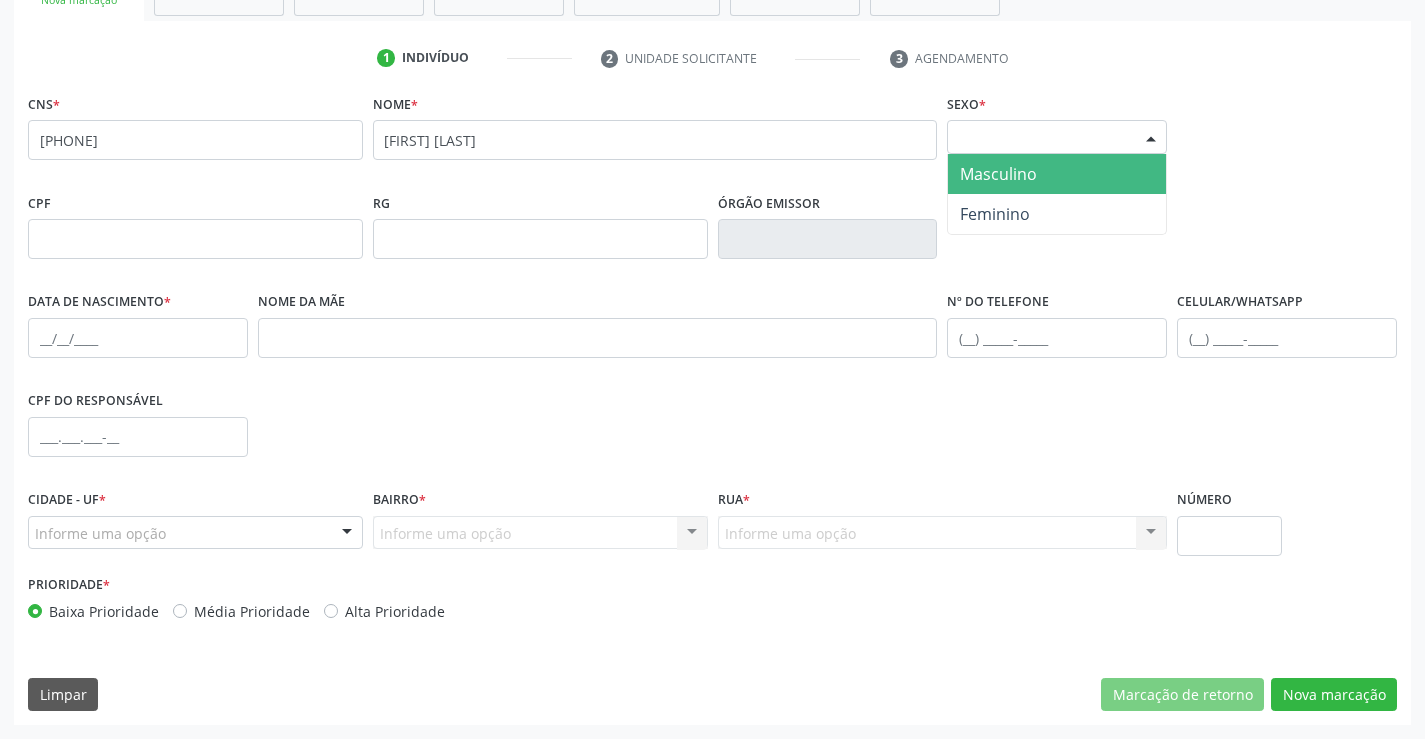 click on "Masculino" at bounding box center [998, 174] 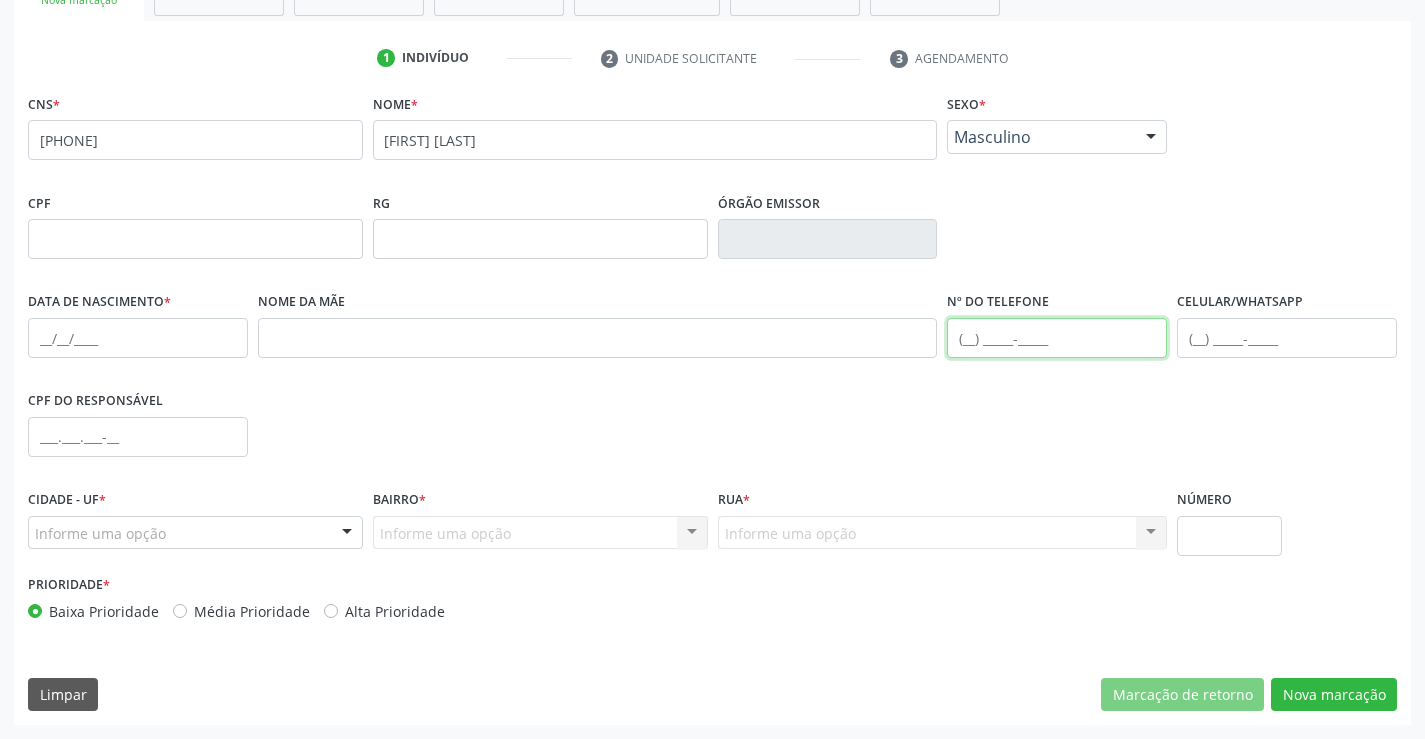 click at bounding box center [1057, 338] 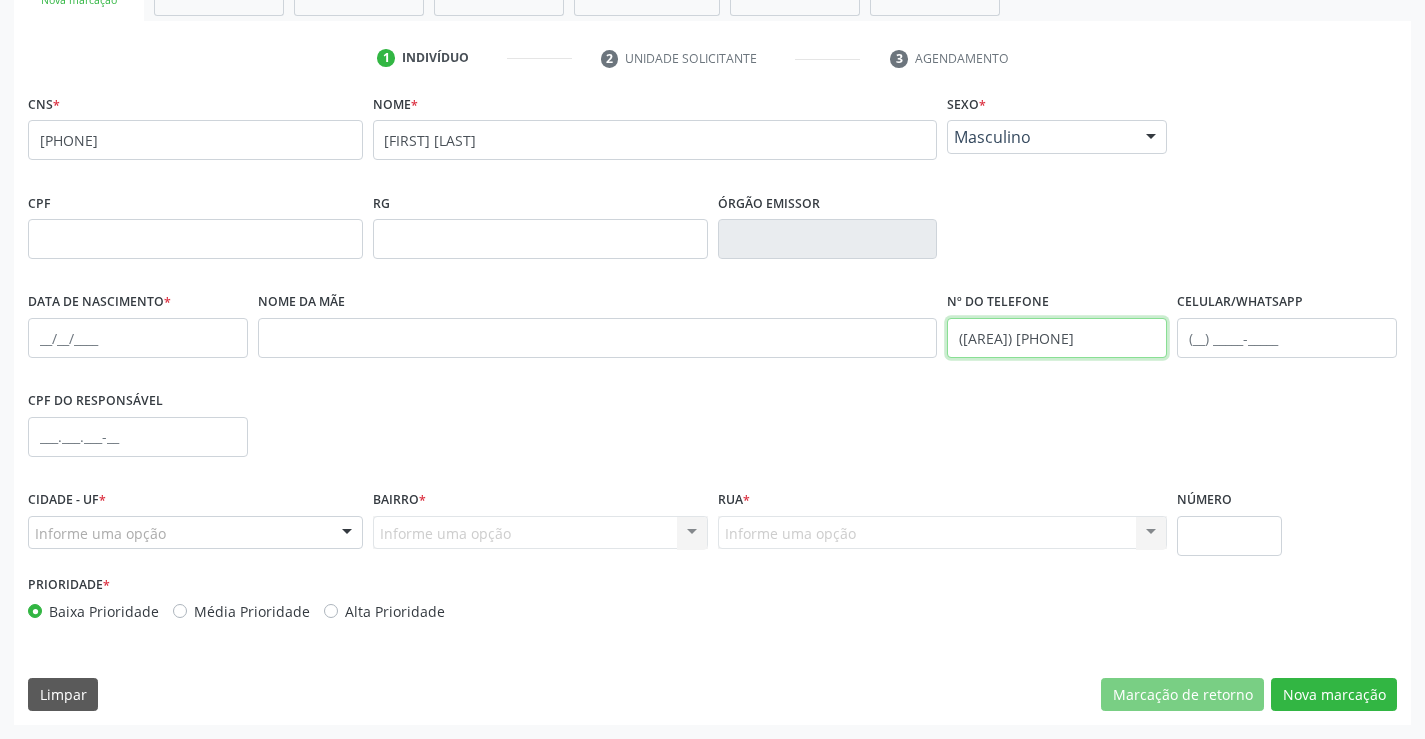 type on "(74) 8155-8777" 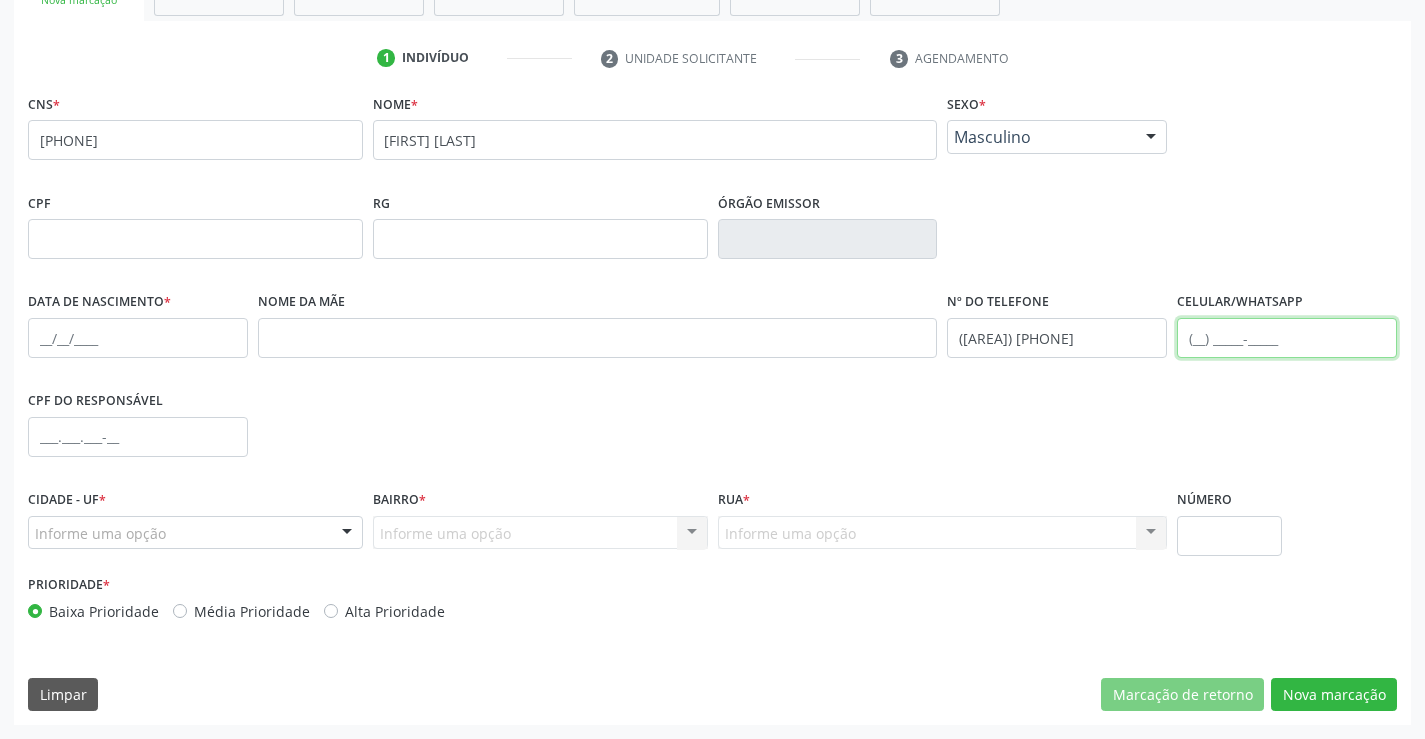 click at bounding box center [1287, 338] 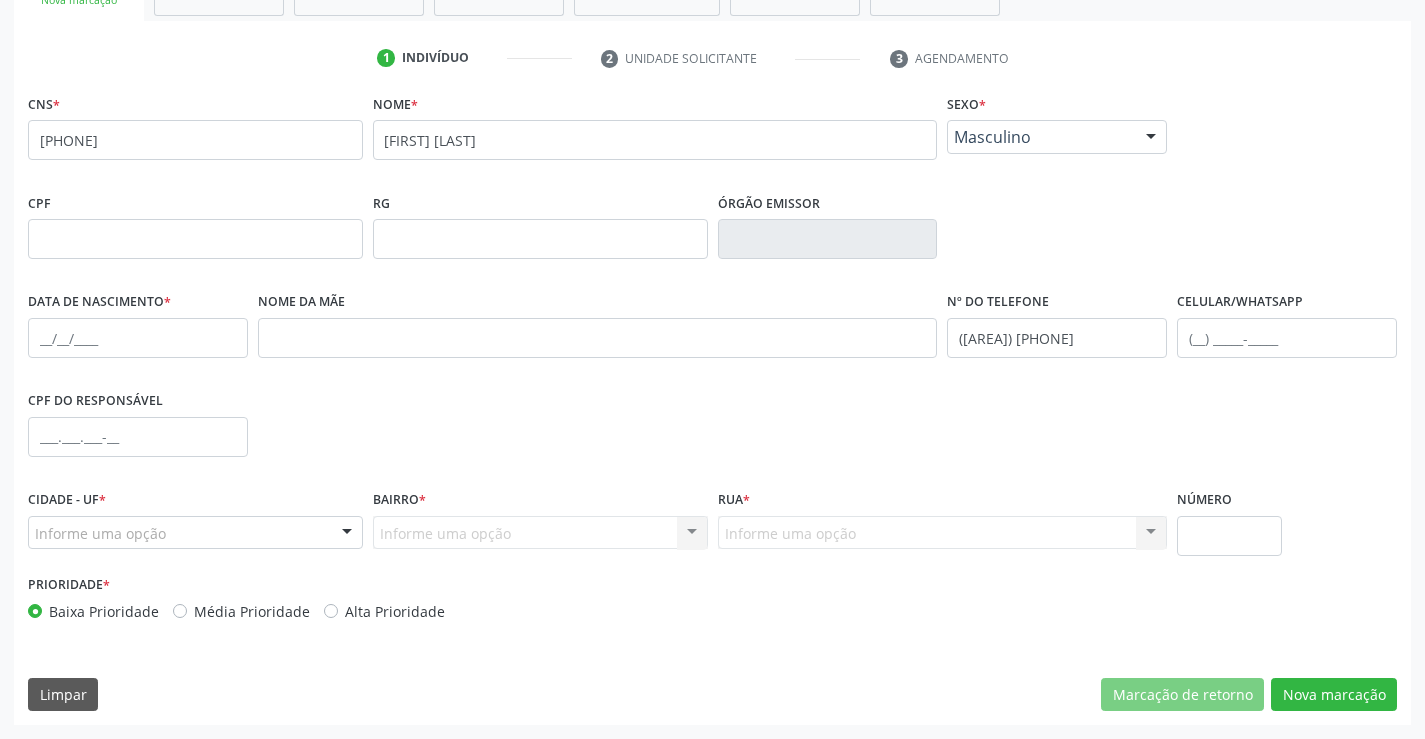 click on "Informe uma opção" at bounding box center (195, 533) 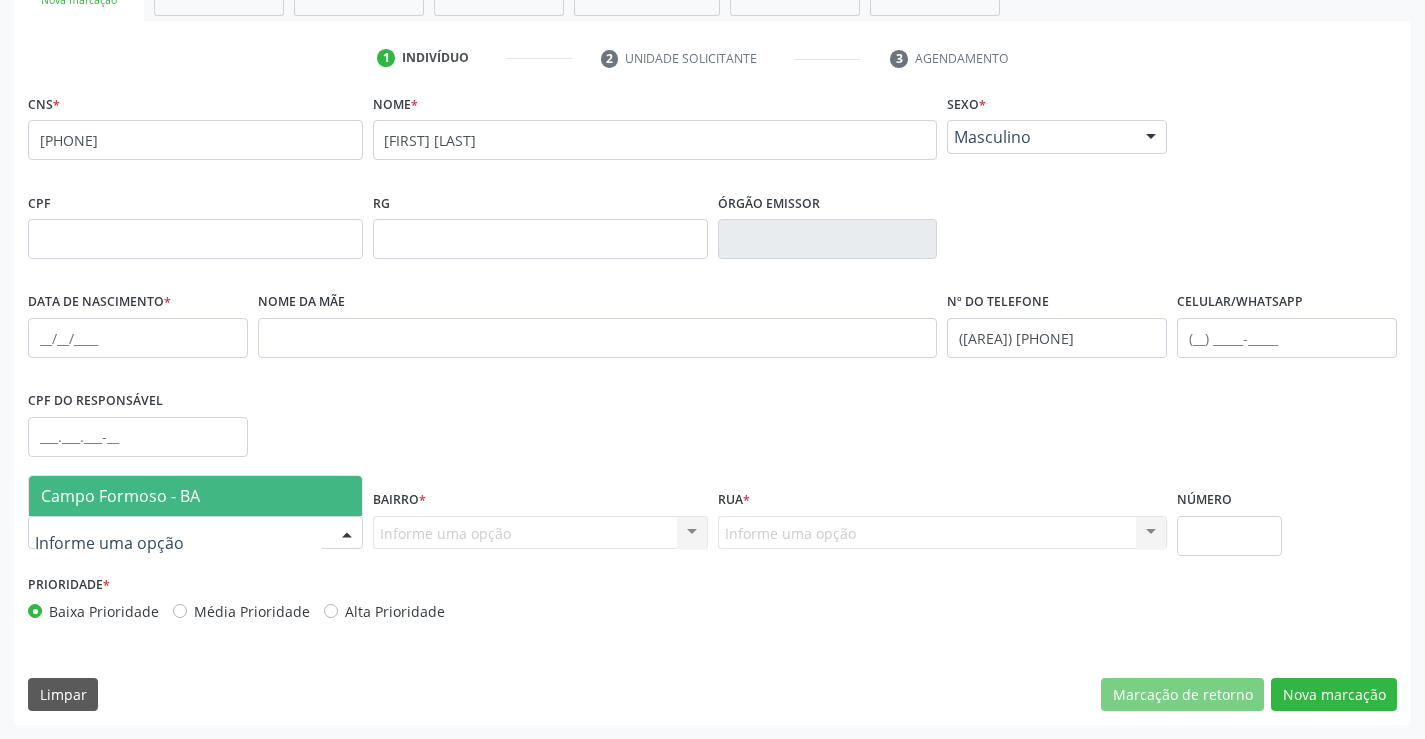click on "Campo Formoso - BA" at bounding box center [195, 496] 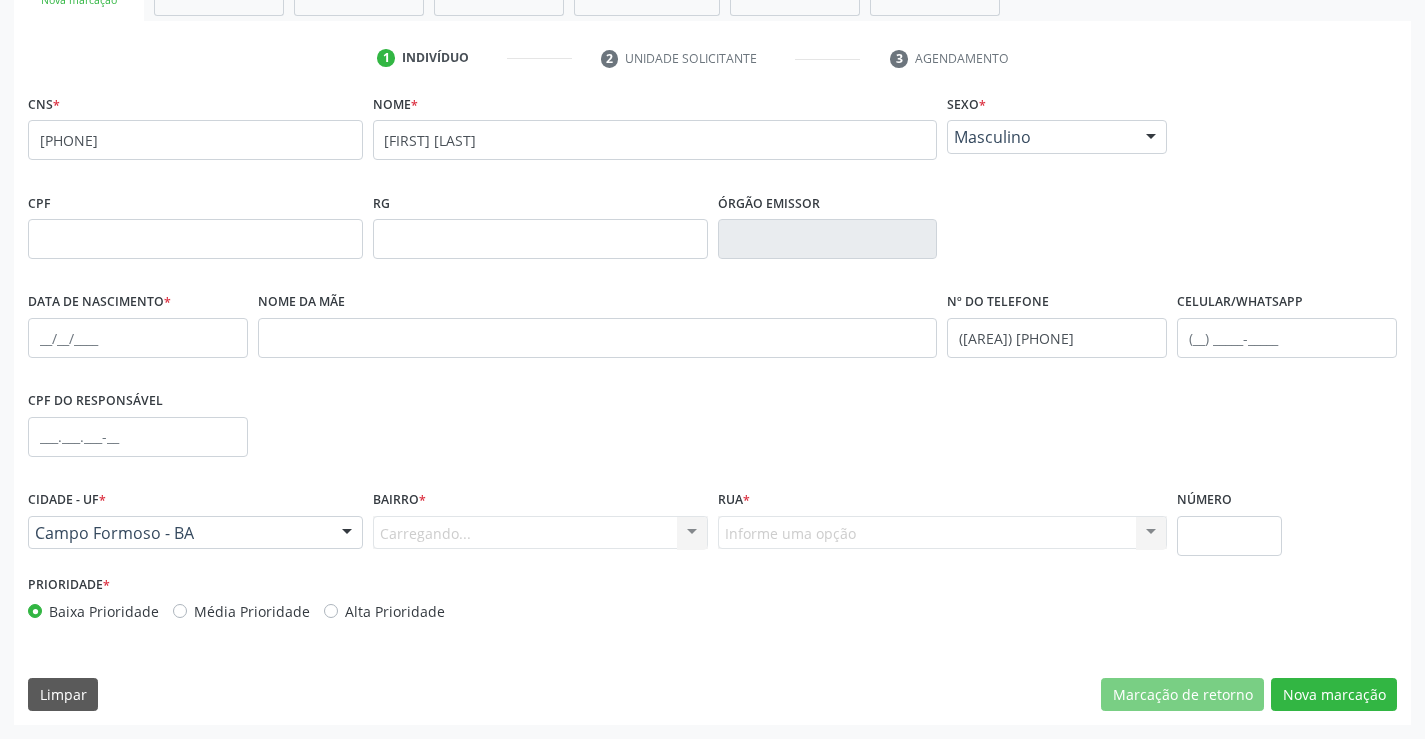 click on "Carregando...
Nenhum resultado encontrado para: "   "
Nenhuma opção encontrada. Digite para adicionar." at bounding box center [540, 533] 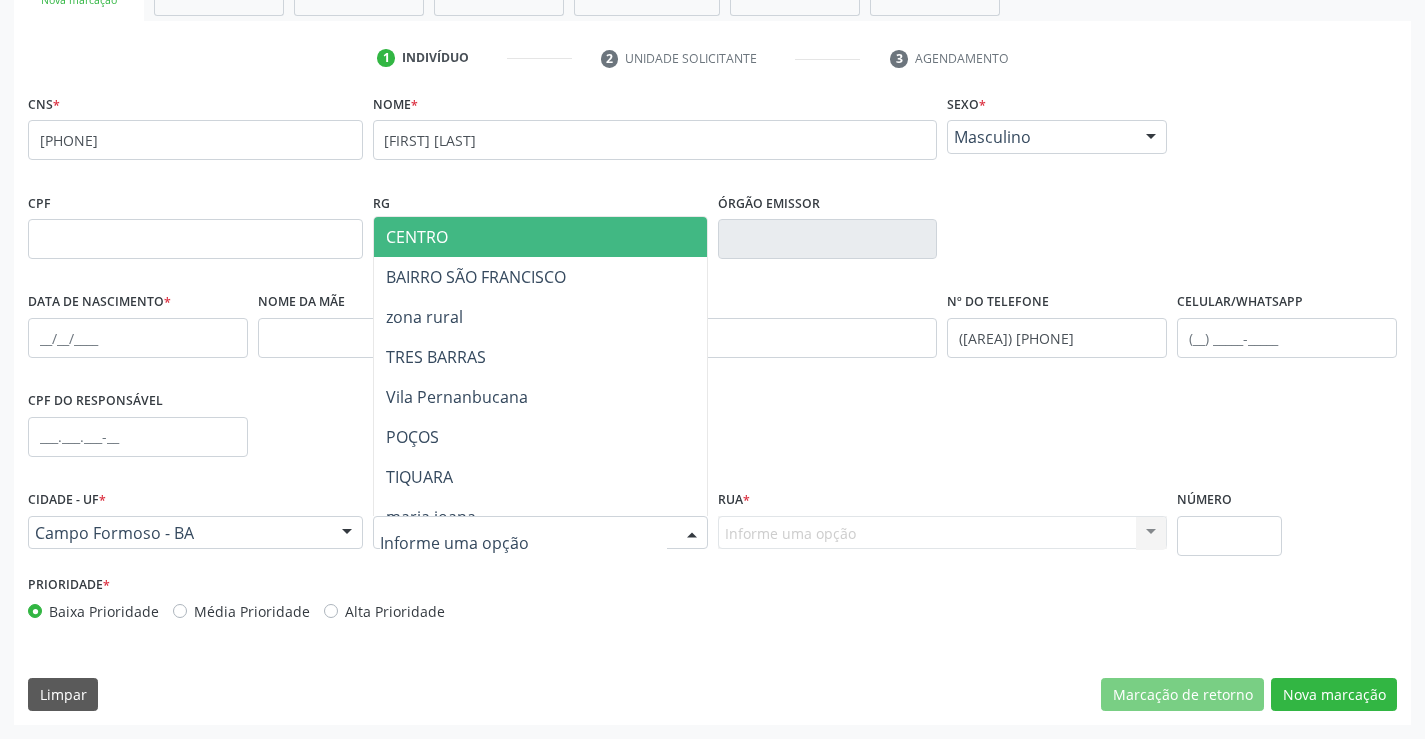 click at bounding box center [692, 534] 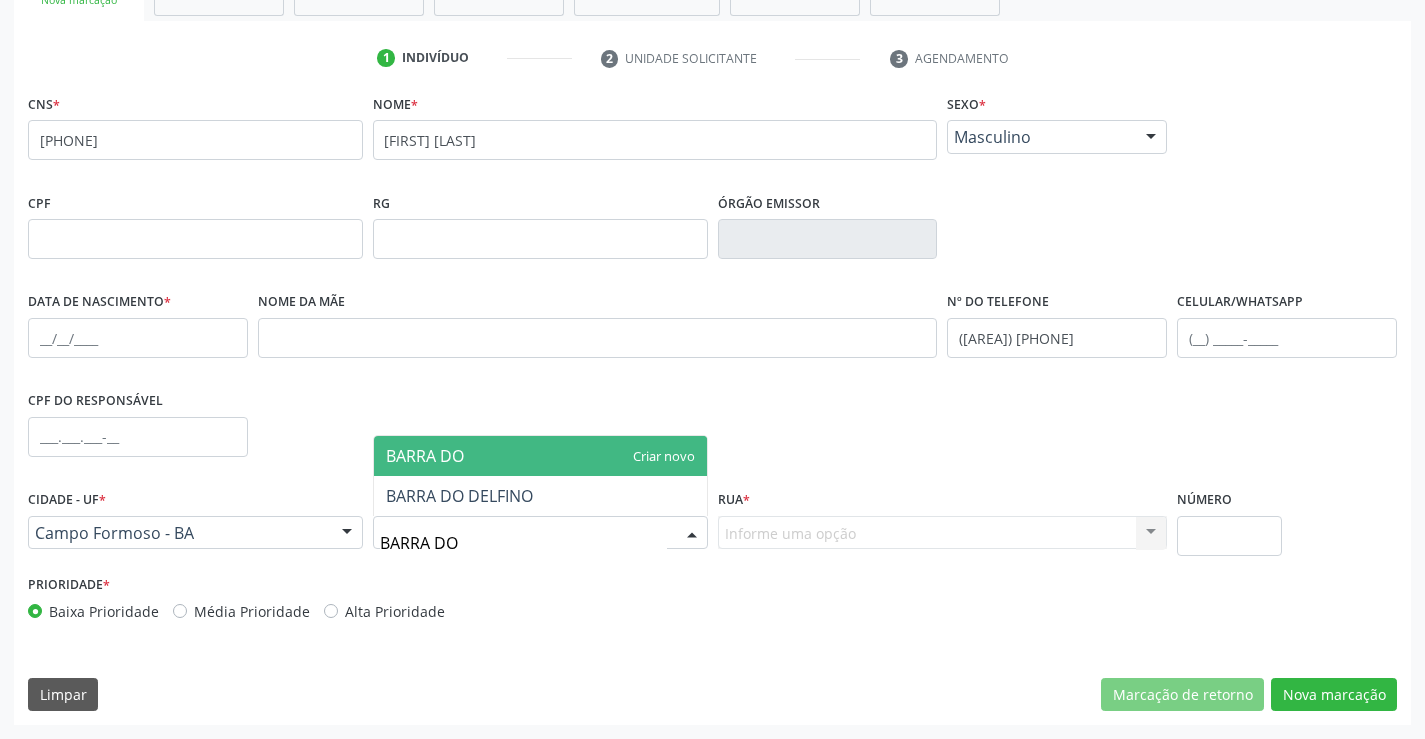 type on "BARRA DO" 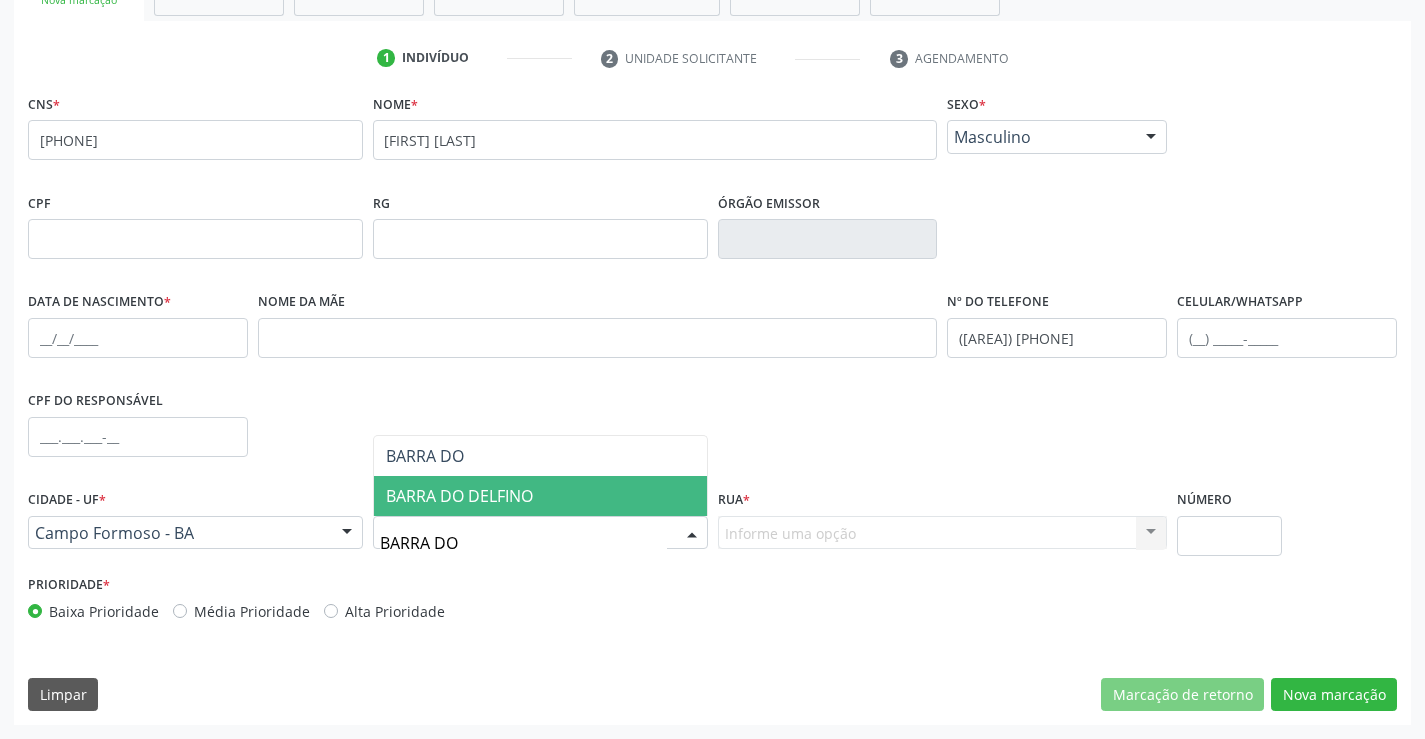 click on "BARRA DO DELFINO" at bounding box center (459, 496) 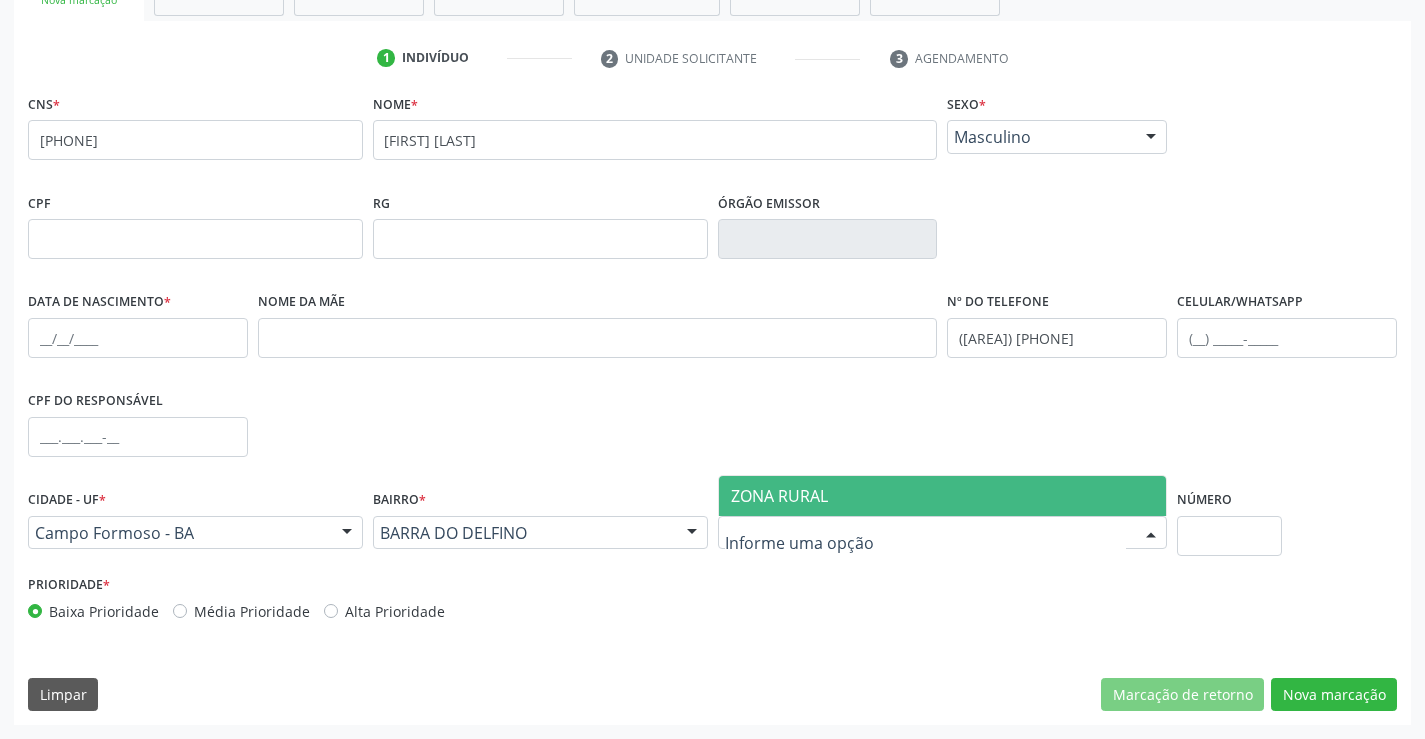 click on "ZONA RURAL" at bounding box center (779, 496) 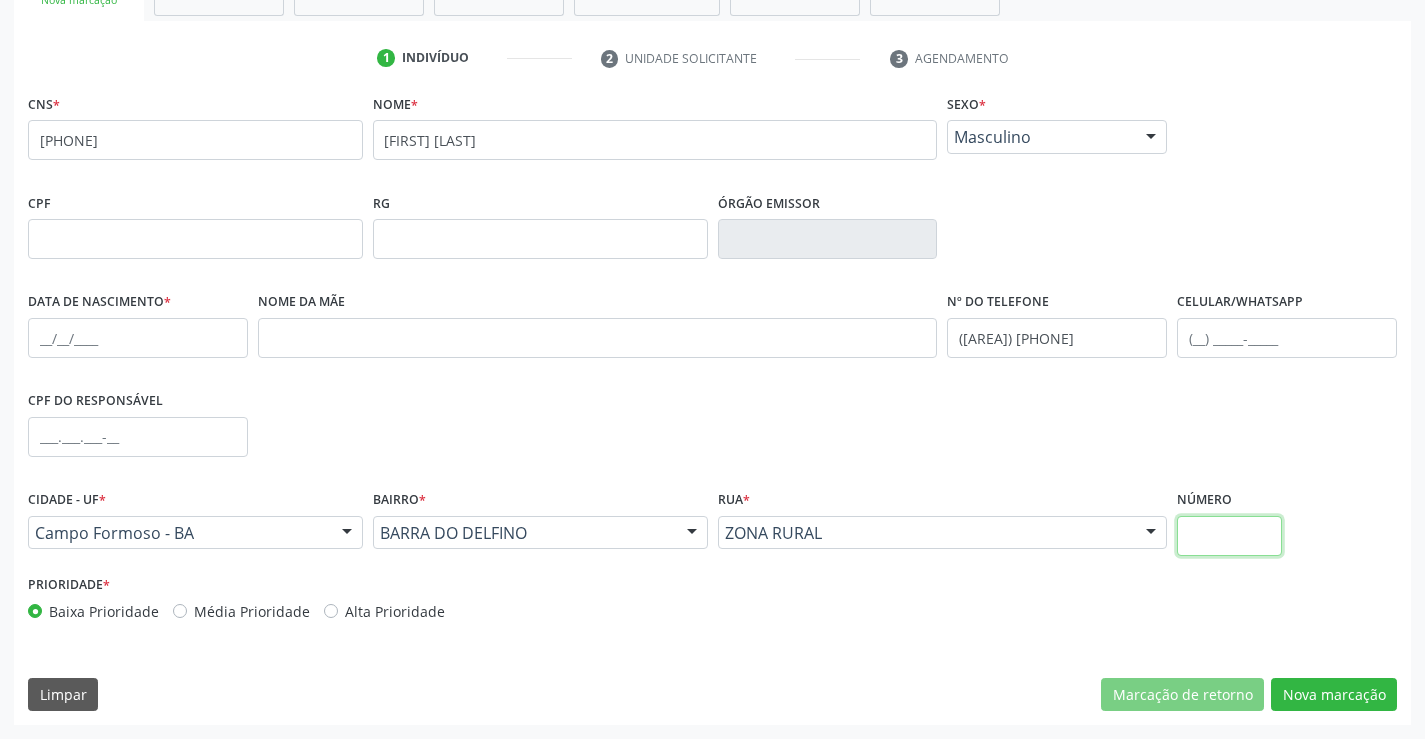 click at bounding box center [1229, 536] 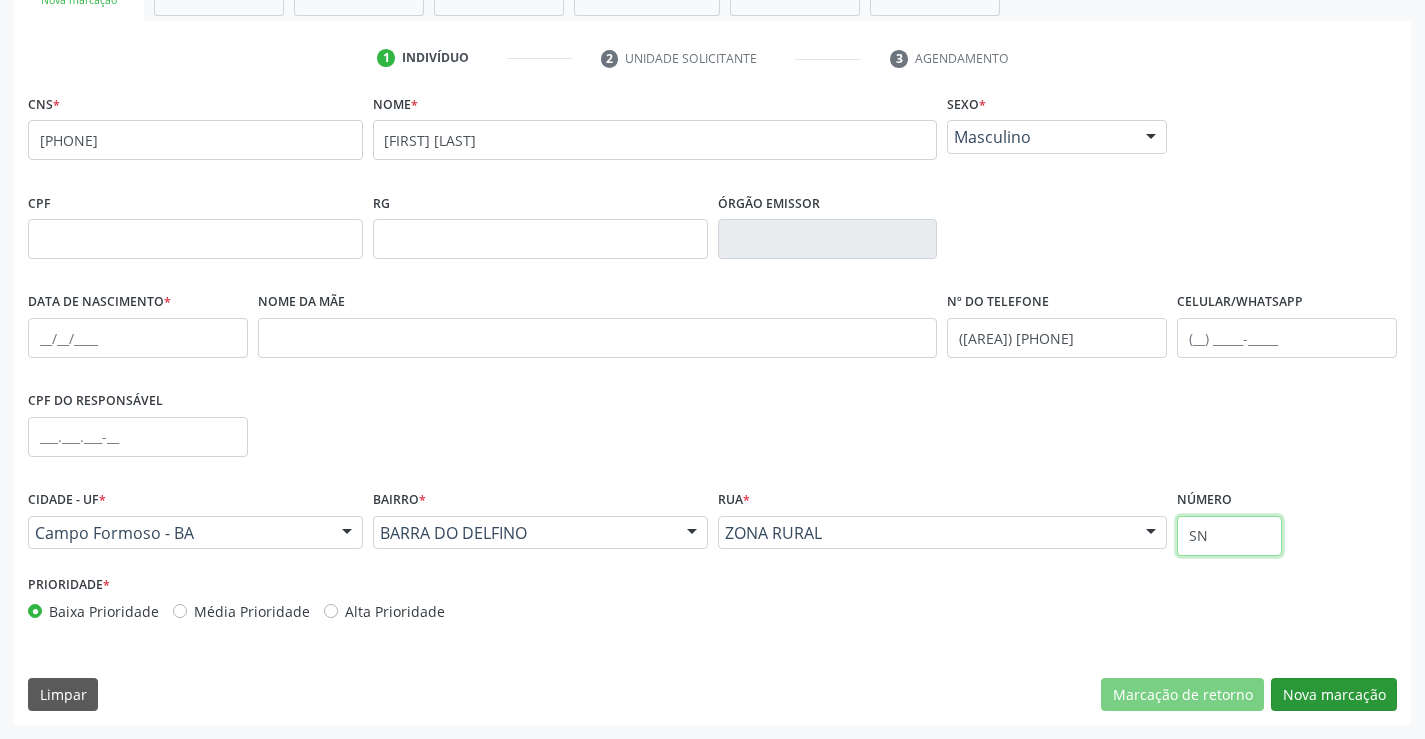 type on "SN" 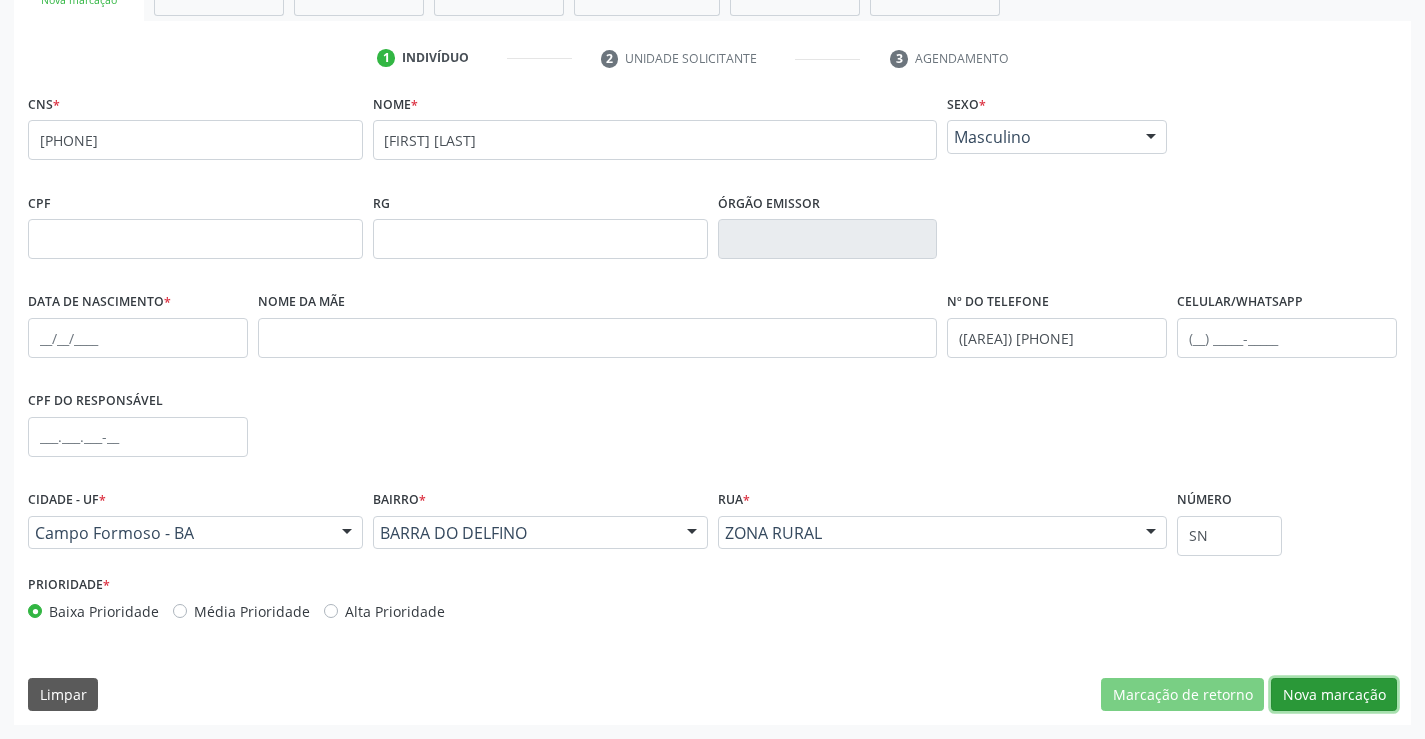 click on "Nova marcação" at bounding box center (1334, 695) 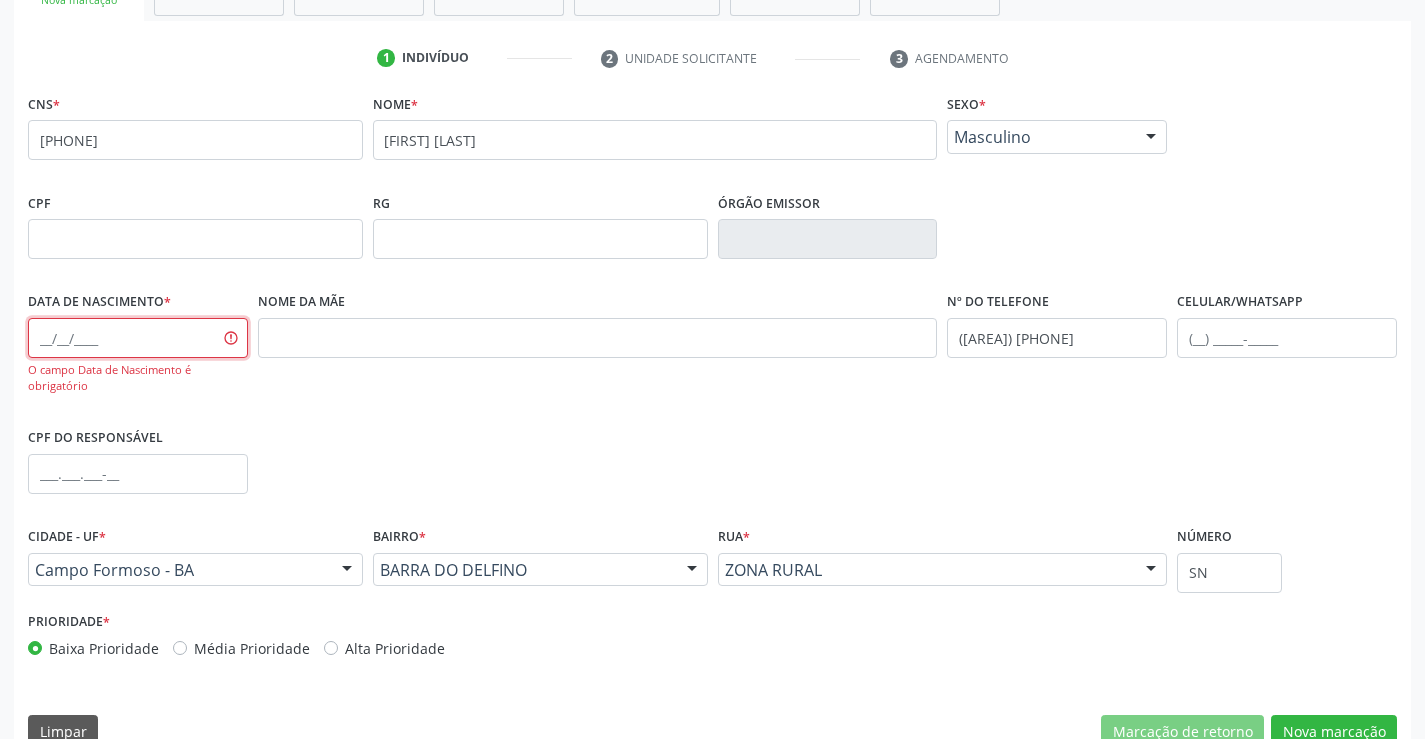click at bounding box center (138, 338) 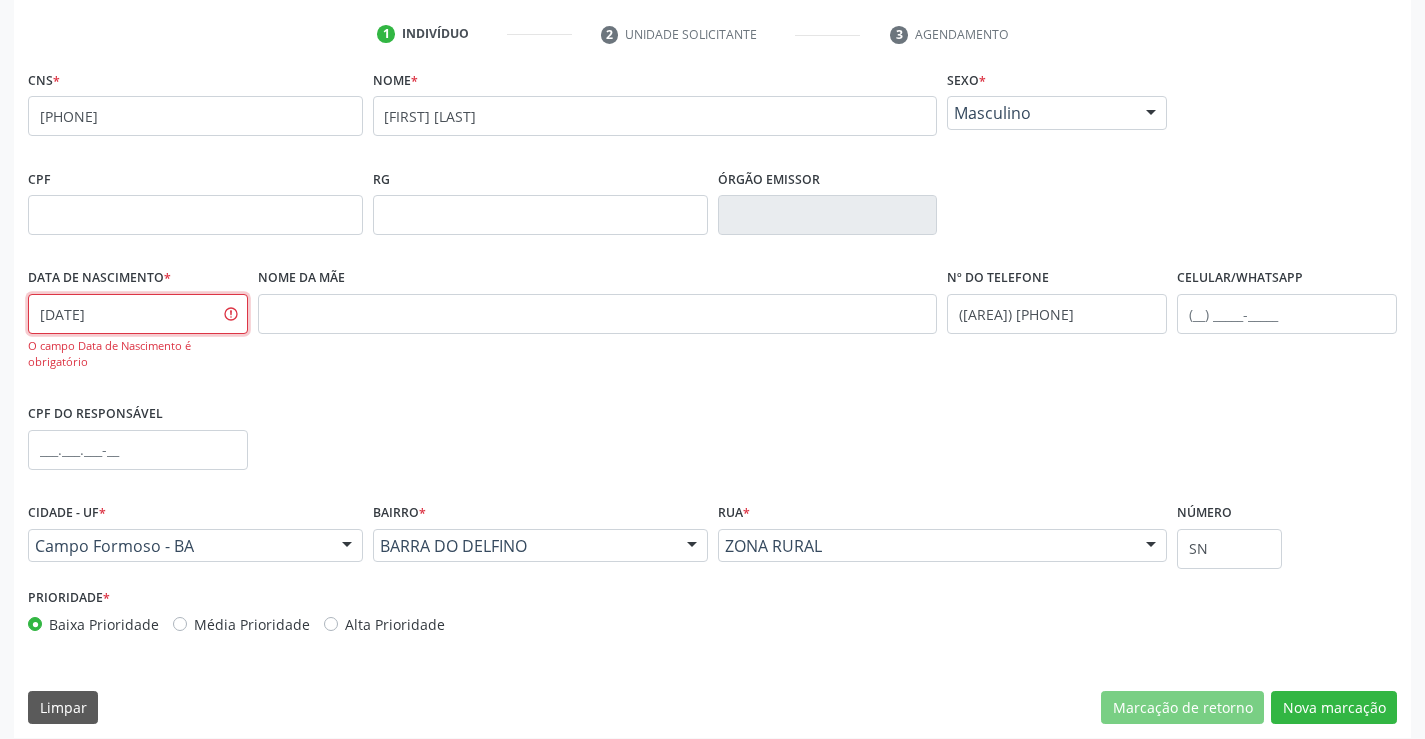 scroll, scrollTop: 382, scrollLeft: 0, axis: vertical 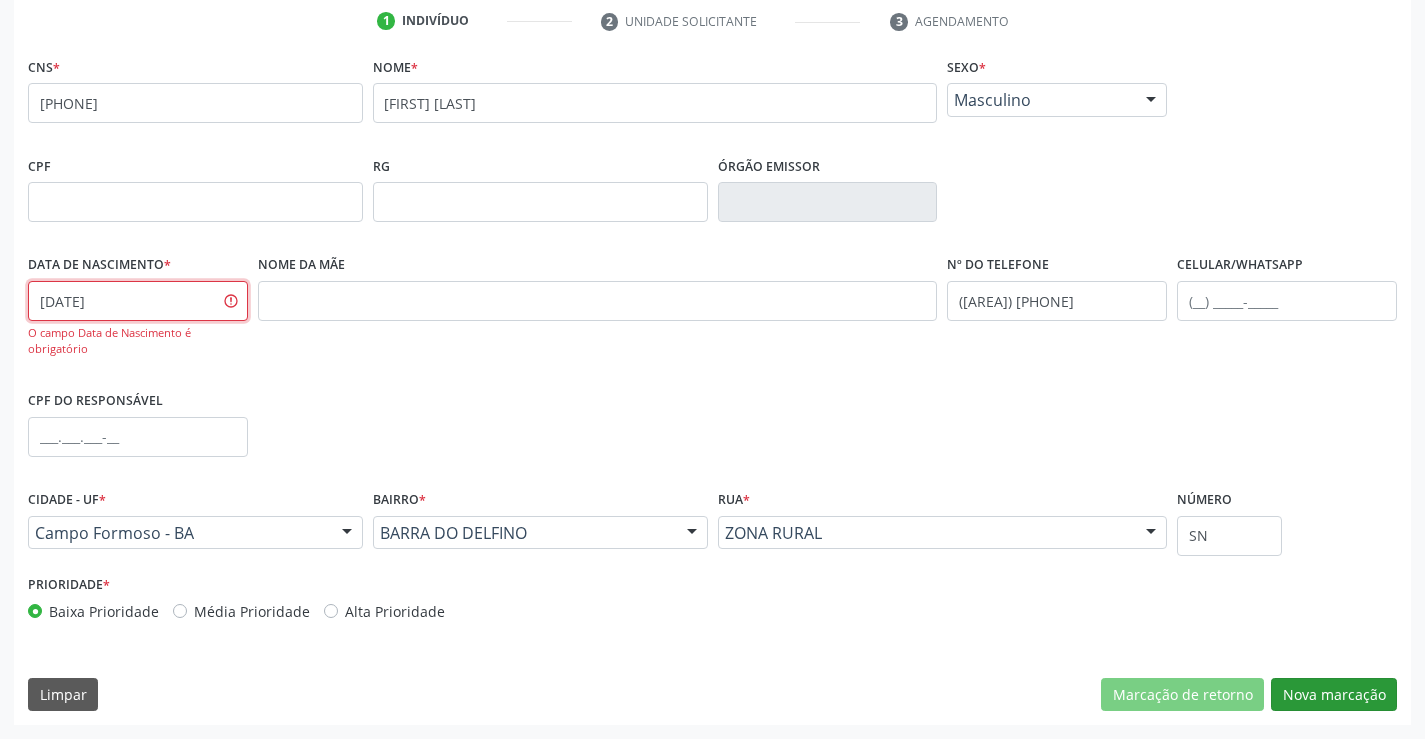 type on "31/05/1980" 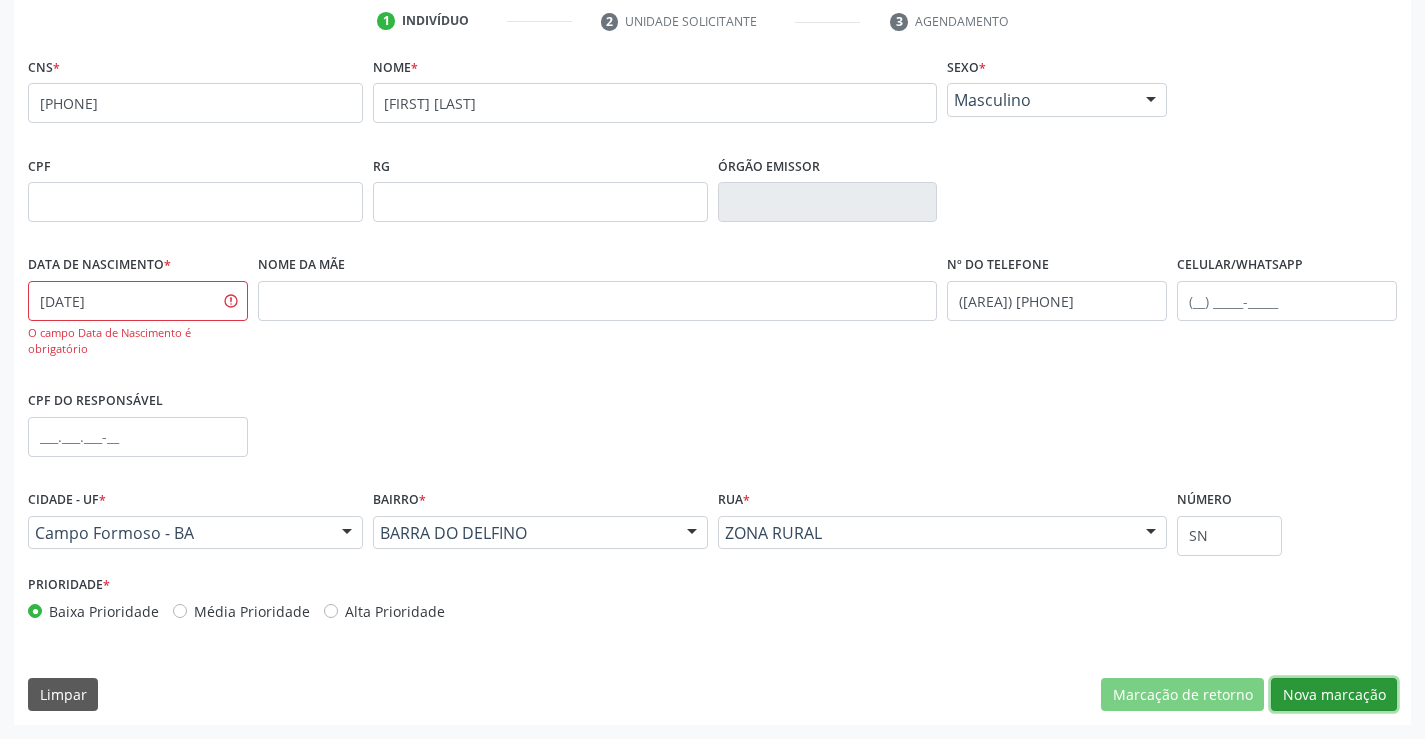 click on "Nova marcação" at bounding box center (1334, 695) 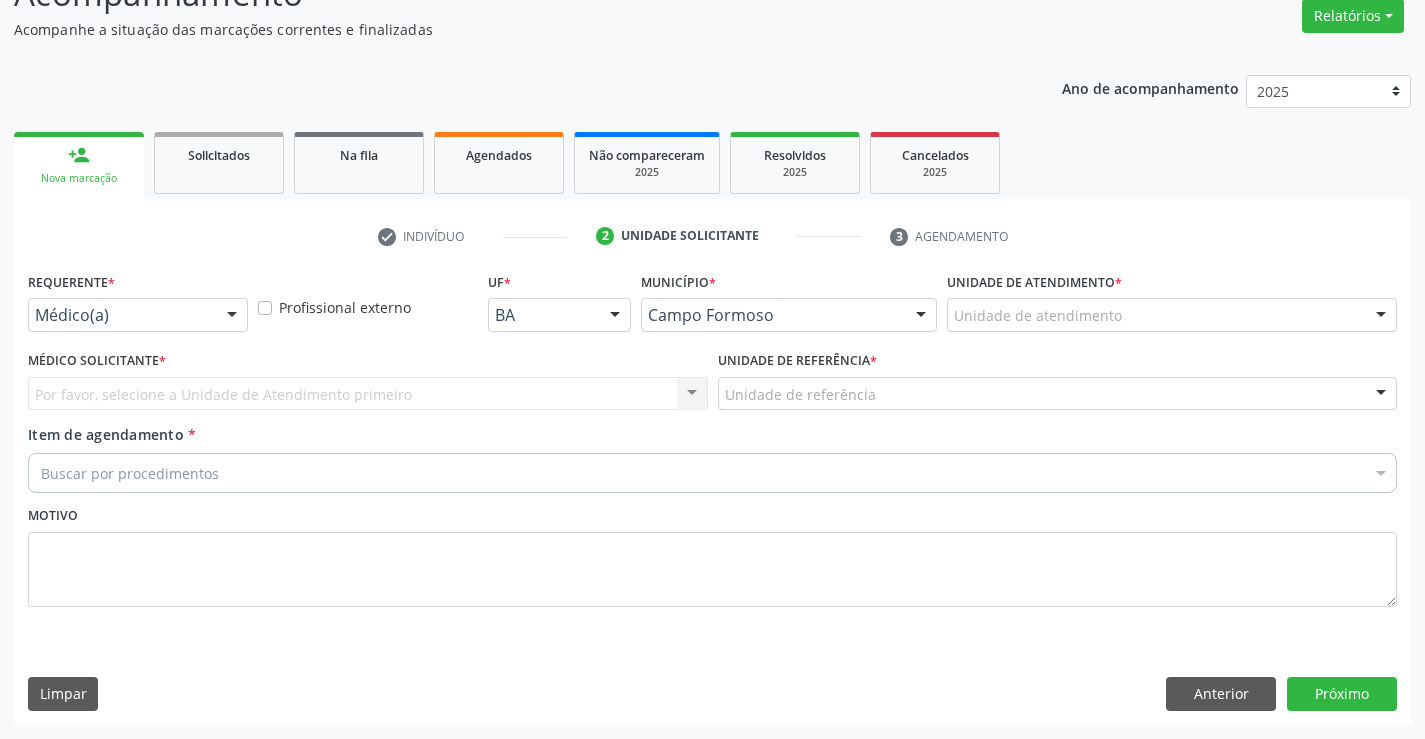 scroll, scrollTop: 167, scrollLeft: 0, axis: vertical 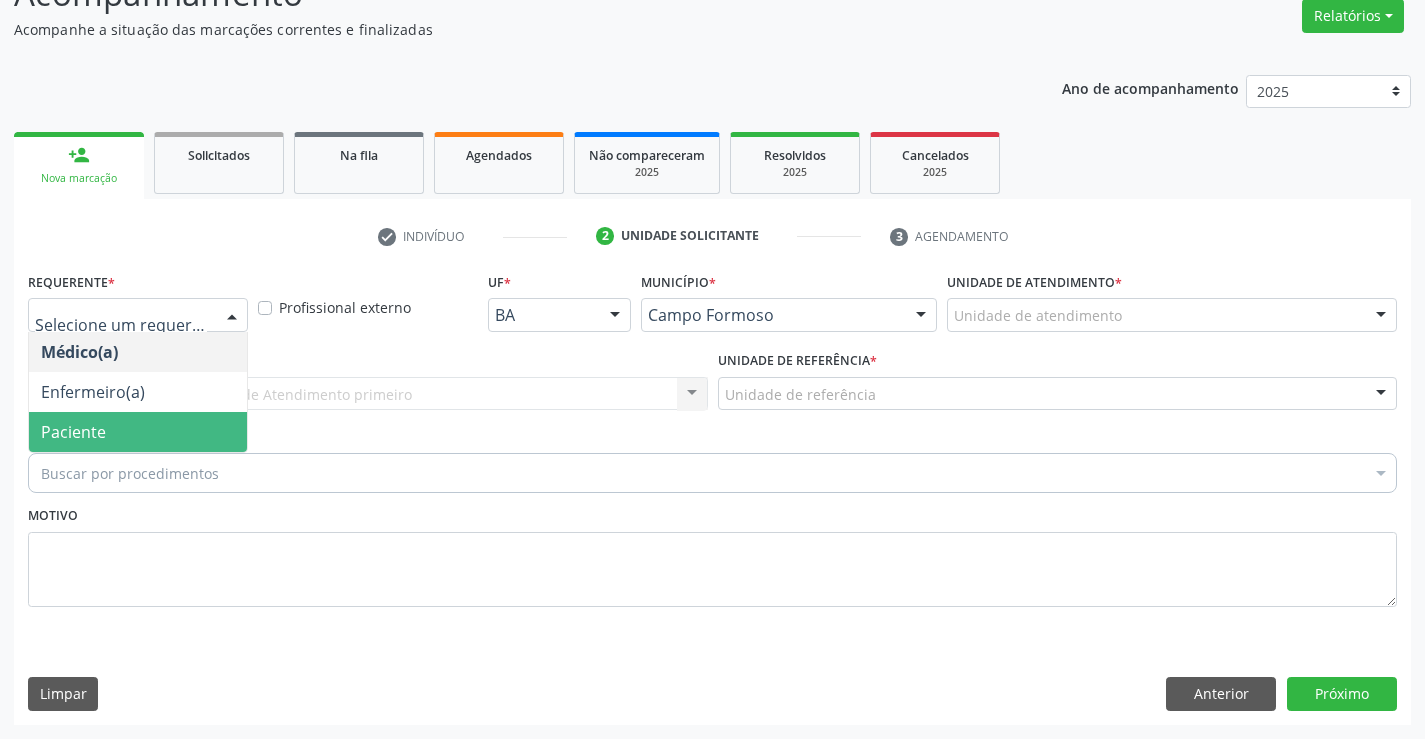 click on "Paciente" at bounding box center [138, 432] 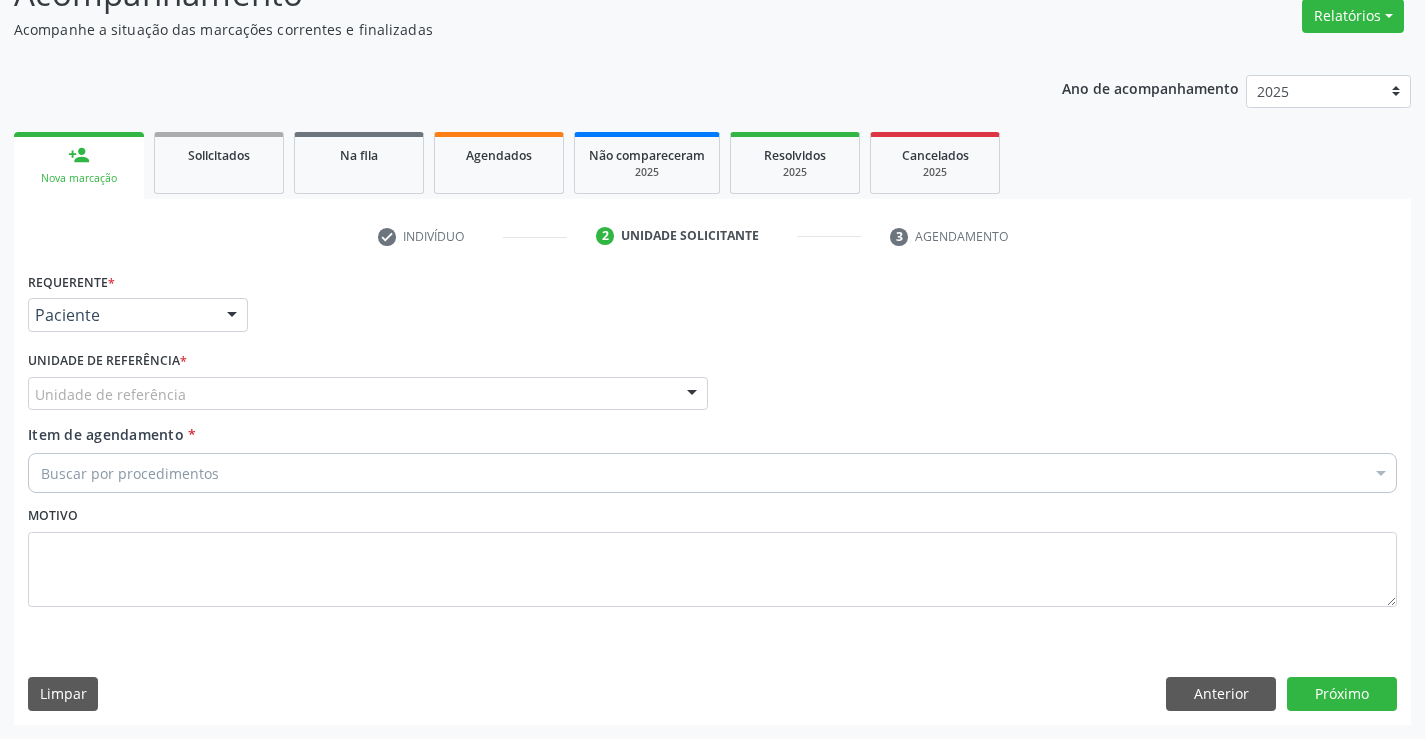click on "Unidade de referência" at bounding box center (368, 394) 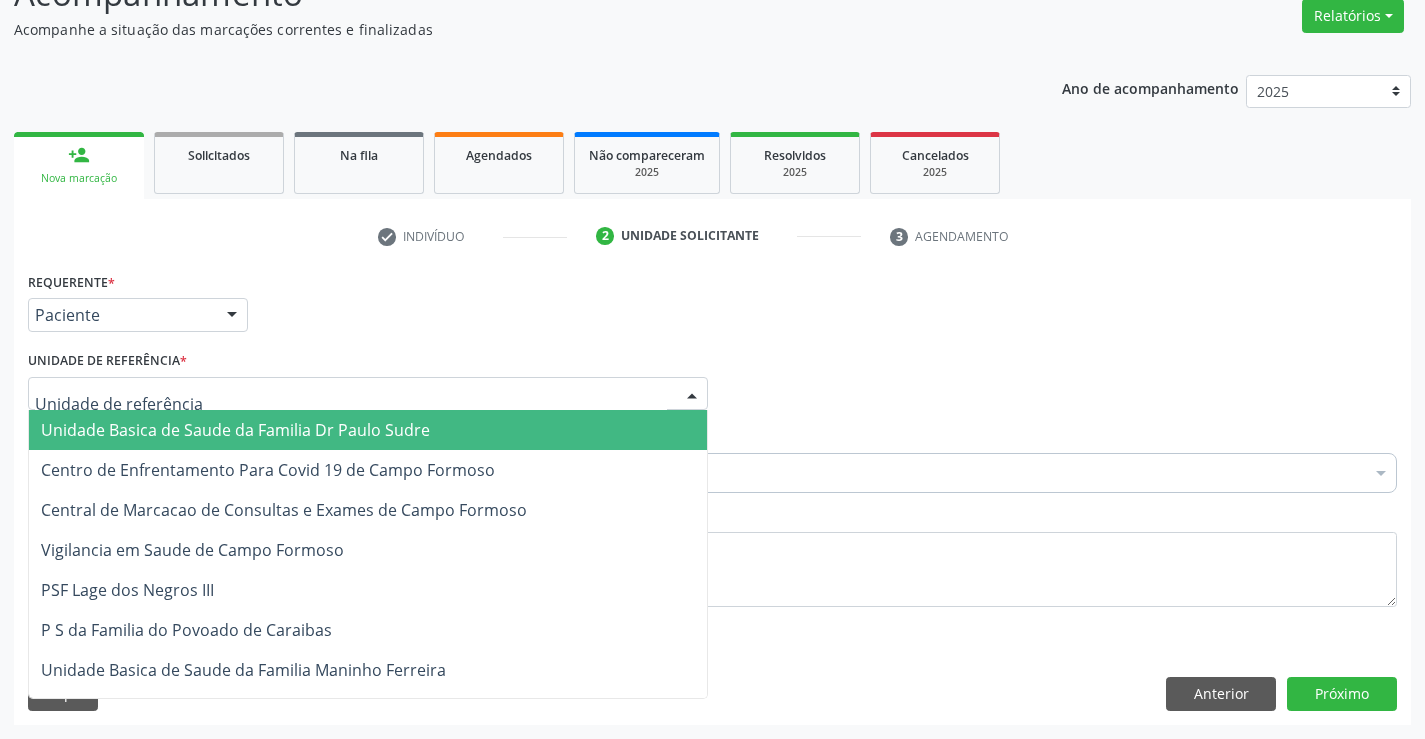 click on "Unidade Basica de Saude da Familia Dr Paulo Sudre" at bounding box center [235, 430] 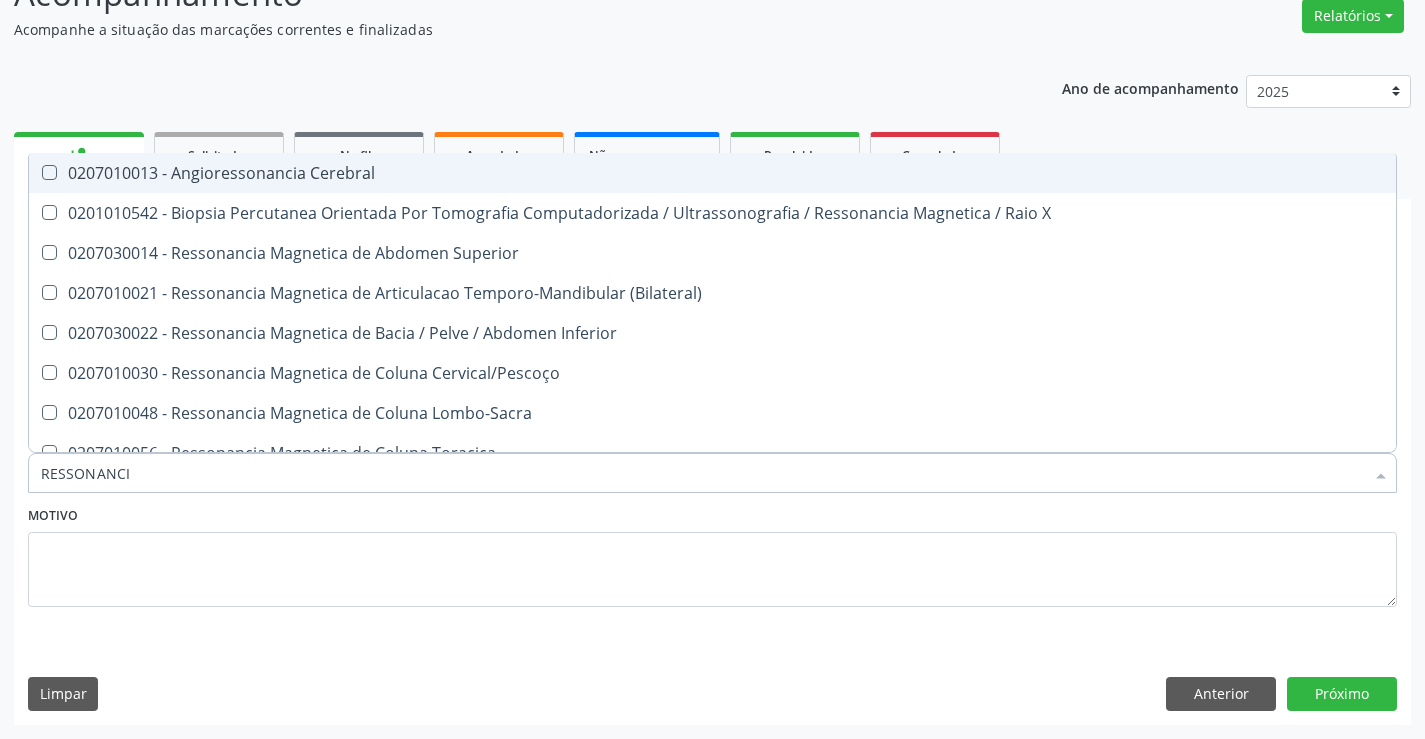 type on "RESSONANCIA" 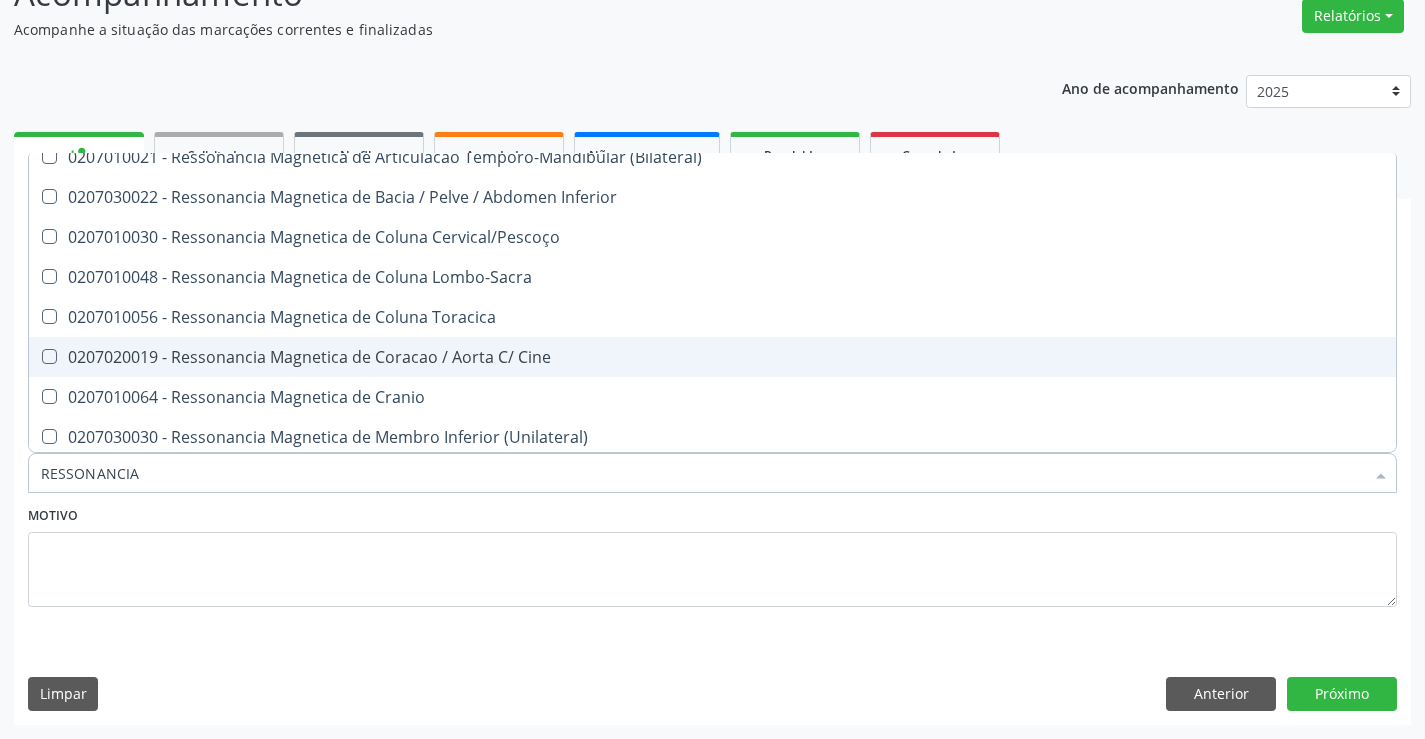 scroll, scrollTop: 101, scrollLeft: 0, axis: vertical 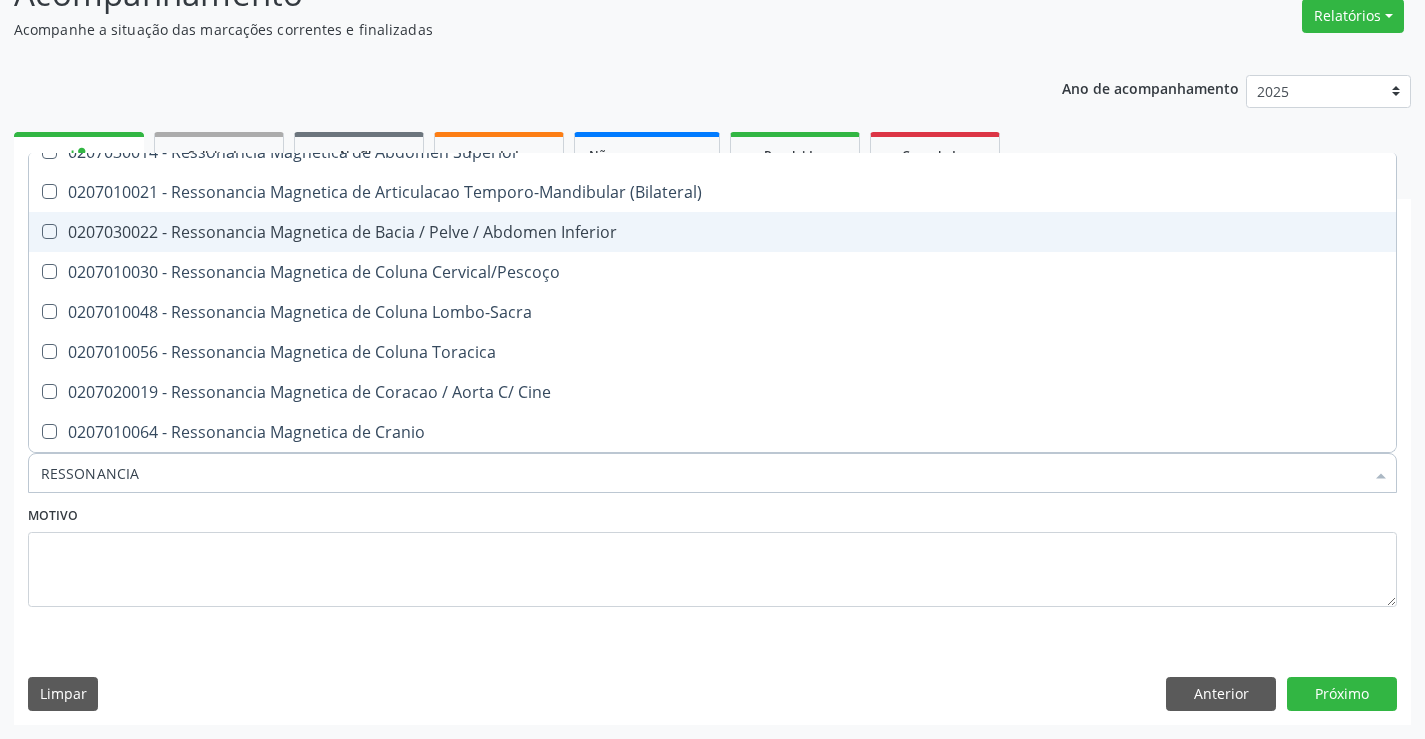 click on "0207030022 - Ressonancia Magnetica de Bacia / Pelve / Abdomen Inferior" at bounding box center [712, 232] 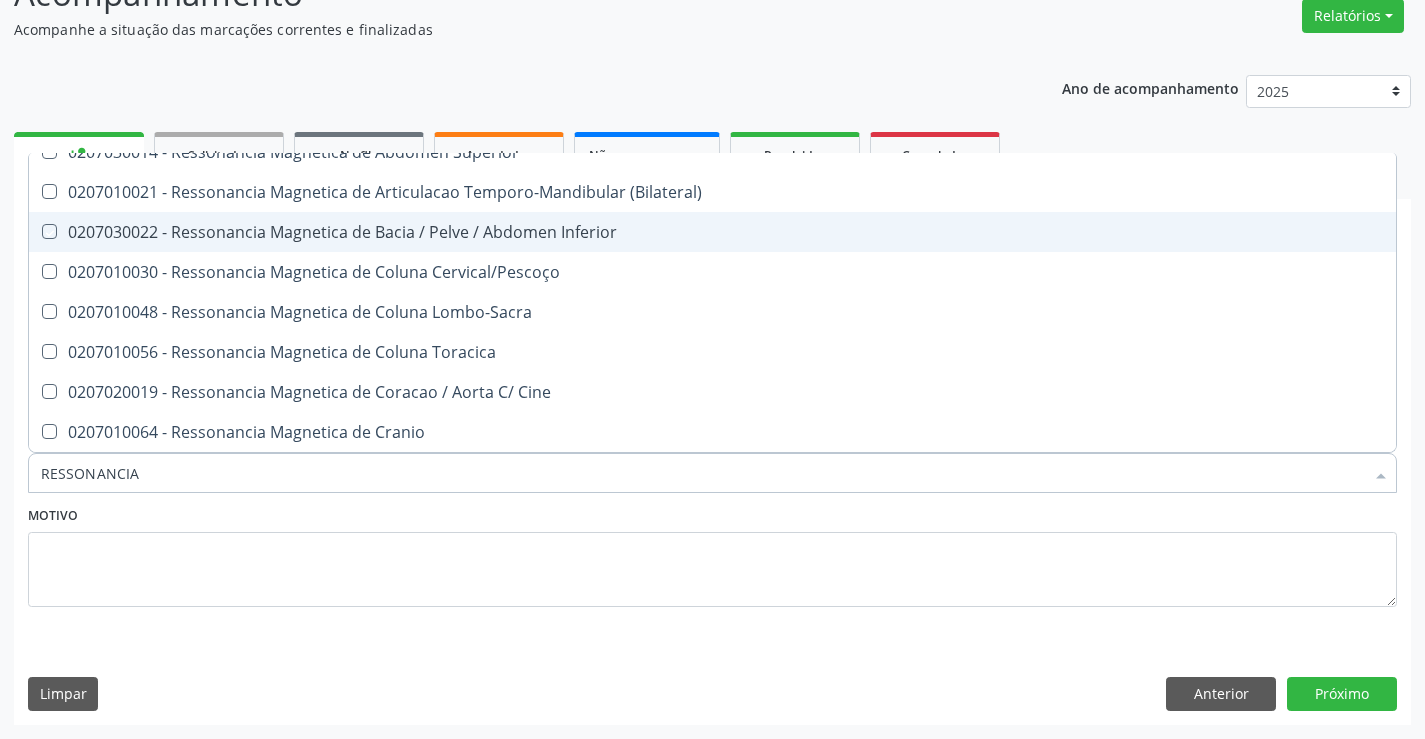 checkbox on "true" 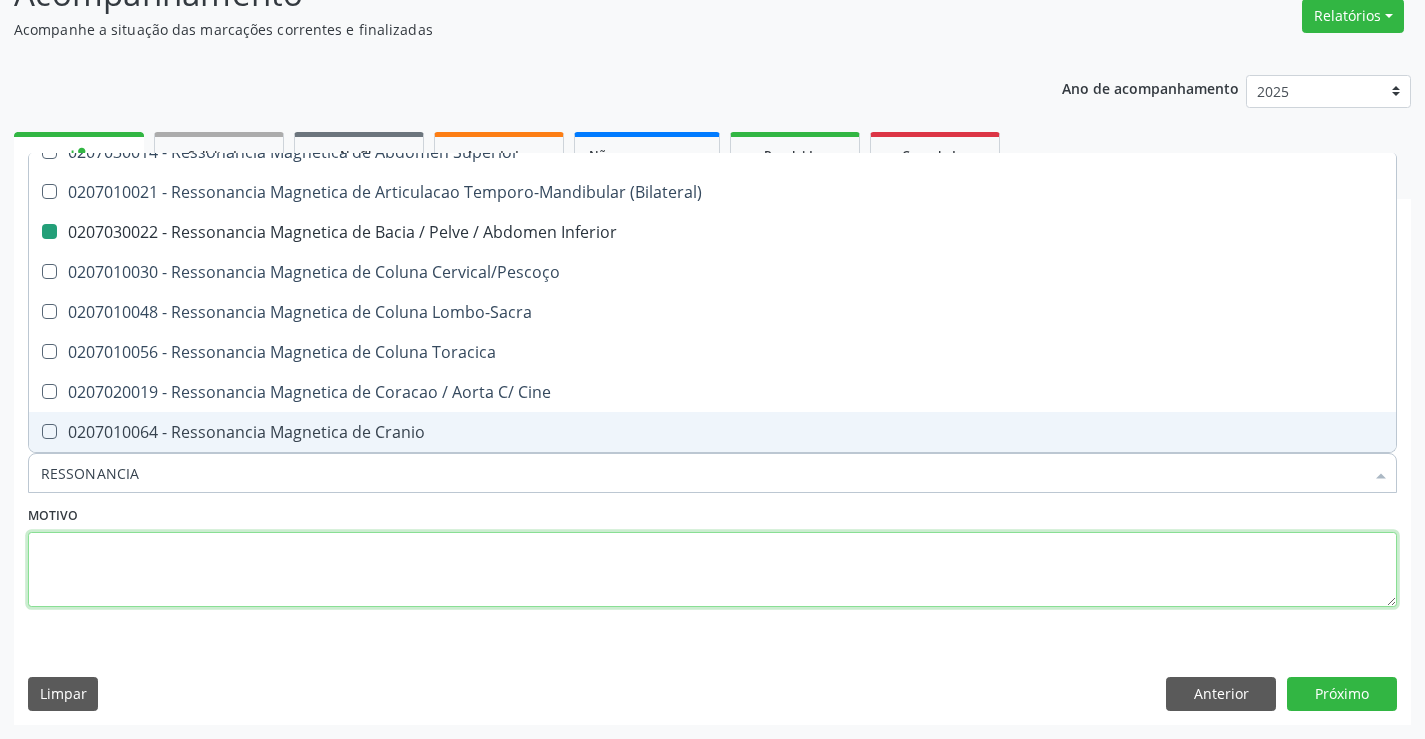 click at bounding box center (712, 570) 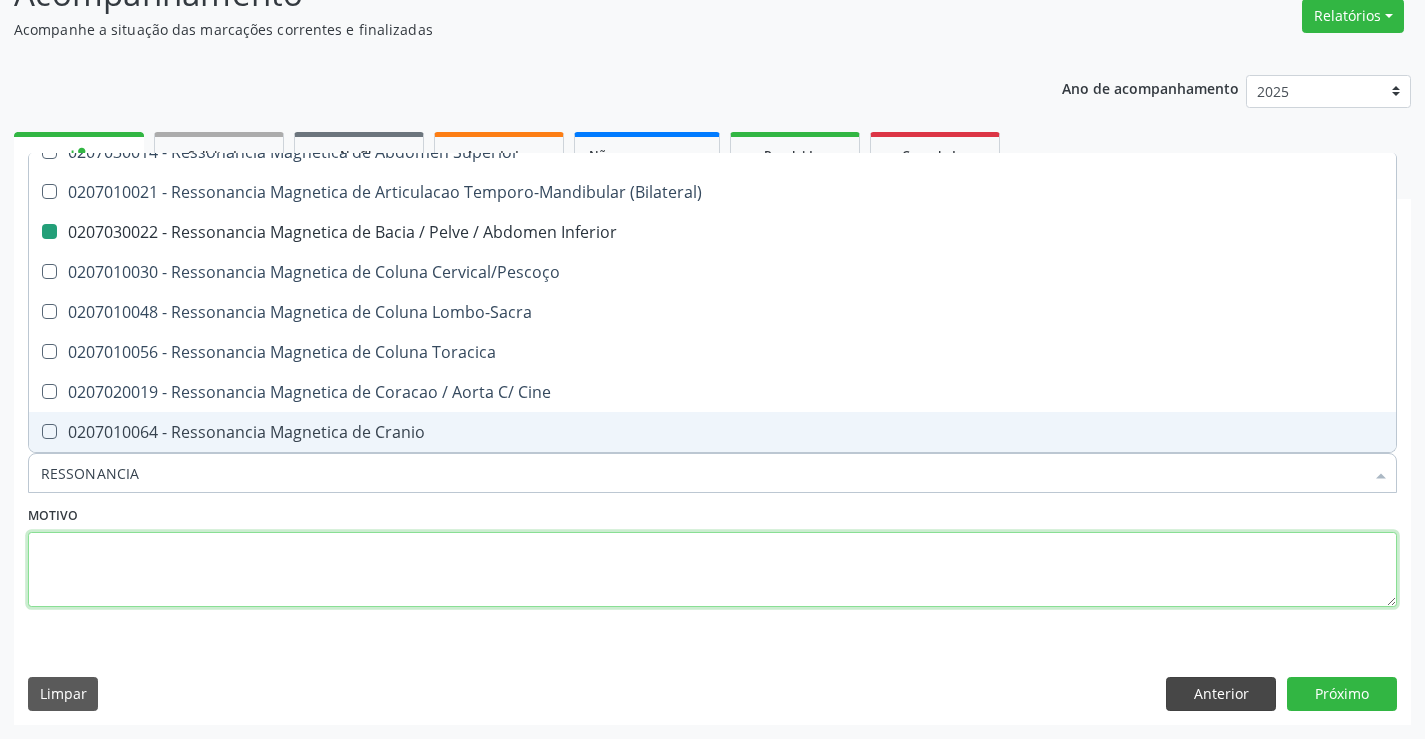 checkbox on "true" 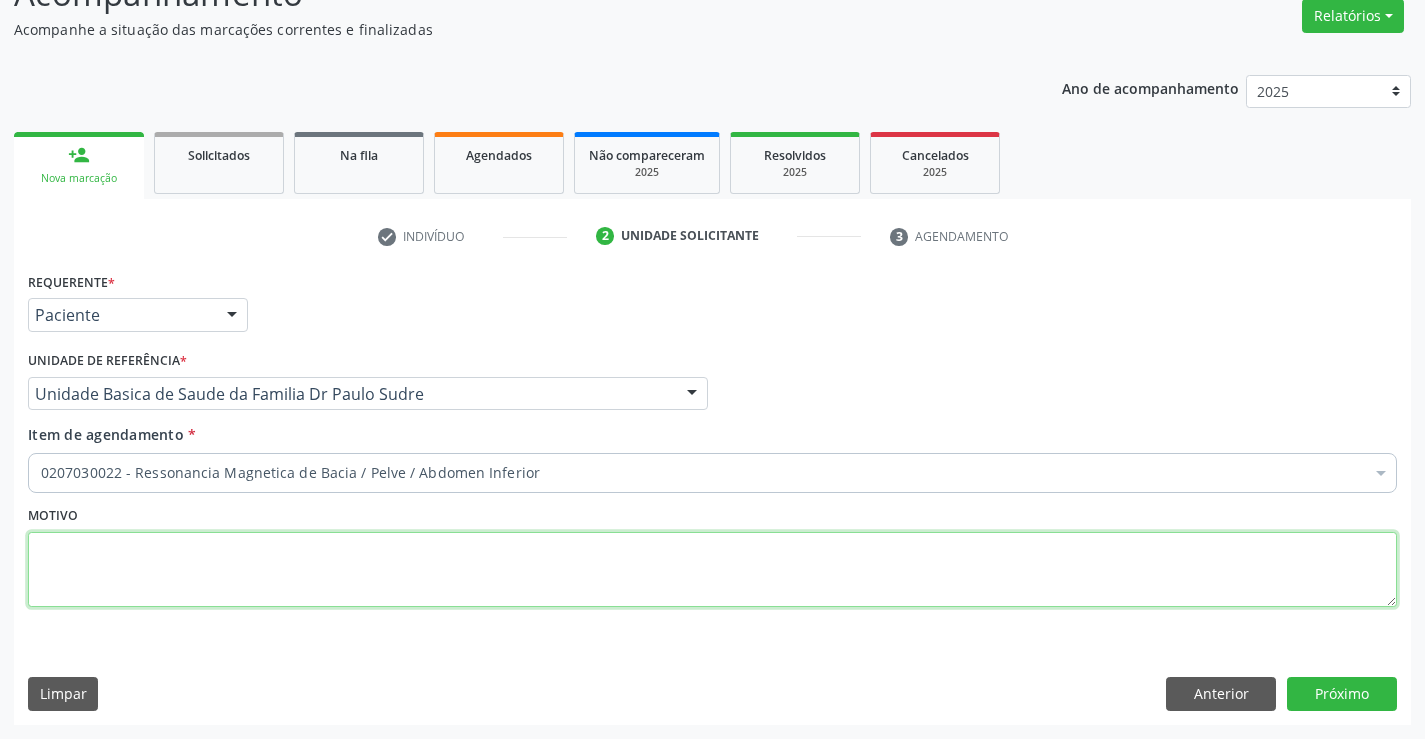 scroll, scrollTop: 0, scrollLeft: 0, axis: both 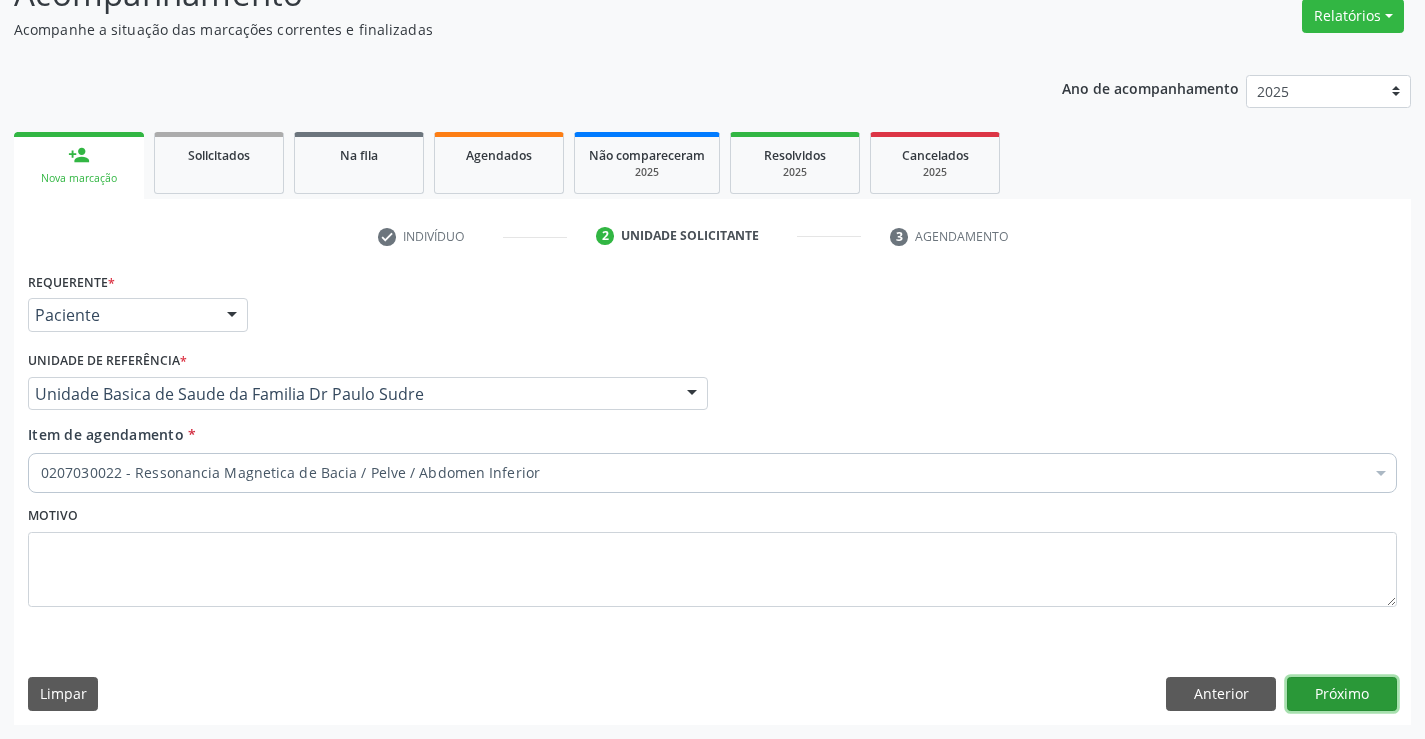 click on "Próximo" at bounding box center (1342, 694) 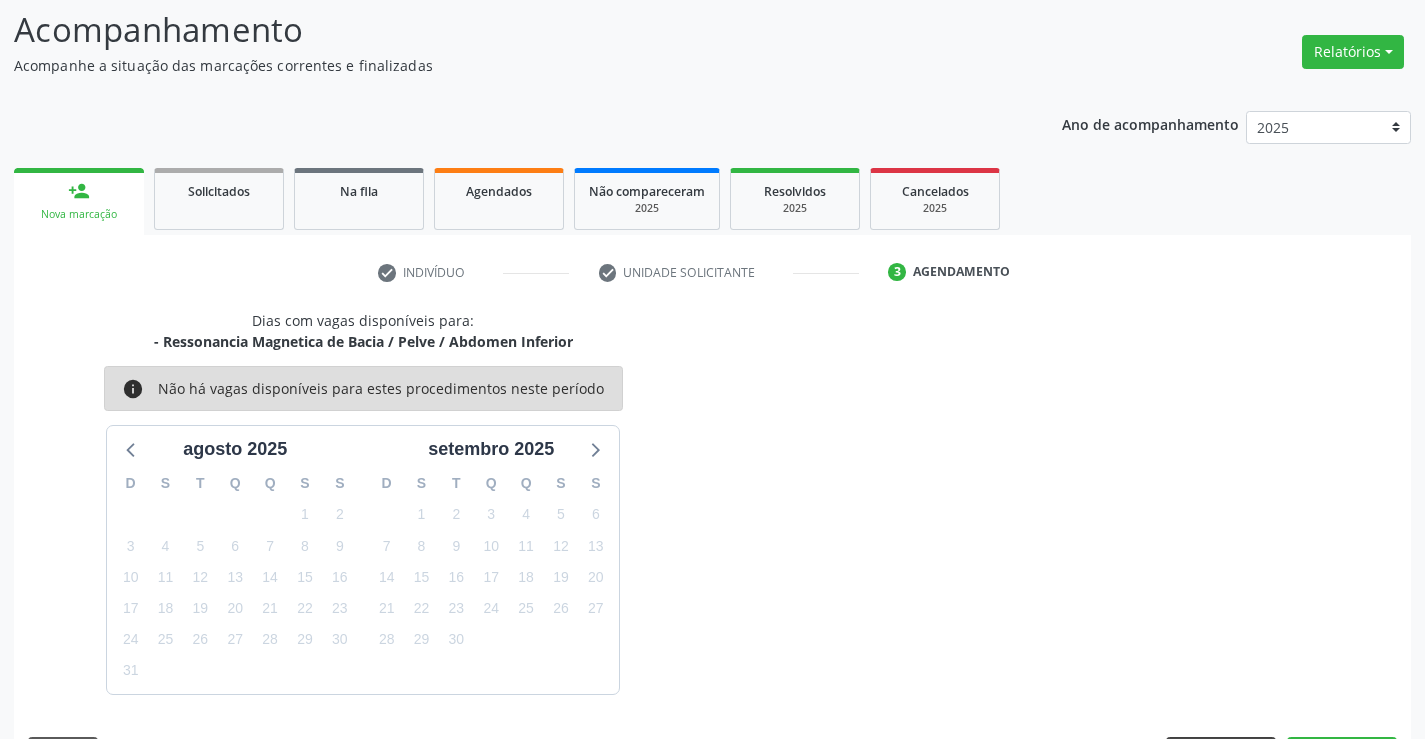 scroll, scrollTop: 167, scrollLeft: 0, axis: vertical 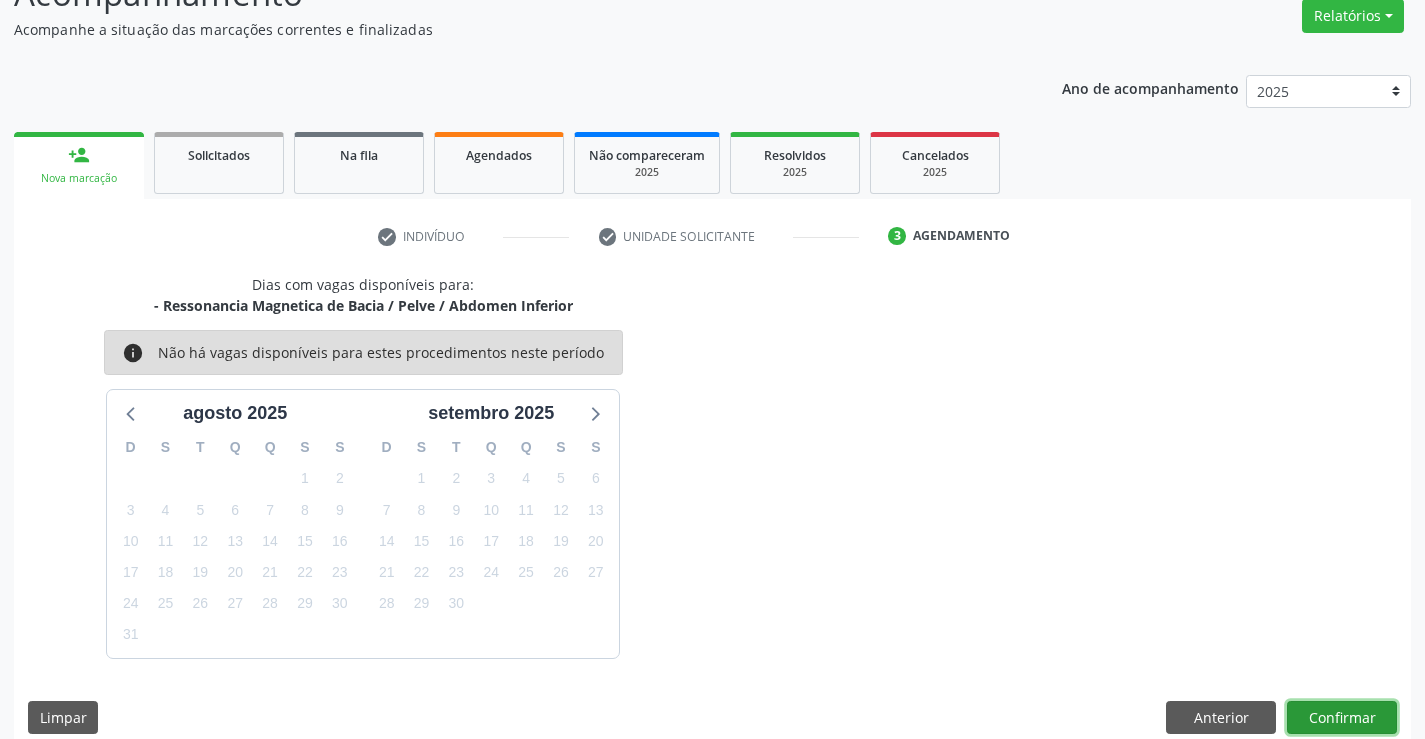 click on "Confirmar" at bounding box center (1342, 718) 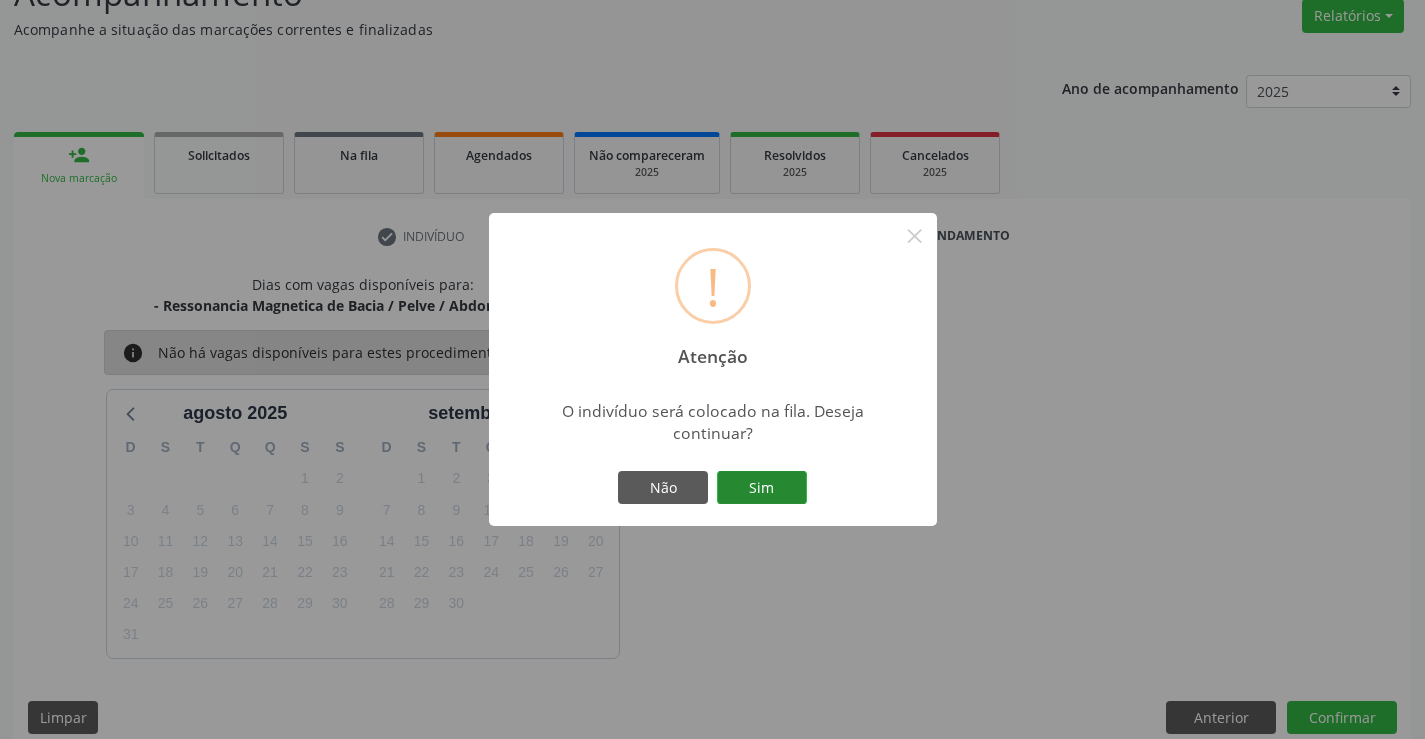 click on "Sim" at bounding box center (762, 488) 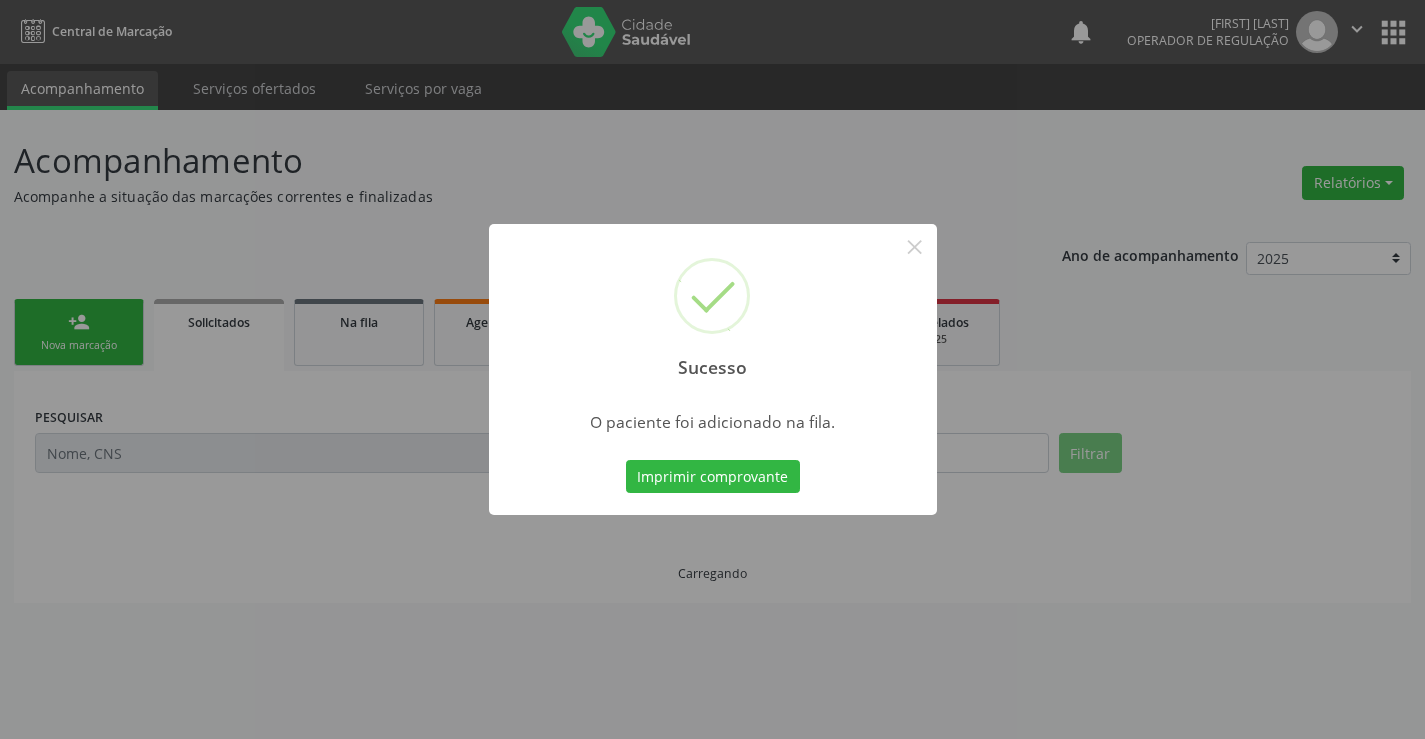 scroll, scrollTop: 0, scrollLeft: 0, axis: both 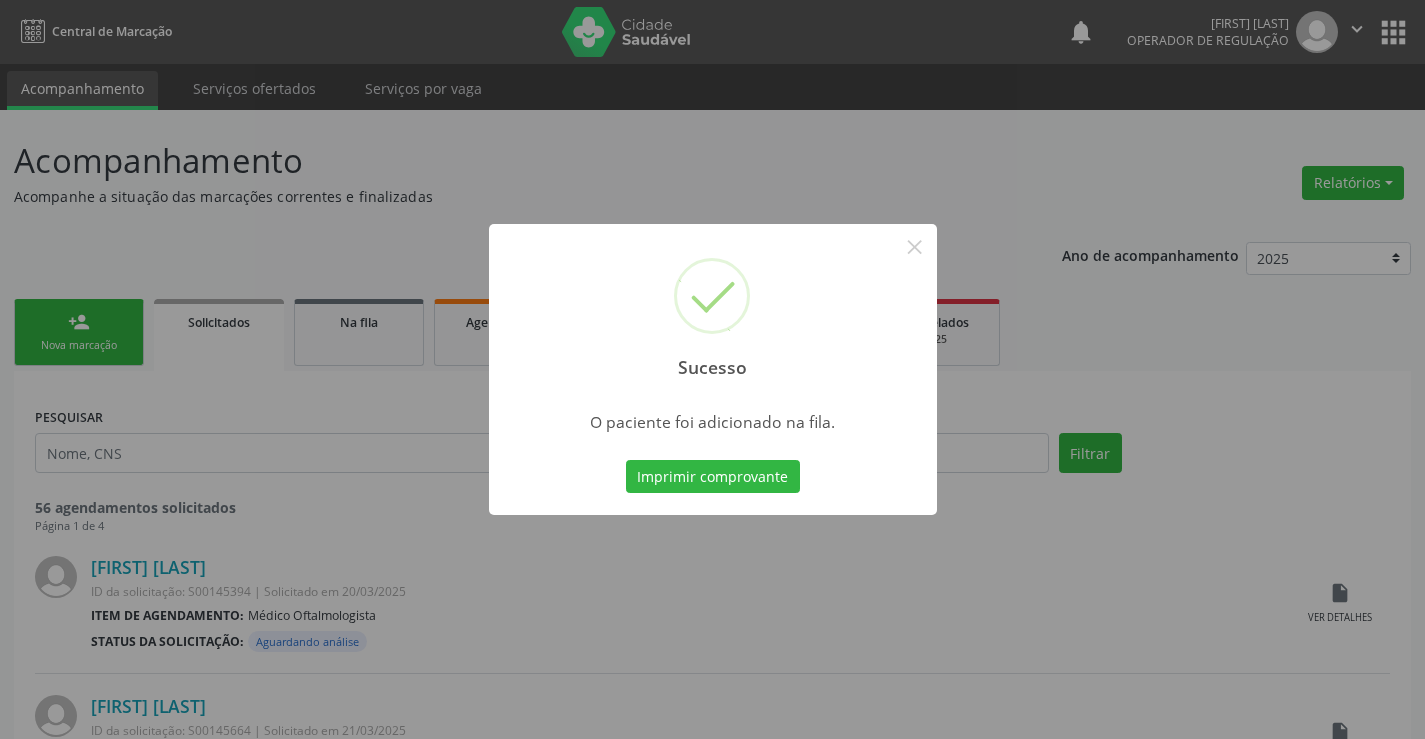 click on "Imprimir comprovante" at bounding box center (713, 477) 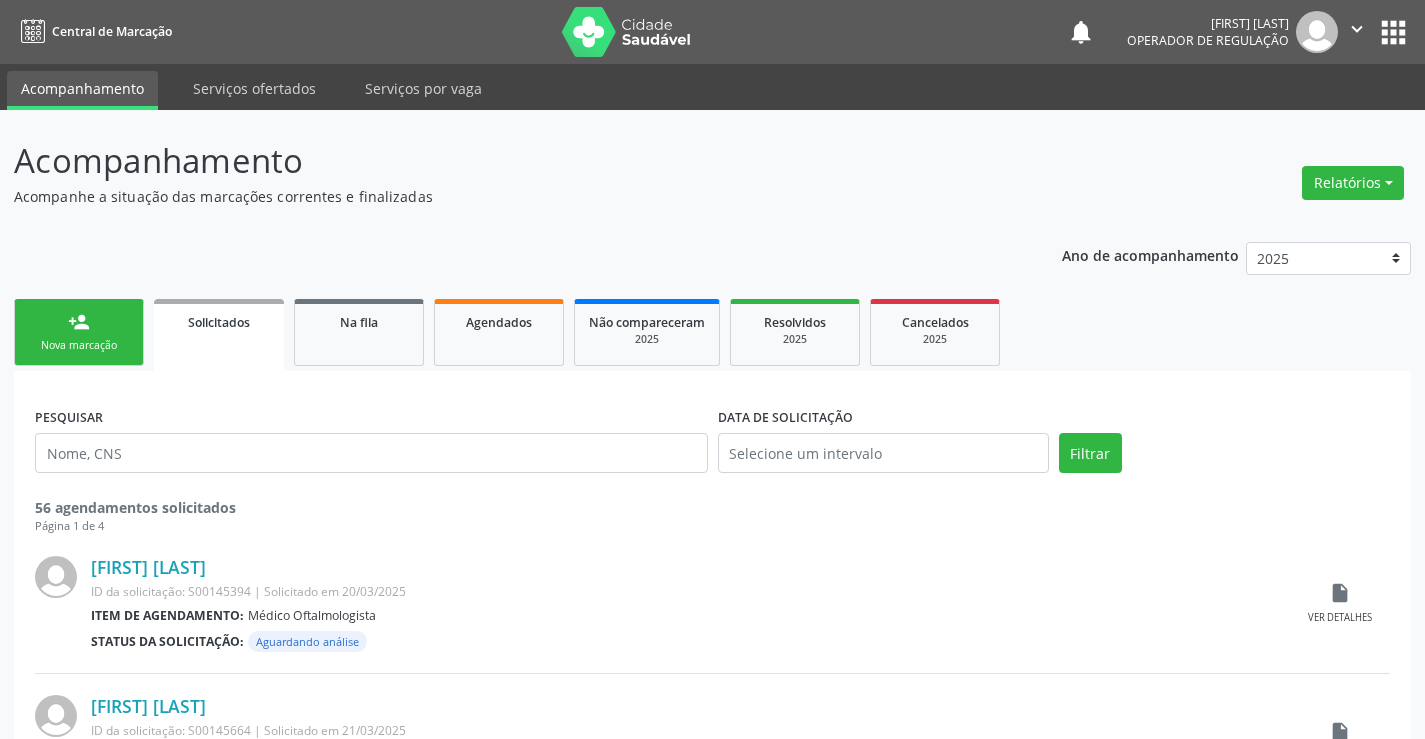 click on "person_add" at bounding box center [79, 322] 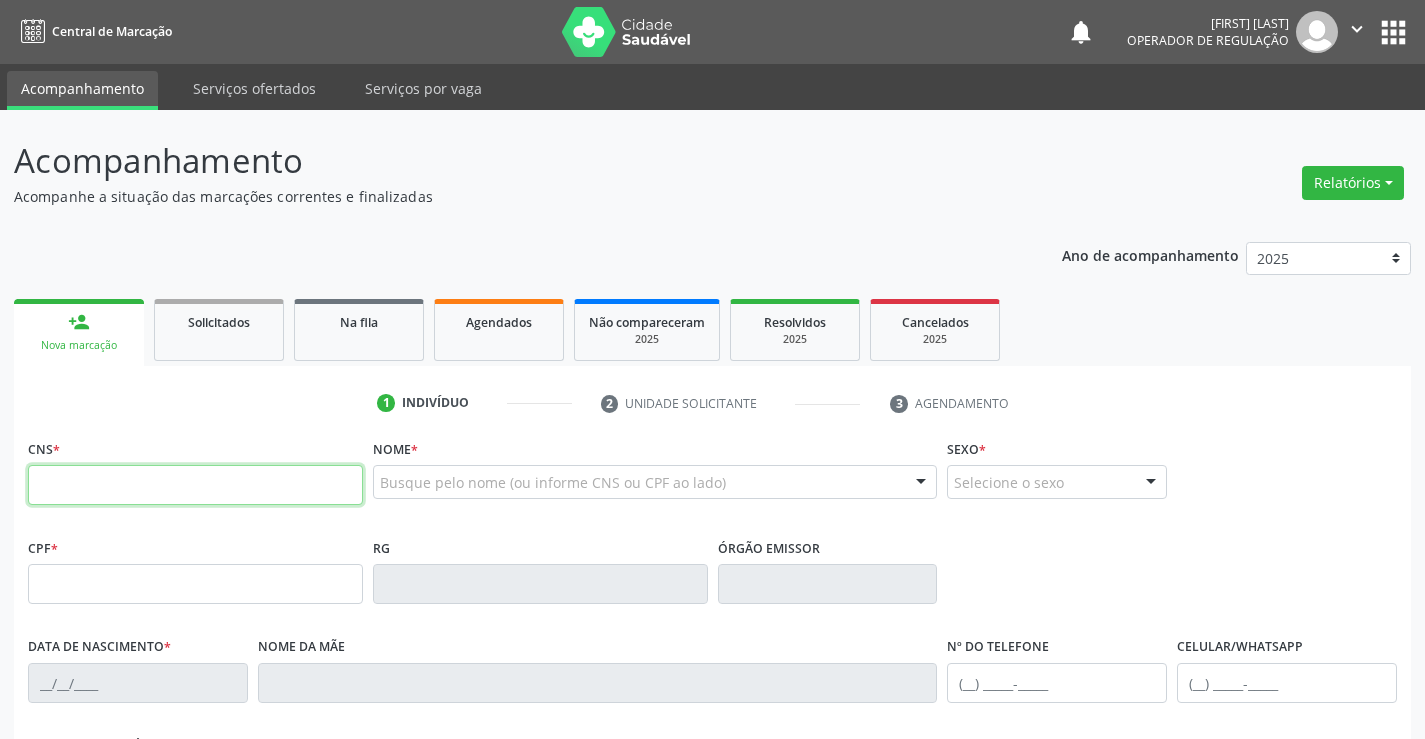 click at bounding box center (195, 485) 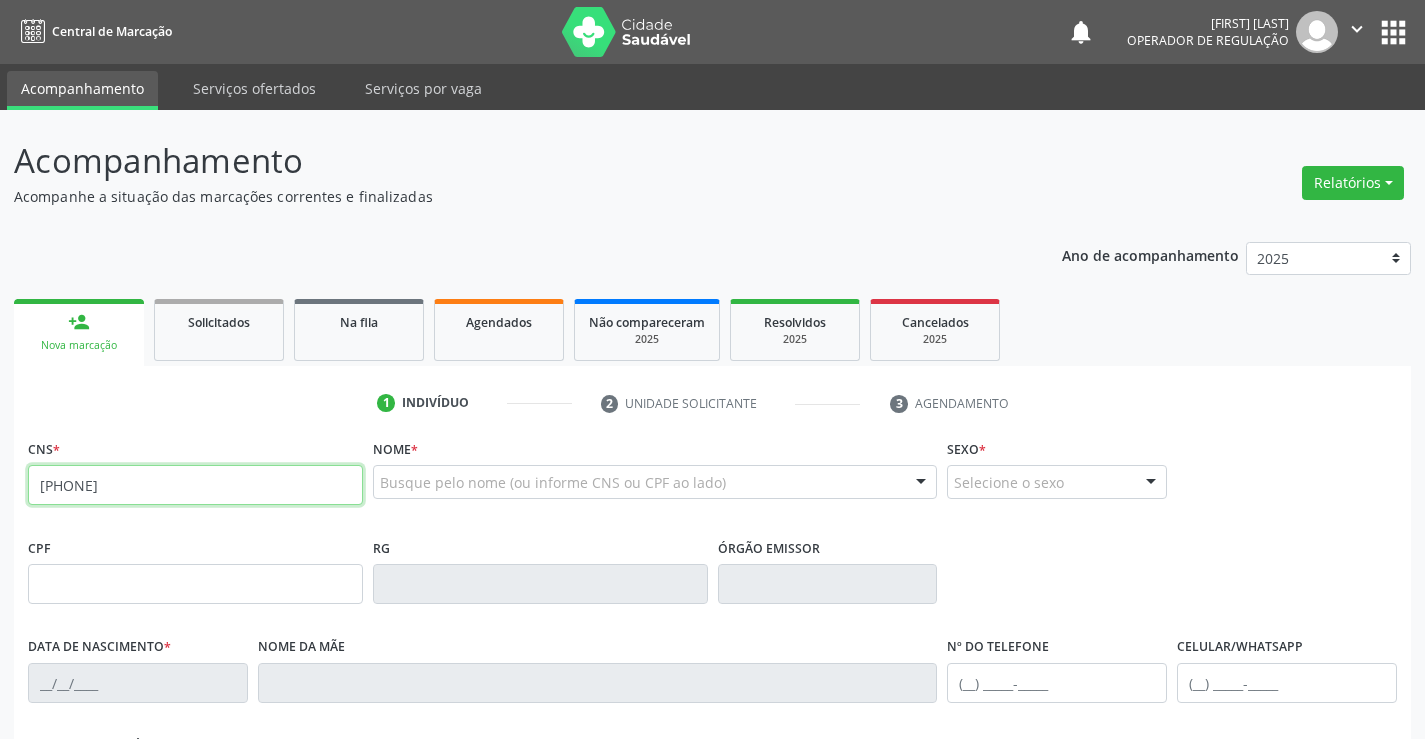 type on "706 9081 6794 3831" 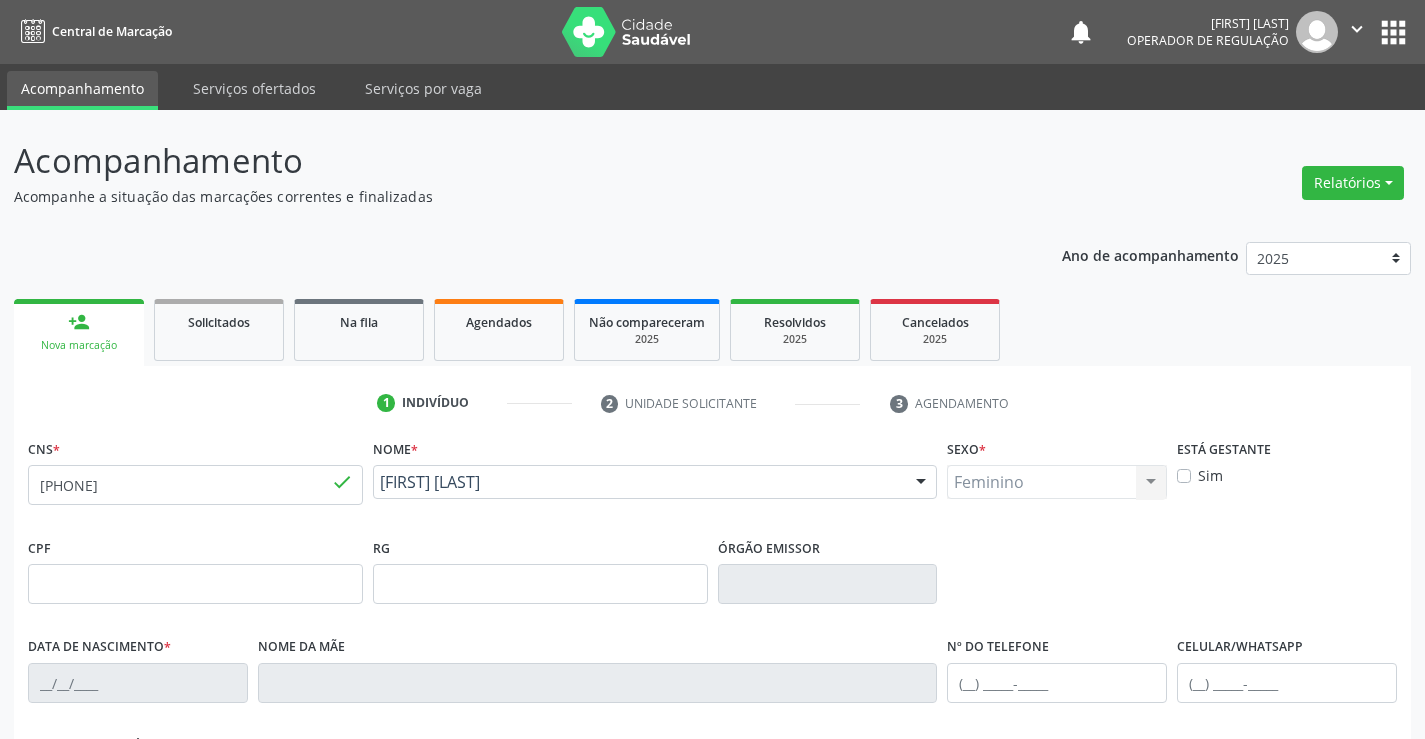 type on "16/04/1971" 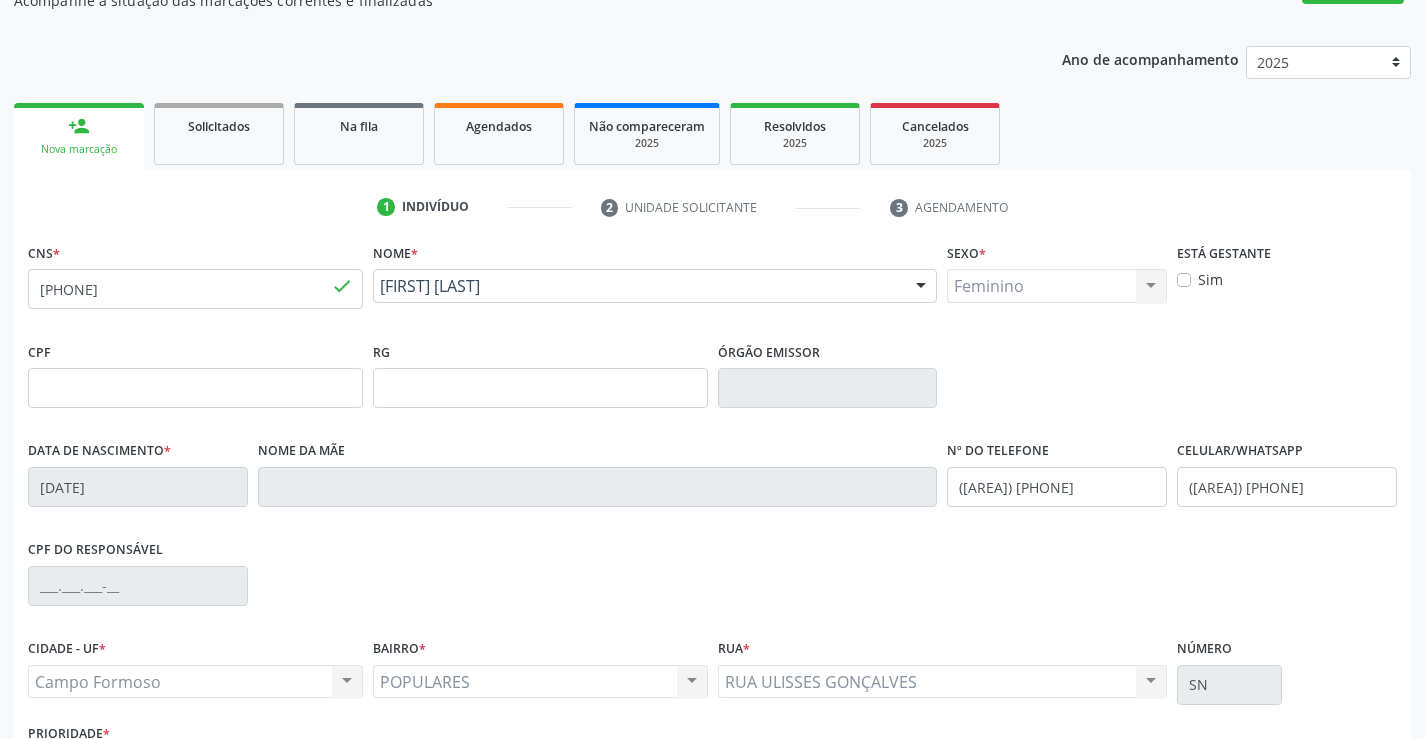scroll, scrollTop: 345, scrollLeft: 0, axis: vertical 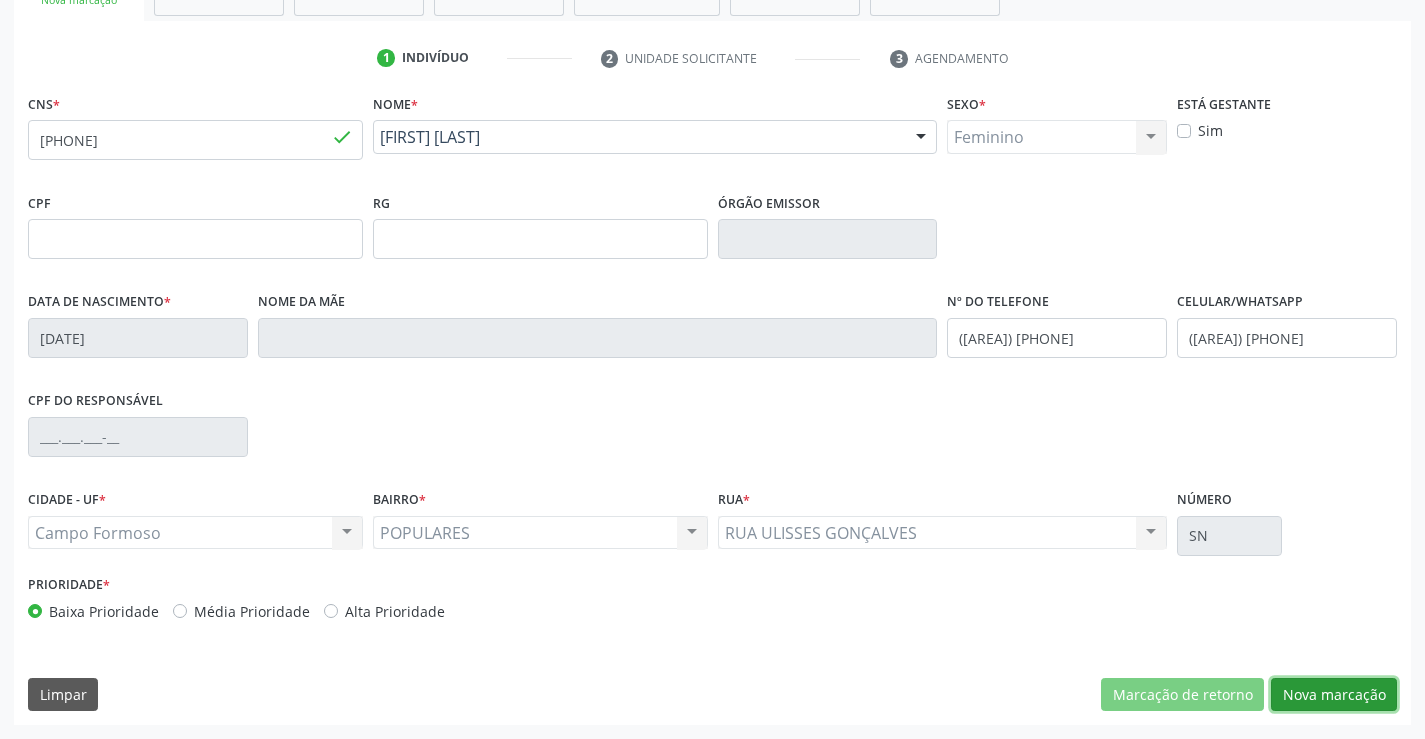 click on "Nova marcação" at bounding box center [1334, 695] 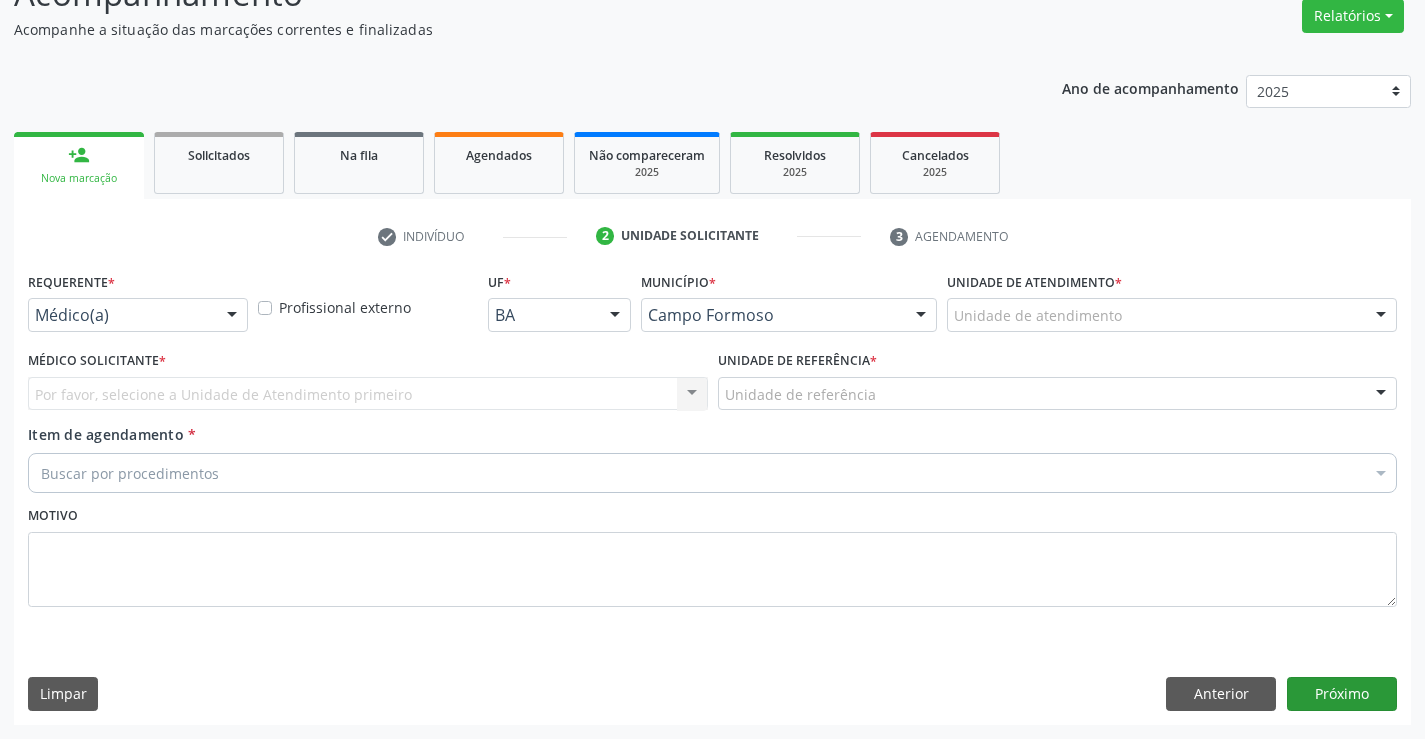 scroll, scrollTop: 167, scrollLeft: 0, axis: vertical 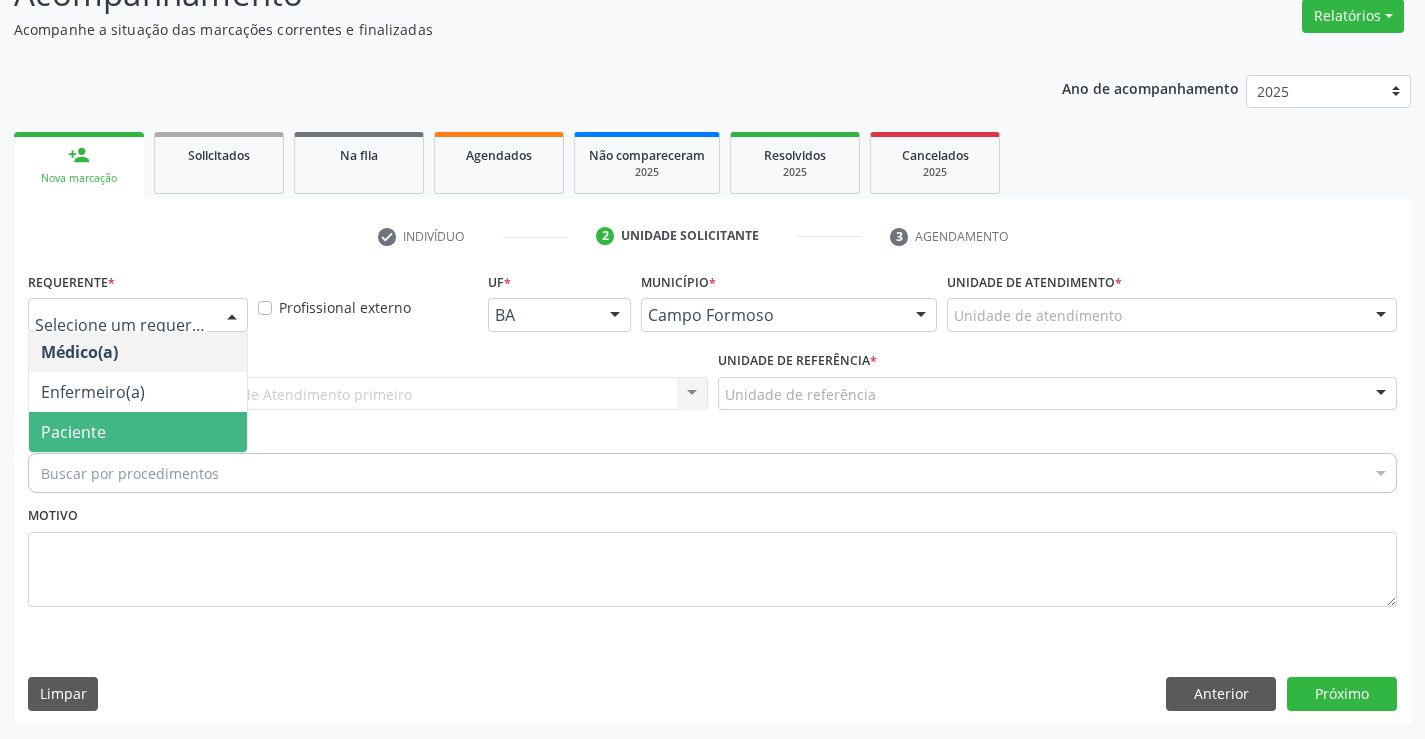 click on "Paciente" at bounding box center [73, 432] 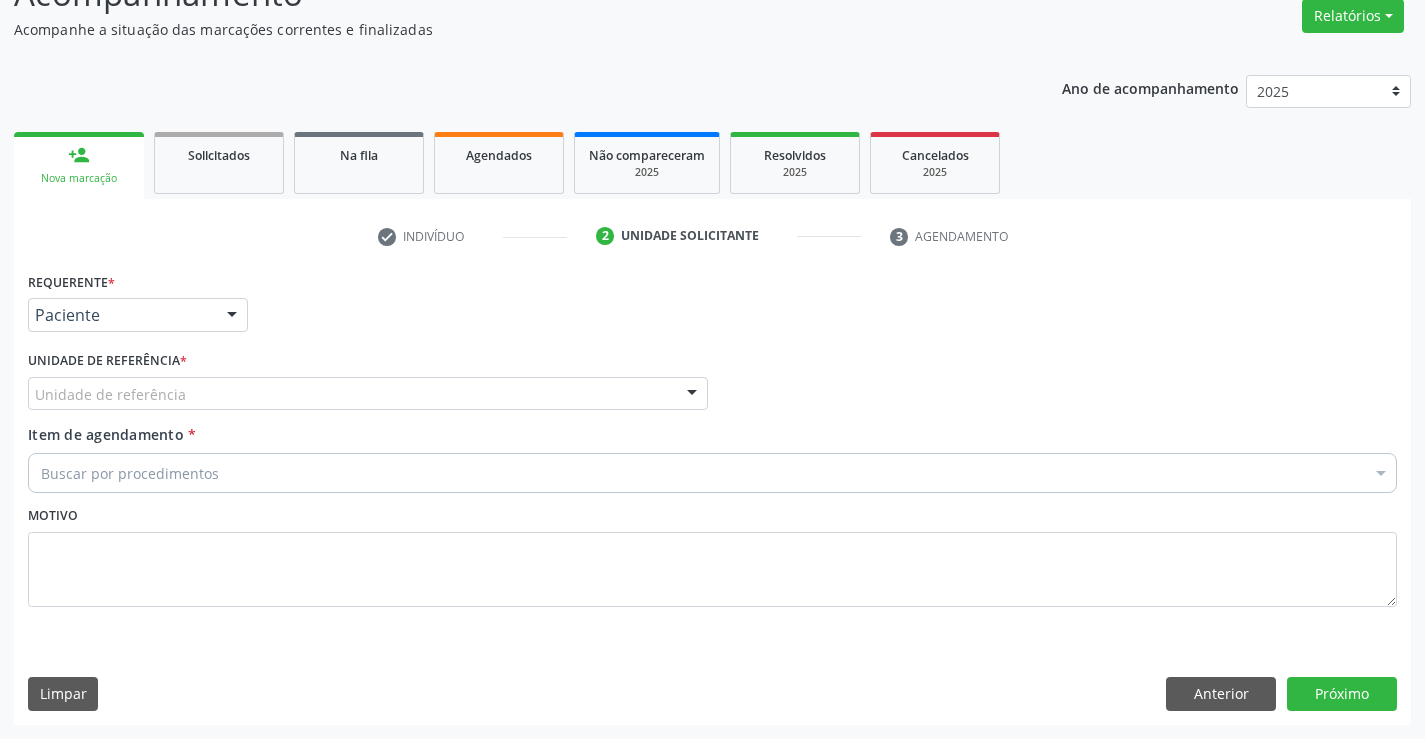 click on "Unidade de referência" at bounding box center [368, 394] 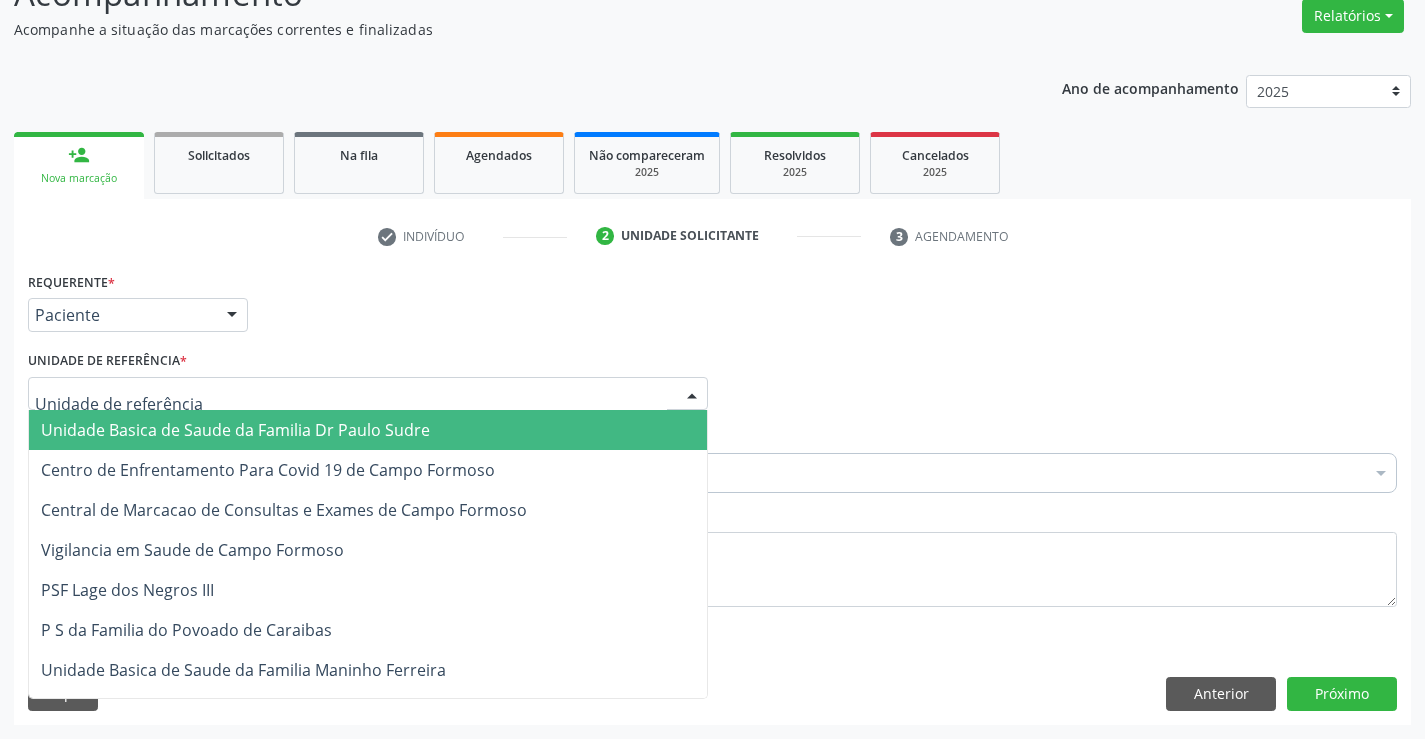 click on "Unidade Basica de Saude da Familia Dr Paulo Sudre" at bounding box center (235, 430) 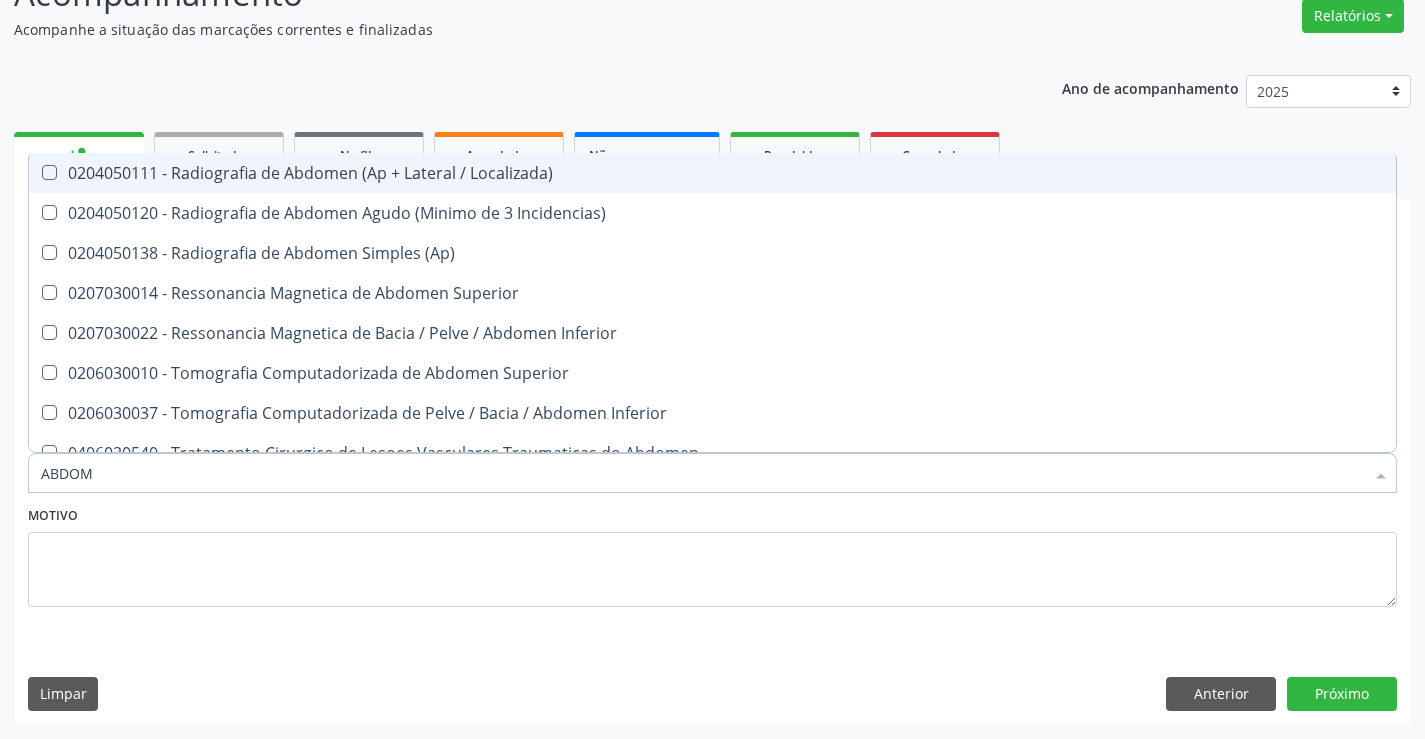 type on "ABDOME" 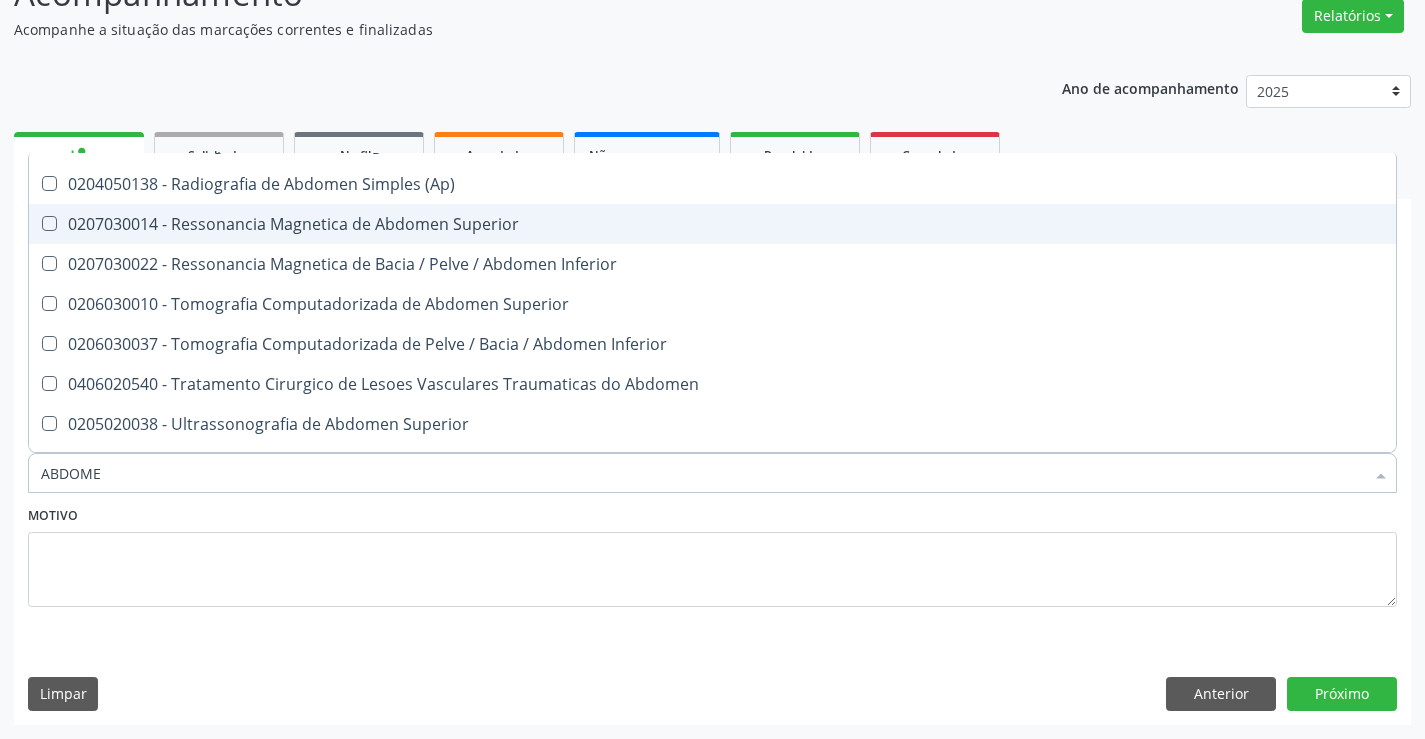 scroll, scrollTop: 101, scrollLeft: 0, axis: vertical 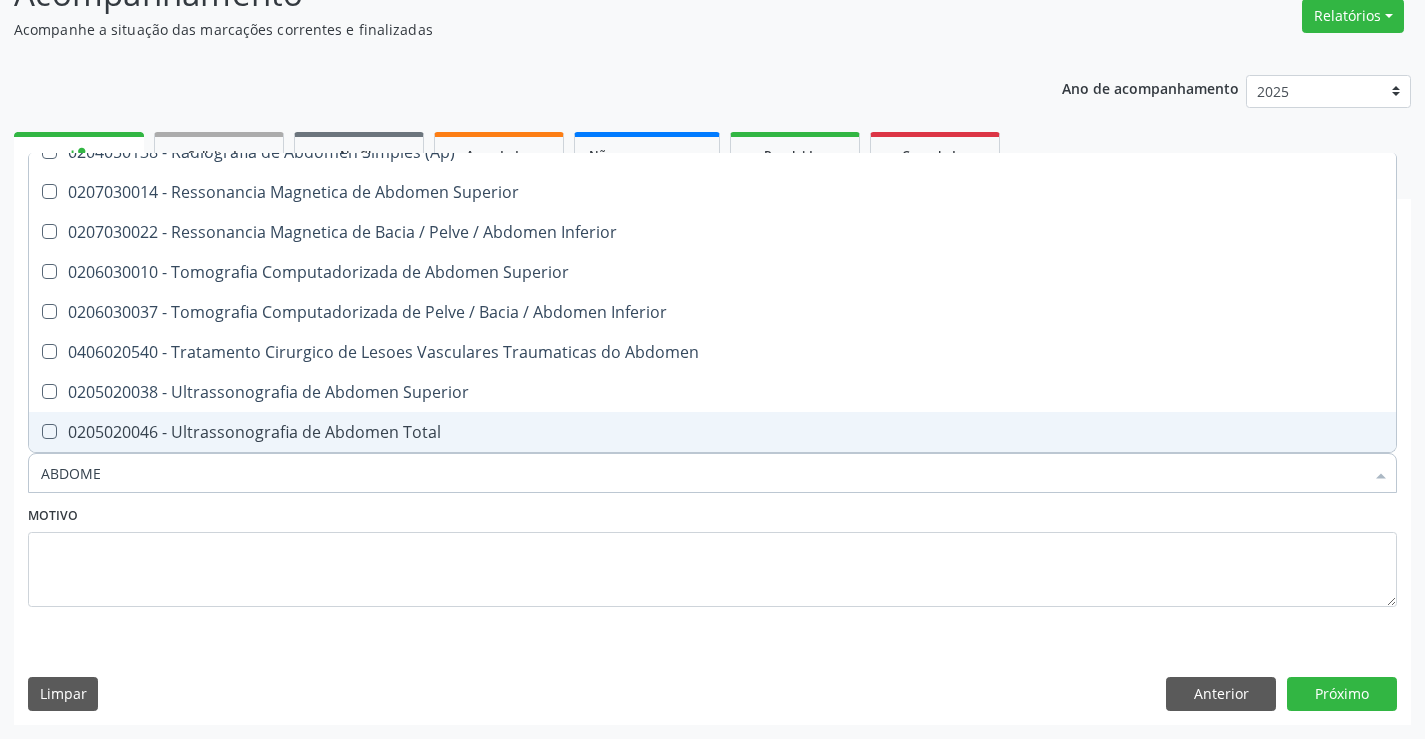 click on "0205020046 - Ultrassonografia de Abdomen Total" at bounding box center (712, 432) 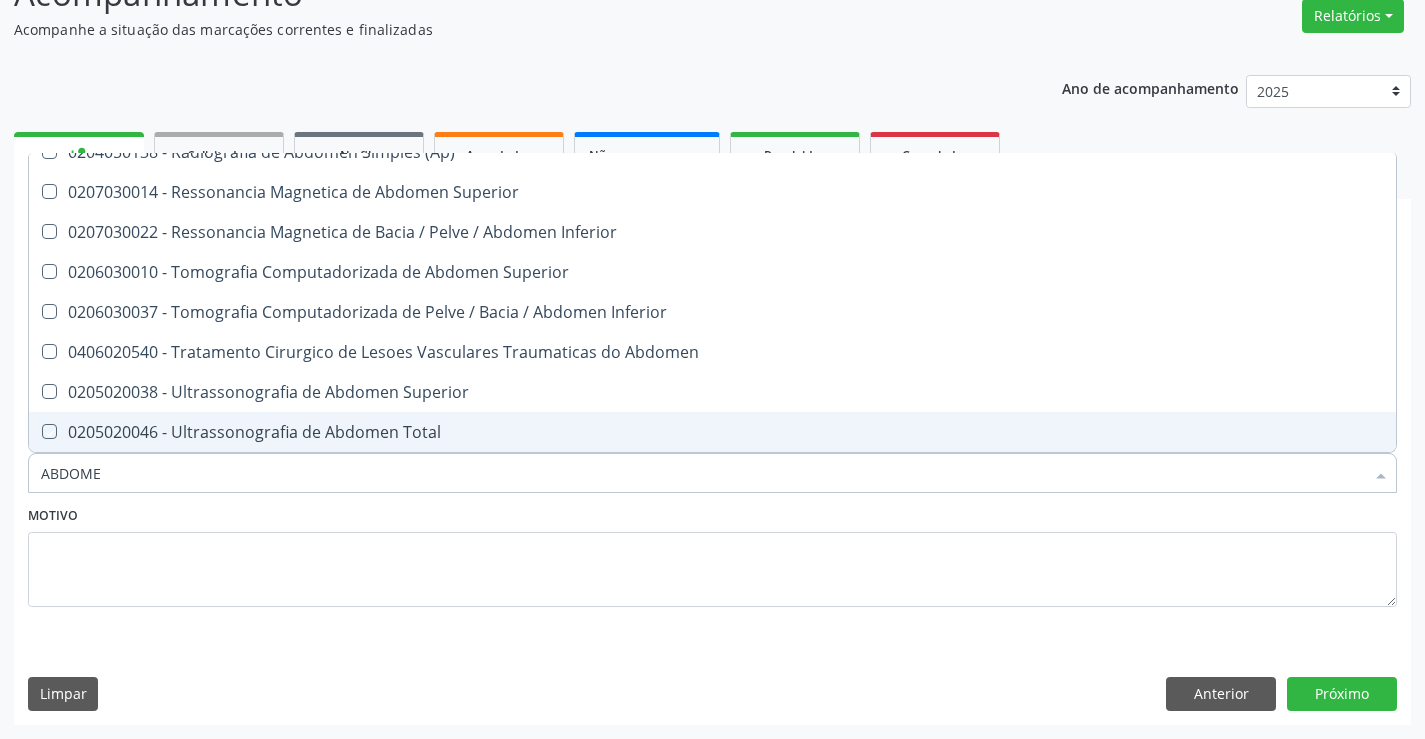 checkbox on "true" 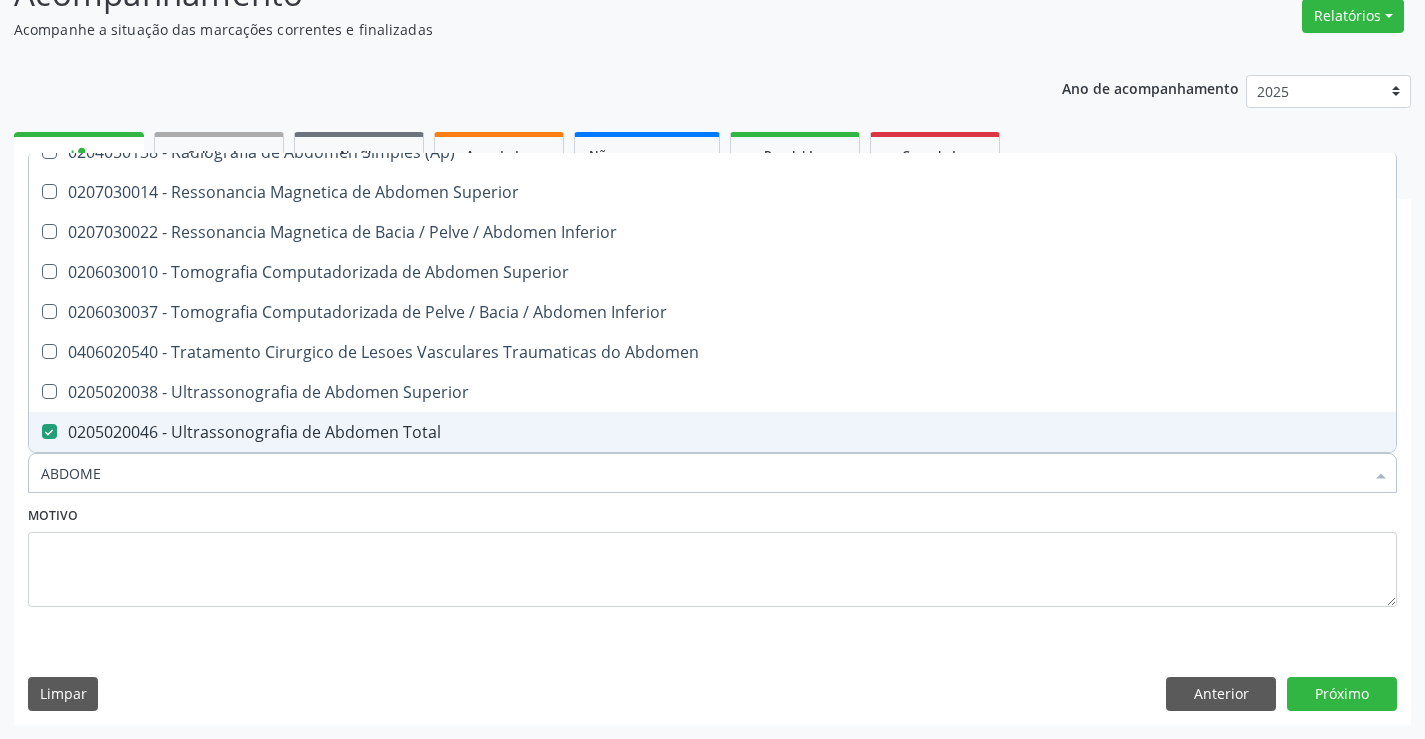 type on "ABDOME" 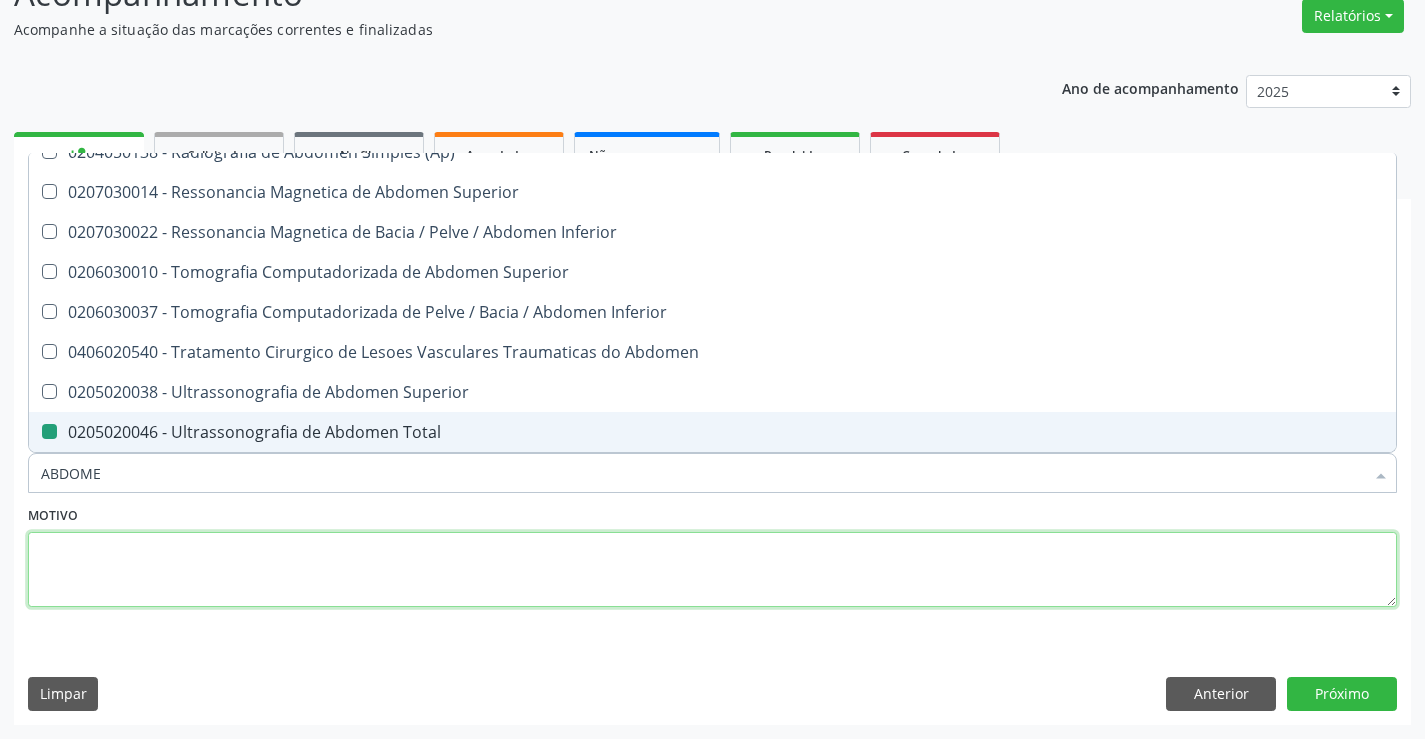 click at bounding box center [712, 570] 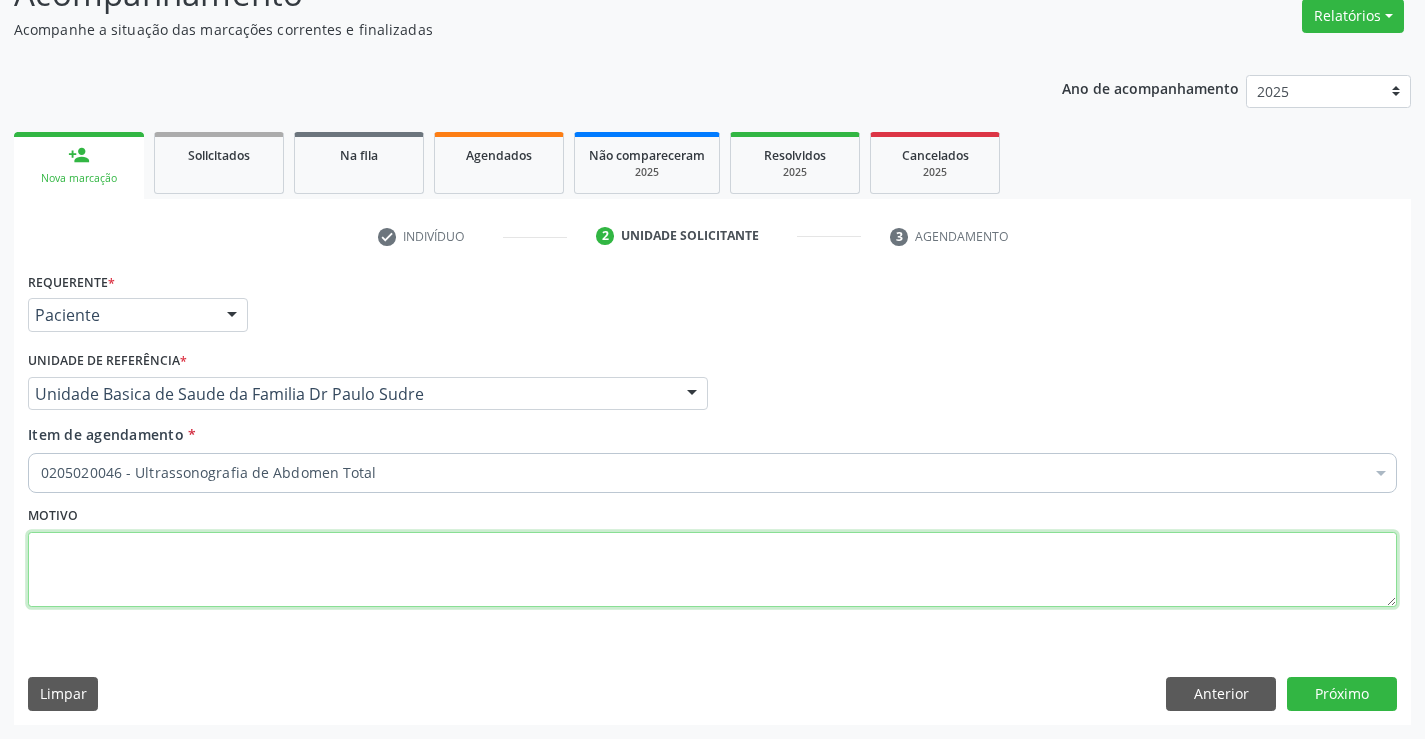scroll, scrollTop: 0, scrollLeft: 0, axis: both 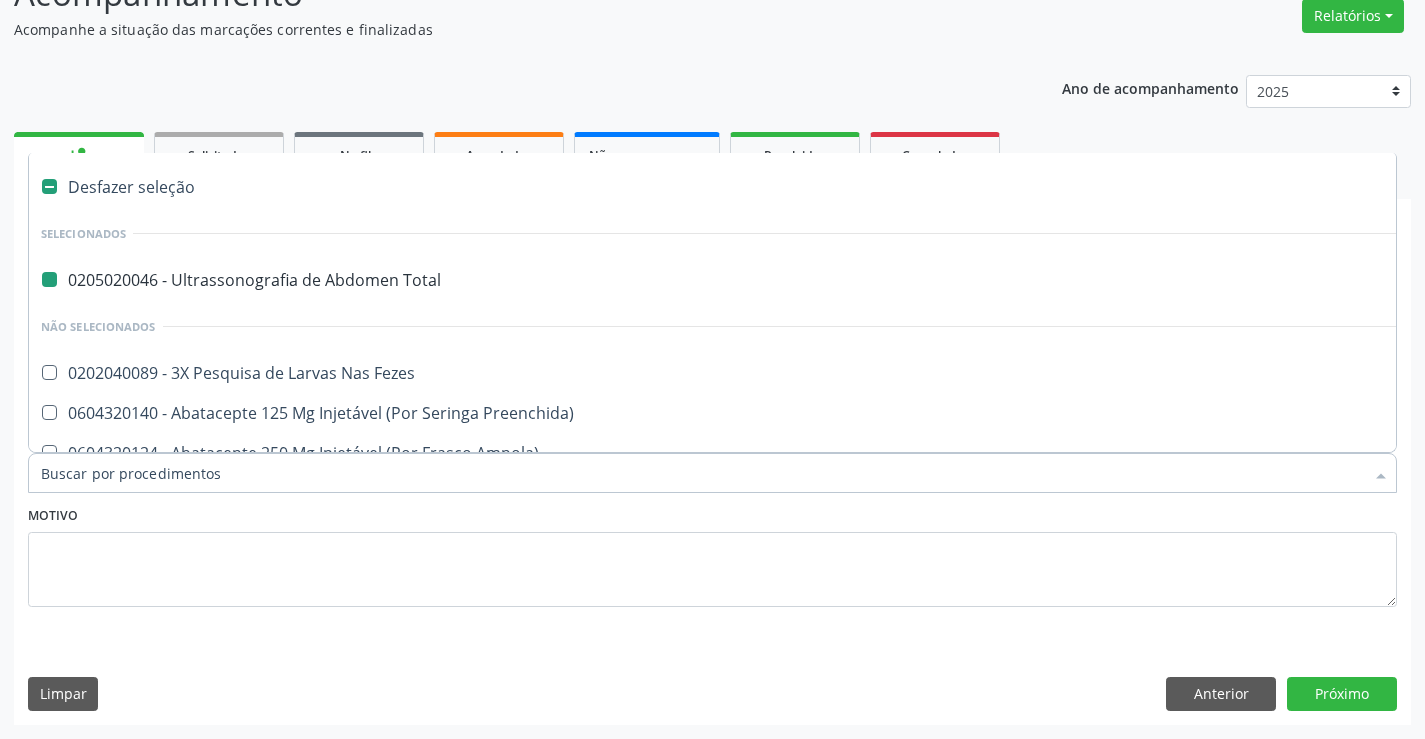 type on "P" 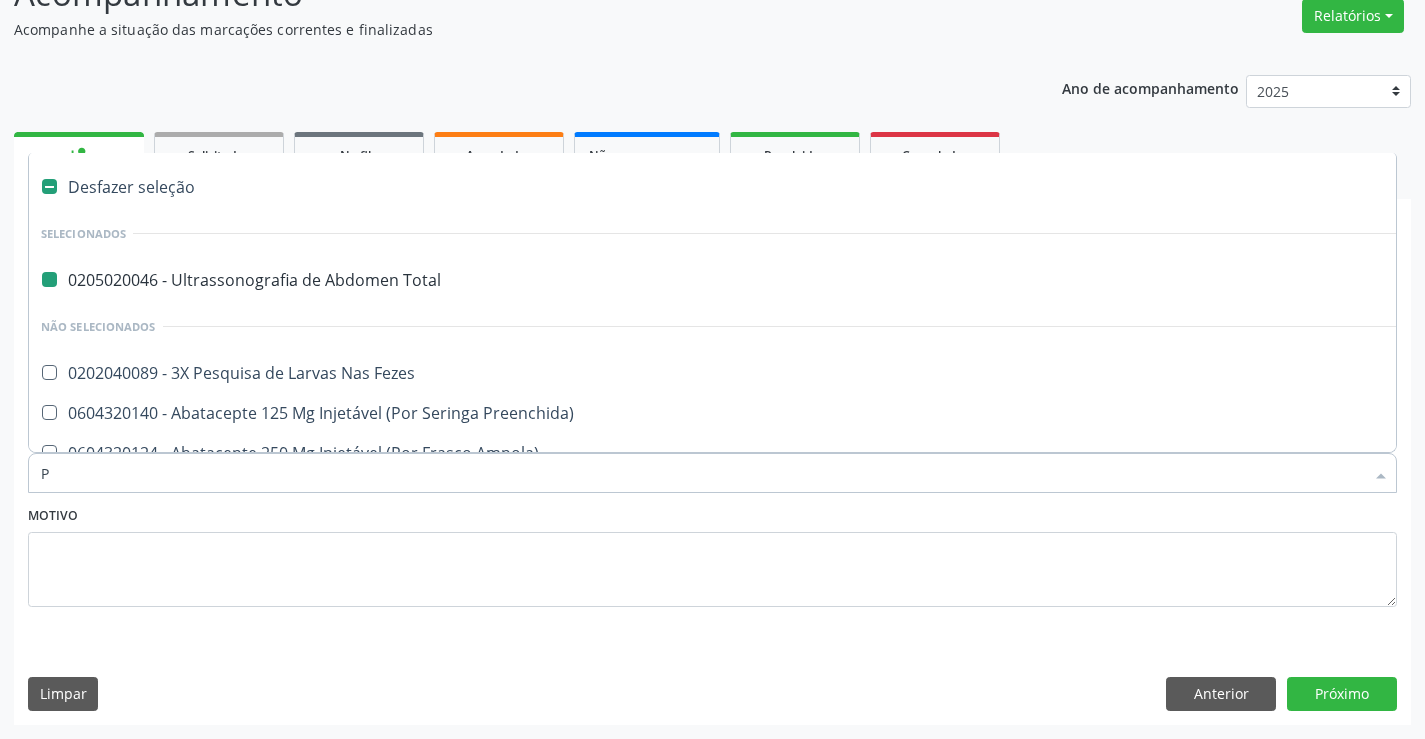 checkbox on "false" 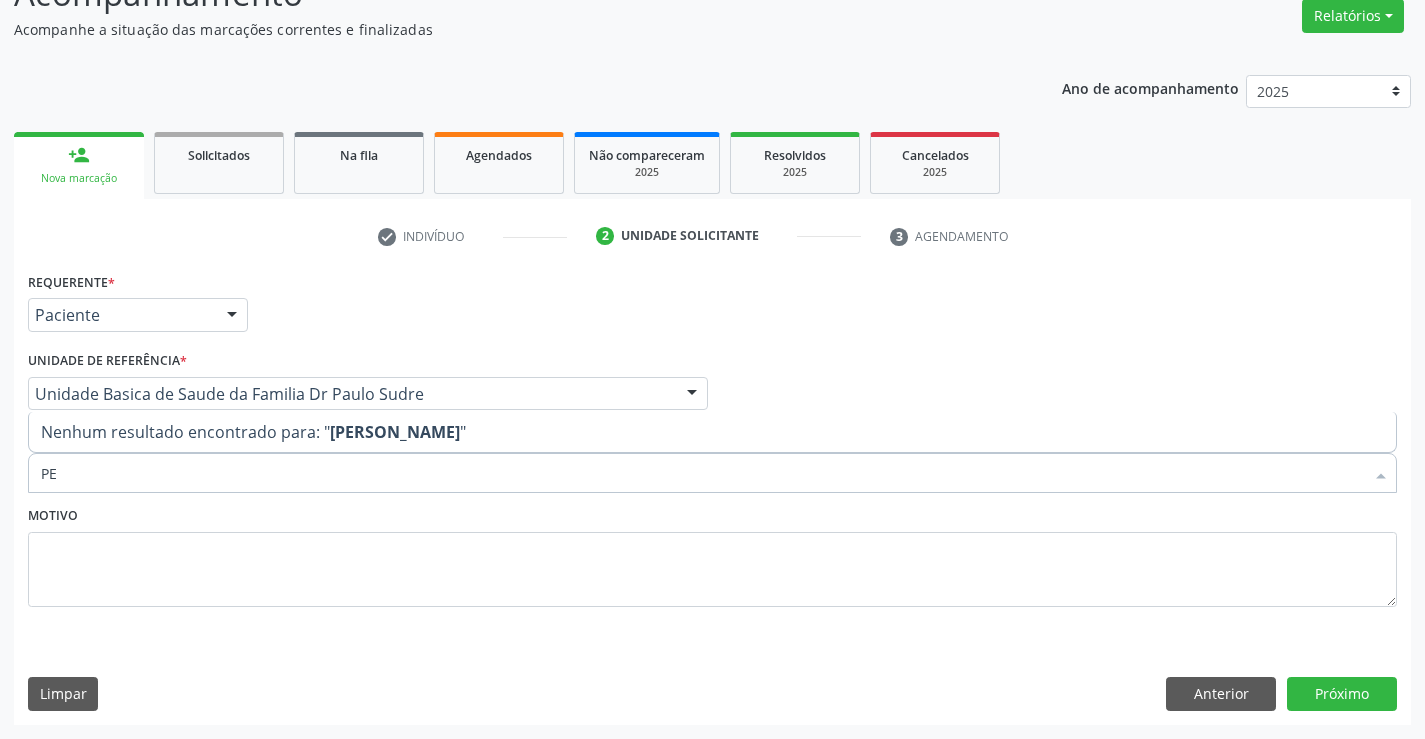 type on "P" 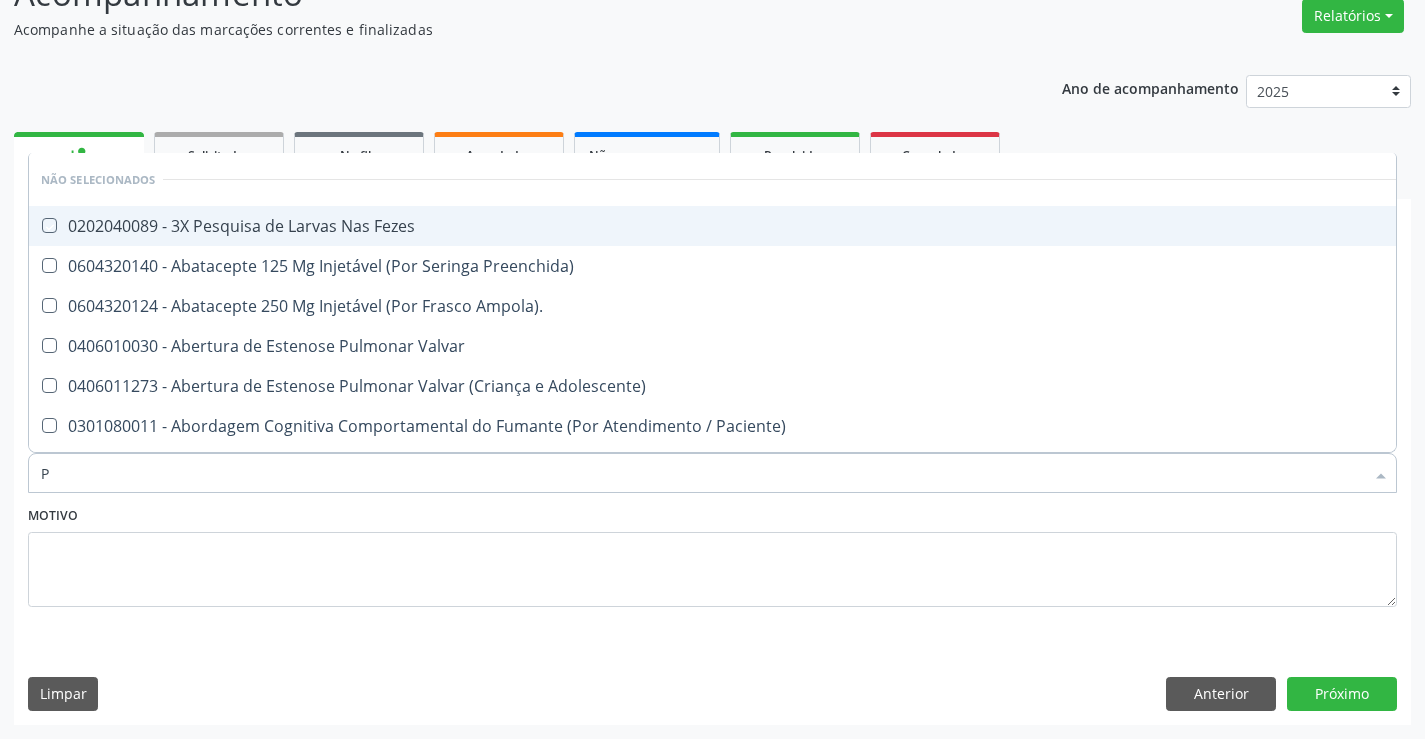 type 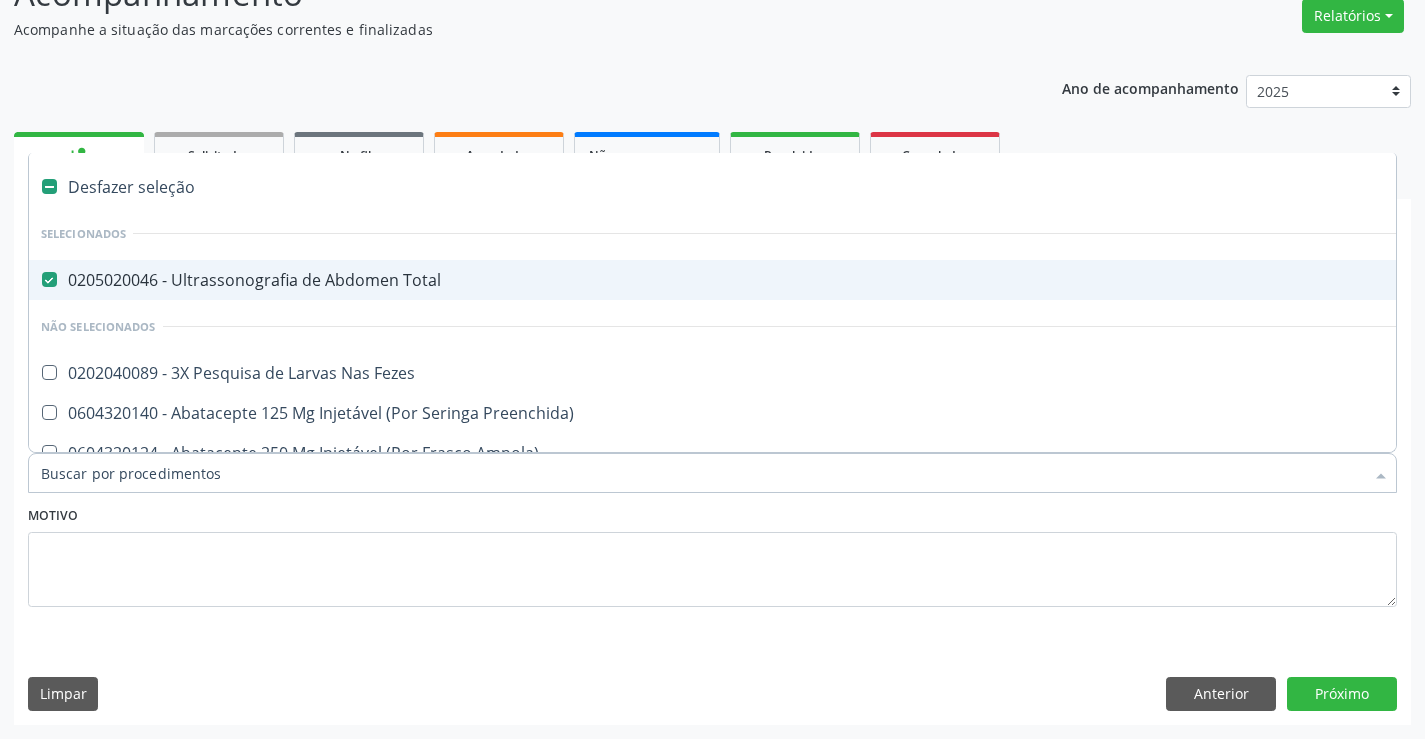 checkbox on "true" 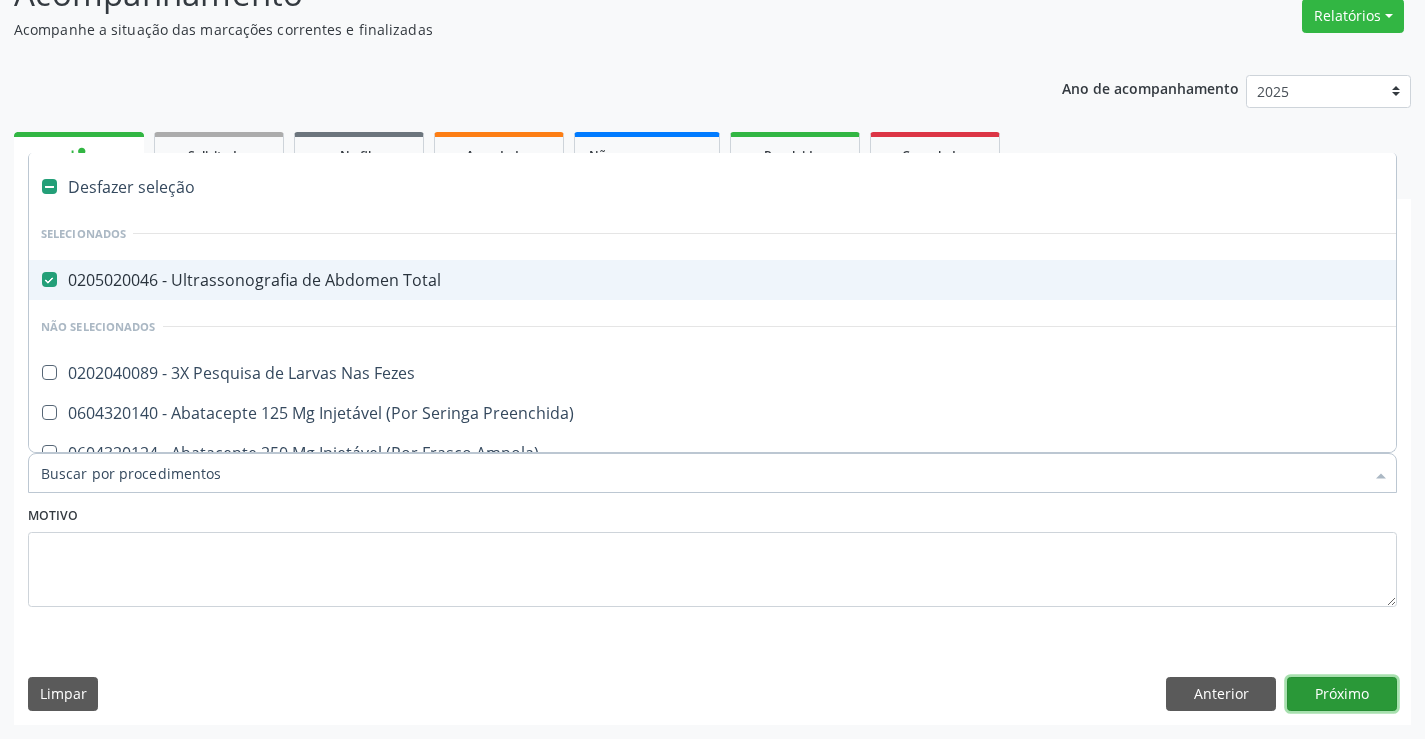 click on "Próximo" at bounding box center [1342, 694] 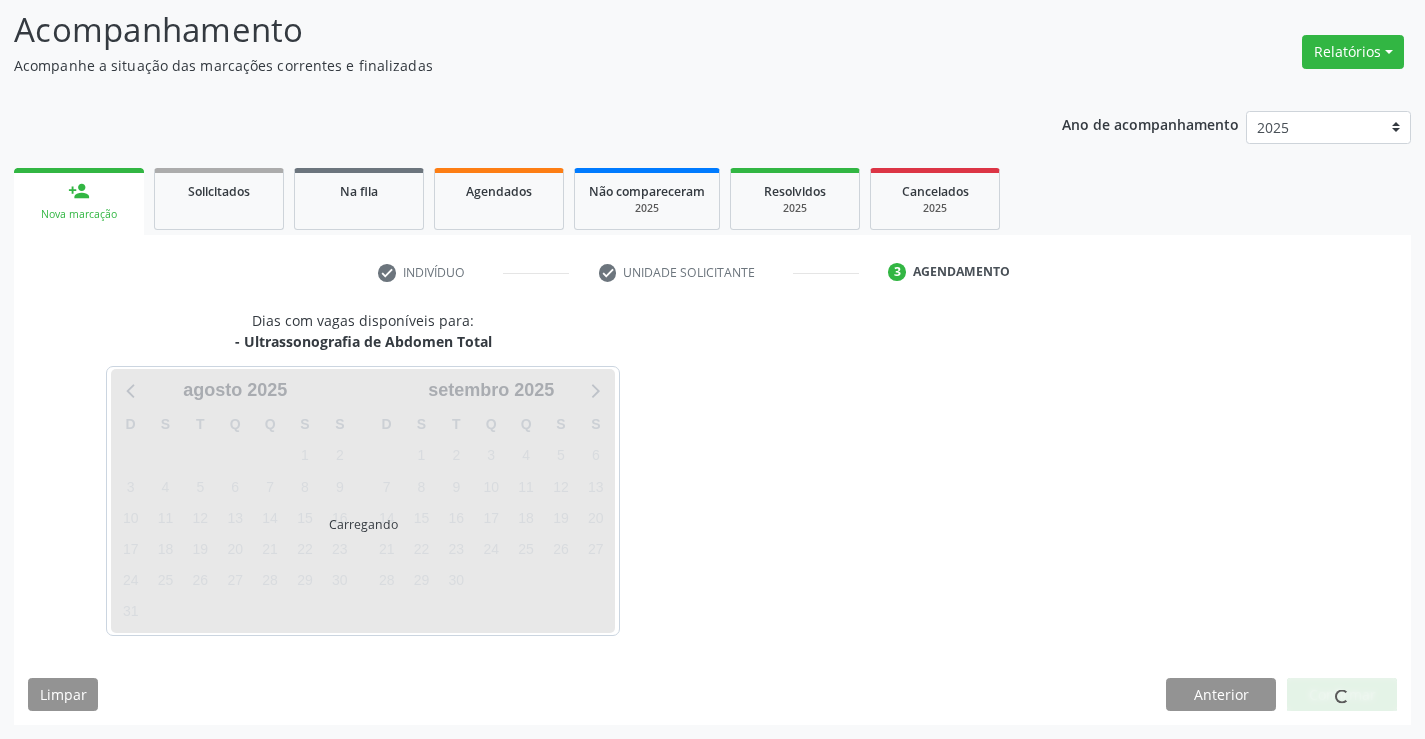 scroll, scrollTop: 131, scrollLeft: 0, axis: vertical 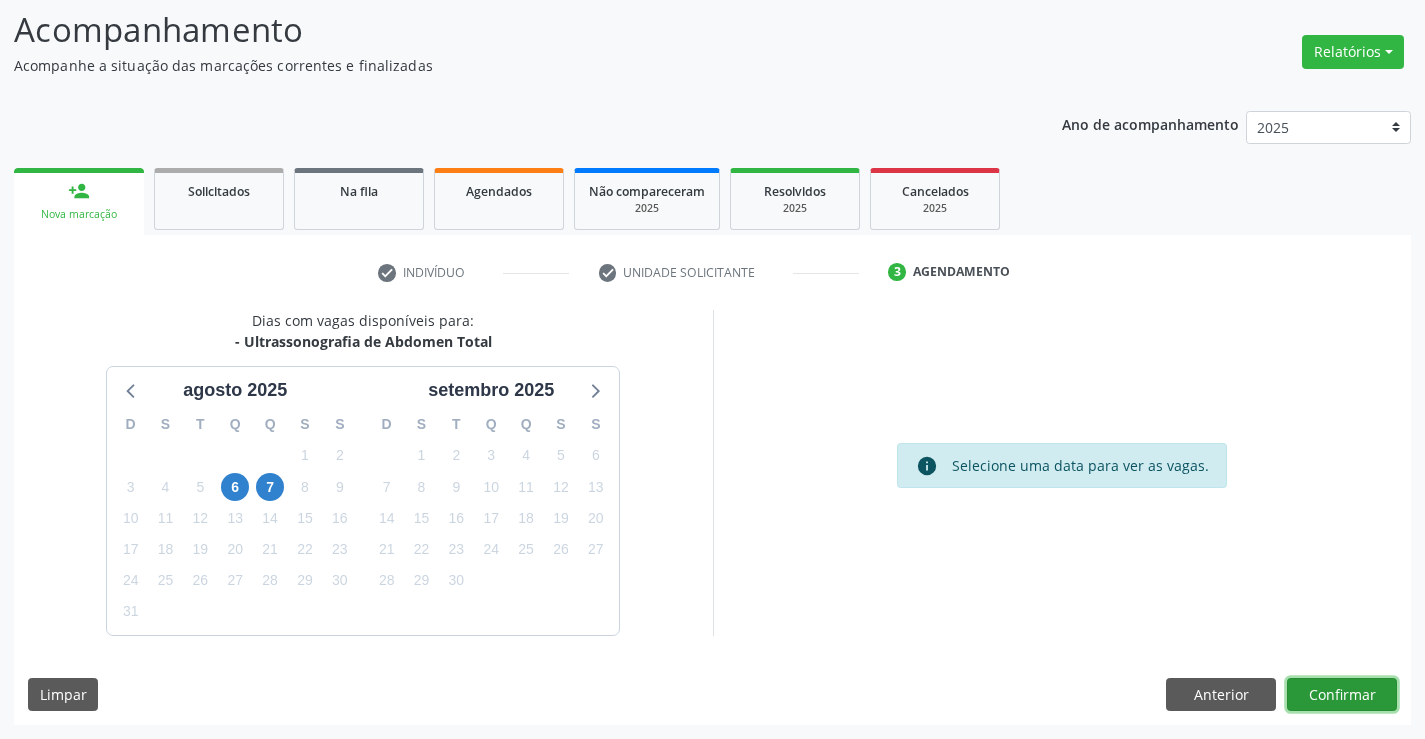 click on "Confirmar" at bounding box center [1342, 695] 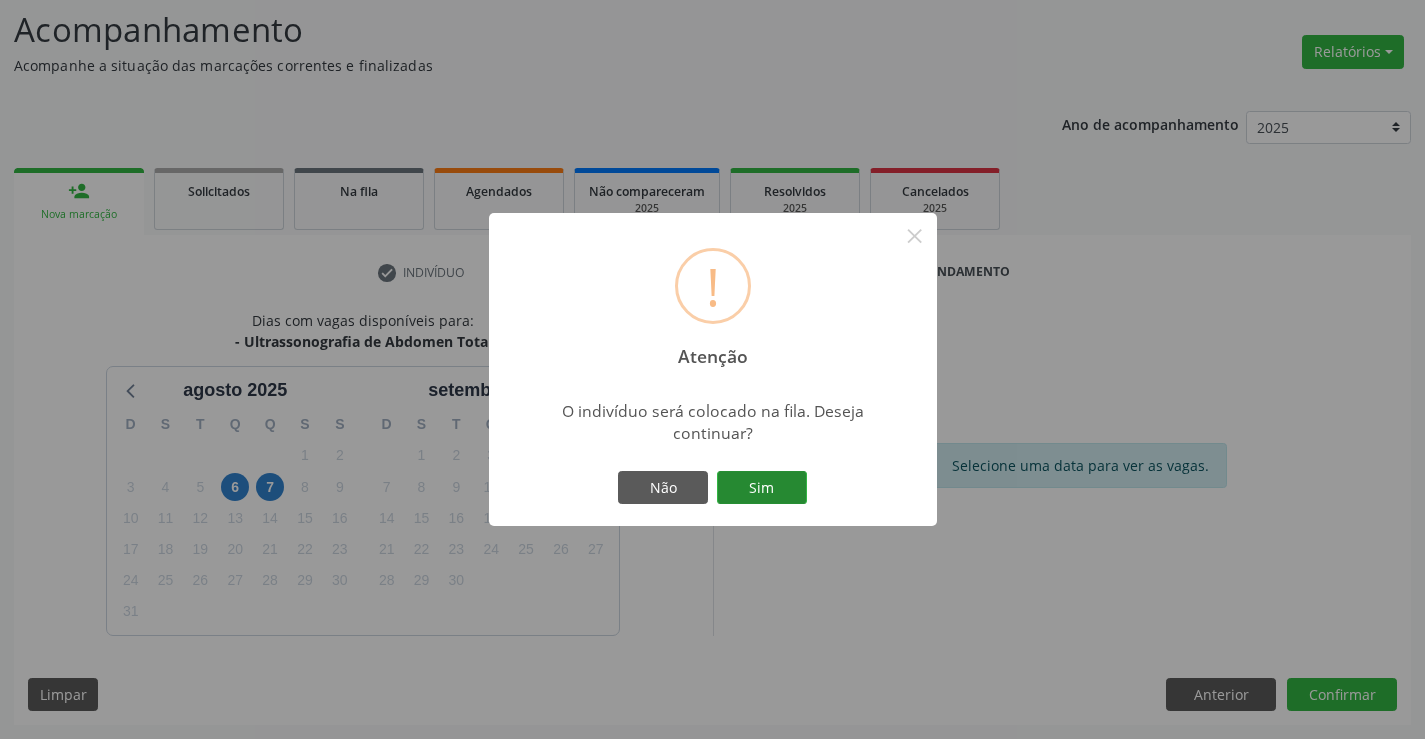 click on "Sim" at bounding box center (762, 488) 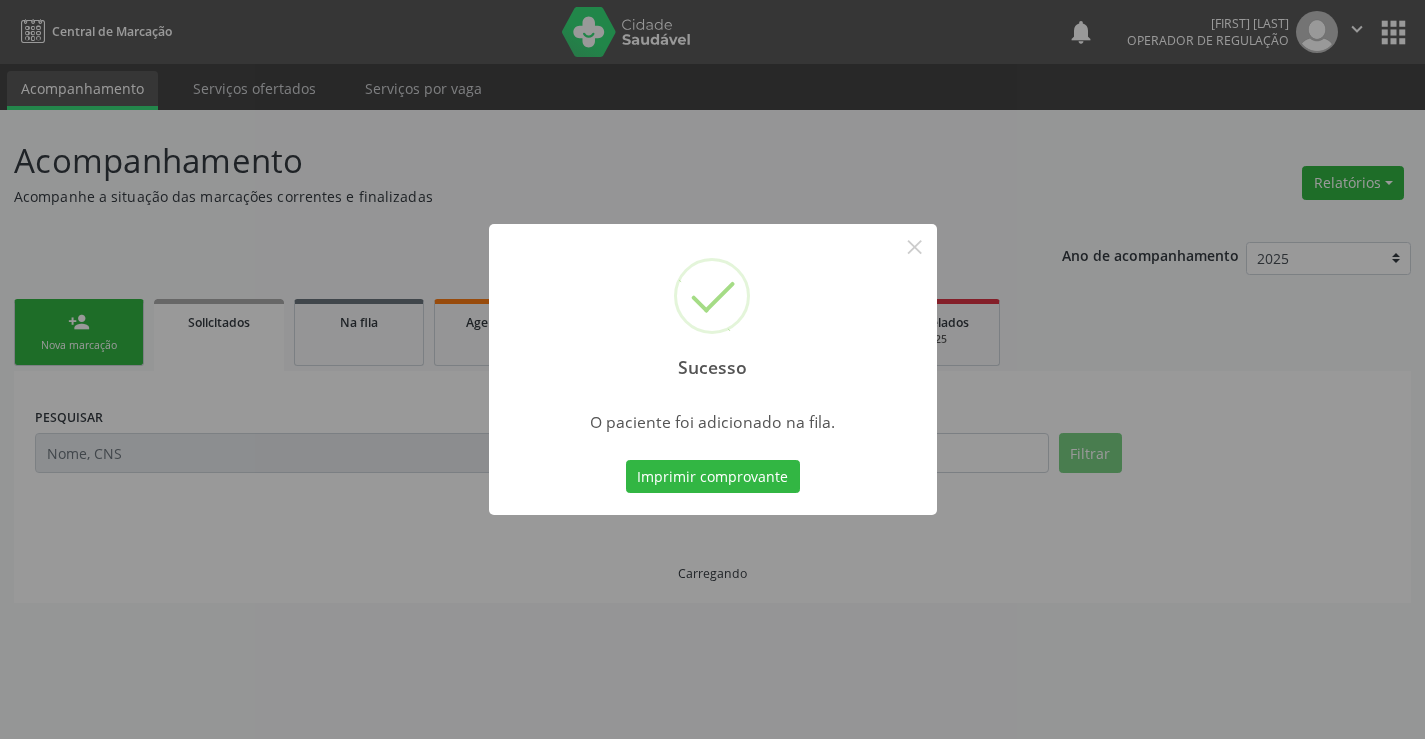 scroll, scrollTop: 0, scrollLeft: 0, axis: both 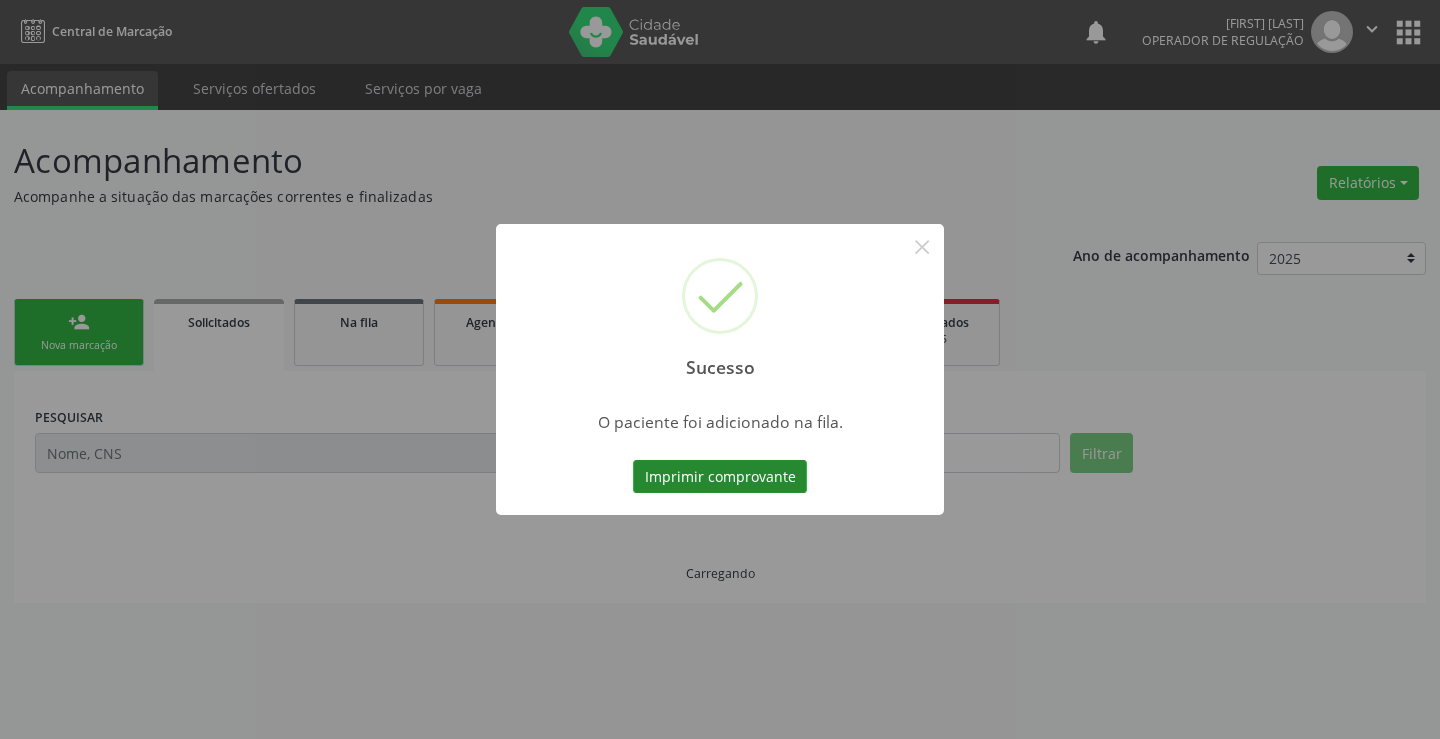 click on "Imprimir comprovante" at bounding box center (720, 477) 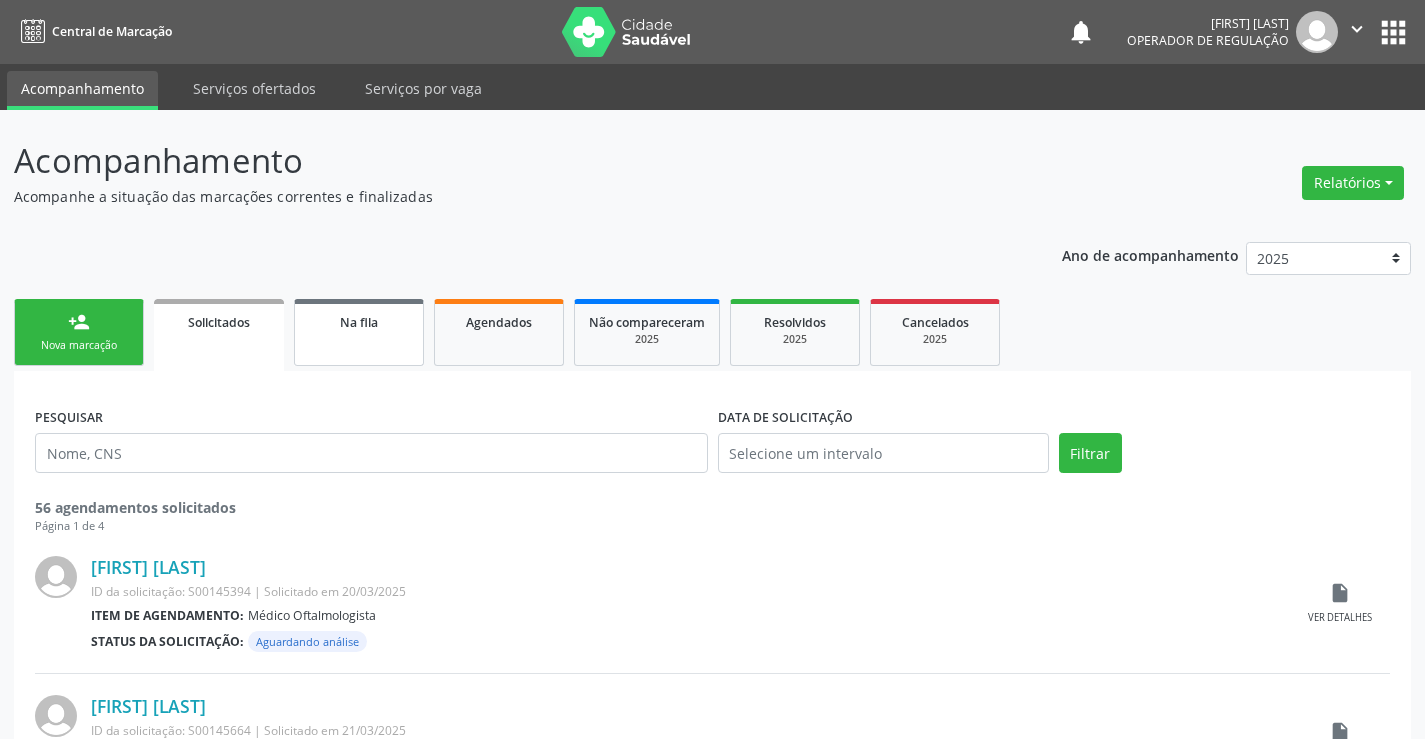 click on "Na fila" at bounding box center (359, 332) 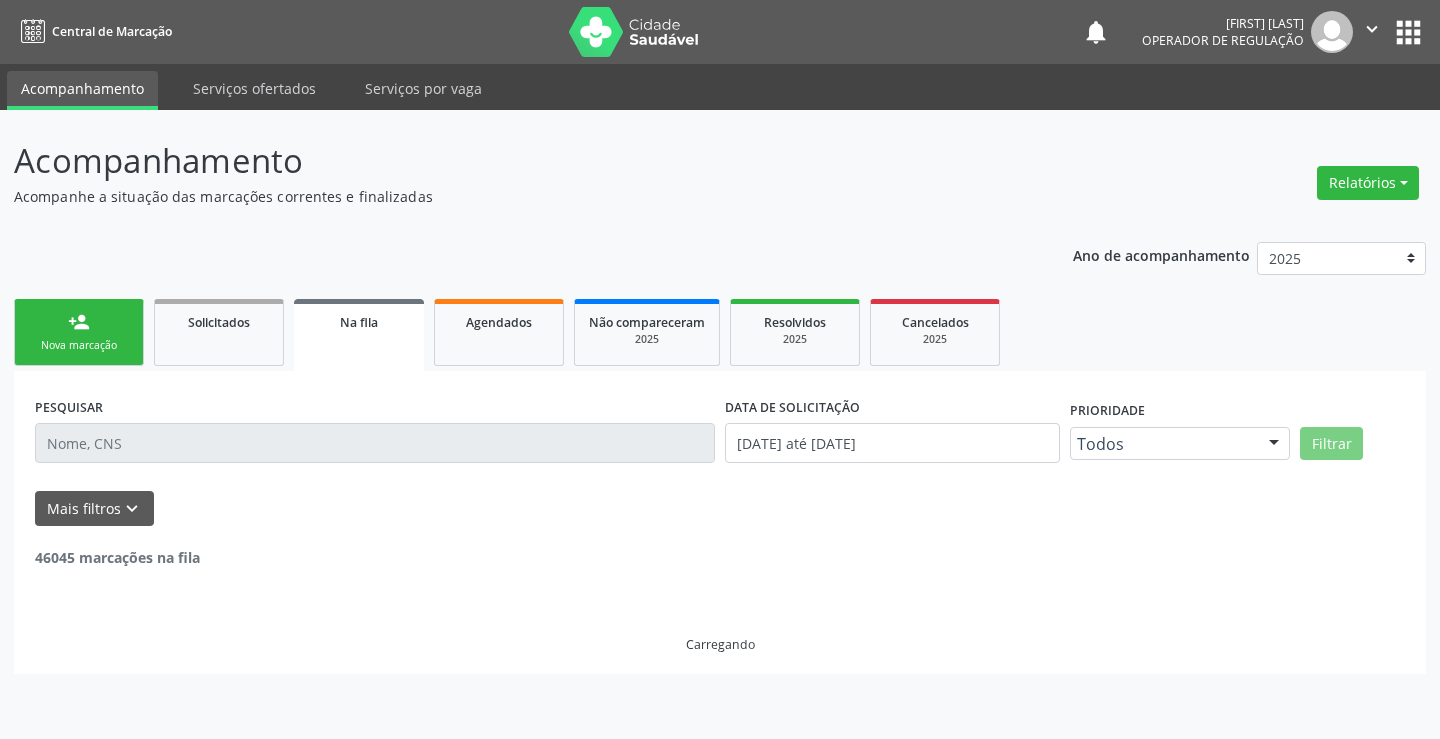 click at bounding box center (375, 443) 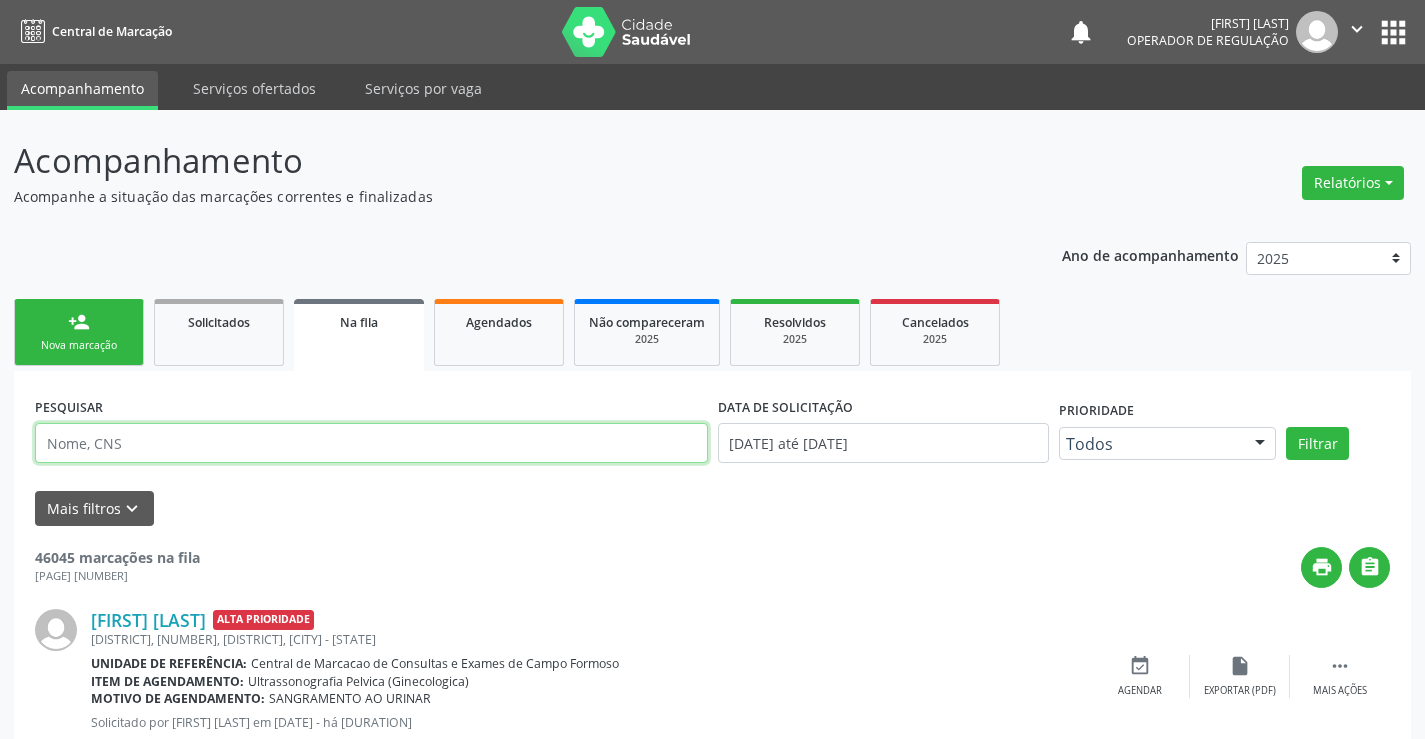 click at bounding box center (371, 443) 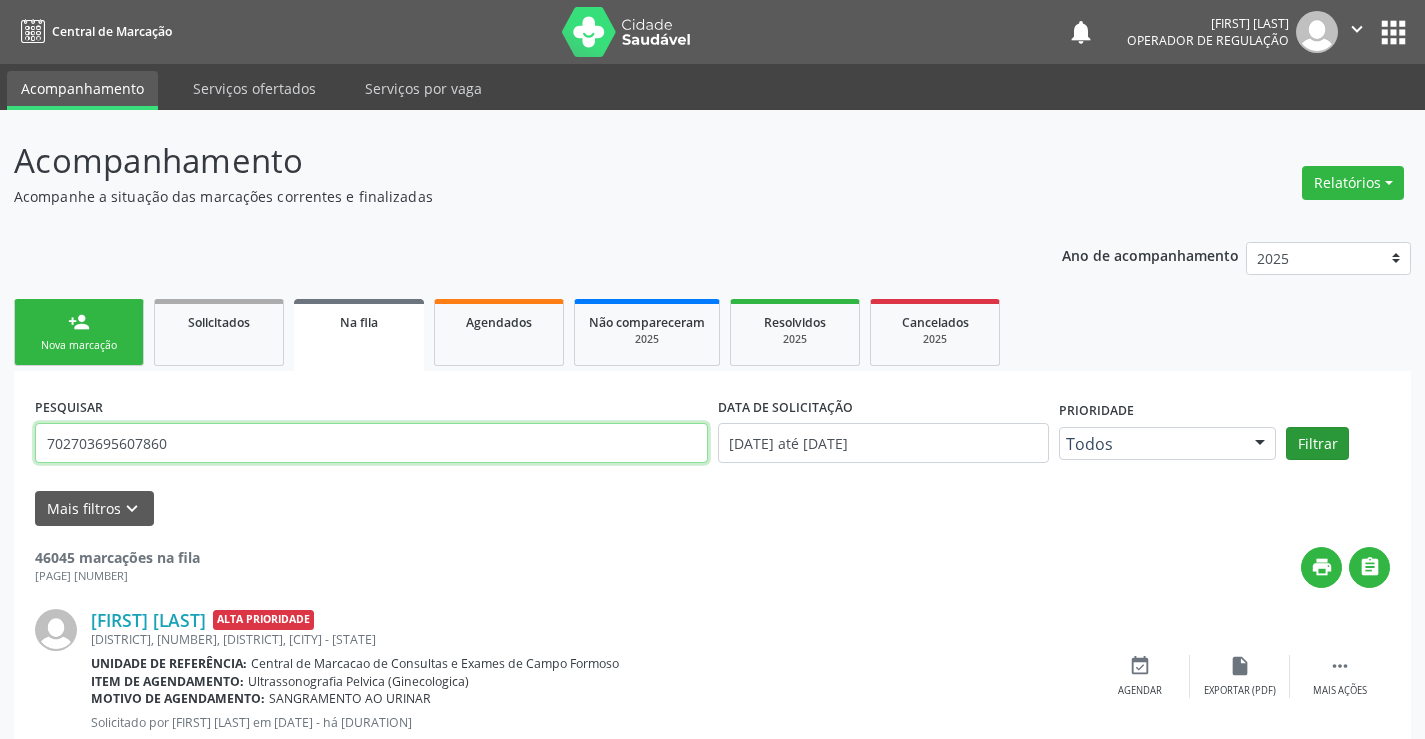 type on "702703695607860" 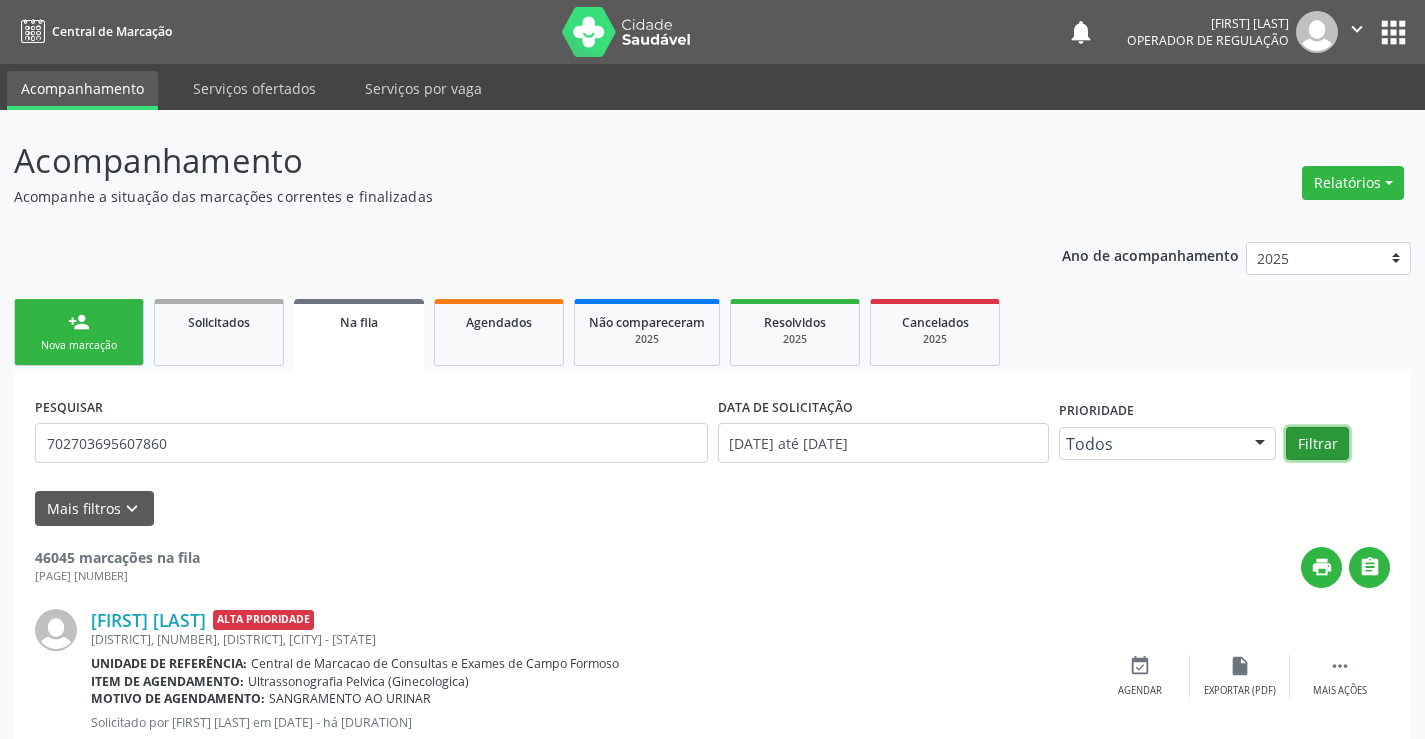 click on "Filtrar" at bounding box center (1317, 444) 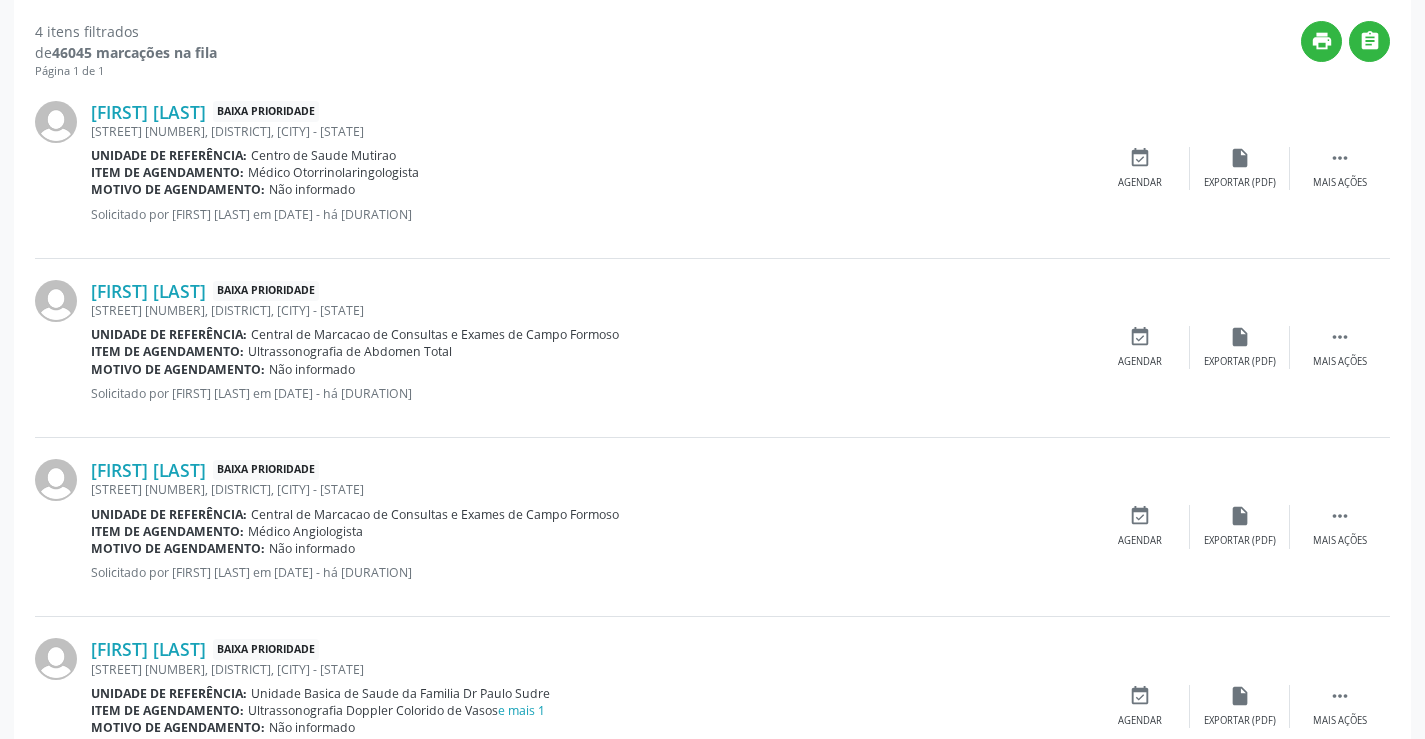 scroll, scrollTop: 617, scrollLeft: 0, axis: vertical 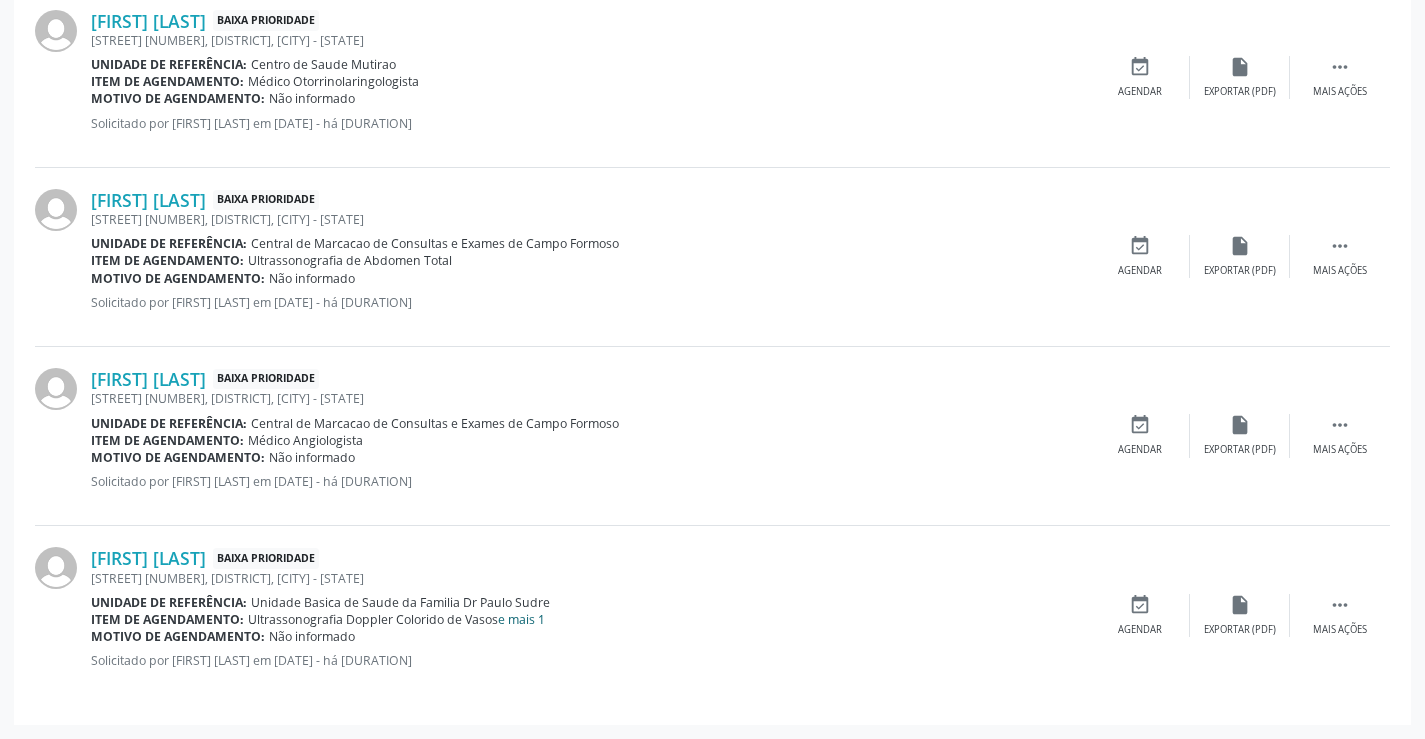 click on "e mais 1" at bounding box center [521, 619] 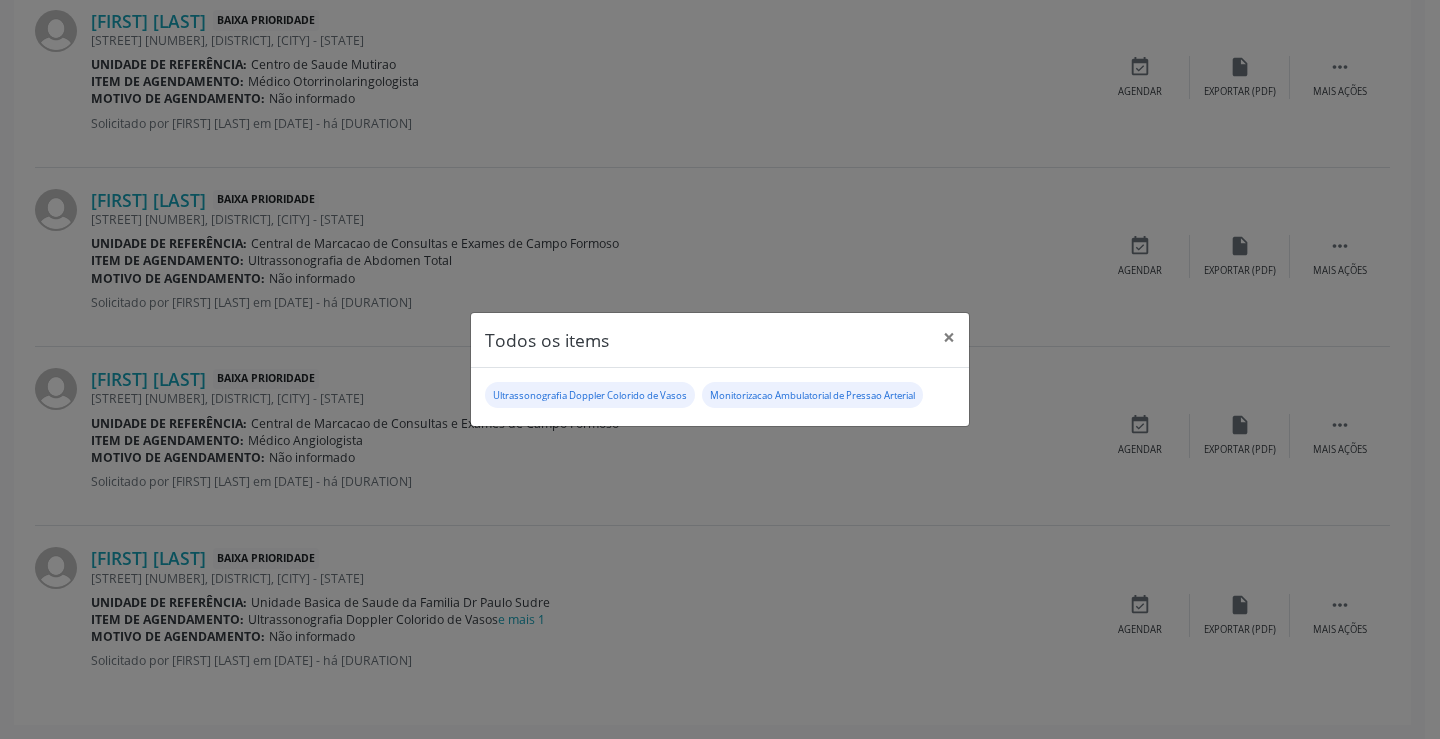 click on "Todos os items × Ultrassonografia Doppler Colorido de Vasos Monitorizacao Ambulatorial de Pressao Arterial" at bounding box center [720, 369] 